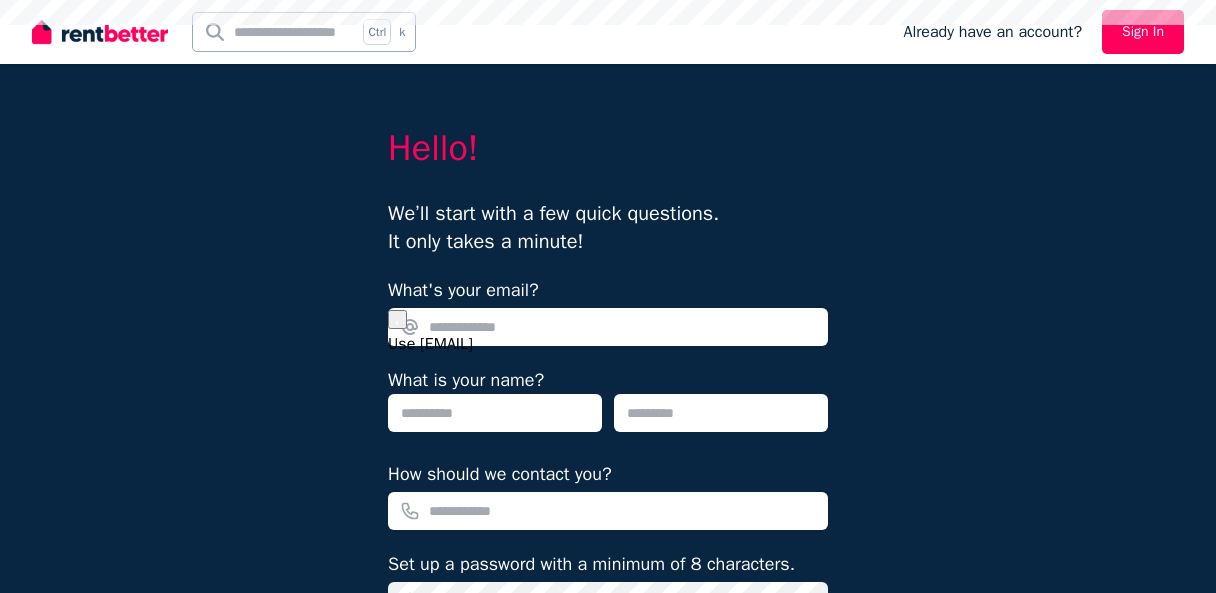 click on "What's your email?" at bounding box center [608, 327] 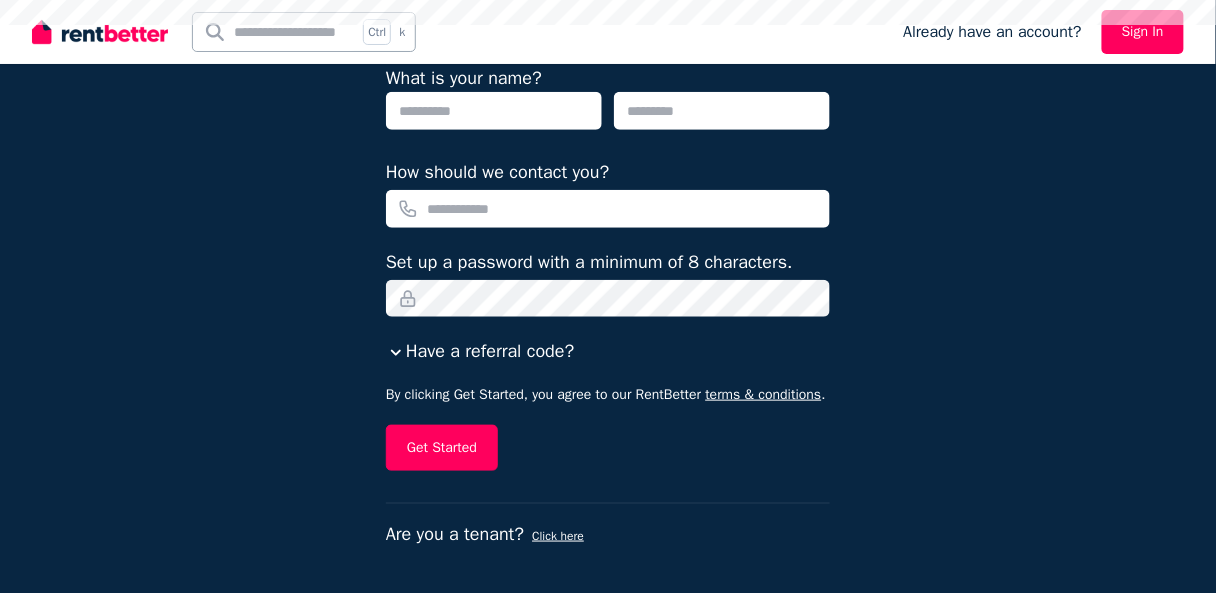 scroll, scrollTop: 302, scrollLeft: 0, axis: vertical 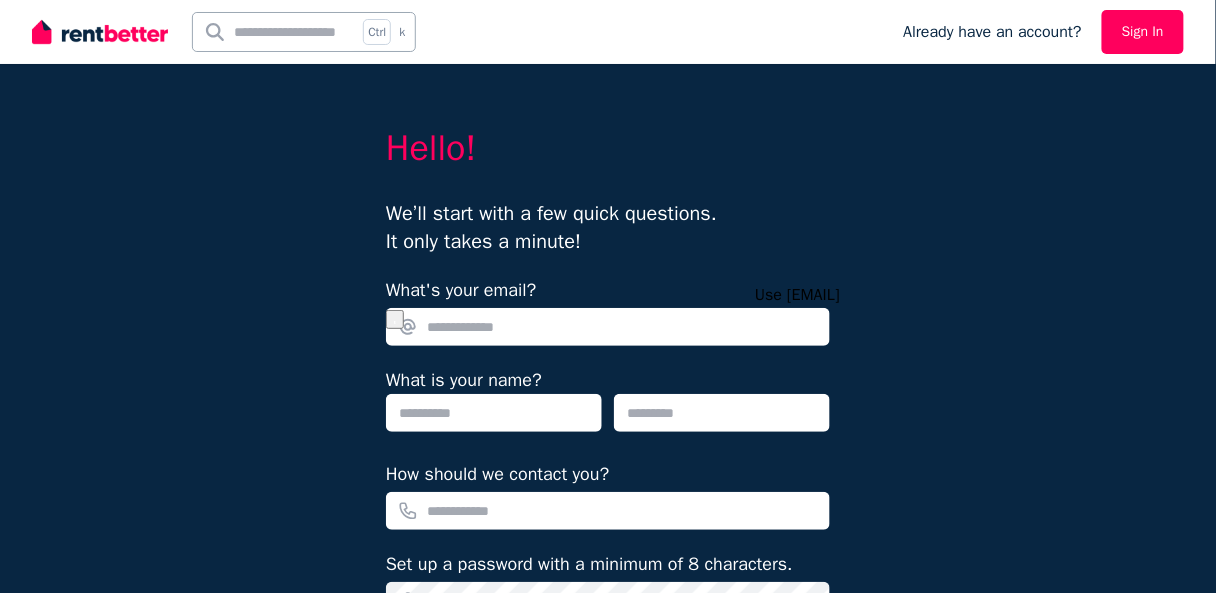 click at bounding box center [395, 319] 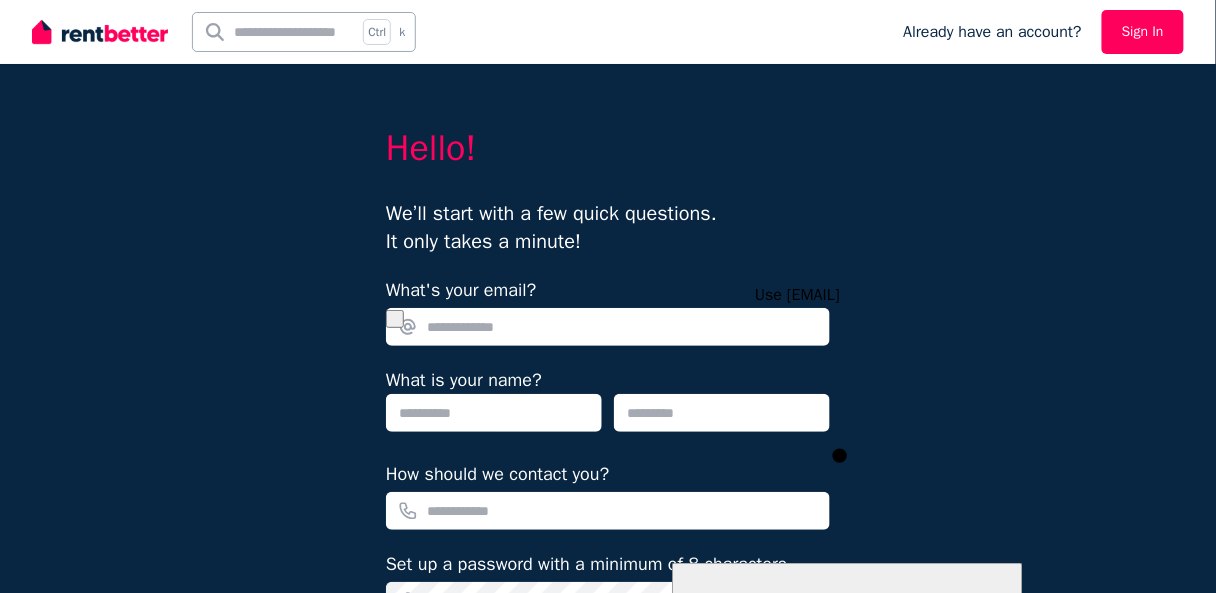 click on "Hello! We’ll start with a few quick questions. It only takes a minute! What's your [EMAIL]? What is your [NAME]? How should we contact you? Set up a password with a minimum of 8 characters. Have a referral code? By clicking Get Started, you agree to our RentBetter terms & conditions . Get Started Are you a tenant? Click here" at bounding box center (608, 449) 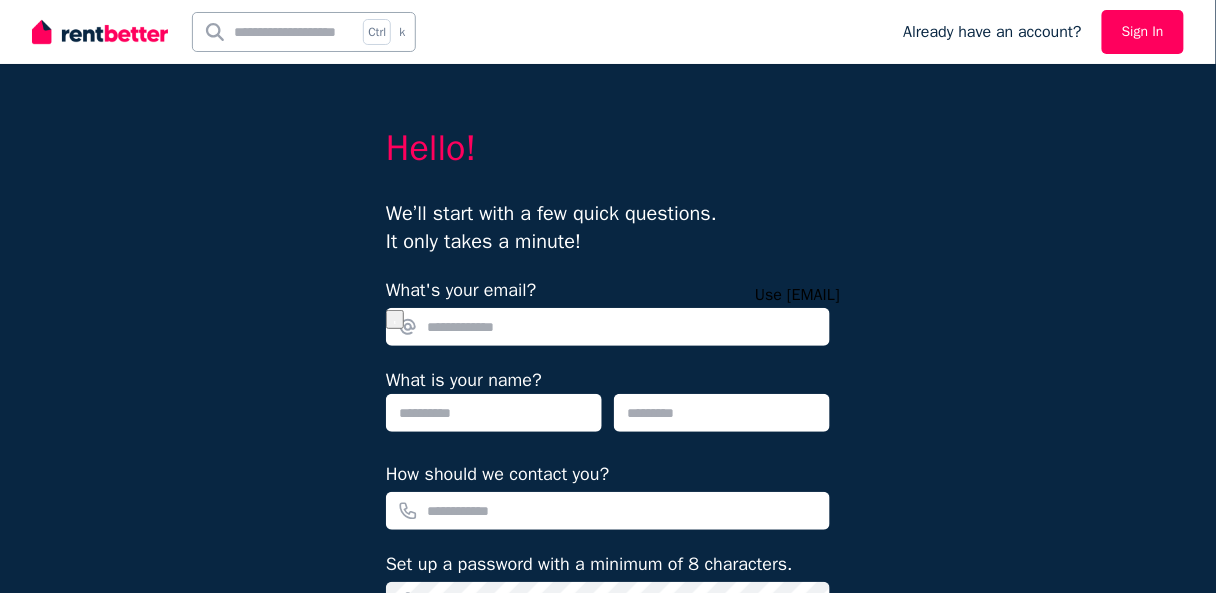 click on "What's your email?" at bounding box center [608, 327] 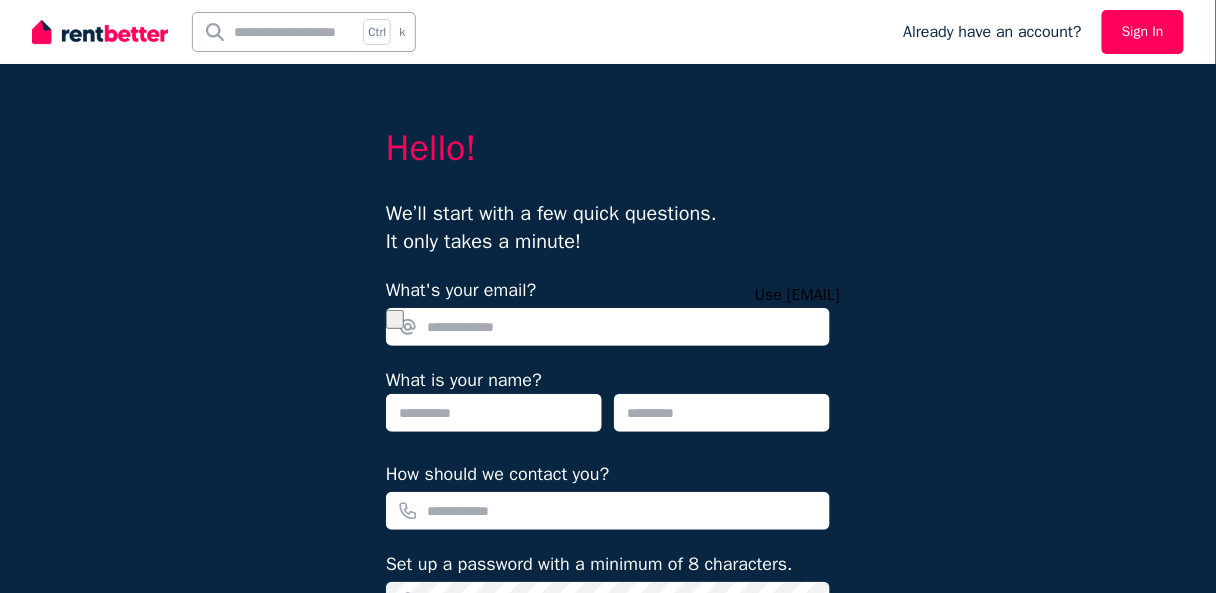 paste on "**********" 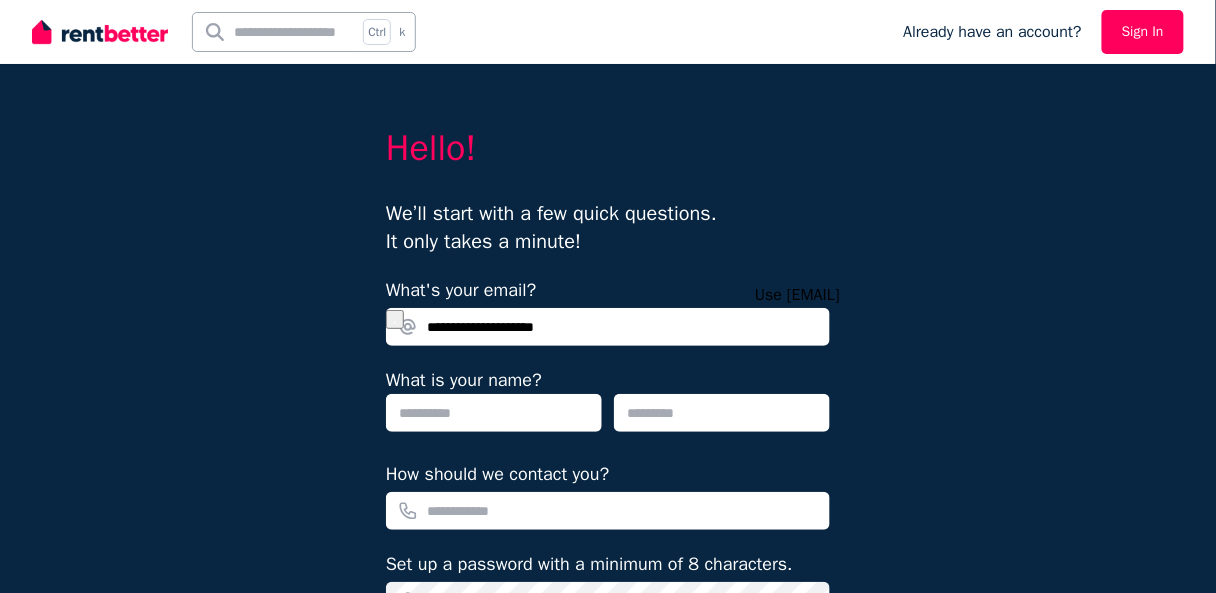type on "**********" 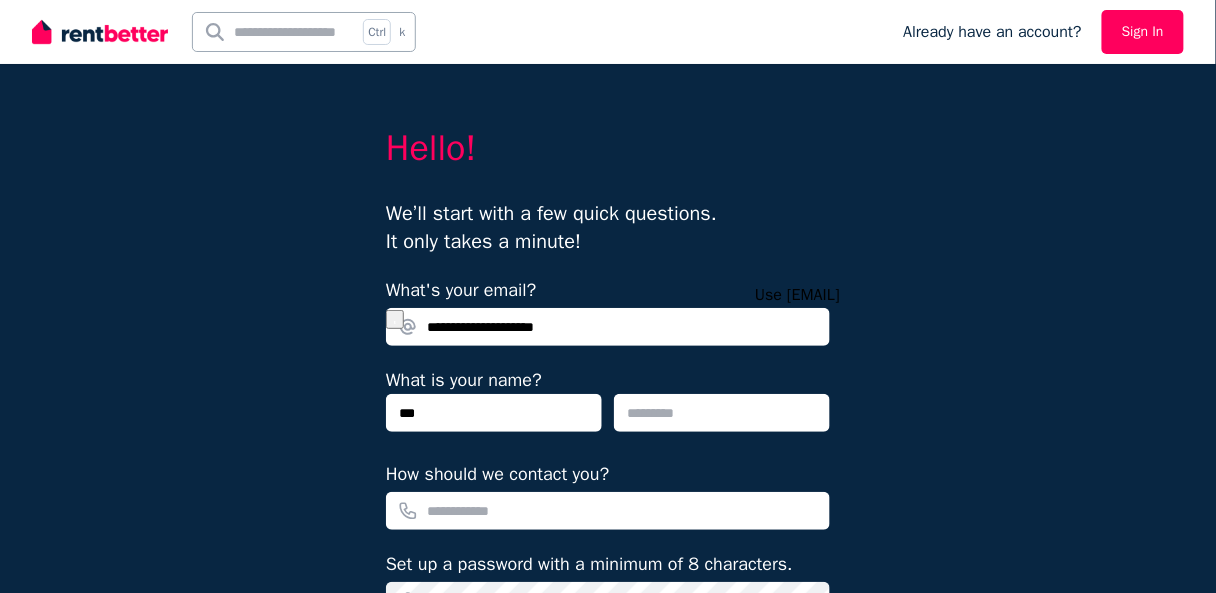 type on "***" 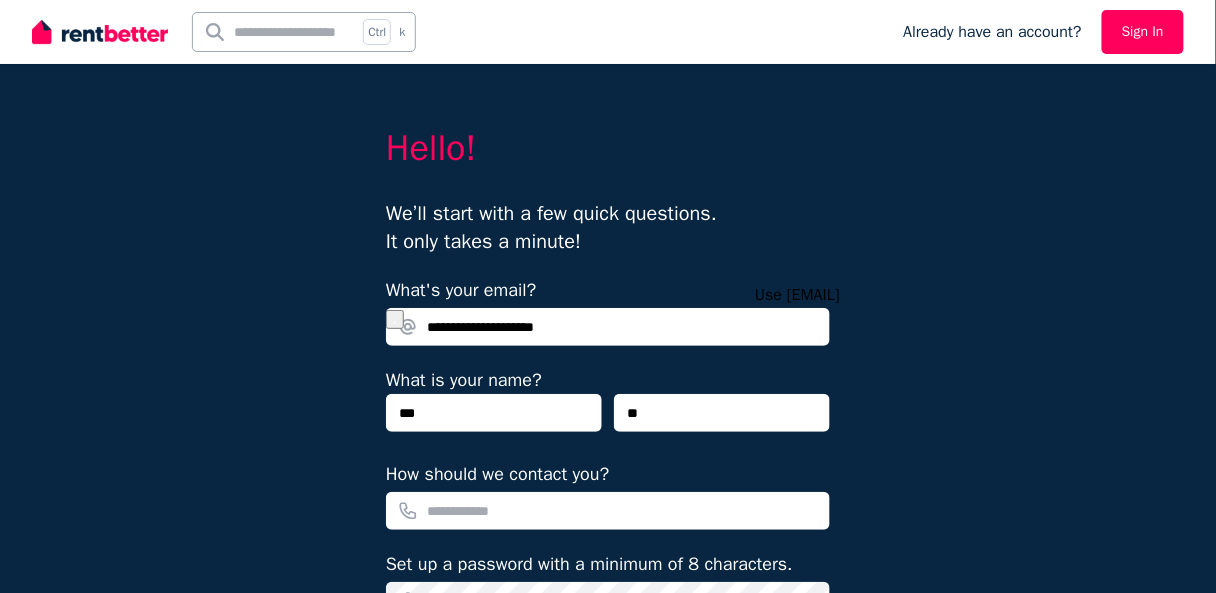 type on "**" 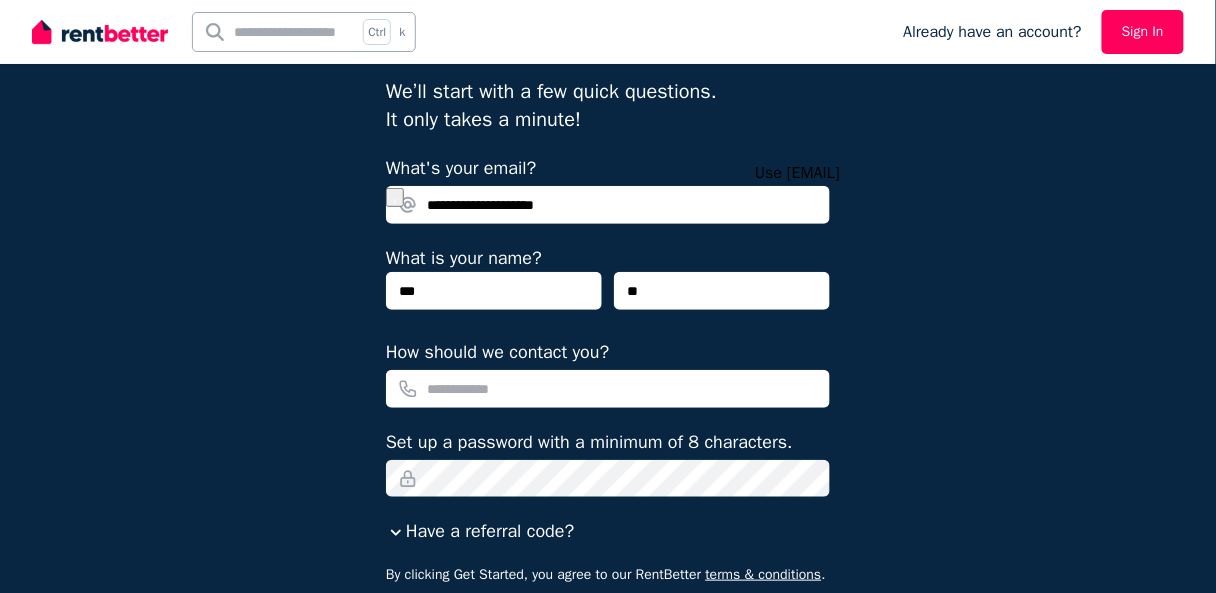scroll, scrollTop: 160, scrollLeft: 0, axis: vertical 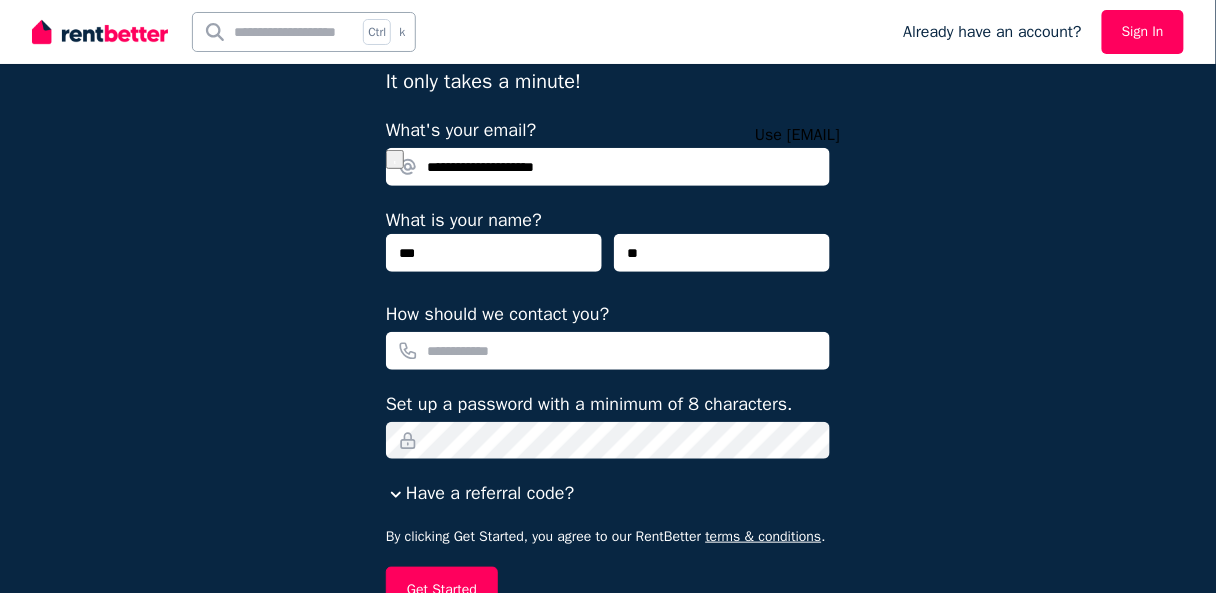 click on "**********" at bounding box center [608, 167] 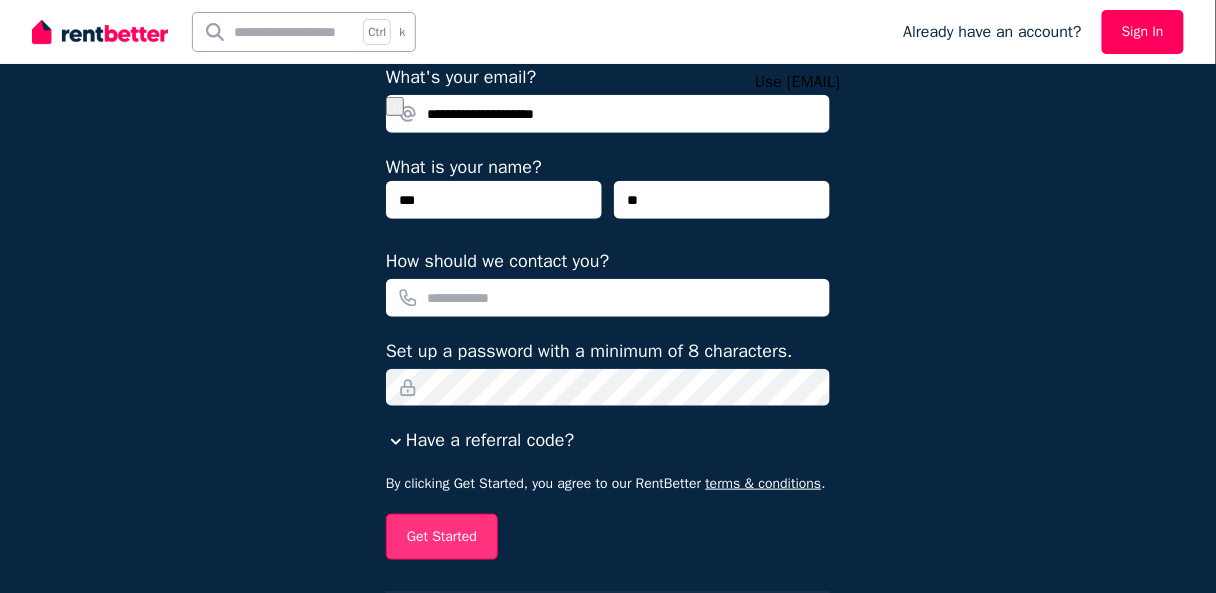 scroll, scrollTop: 240, scrollLeft: 0, axis: vertical 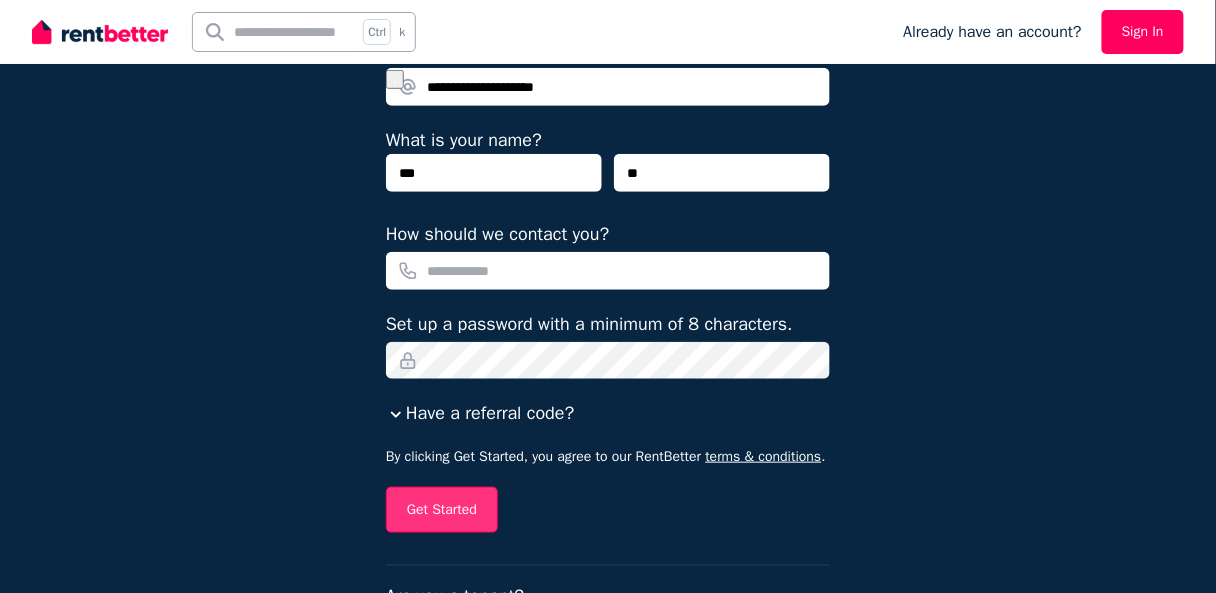 click on "Get Started" at bounding box center (442, 510) 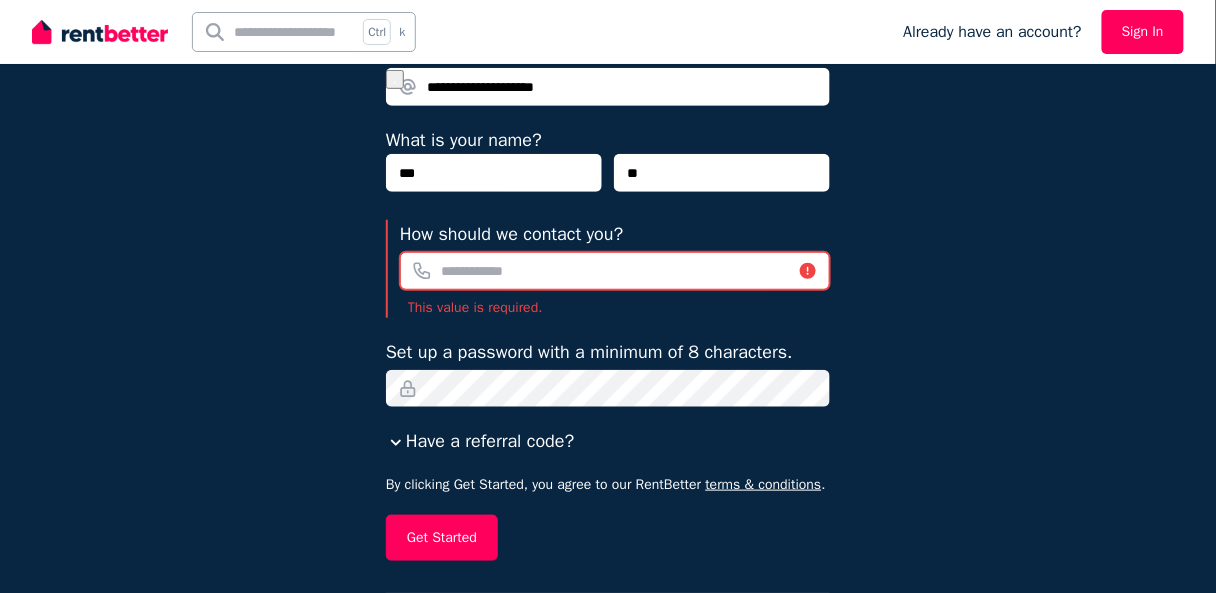 click on "How should we contact you?" at bounding box center (615, 271) 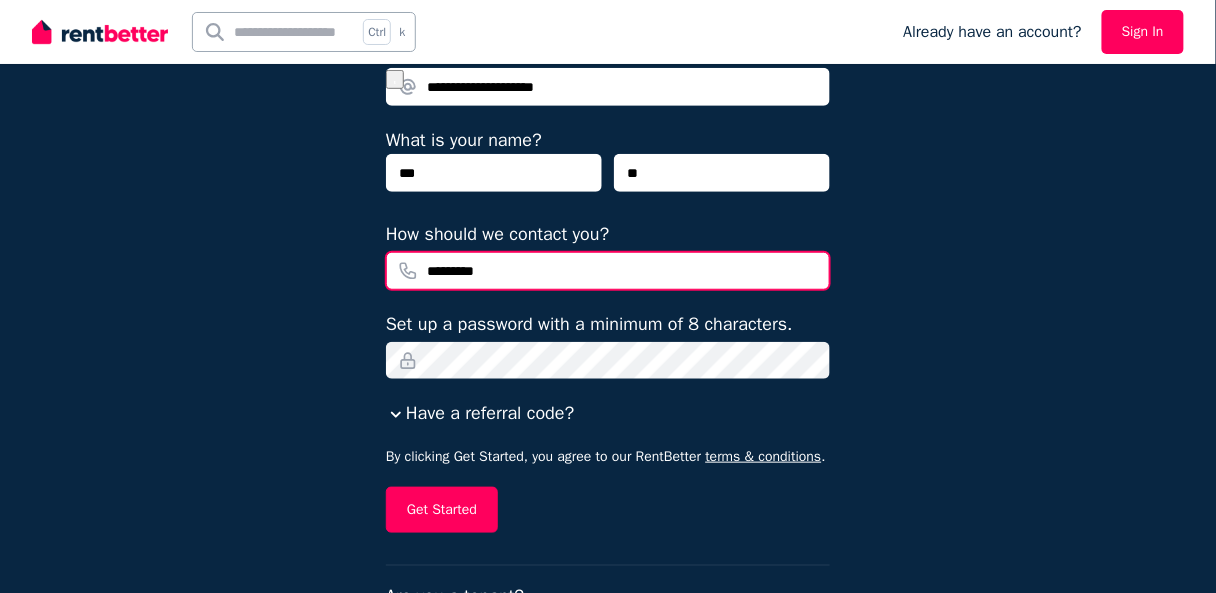 drag, startPoint x: 505, startPoint y: 278, endPoint x: 397, endPoint y: 278, distance: 108 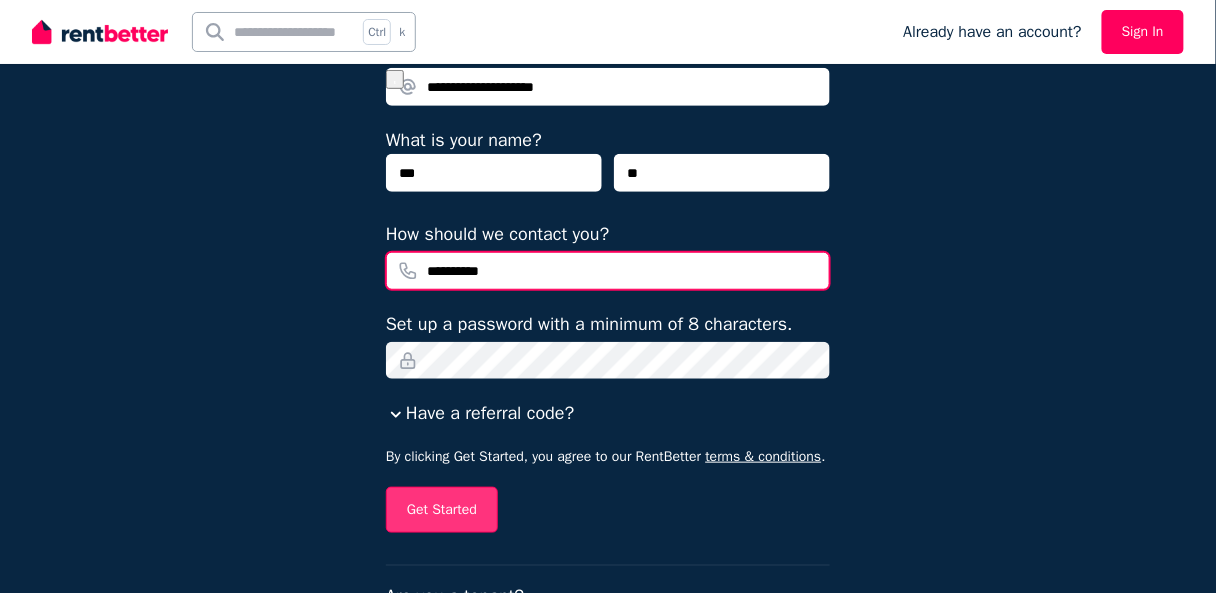 type on "**********" 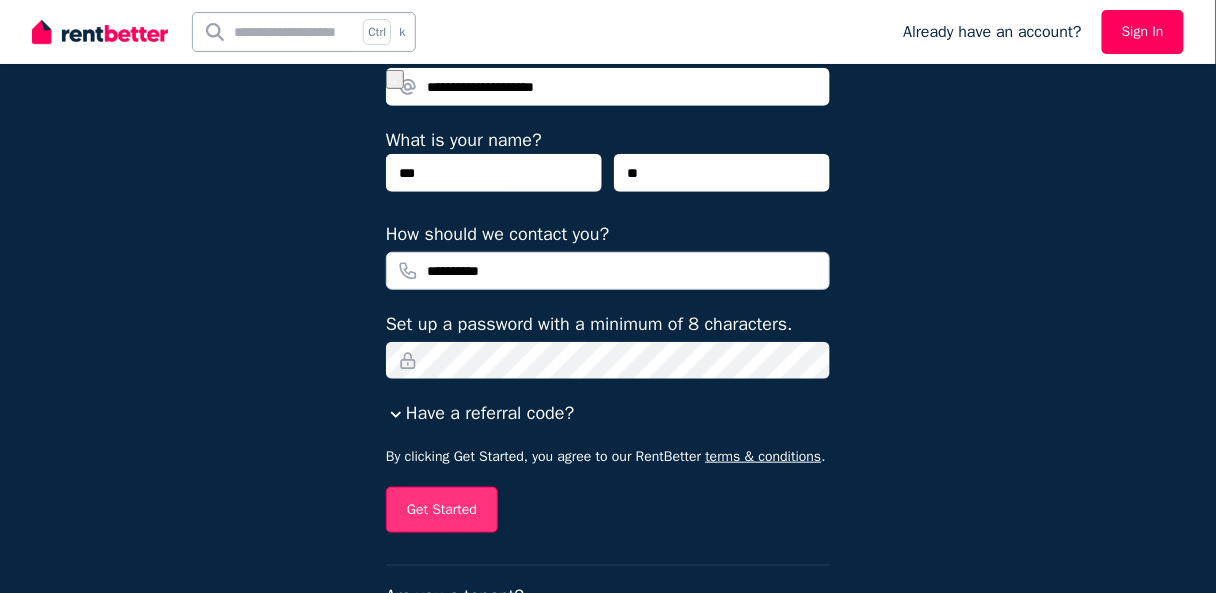 click on "Get Started" at bounding box center (442, 510) 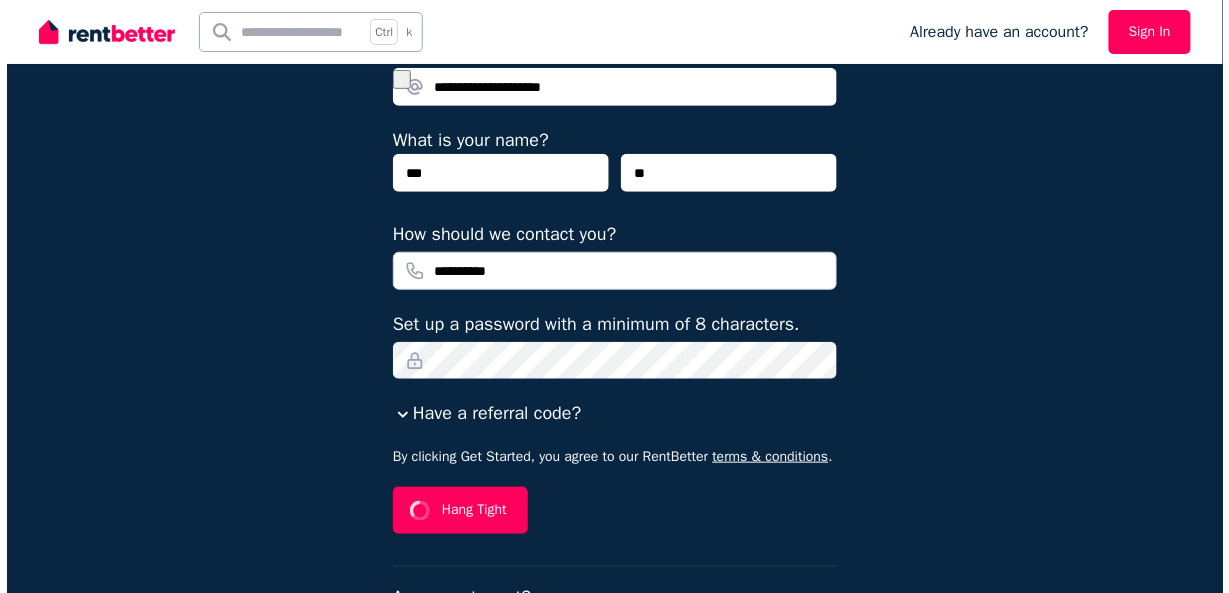 scroll, scrollTop: 0, scrollLeft: 0, axis: both 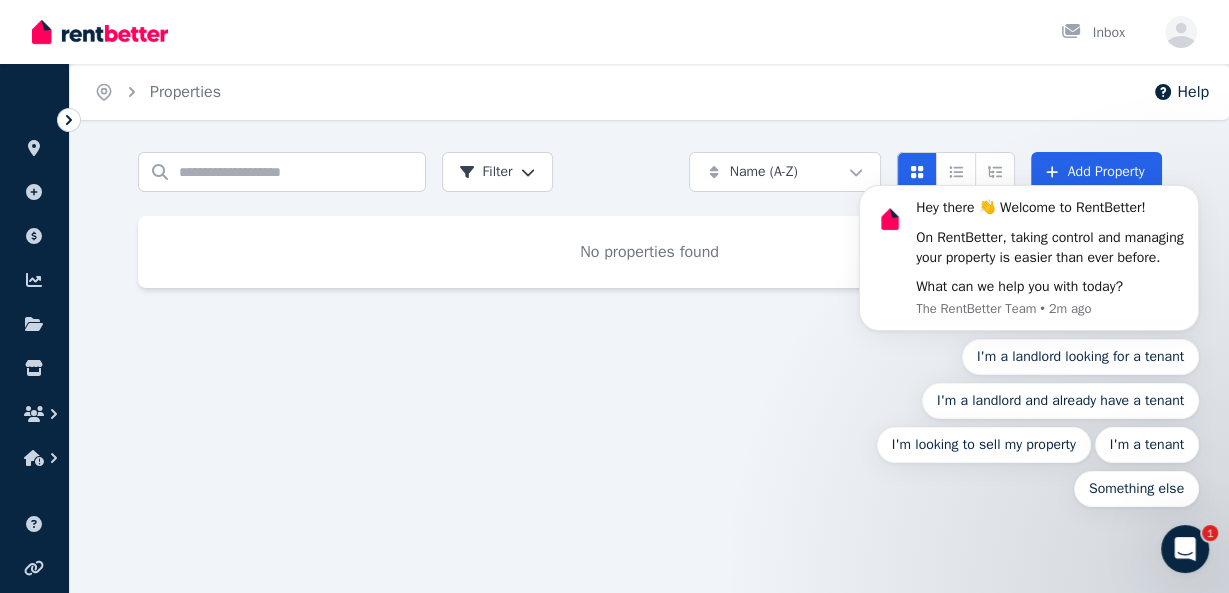 click at bounding box center [1185, 549] 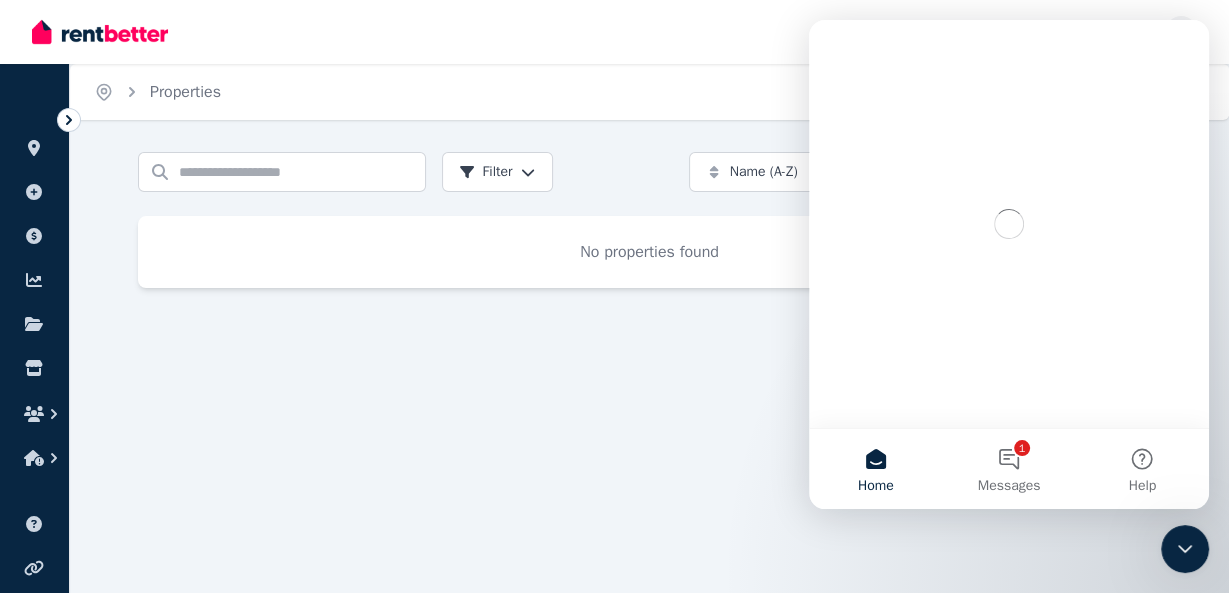 scroll, scrollTop: 0, scrollLeft: 0, axis: both 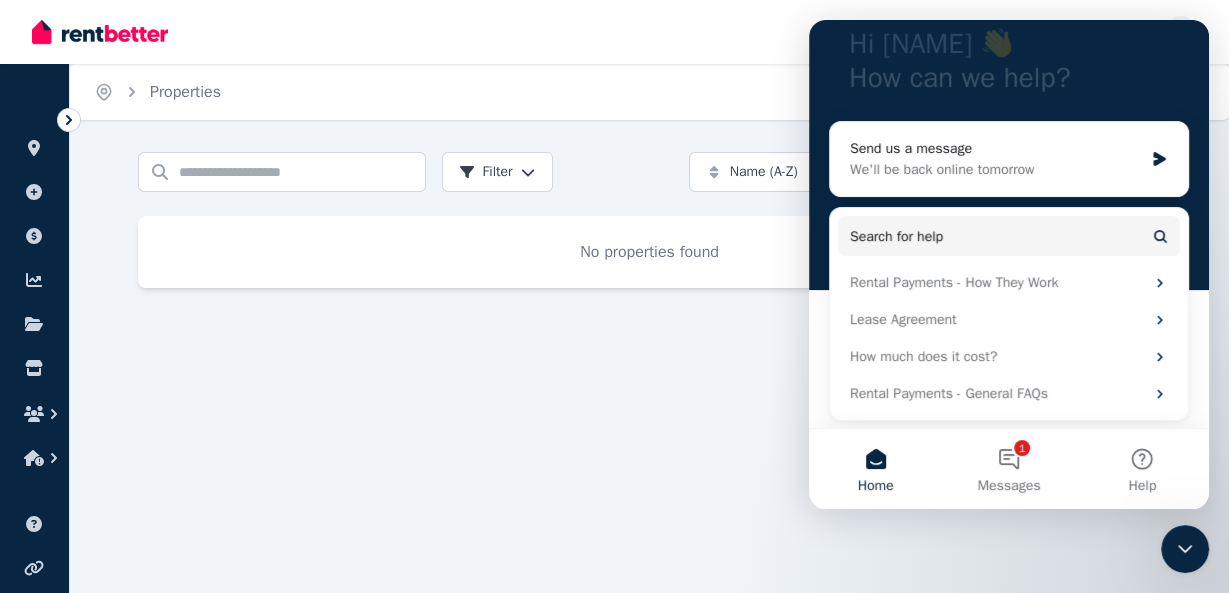 click 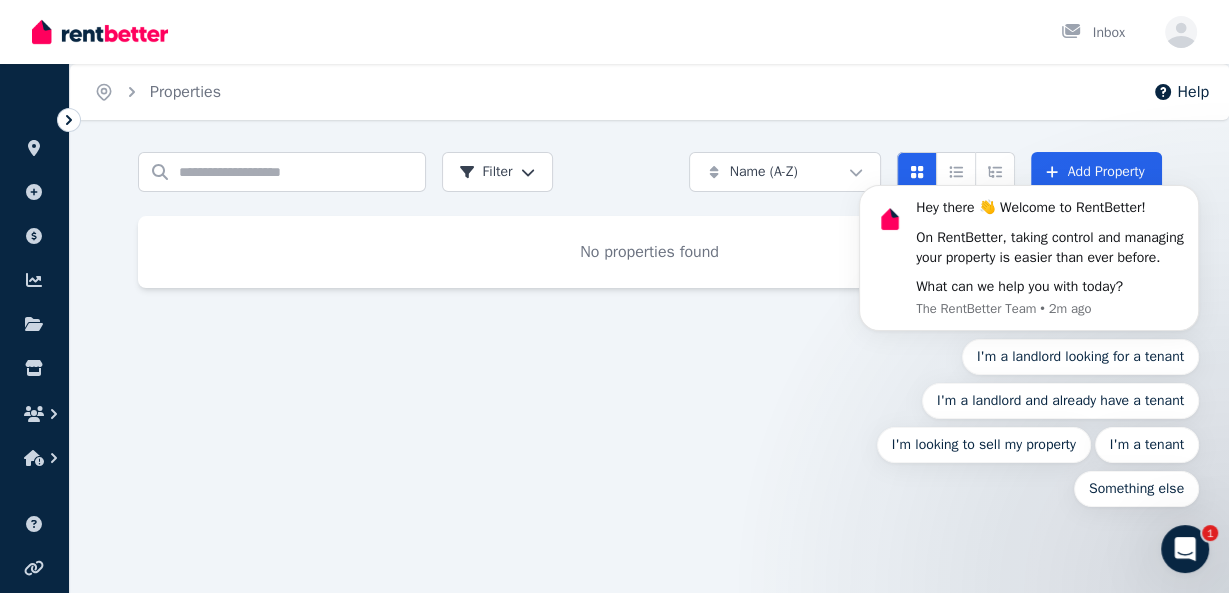 scroll, scrollTop: 0, scrollLeft: 0, axis: both 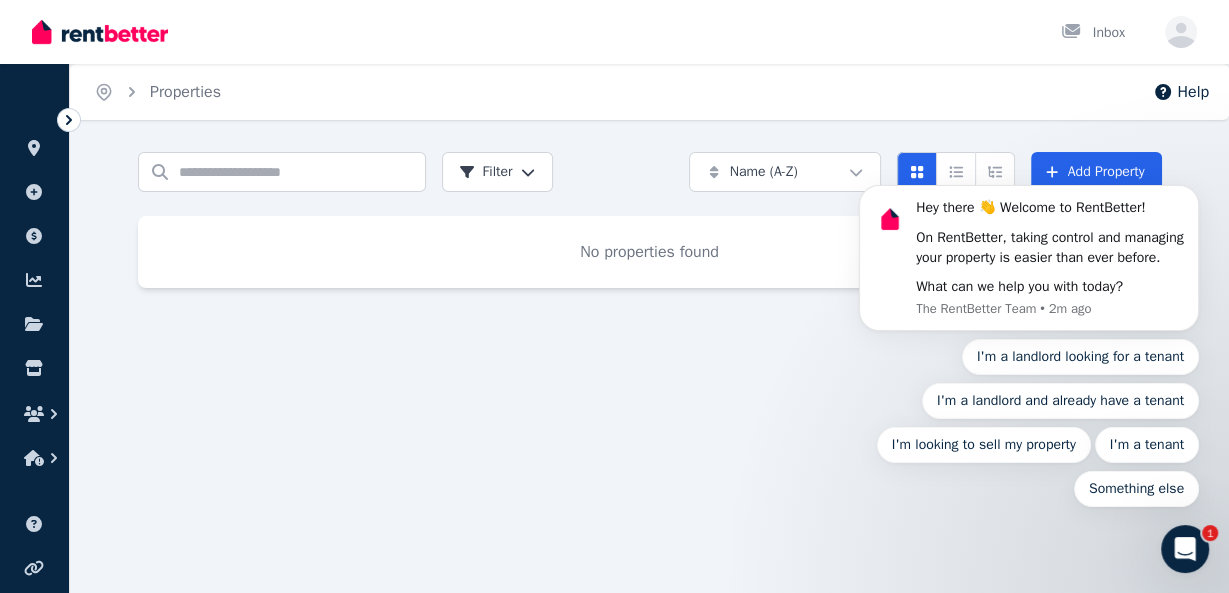 click on "Home Properties Help Search properties Filter Name (A-Z) Add Property No properties found" at bounding box center (614, 296) 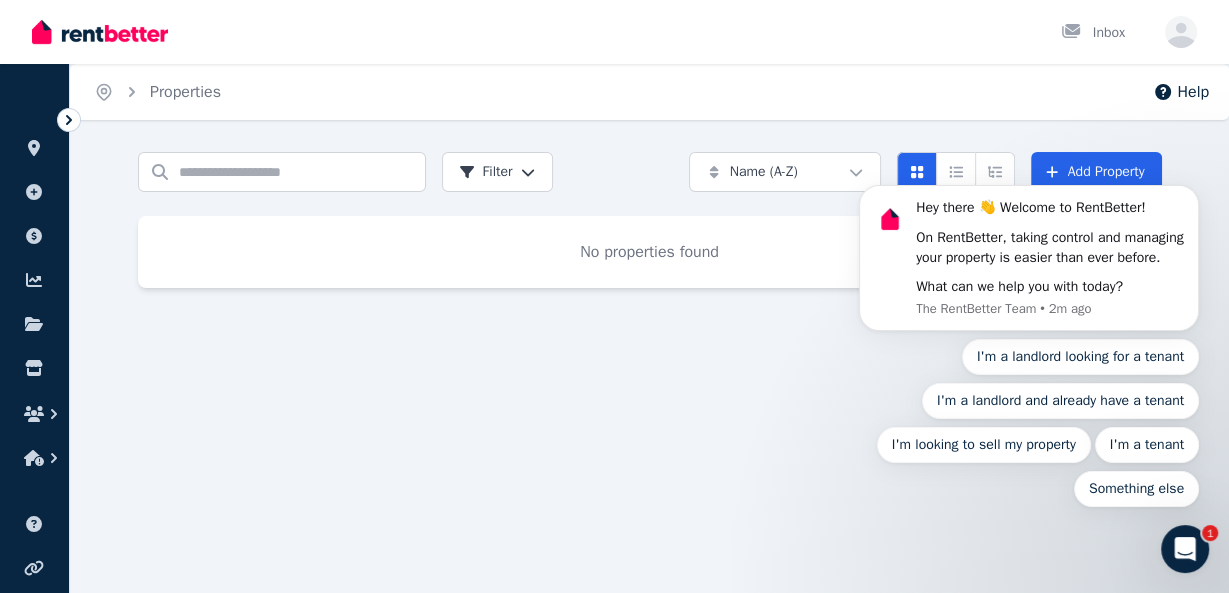 click 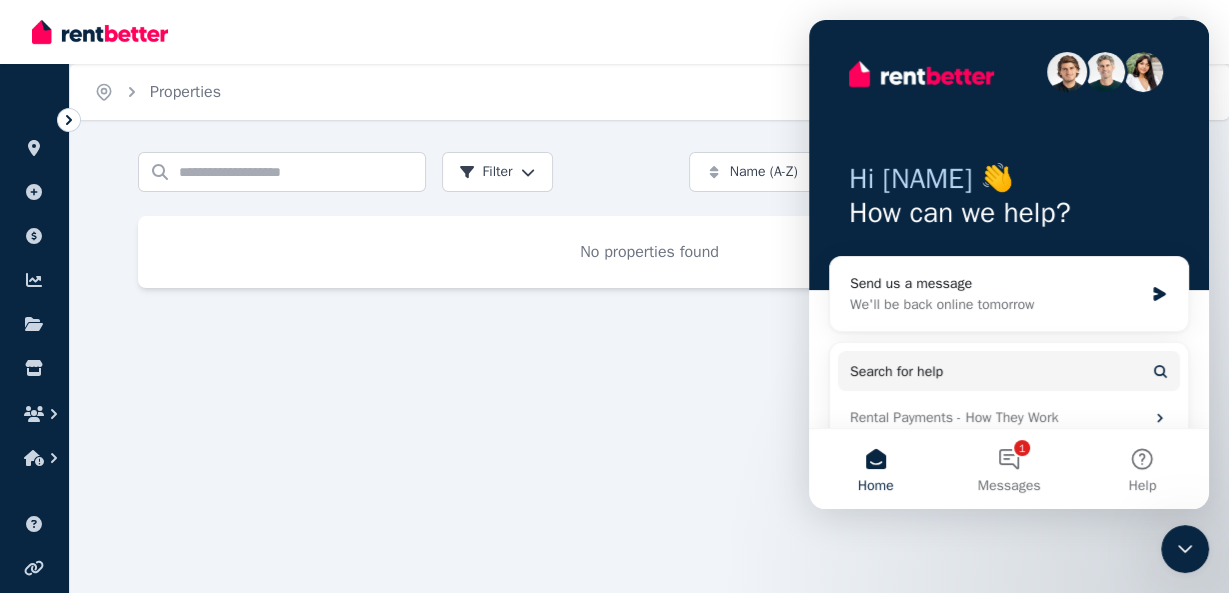click on "Home Properties Help Search properties Filter Name (A-Z) Add Property No properties found" at bounding box center (614, 296) 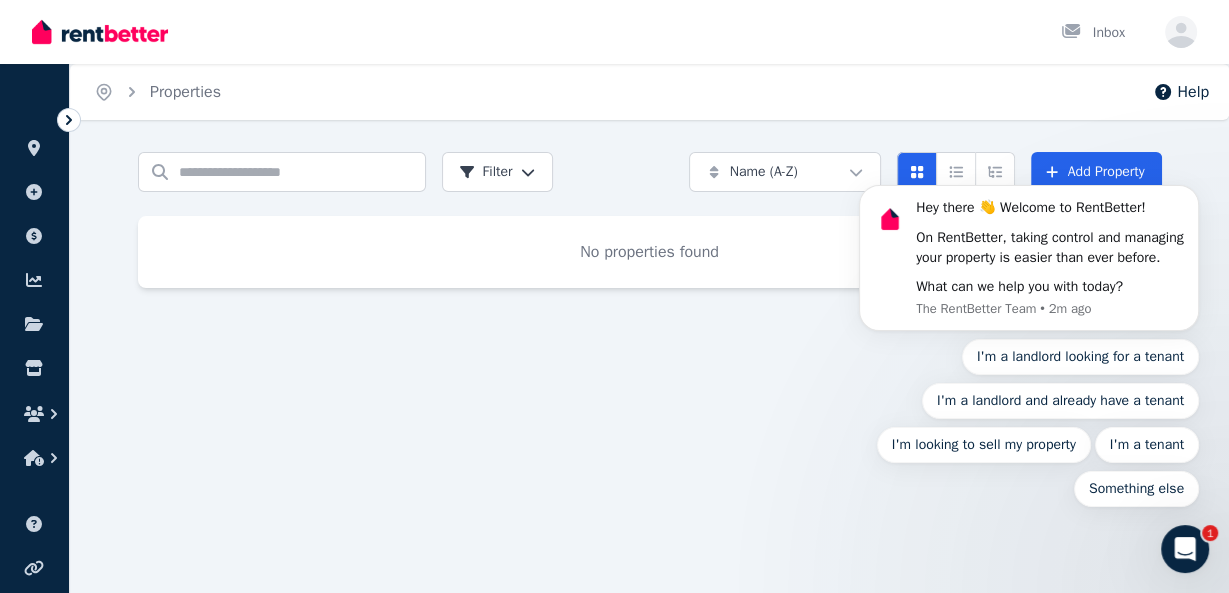 scroll, scrollTop: 0, scrollLeft: 0, axis: both 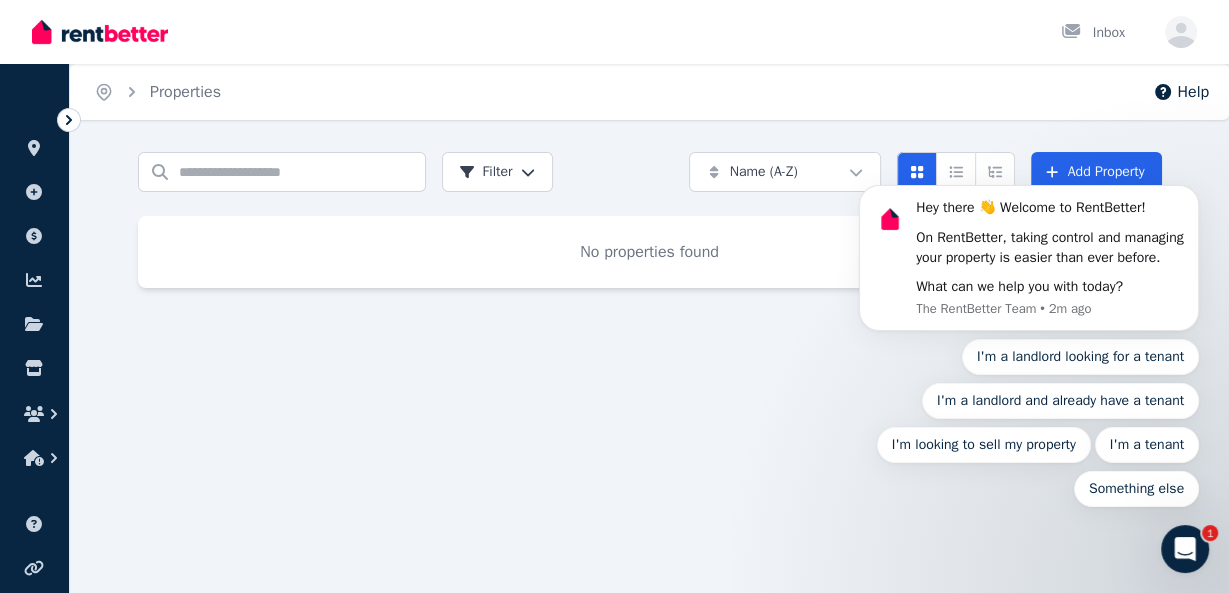 click on "Home Properties Help Search properties Filter Name (A-Z) Add Property No properties found" at bounding box center (614, 296) 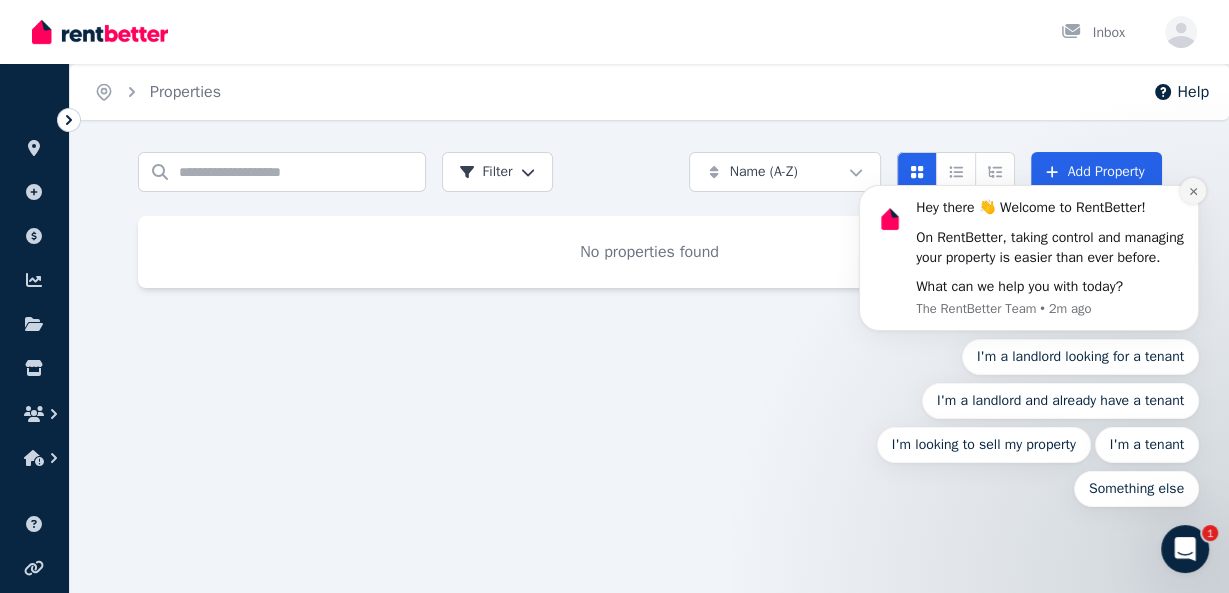 click 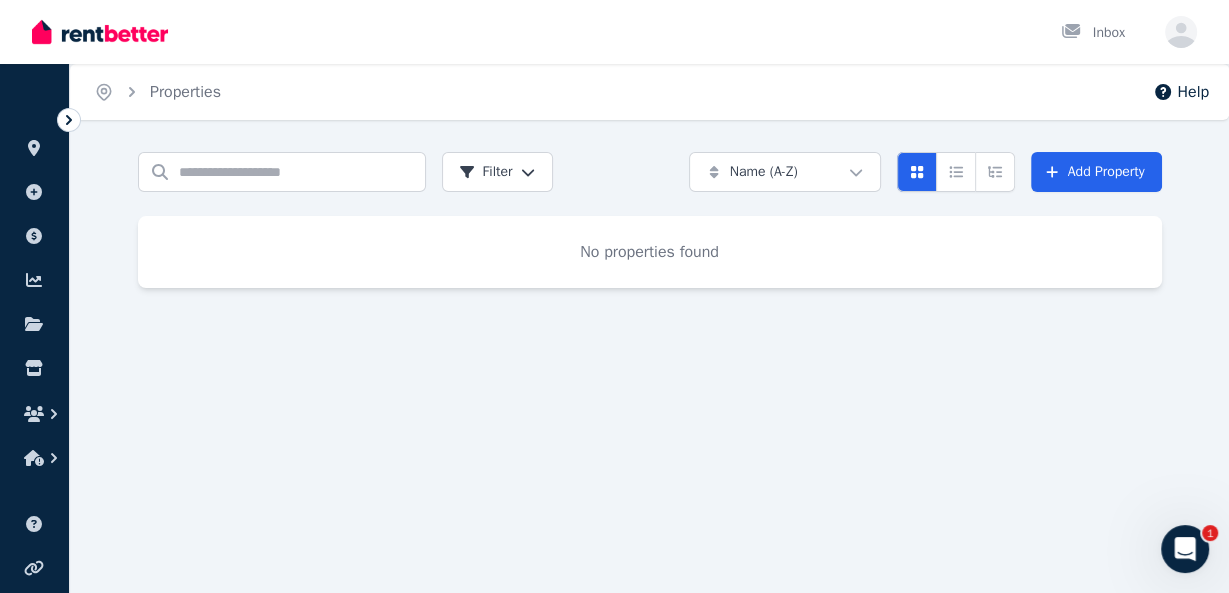click 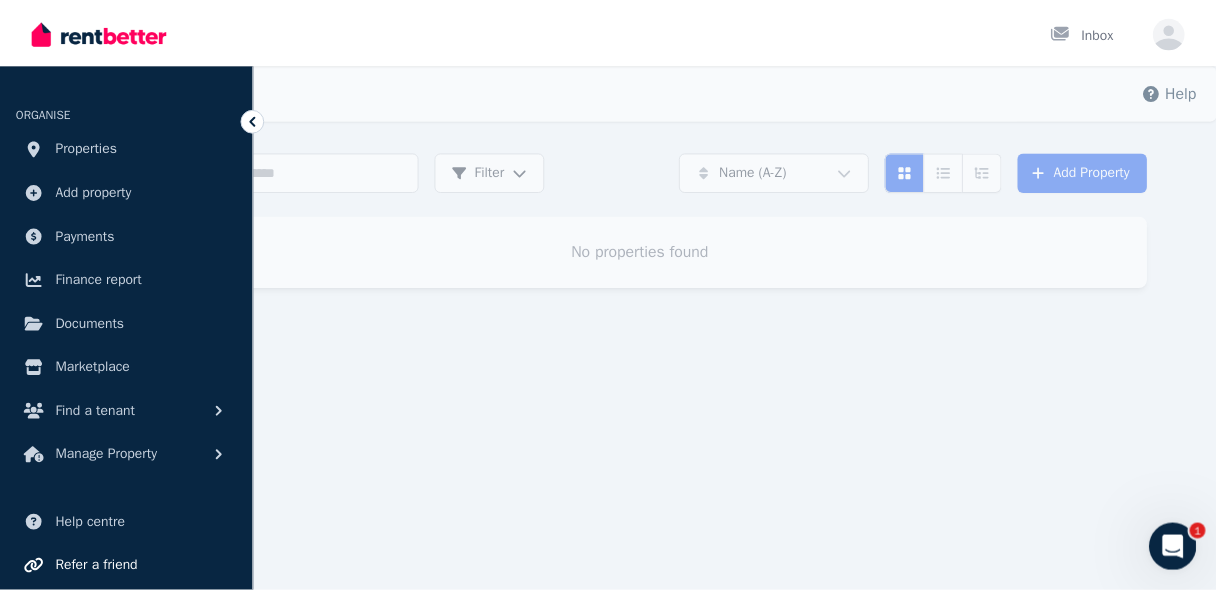 scroll, scrollTop: 0, scrollLeft: 0, axis: both 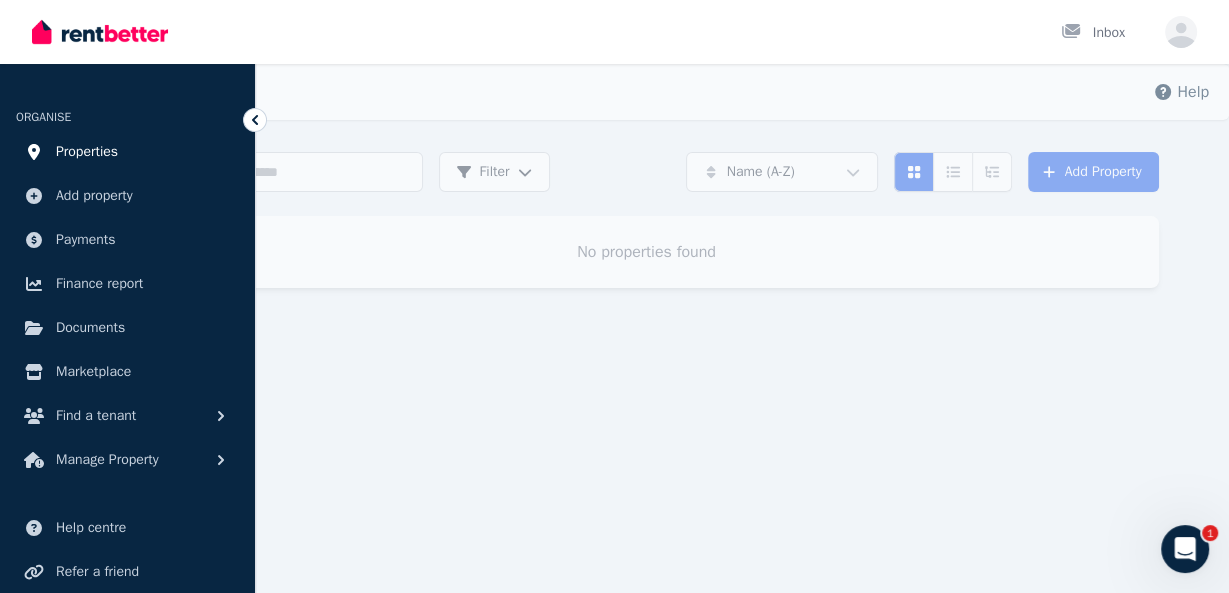click on "Properties" at bounding box center (87, 152) 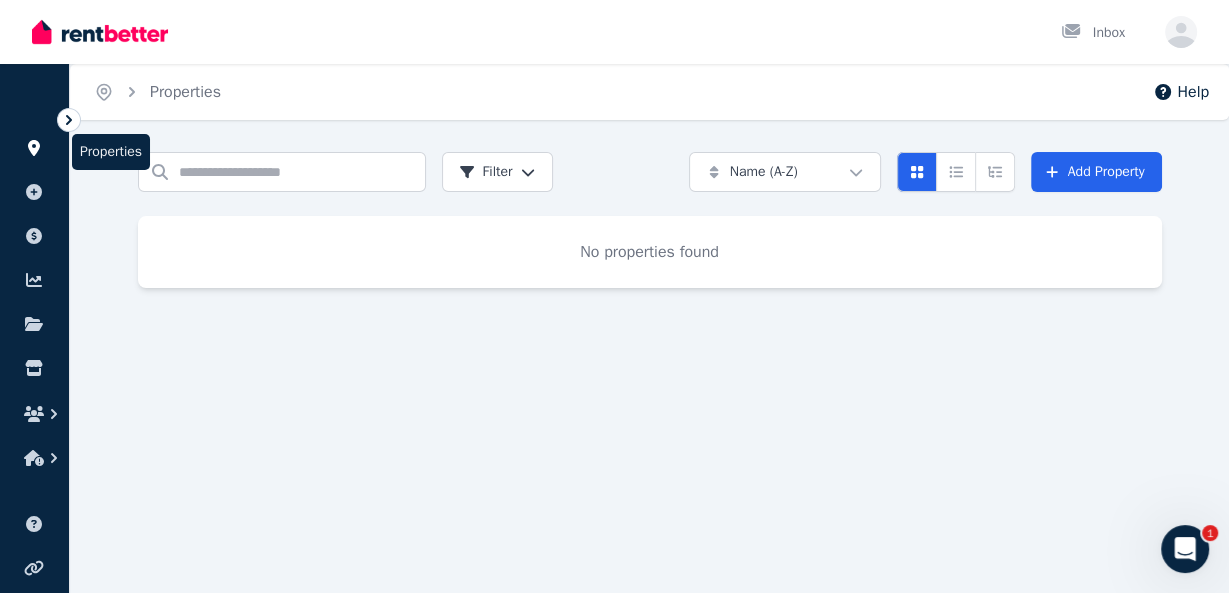 click 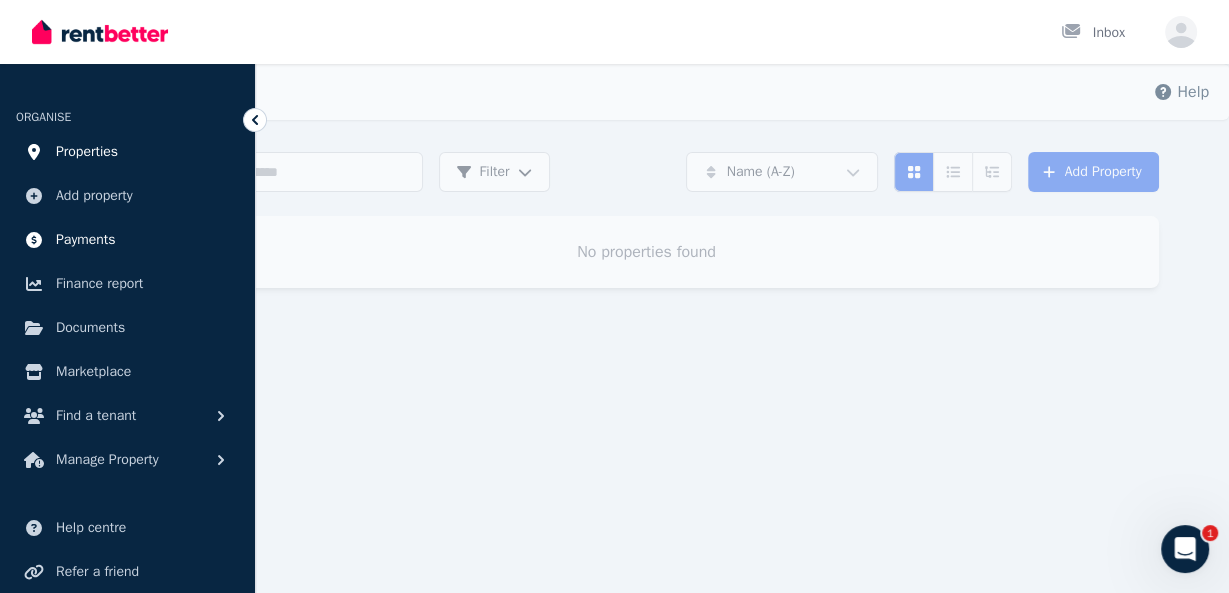 click on "Payments" at bounding box center (86, 240) 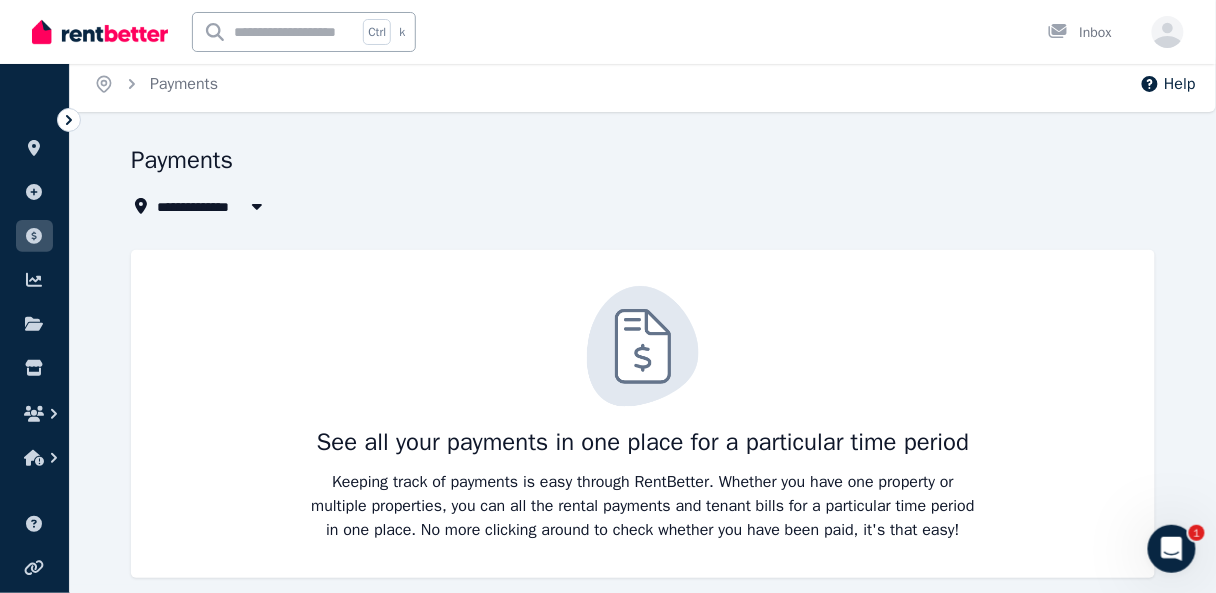 scroll, scrollTop: 0, scrollLeft: 0, axis: both 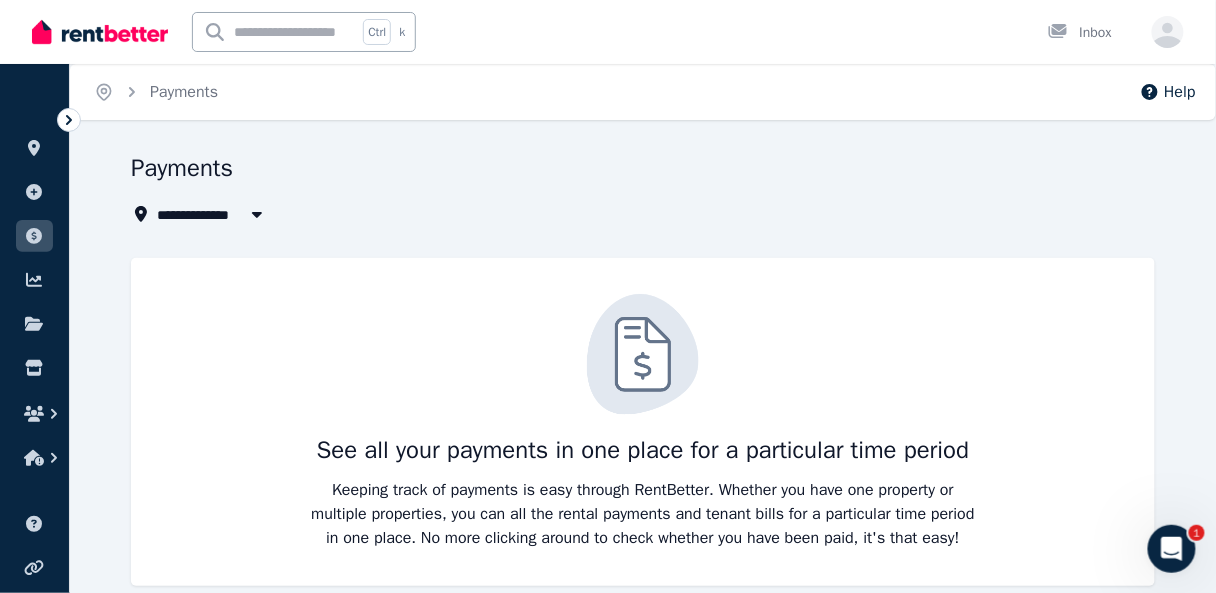 click 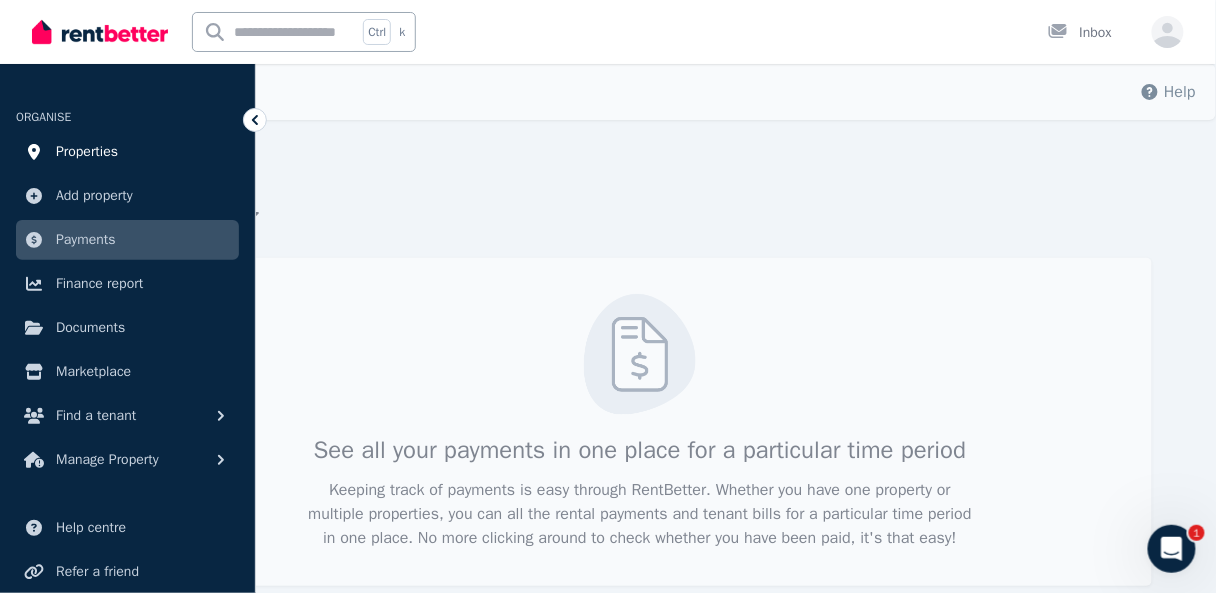 click on "Properties" at bounding box center (87, 152) 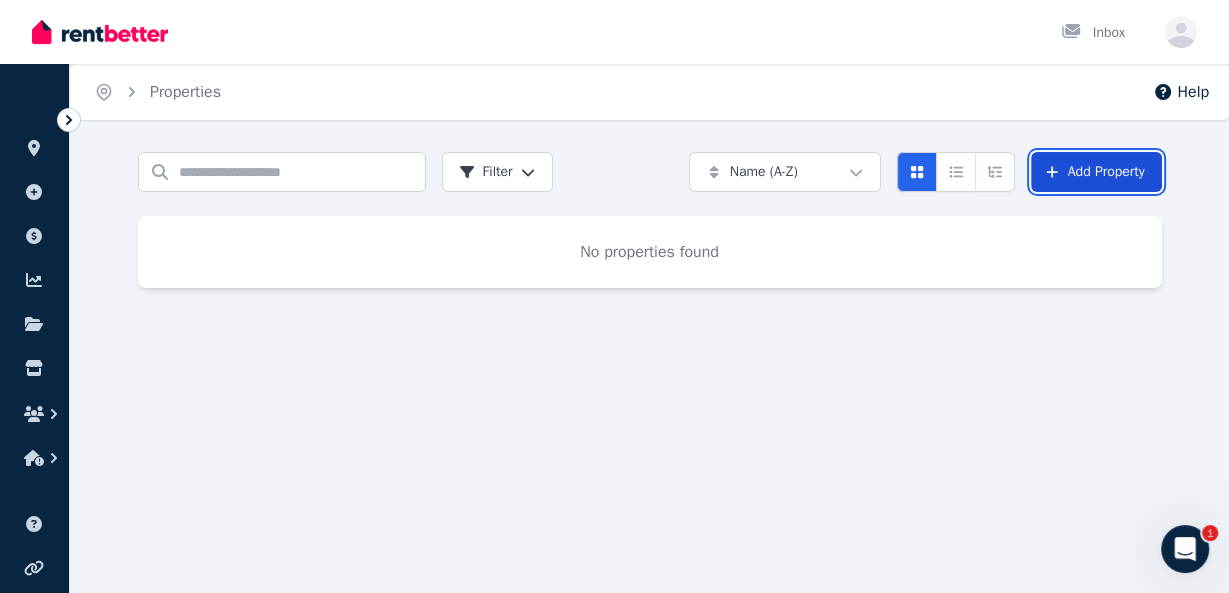 click 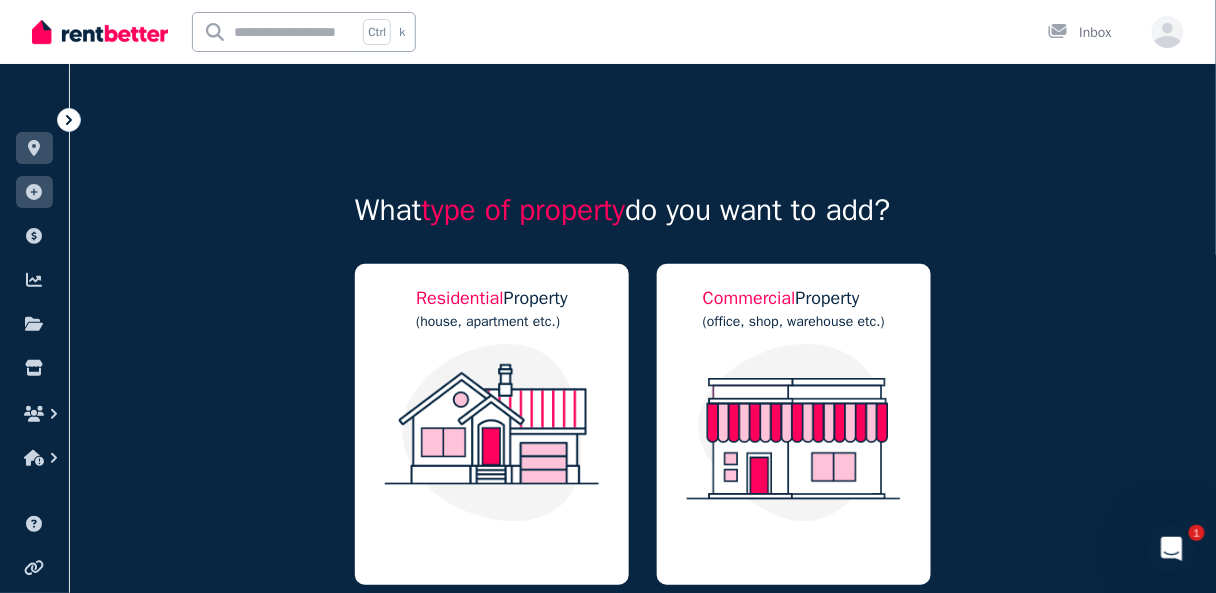 click 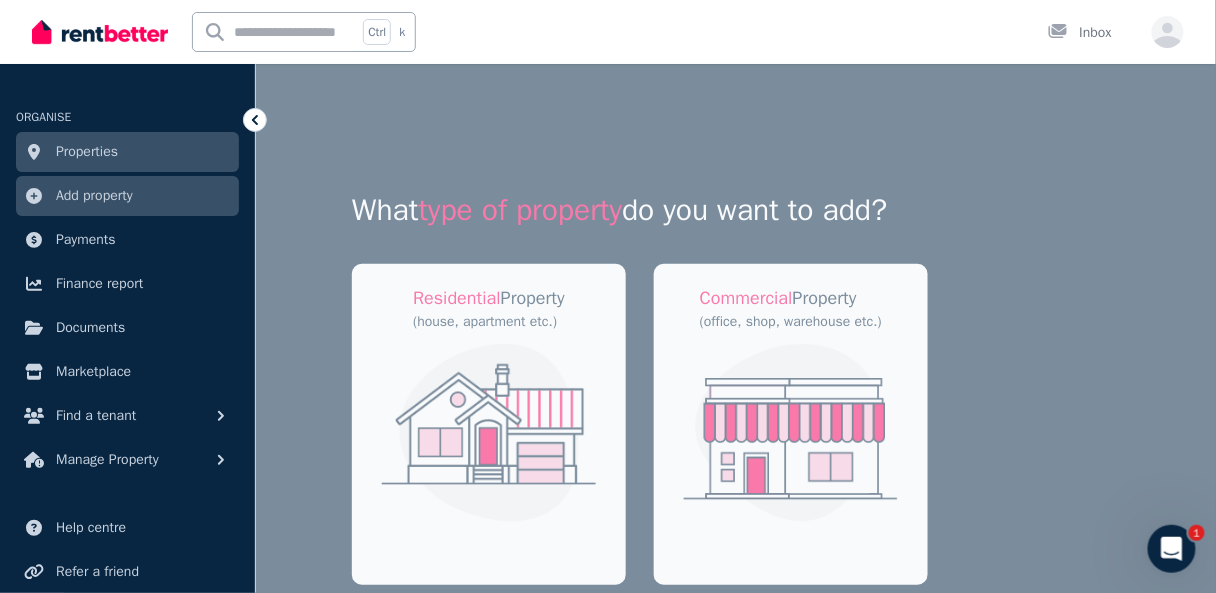 click on "type of property" at bounding box center [521, 210] 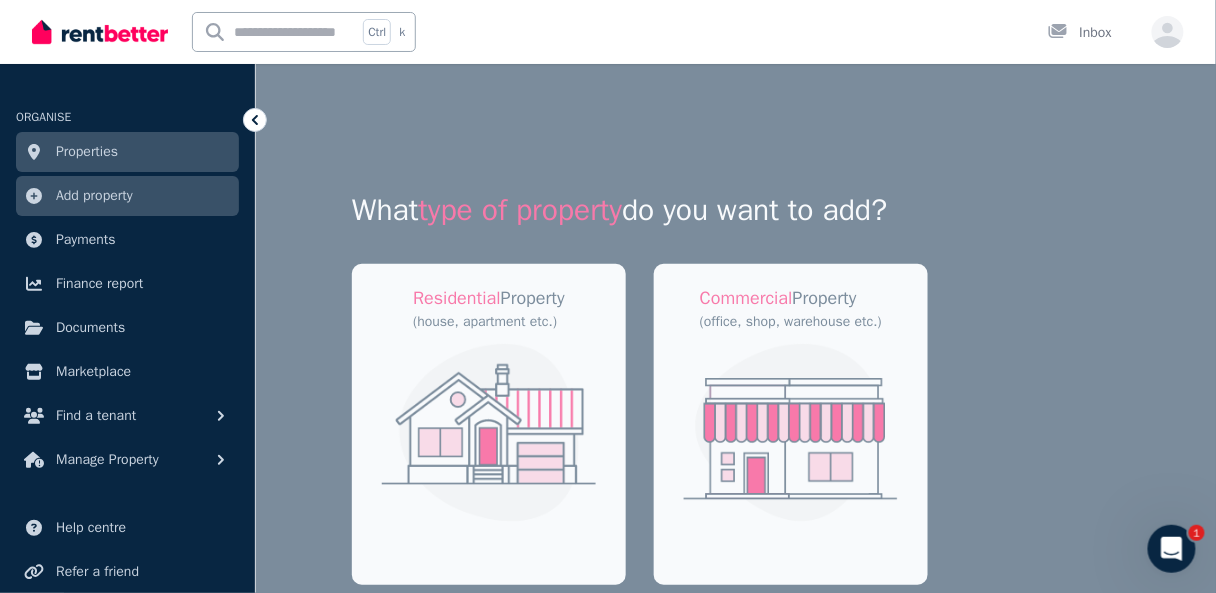 click on "What  type of property  do you want to add? Residential  Property (house, apartment etc.) Commercial  Property (office, shop, warehouse etc.) More than one property? You can add more later." at bounding box center [640, 378] 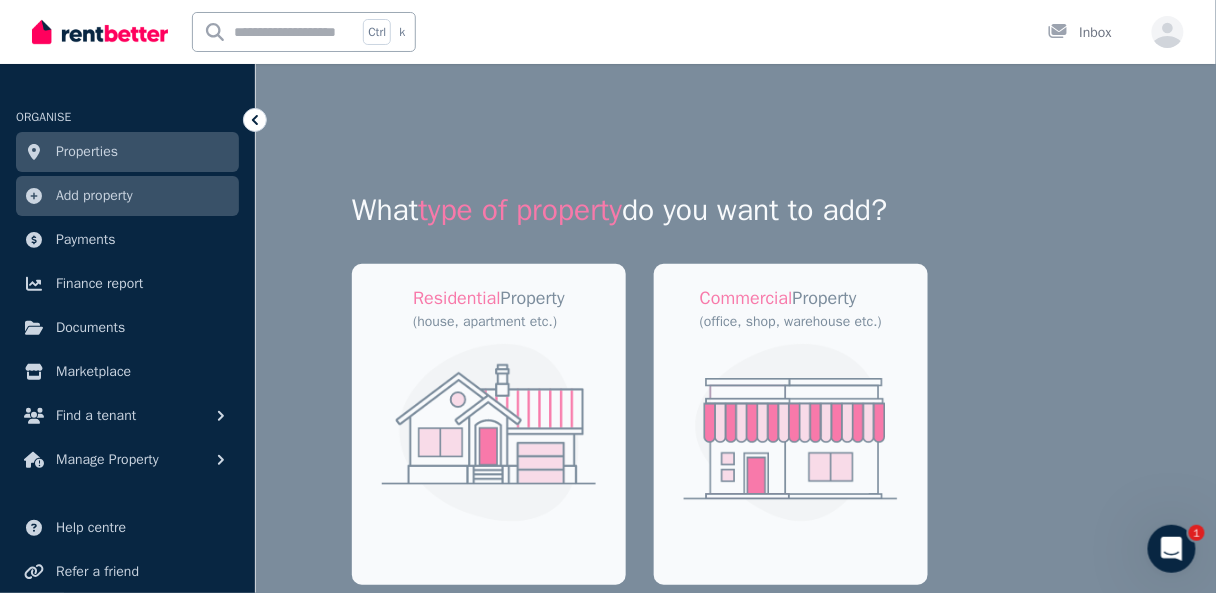 click 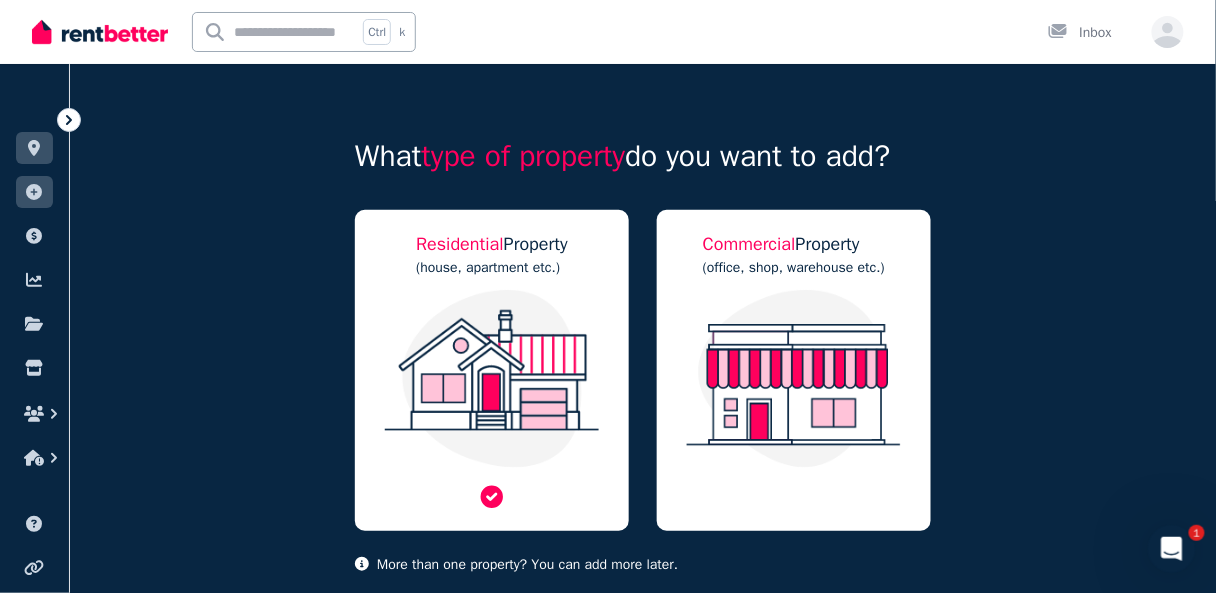 scroll, scrollTop: 134, scrollLeft: 0, axis: vertical 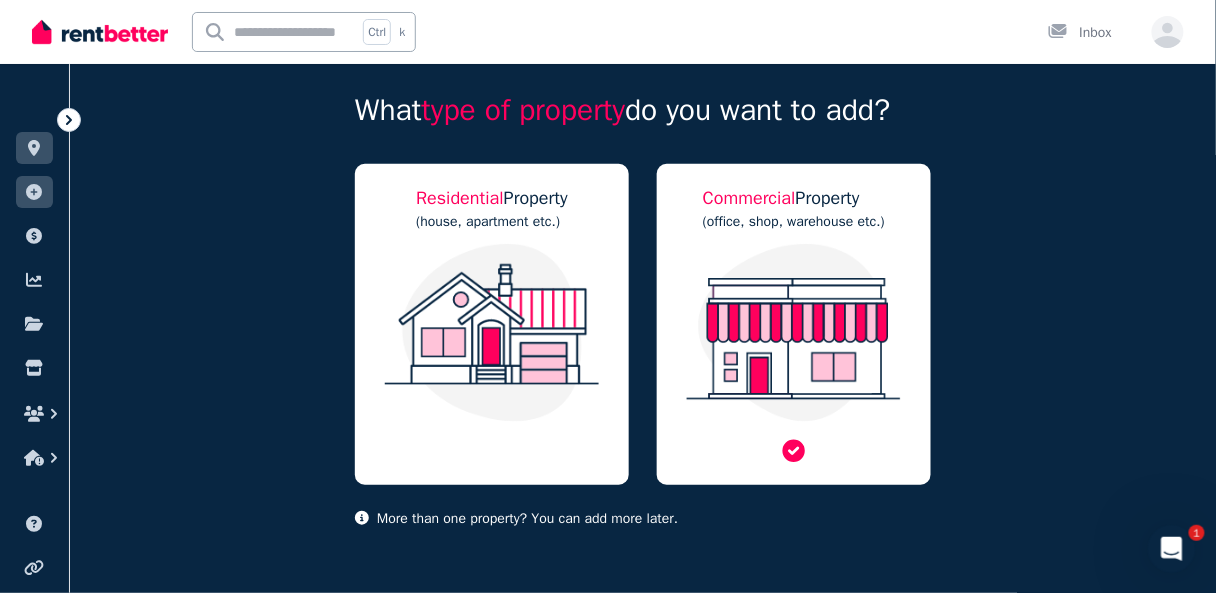 click at bounding box center (794, 333) 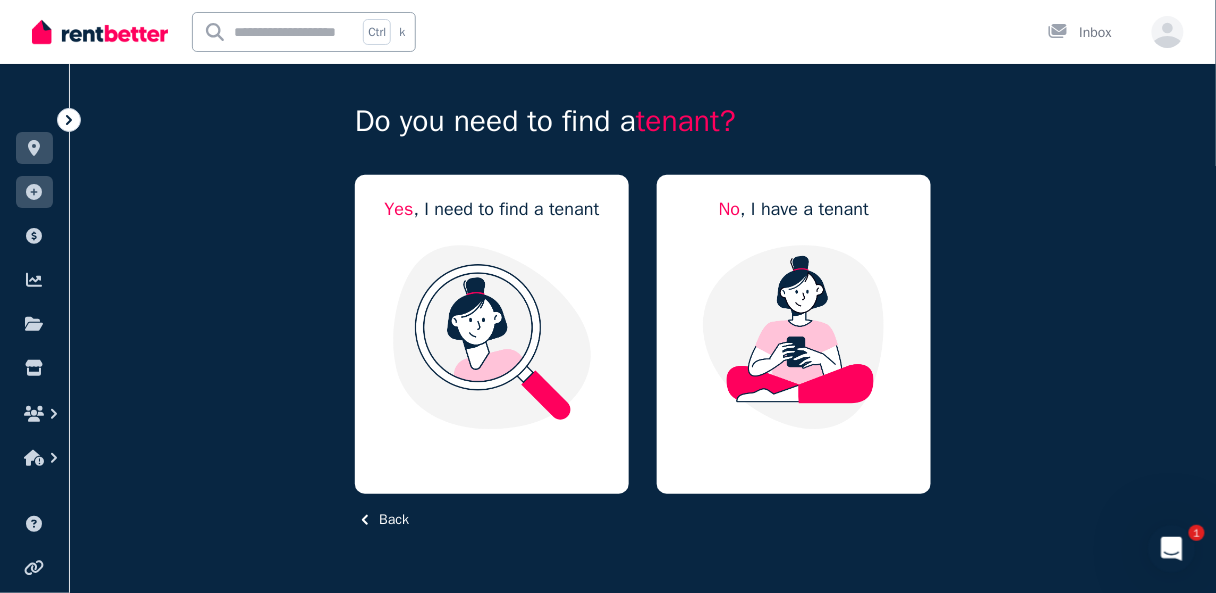 scroll, scrollTop: 90, scrollLeft: 0, axis: vertical 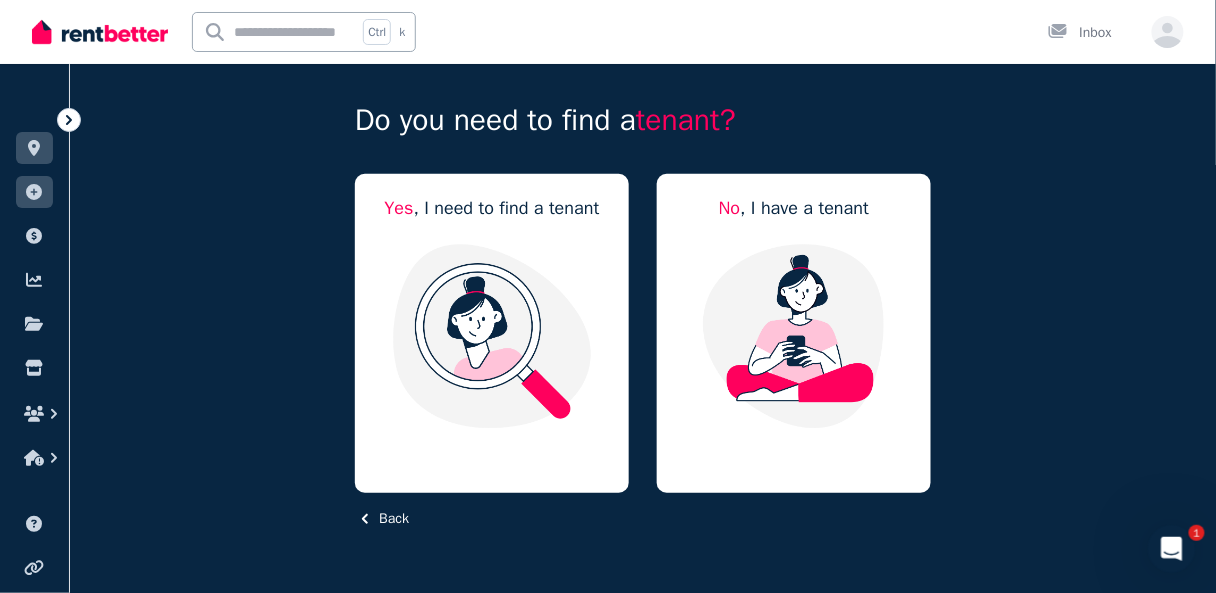 click on "Back" at bounding box center (382, 519) 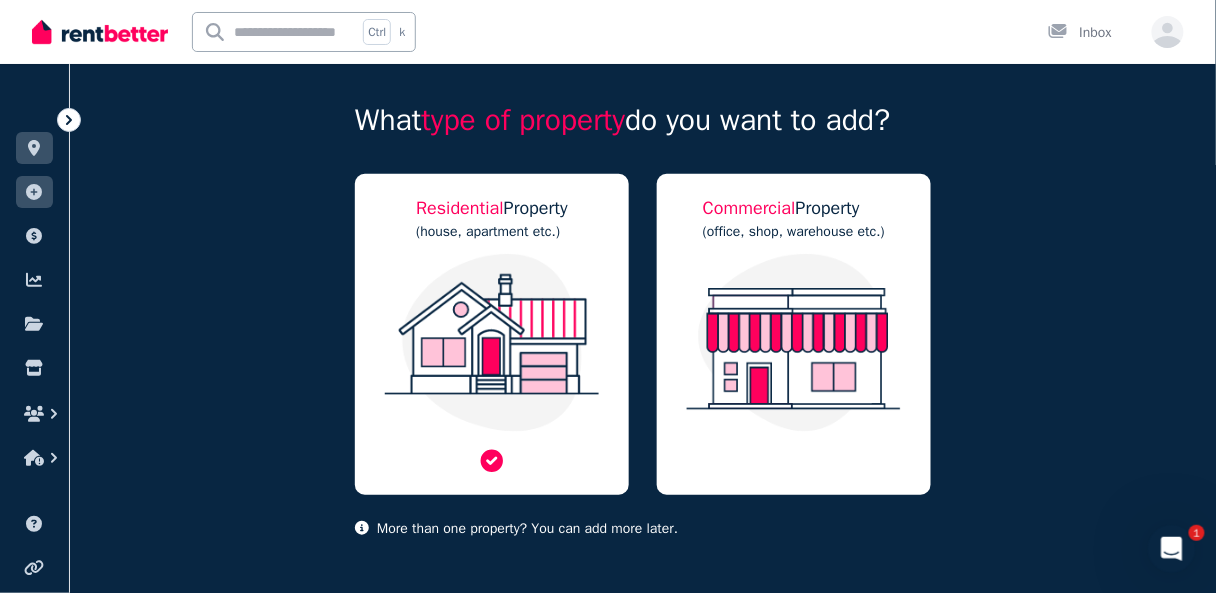 click at bounding box center (492, 343) 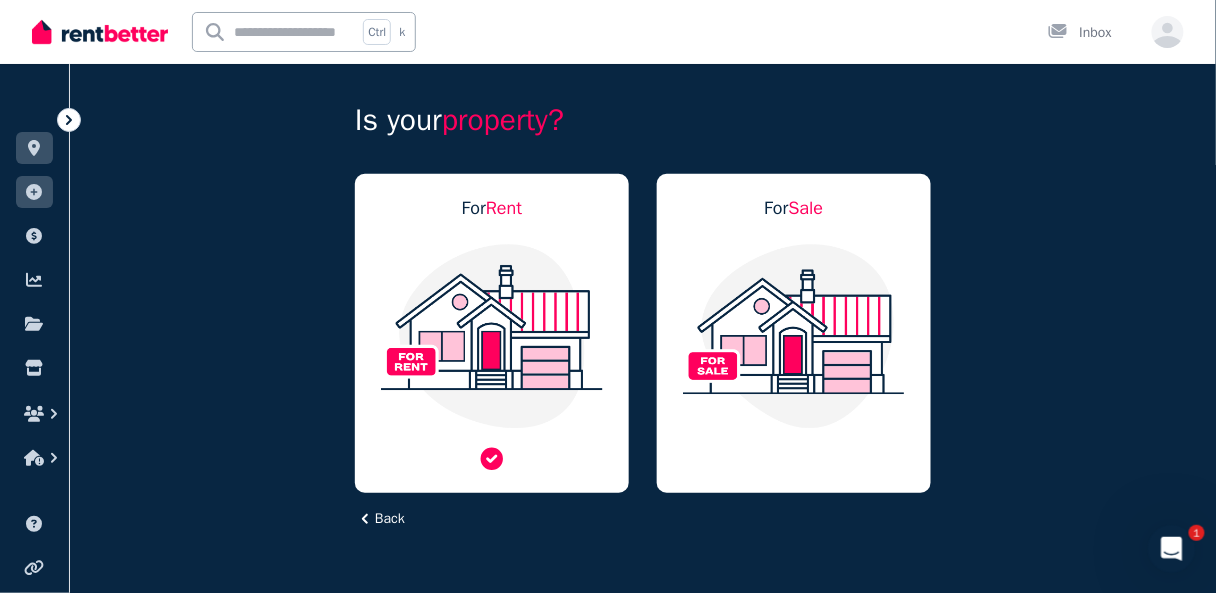 click at bounding box center (492, 336) 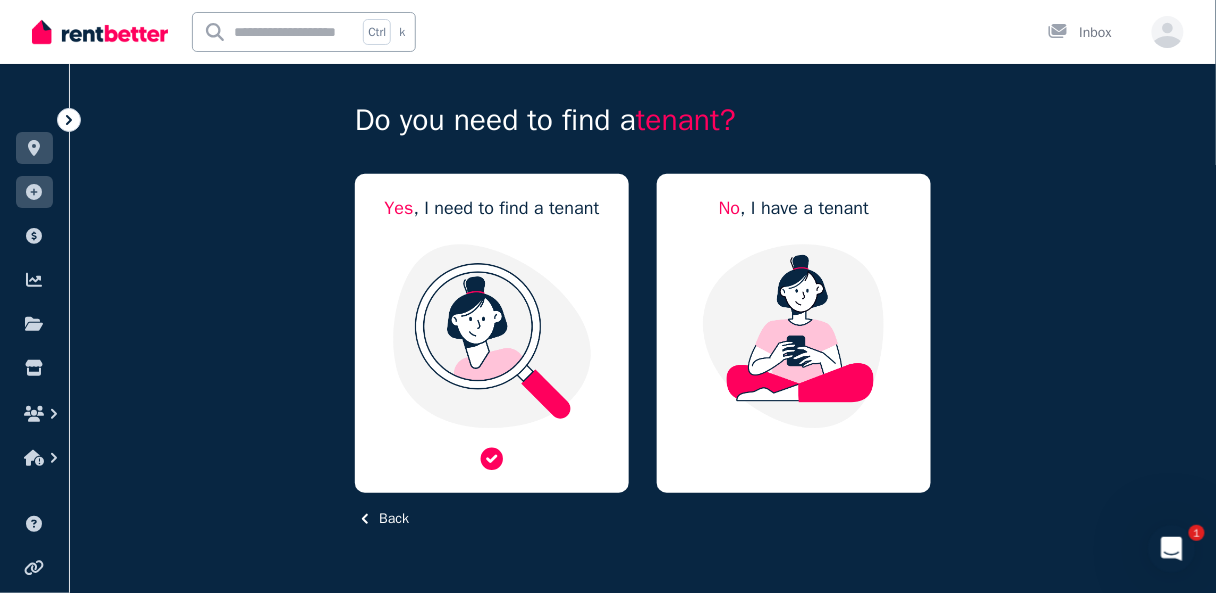click at bounding box center (492, 336) 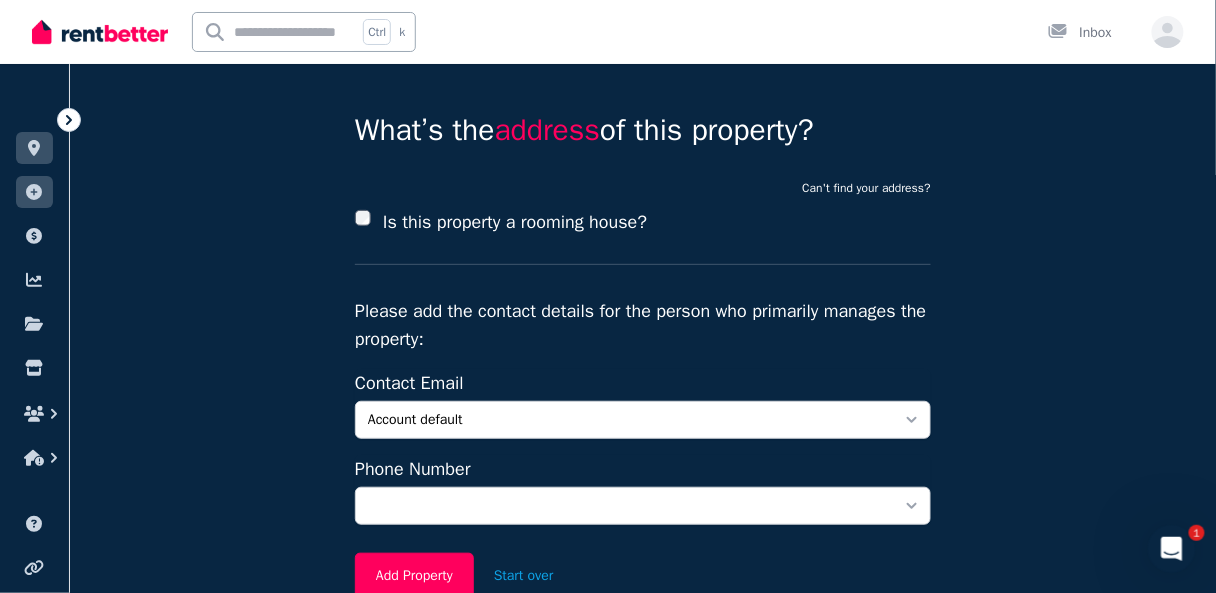 scroll, scrollTop: 90, scrollLeft: 0, axis: vertical 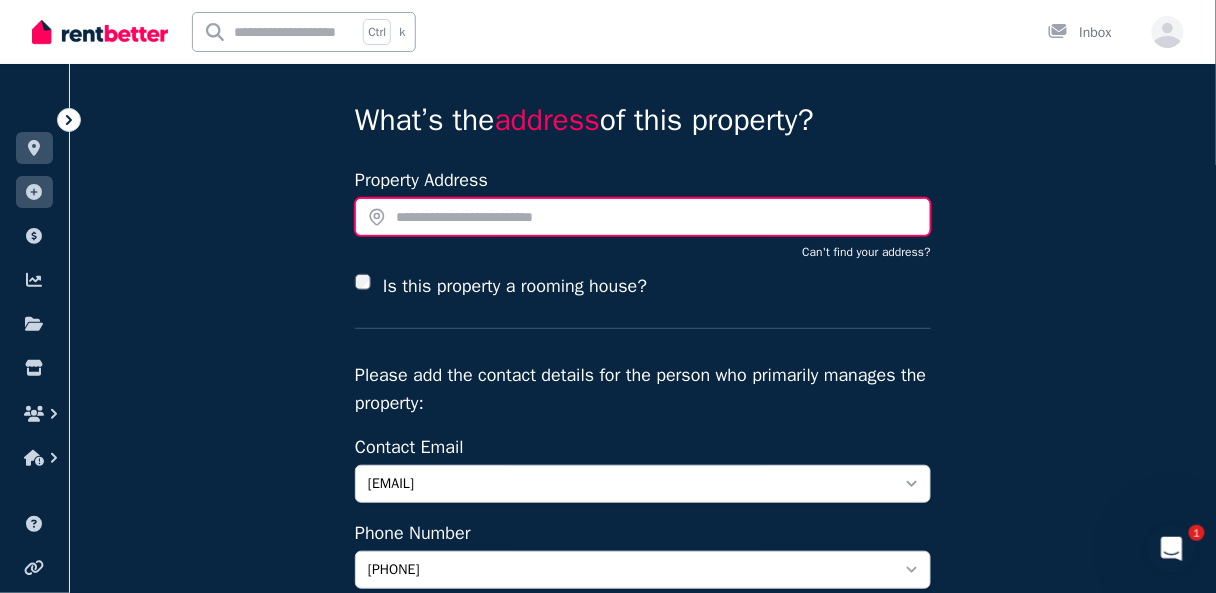 click at bounding box center [643, 217] 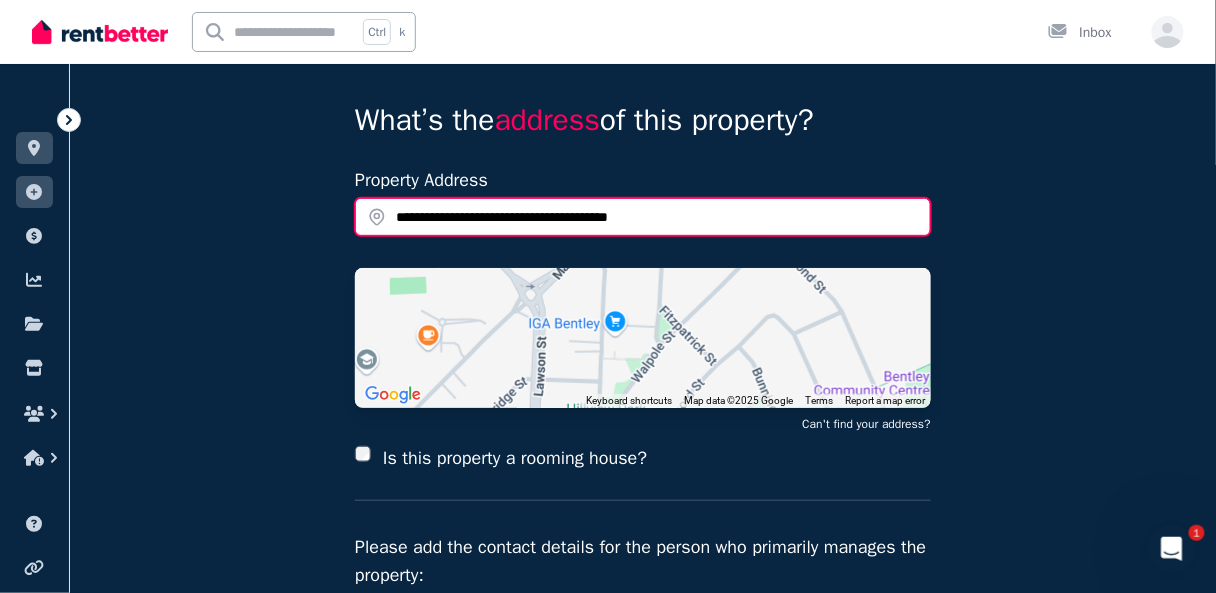 type on "**********" 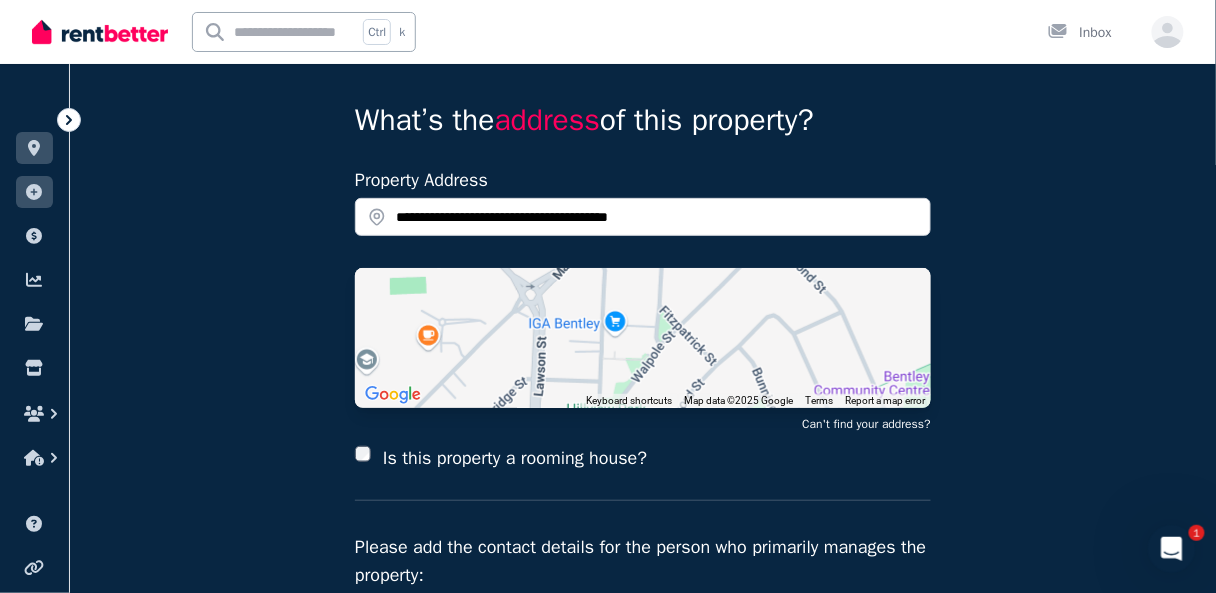 click on "**********" at bounding box center [643, 460] 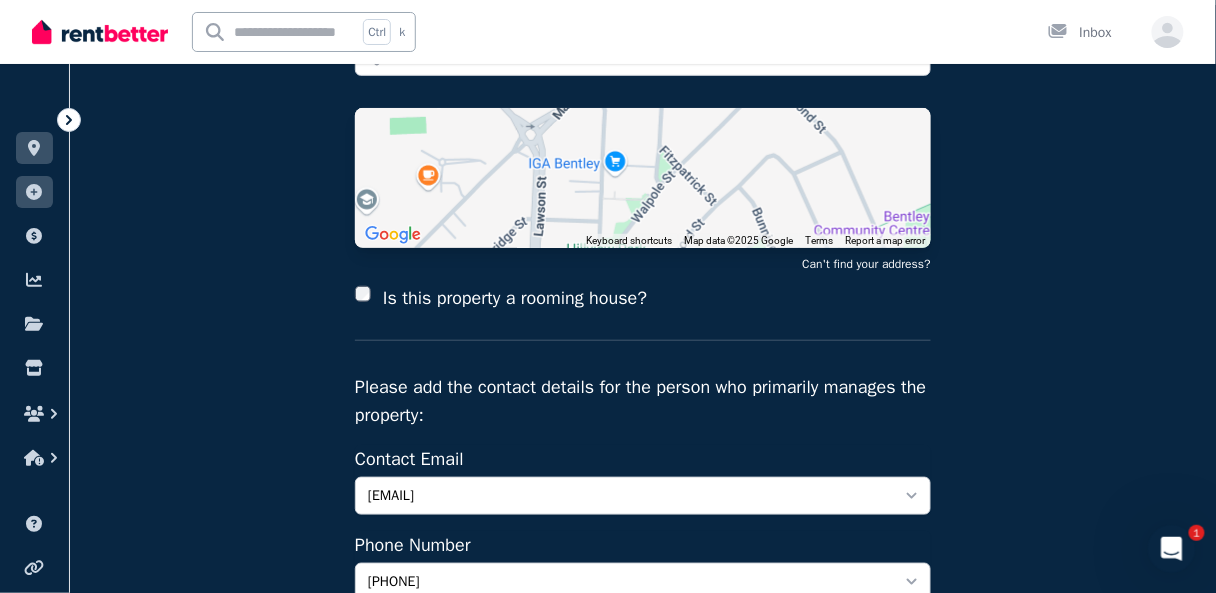 scroll, scrollTop: 330, scrollLeft: 0, axis: vertical 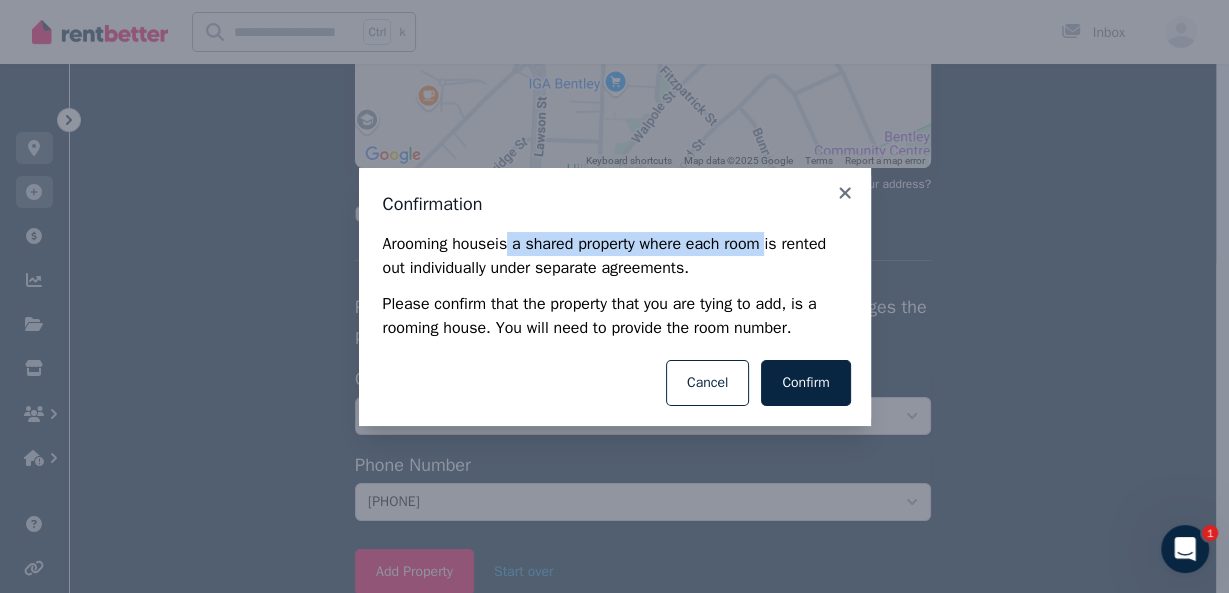 drag, startPoint x: 522, startPoint y: 246, endPoint x: 783, endPoint y: 247, distance: 261.00192 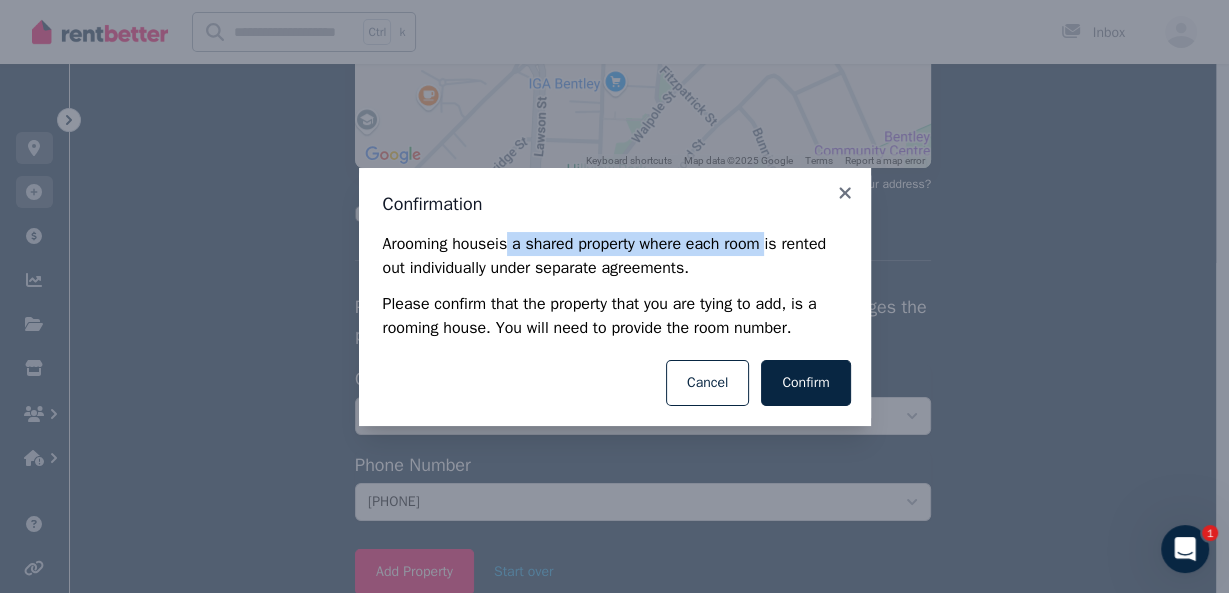 click on "A  rooming house  is a shared property where each room is rented out individually under separate agreements." at bounding box center [615, 256] 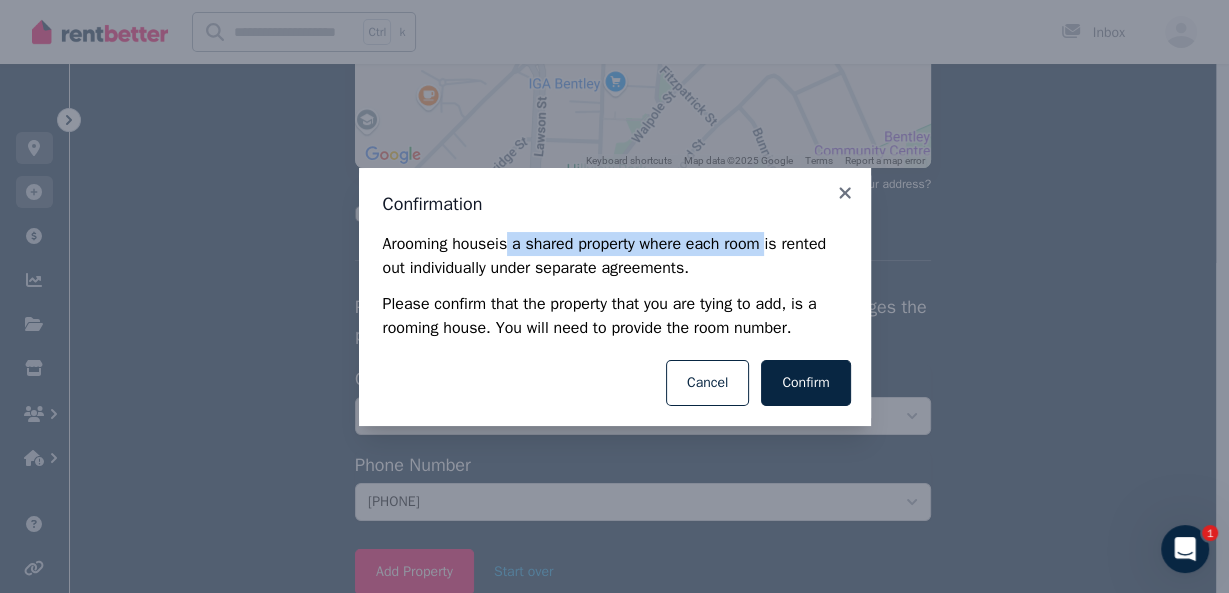 drag, startPoint x: 435, startPoint y: 268, endPoint x: 764, endPoint y: 270, distance: 329.00607 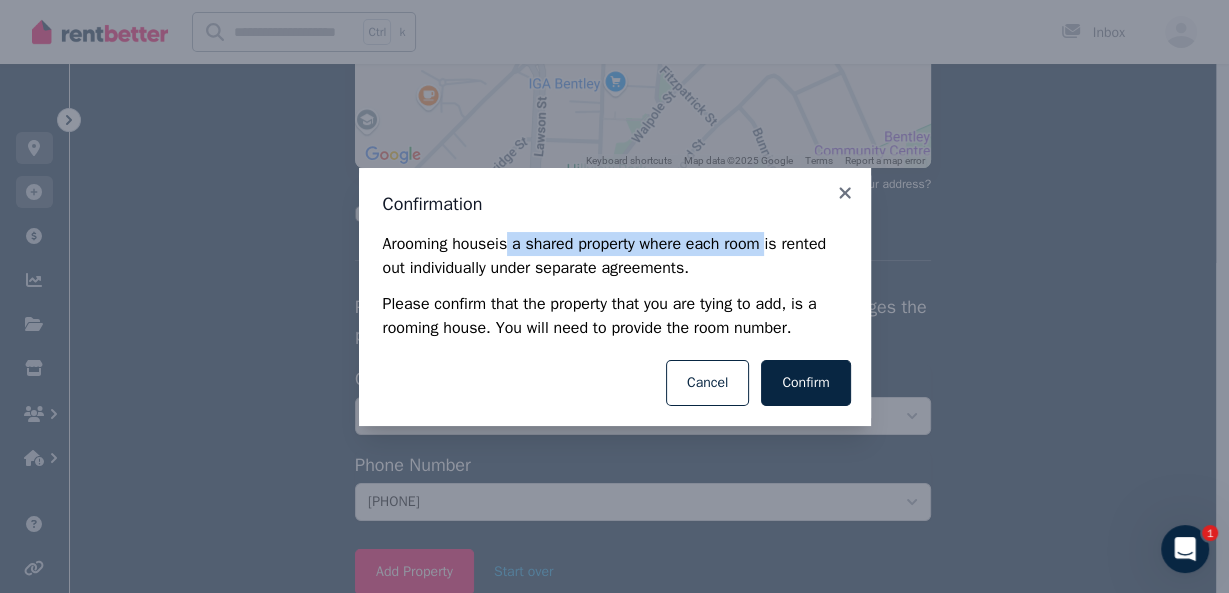 click on "A  rooming house  is a shared property where each room is rented out individually under separate agreements." at bounding box center [615, 256] 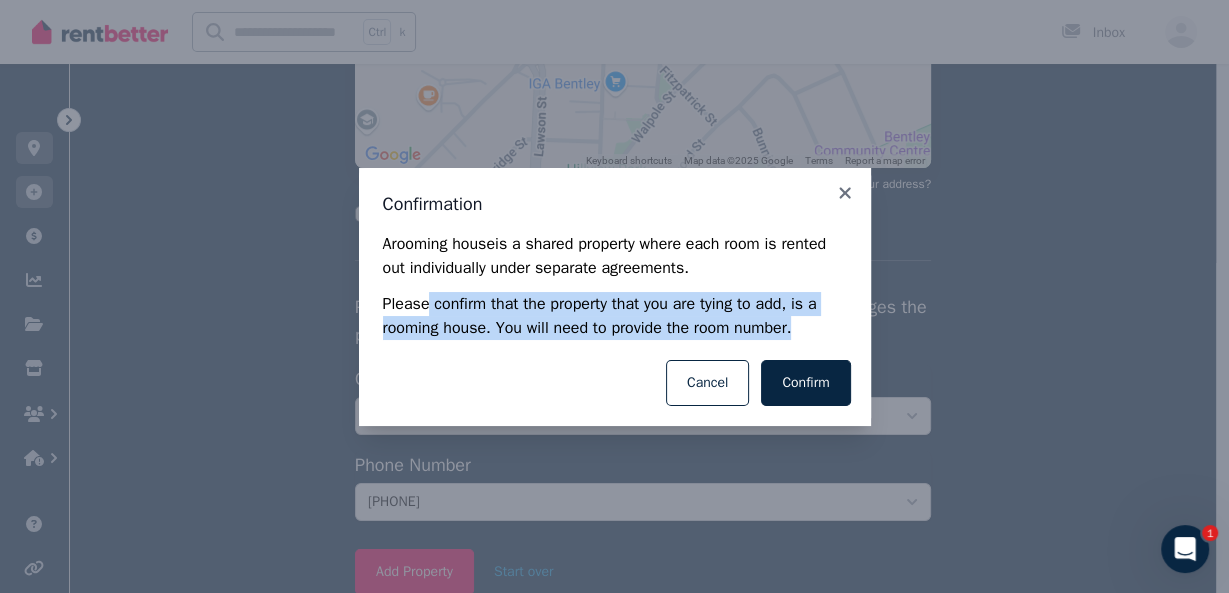 drag, startPoint x: 429, startPoint y: 309, endPoint x: 812, endPoint y: 327, distance: 383.42273 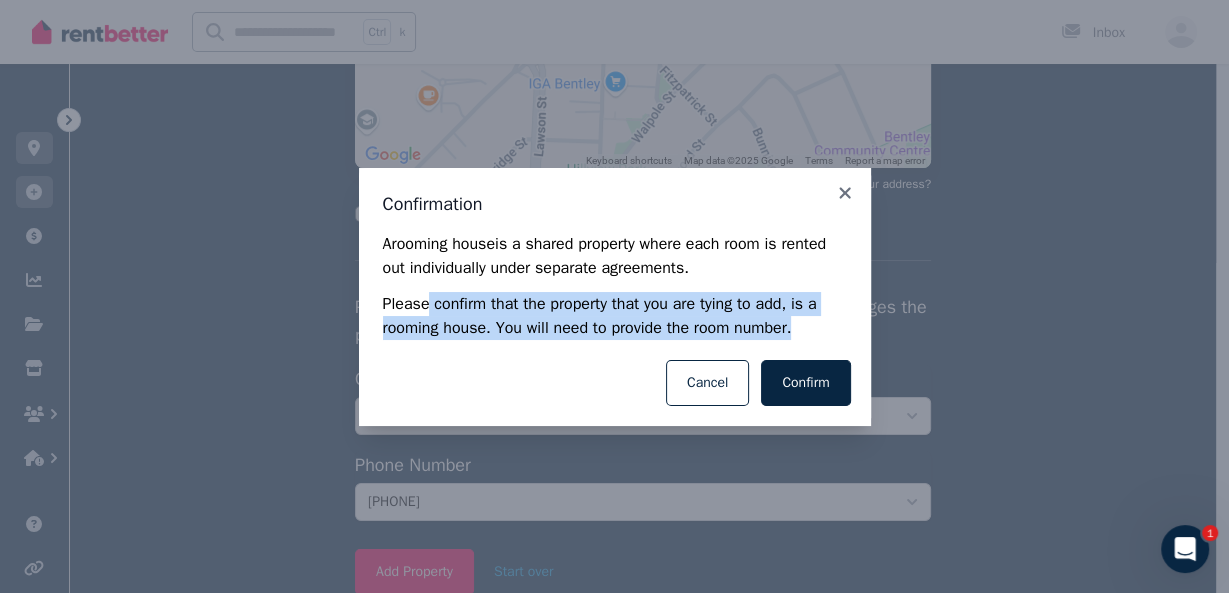 click on "Please confirm that the property that you are tying to add, is a rooming house. You will need to provide the room number." at bounding box center [615, 316] 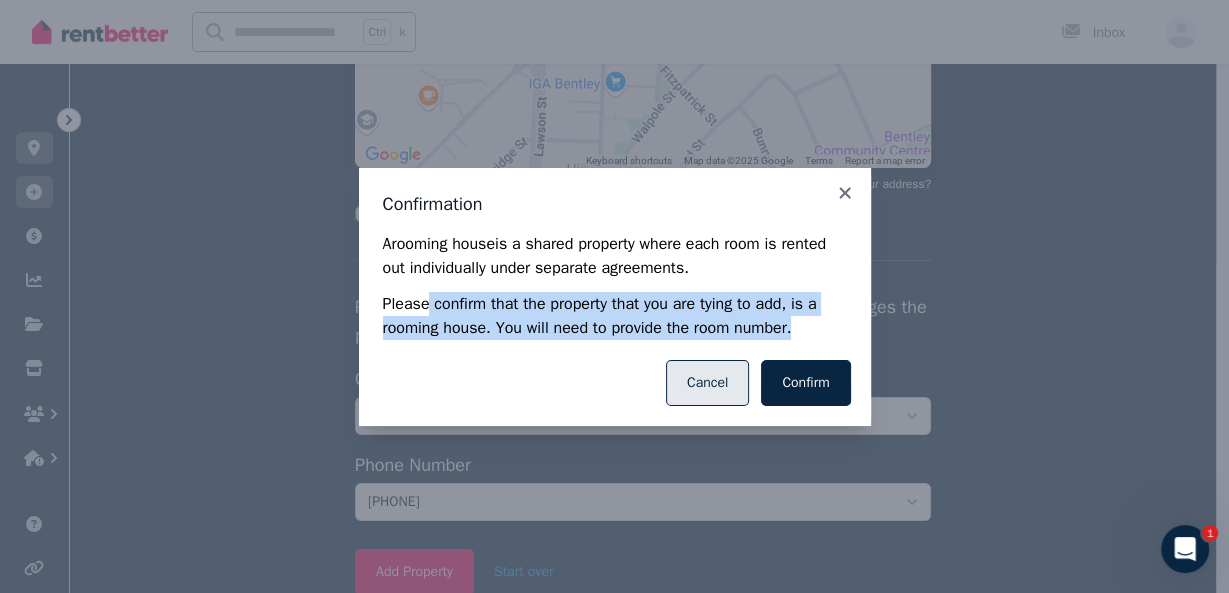 drag, startPoint x: 812, startPoint y: 327, endPoint x: 705, endPoint y: 380, distance: 119.40687 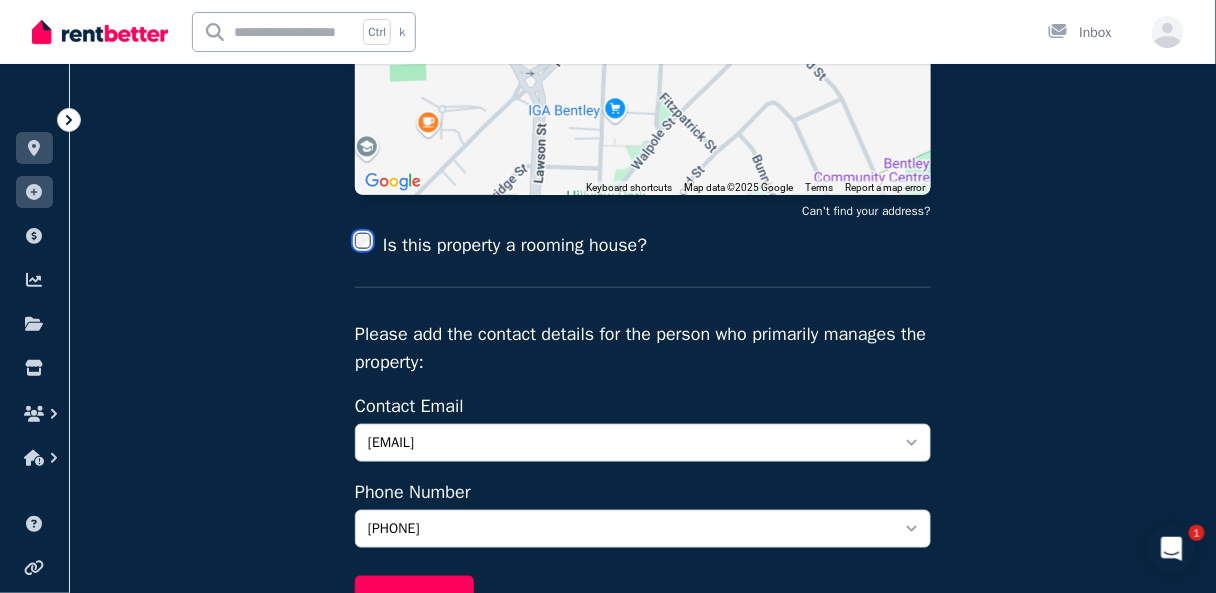 scroll, scrollTop: 410, scrollLeft: 0, axis: vertical 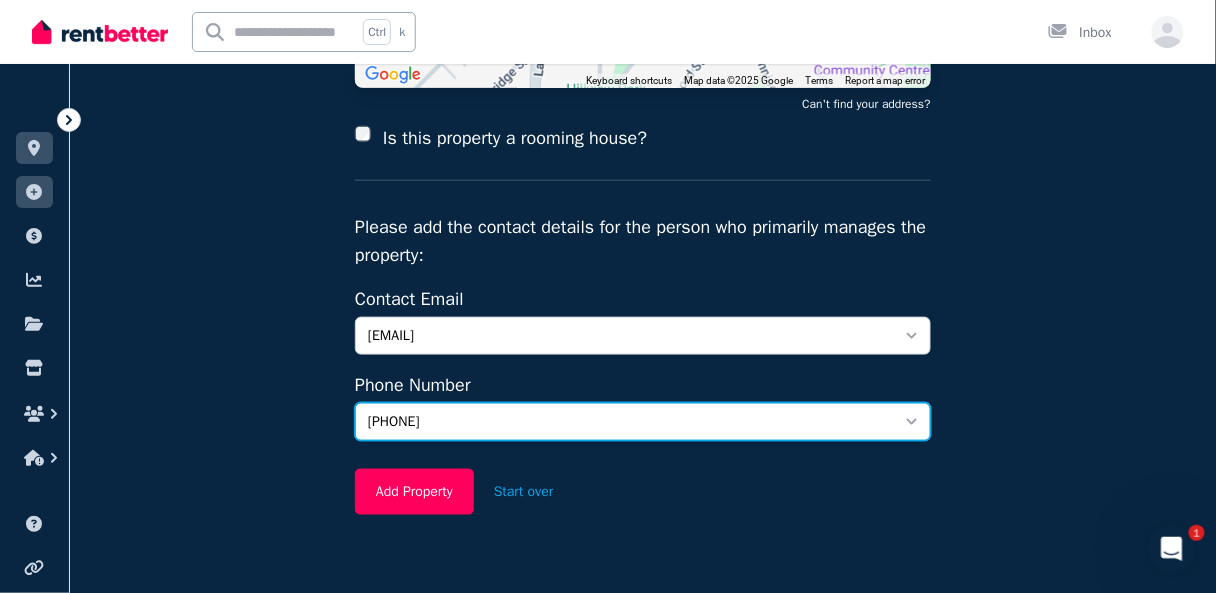 click on "+61432987111" at bounding box center (629, 422) 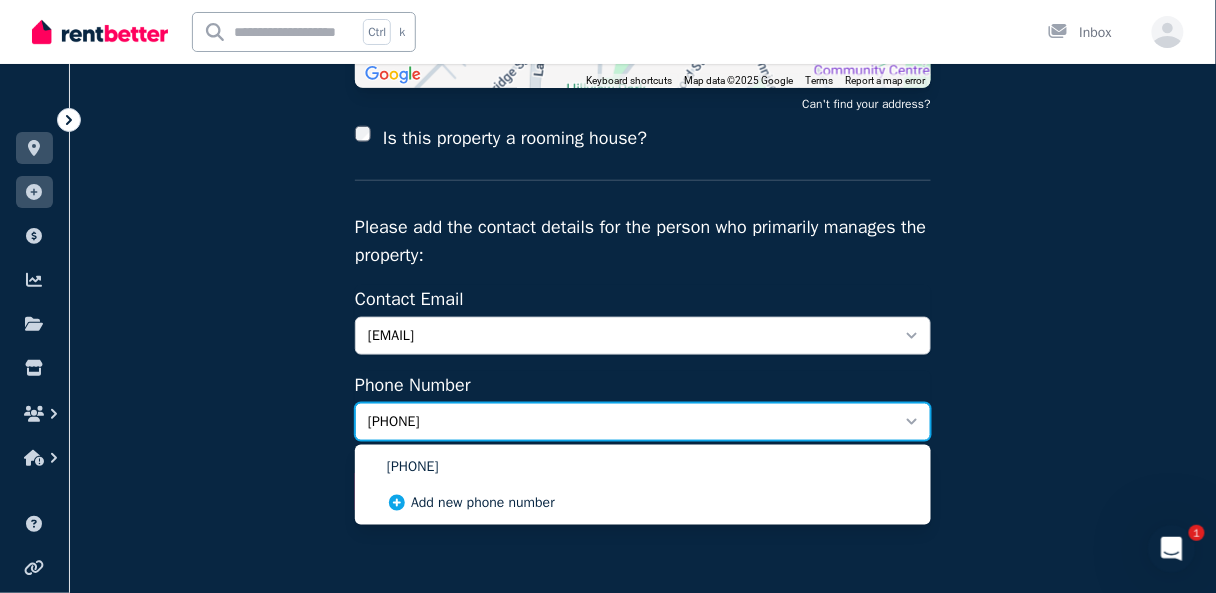 click on "+61432987111" at bounding box center (629, 422) 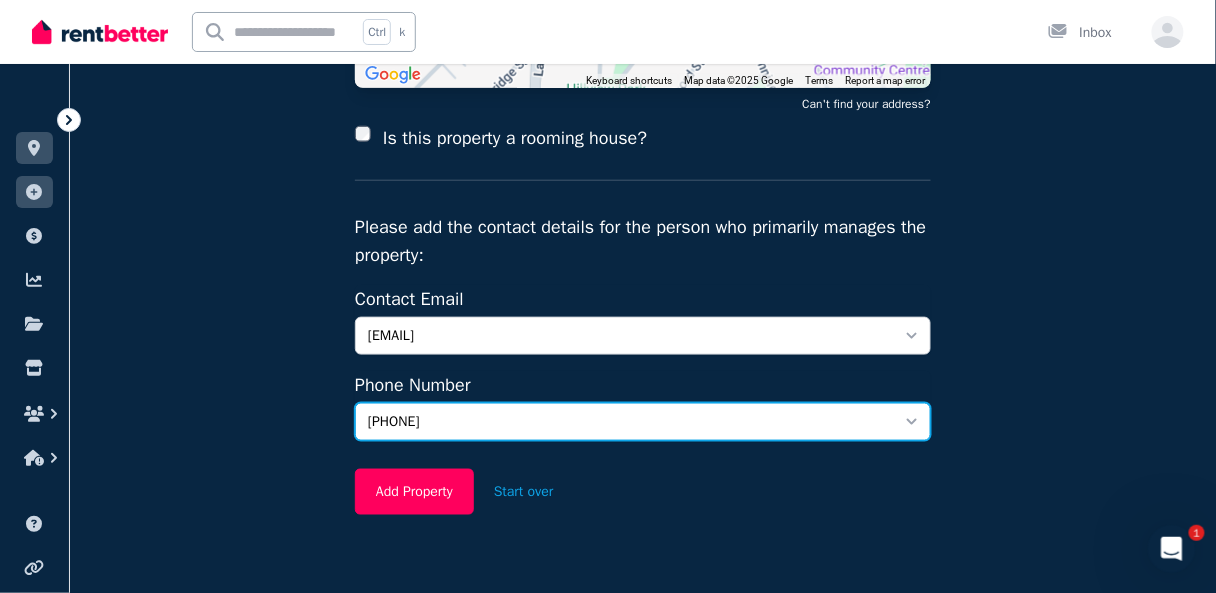 click on "+61432987111" at bounding box center (629, 422) 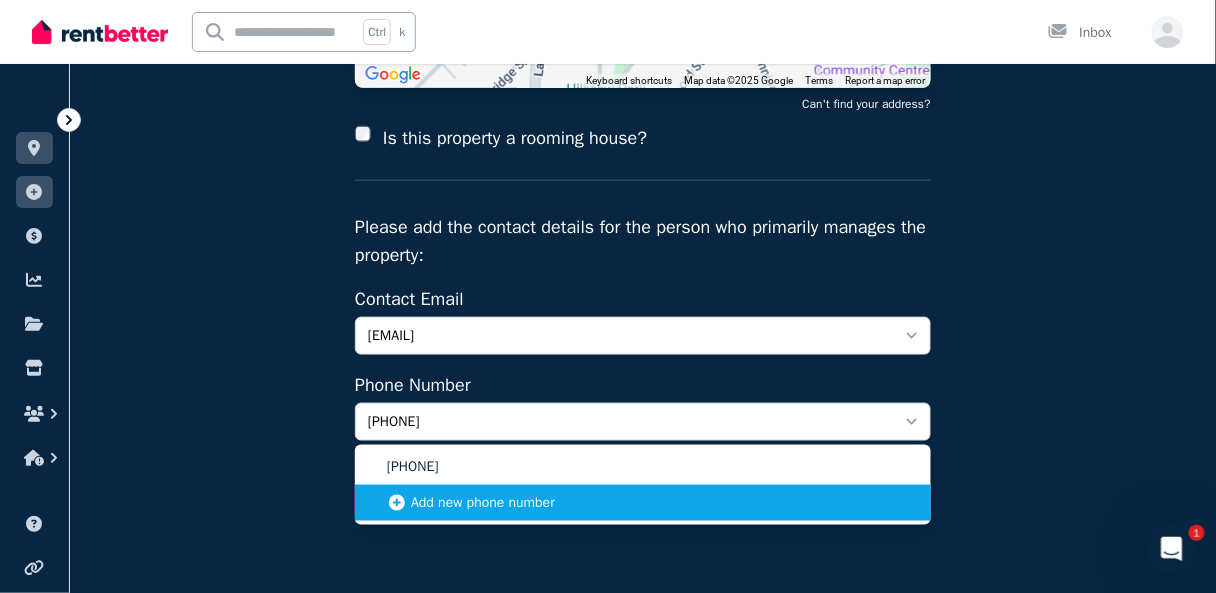 click on "Add new phone number" at bounding box center [643, 503] 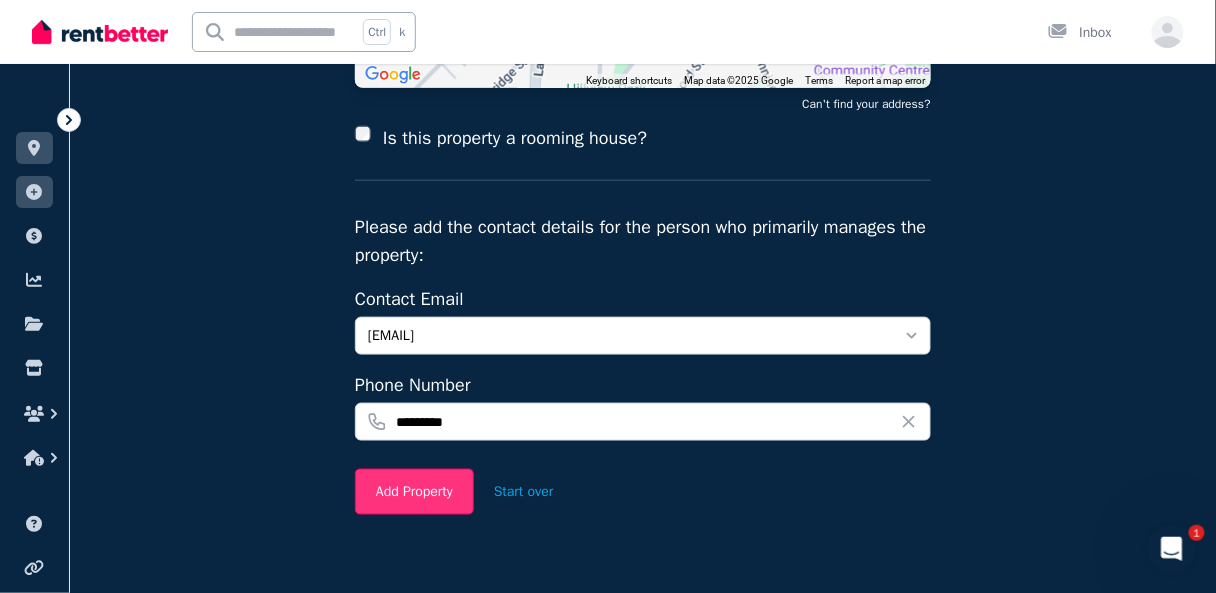 click on "Add Property" at bounding box center [414, 492] 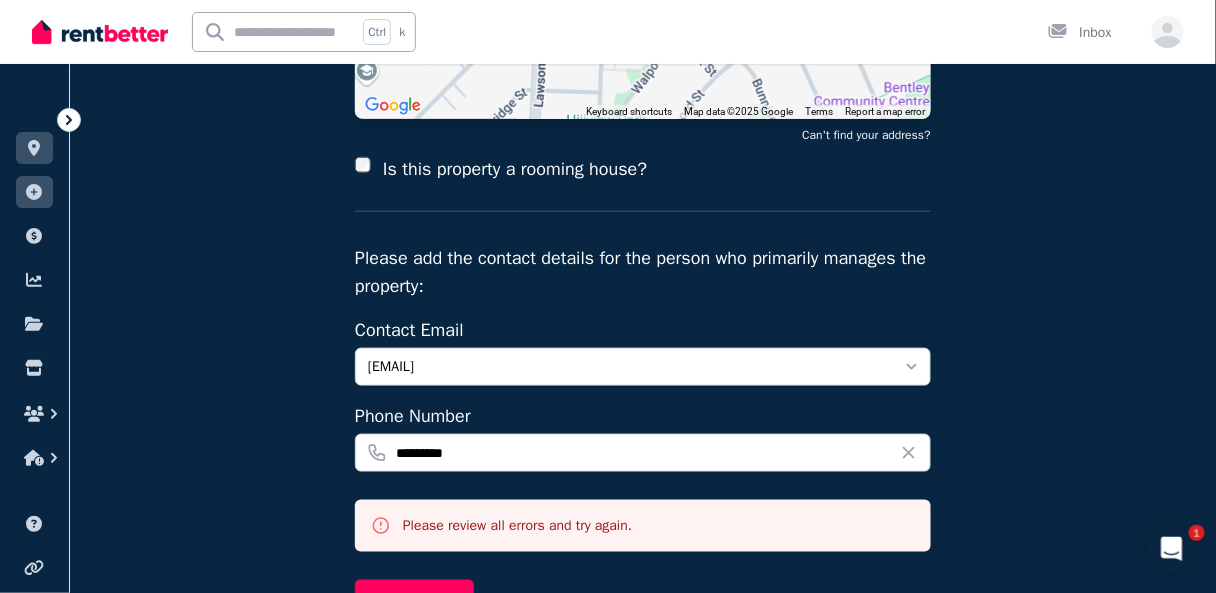 scroll, scrollTop: 360, scrollLeft: 0, axis: vertical 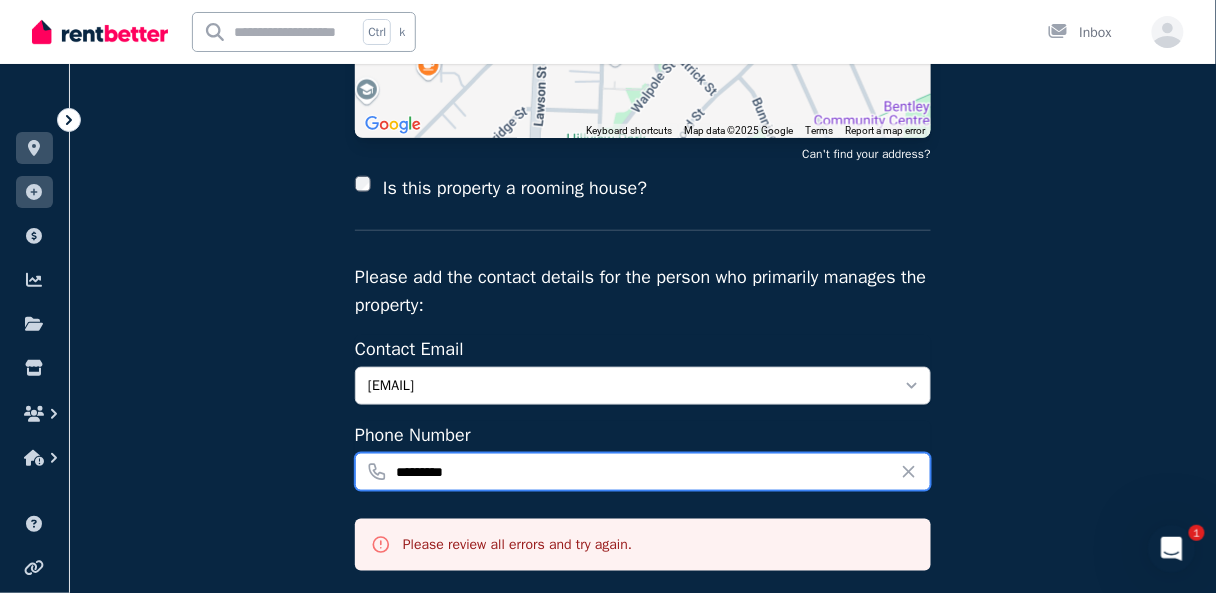click on "*********" at bounding box center (643, 472) 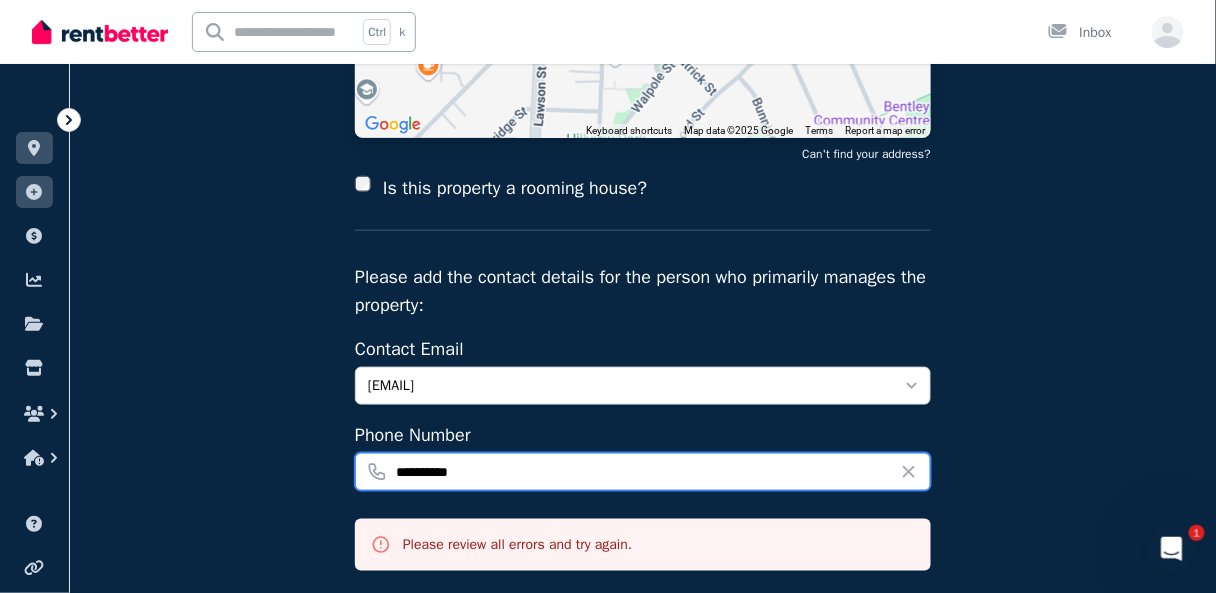 type on "**********" 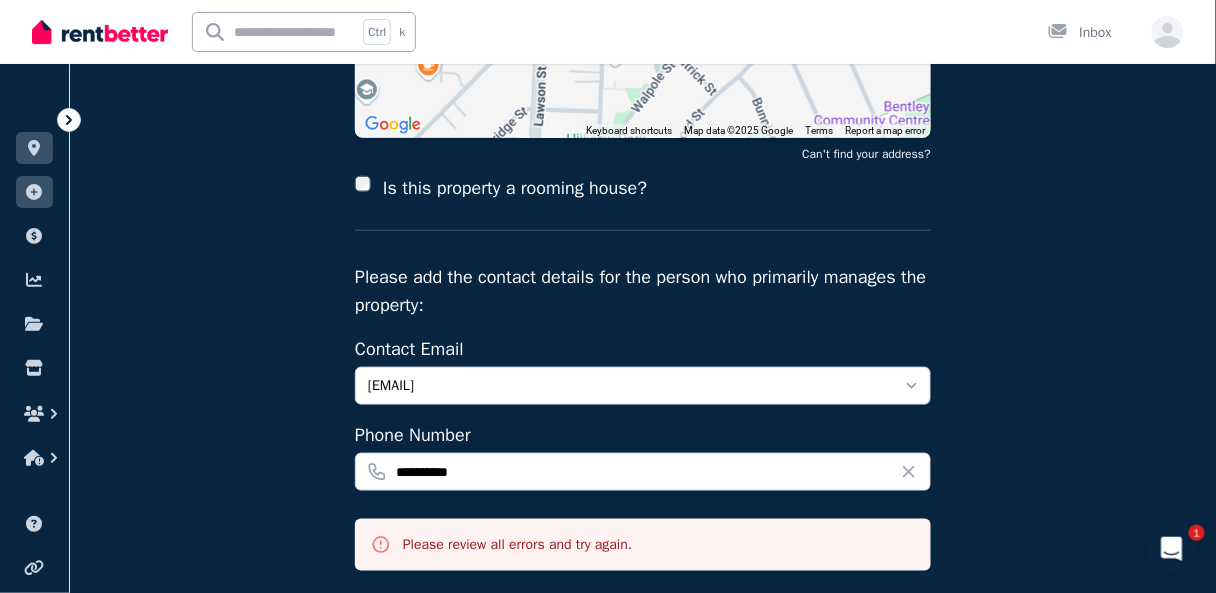 click on "**********" at bounding box center (643, 230) 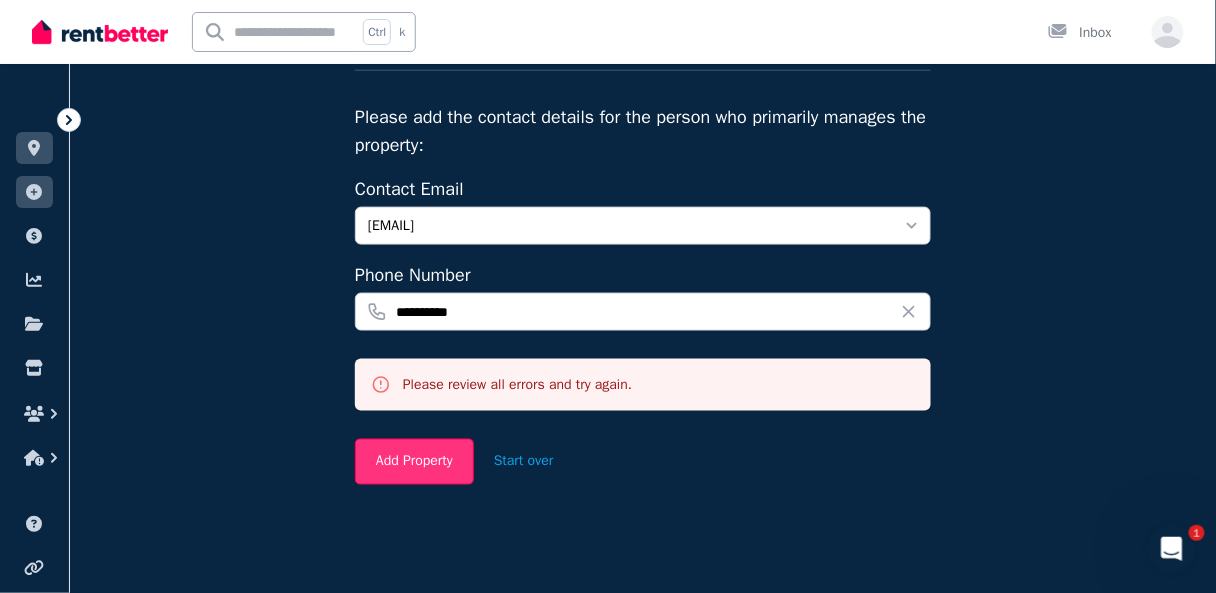 click on "Add Property" at bounding box center (414, 462) 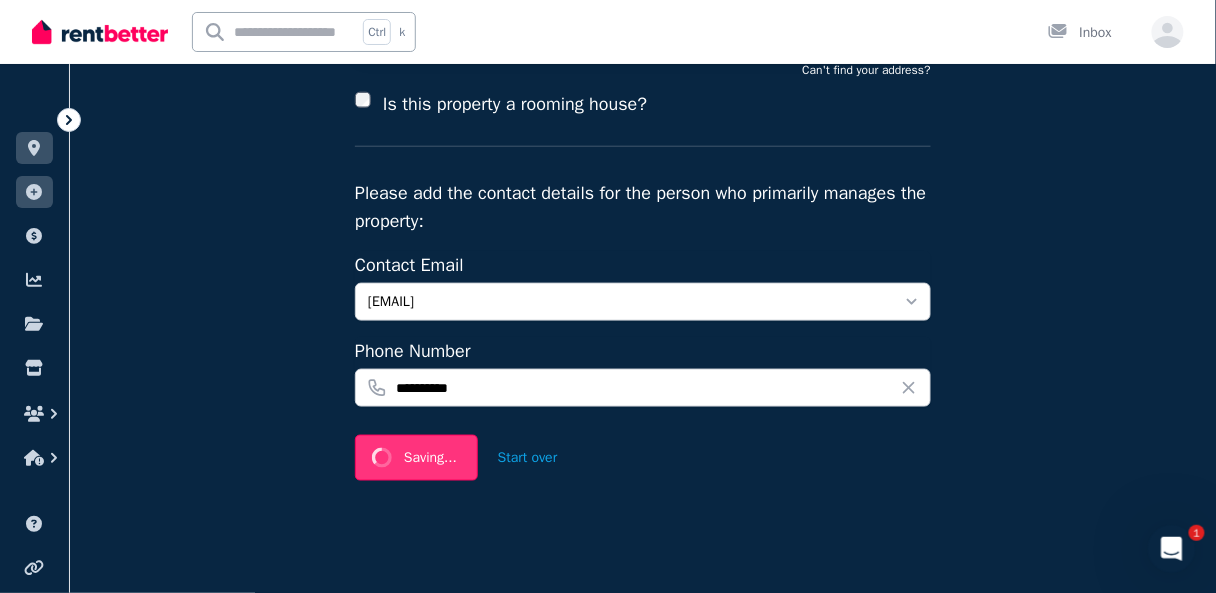 scroll, scrollTop: 443, scrollLeft: 0, axis: vertical 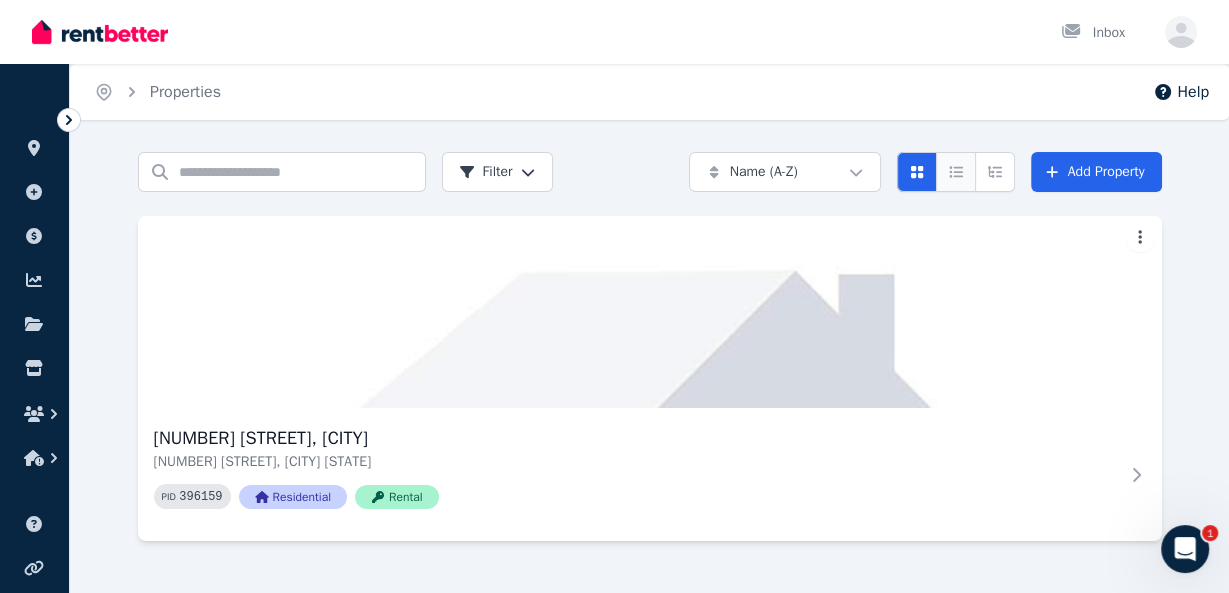 click 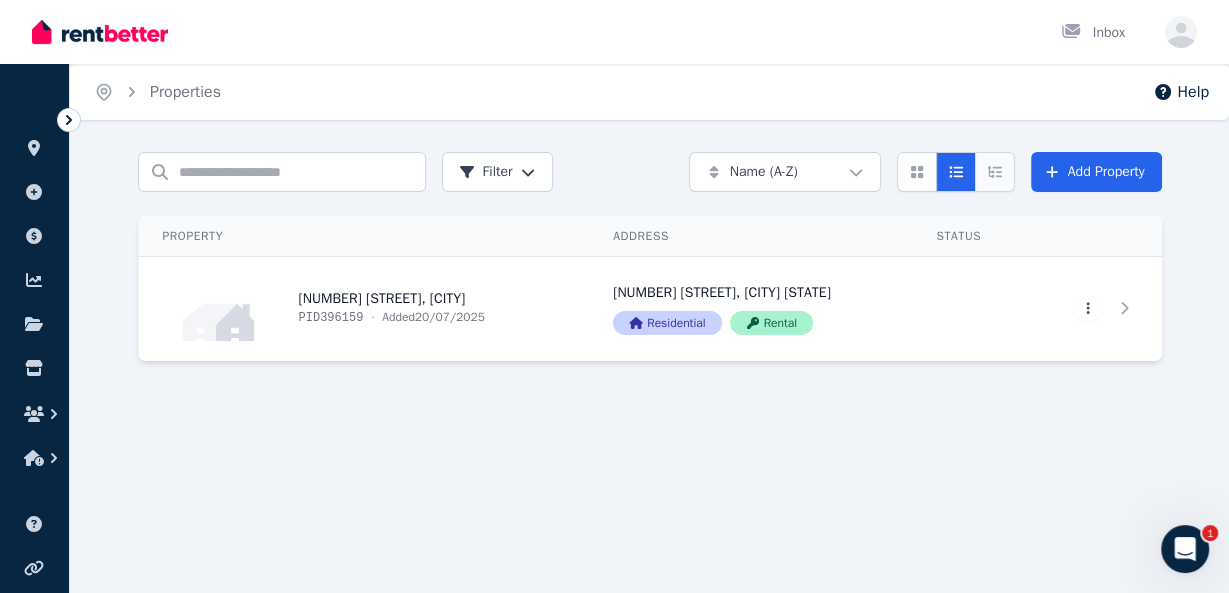 click 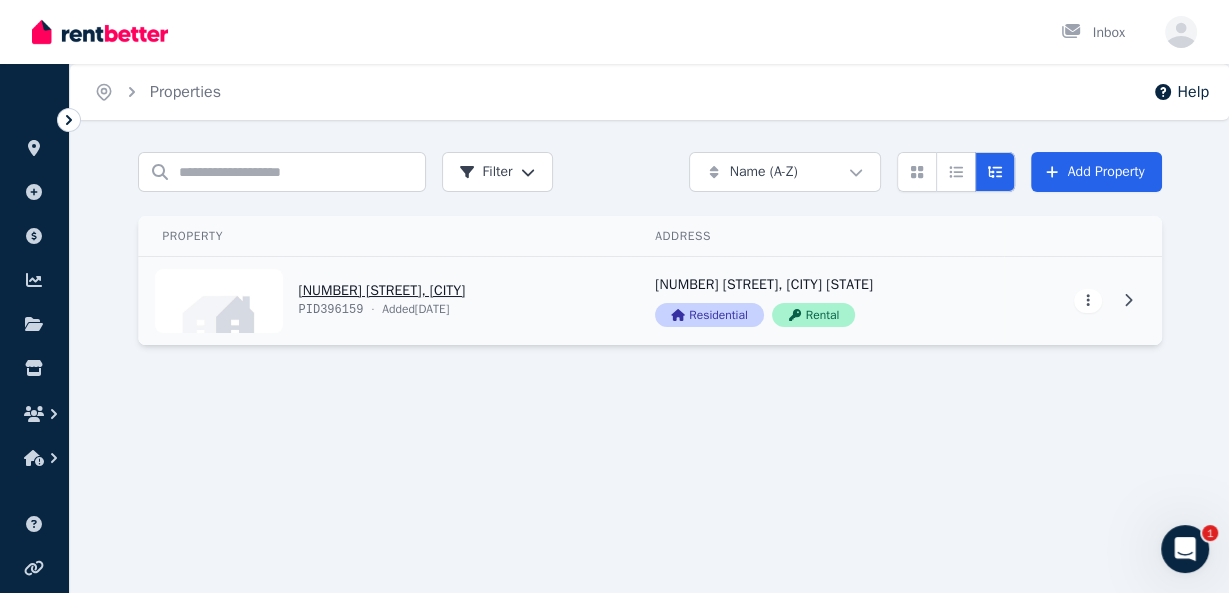 click on "Open main menu Inbox Open user menu ORGANISE Properties Add property Payments Finance report Documents Marketplace Help centre Refer a friend Account settings Your profile [FIRST] [LAST] Home Properties Help Search properties Filter Name (A-Z) Add Property Property Address Actions [NUMBER] [STREET], [CITY] PID  396159 · Added  [DATE] [NUMBER] [STREET], [CITY] [STATE] Residential Rental View property details [NUMBER] [STREET], [CITY] [STATE] Residential Rental View property details View property details
1" at bounding box center [614, 296] 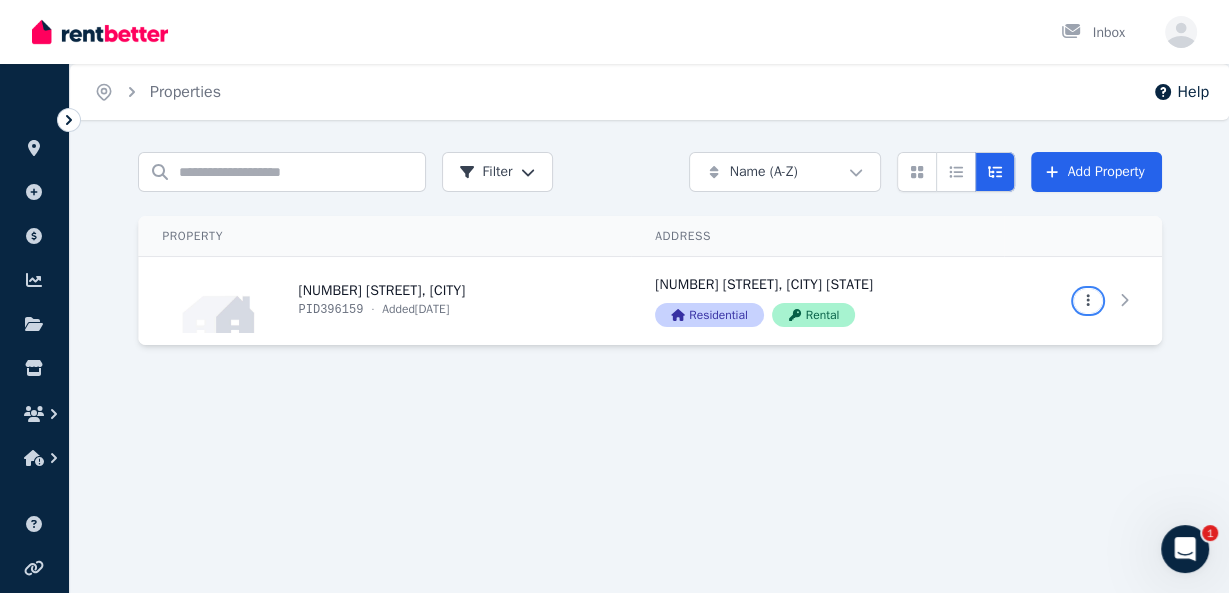 click on "Open main menu Inbox Open user menu ORGANISE Properties Add property Payments Finance report Documents Marketplace Help centre Refer a friend Account settings Your profile laq ty Home Properties Help Search properties Filter Name (A-Z) Add Property Property Address Actions 1-3 Hill View Pl, Bentley PID  396159 · Added  20 July 2025 1-3 Hill View Pl, Bentley WA 6102 Residential Rental View property details 1-3 Hill View Pl, Bentley WA 6102 Residential Rental View property details View property details
1" at bounding box center (614, 296) 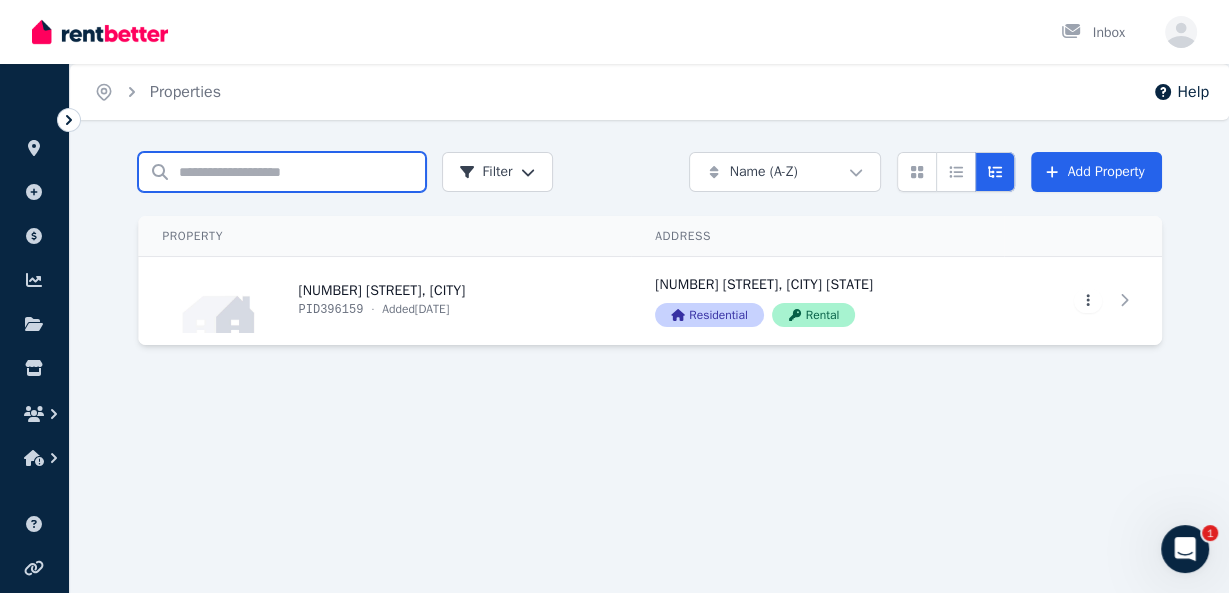 click on "Search properties" at bounding box center (282, 172) 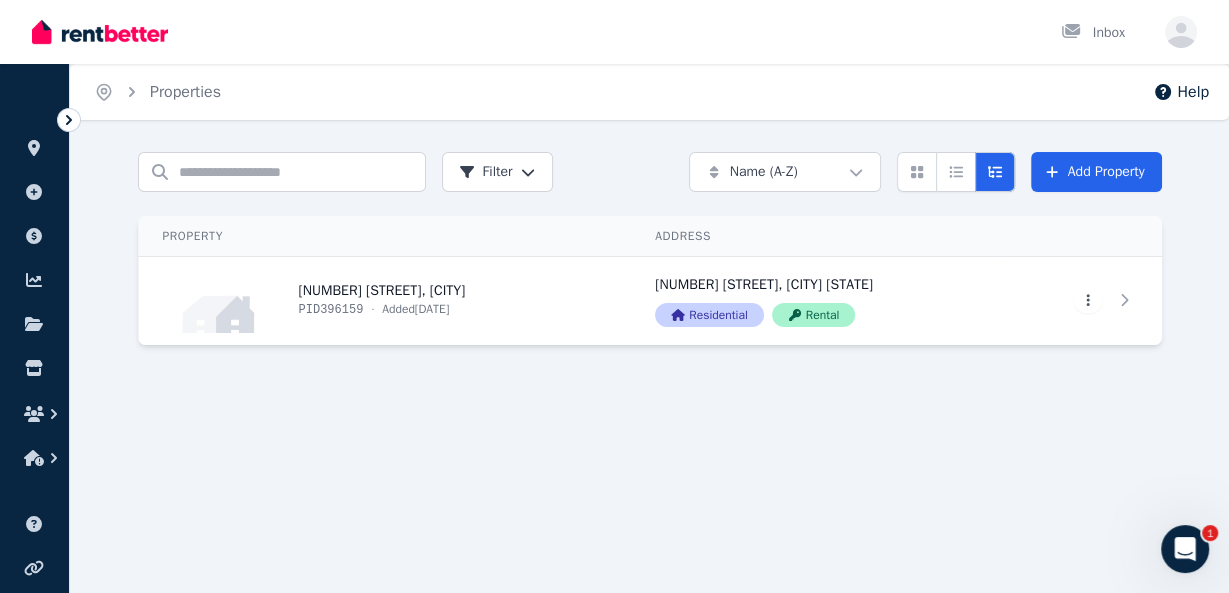 click on "Open main menu Inbox Open user menu ORGANISE Properties Add property Payments Finance report Documents Marketplace Help centre Refer a friend Account settings Your profile laq ty Home Properties Help Search properties Filter Name (A-Z) Add Property Property Address Actions 1-3 Hill View Pl, Bentley PID  396159 · Added  20 July 2025 1-3 Hill View Pl, Bentley WA 6102 Residential Rental View property details 1-3 Hill View Pl, Bentley WA 6102 Residential Rental View property details View property details
1" at bounding box center [614, 296] 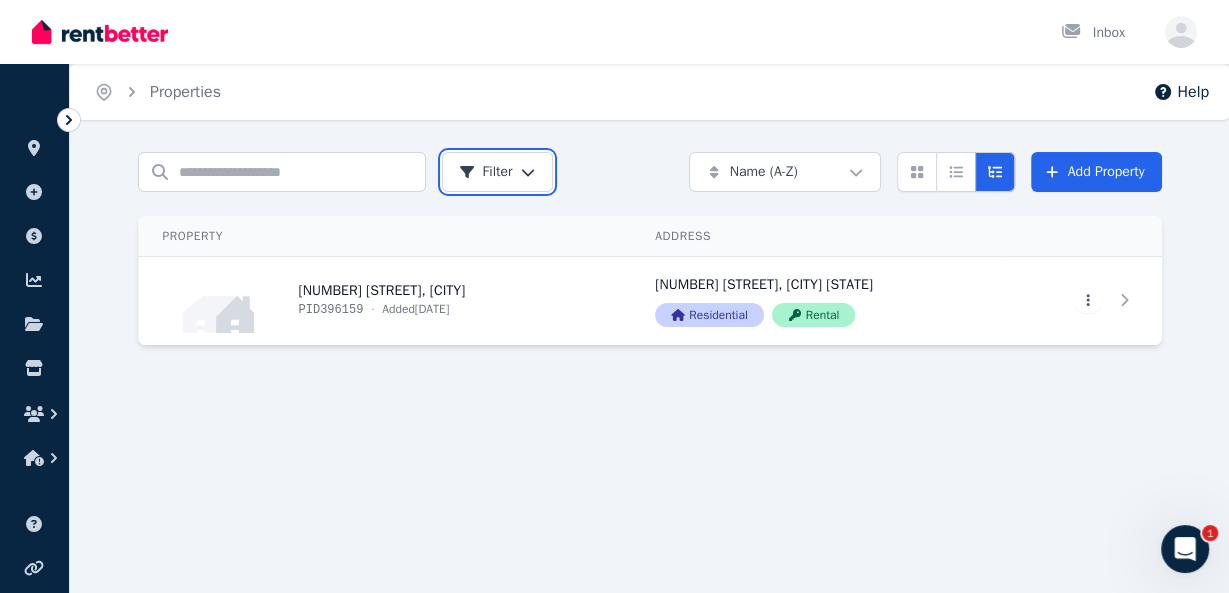 click on "Open main menu Inbox Open user menu ORGANISE Properties Add property Payments Finance report Documents Marketplace Help centre Refer a friend Account settings Your profile laq ty Home Properties Help Search properties Filter Name (A-Z) Add Property Property Address Actions 1-3 Hill View Pl, Bentley PID  396159 · Added  20 July 2025 1-3 Hill View Pl, Bentley WA 6102 Residential Rental View property details 1-3 Hill View Pl, Bentley WA 6102 Residential Rental View property details View property details
1" at bounding box center (614, 296) 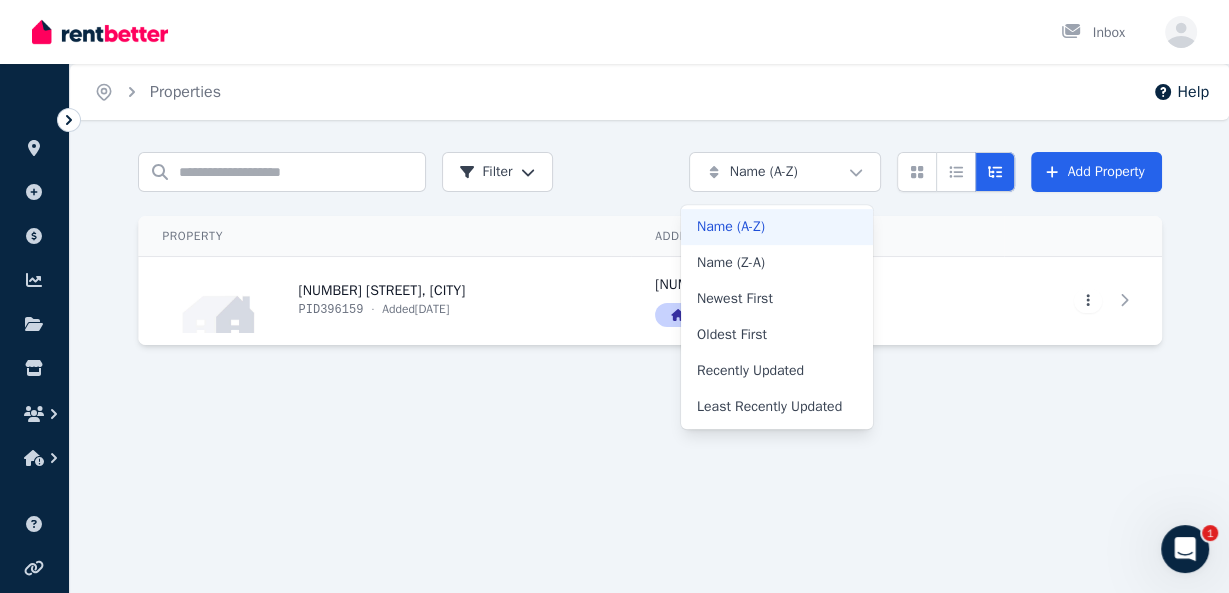click on "Open main menu Inbox Open user menu ORGANISE Properties Add property Payments Finance report Documents Marketplace Help centre Refer a friend Account settings Your profile laq ty Home Properties Help Search properties Filter Name (A-Z) Add Property Property Address Actions 1-3 Hill View Pl, Bentley PID  396159 · Added  20 July 2025 1-3 Hill View Pl, Bentley WA 6102 Residential Rental View property details 1-3 Hill View Pl, Bentley WA 6102 Residential Rental View property details View property details
1 Name (A-Z) Name (Z-A) Newest First Oldest First Recently Updated Least Recently Updated" at bounding box center [614, 296] 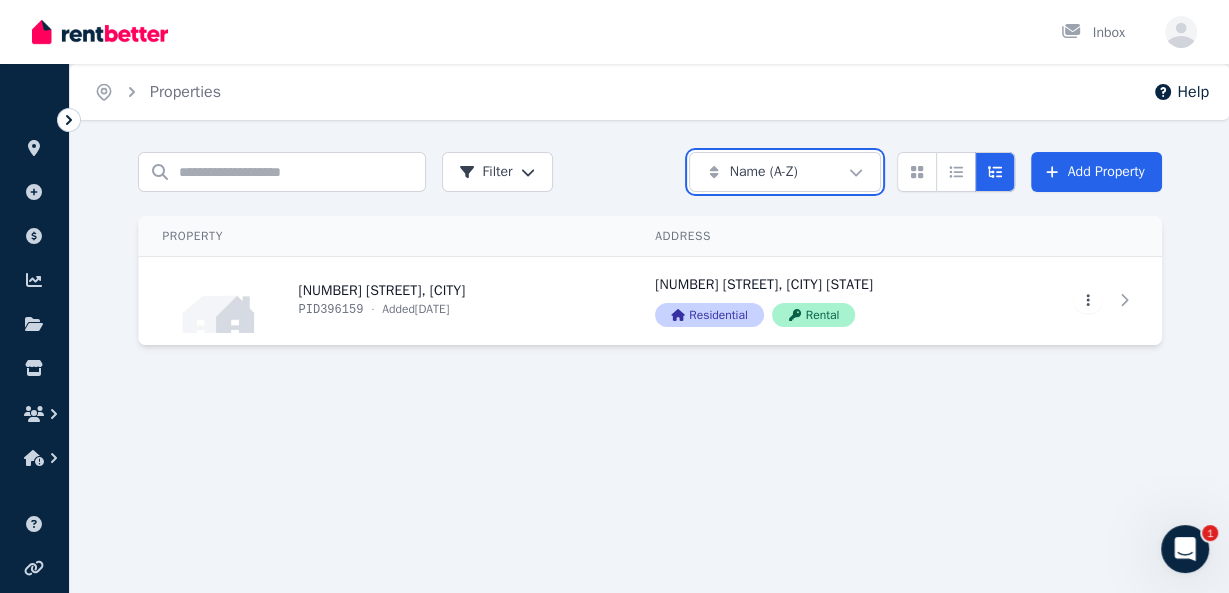 click on "Open main menu Inbox Open user menu ORGANISE Properties Add property Payments Finance report Documents Marketplace Help centre Refer a friend Account settings Your profile laq ty Home Properties Help Search properties Filter Name (A-Z) Add Property Property Address Actions 1-3 Hill View Pl, Bentley PID  396159 · Added  20 July 2025 1-3 Hill View Pl, Bentley WA 6102 Residential Rental View property details 1-3 Hill View Pl, Bentley WA 6102 Residential Rental View property details View property details
1" at bounding box center (614, 296) 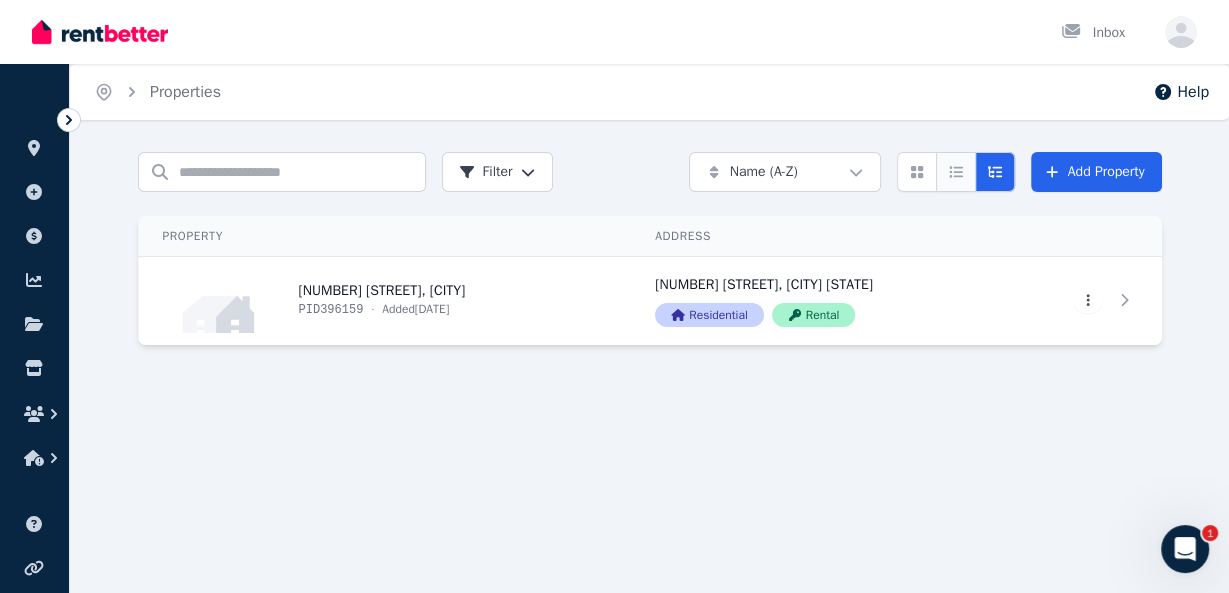 click 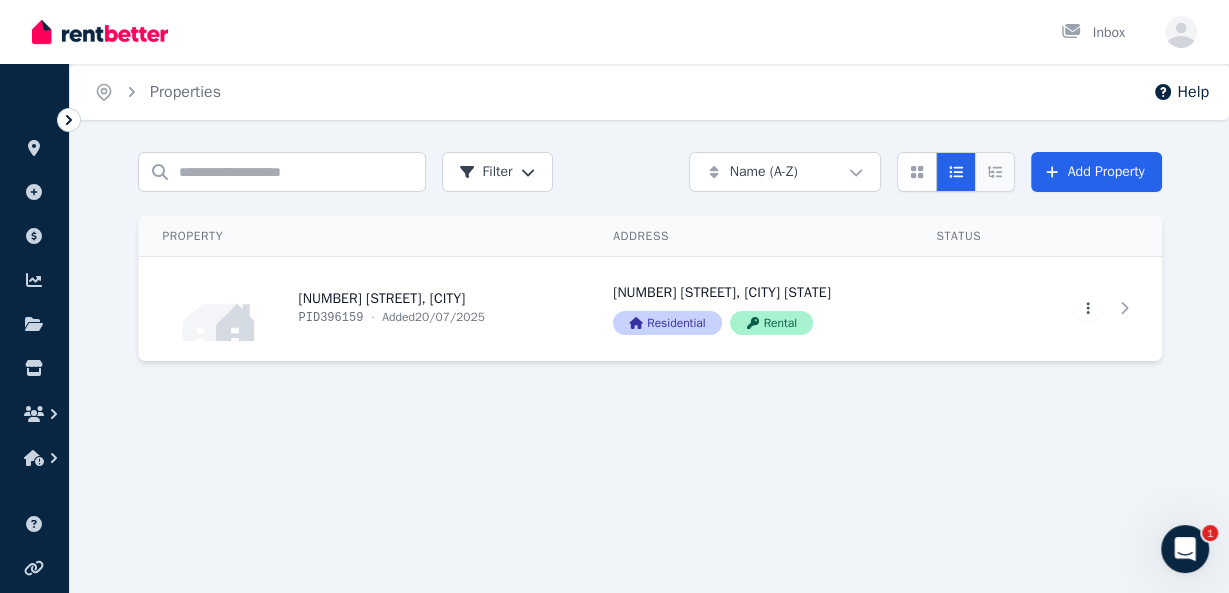click 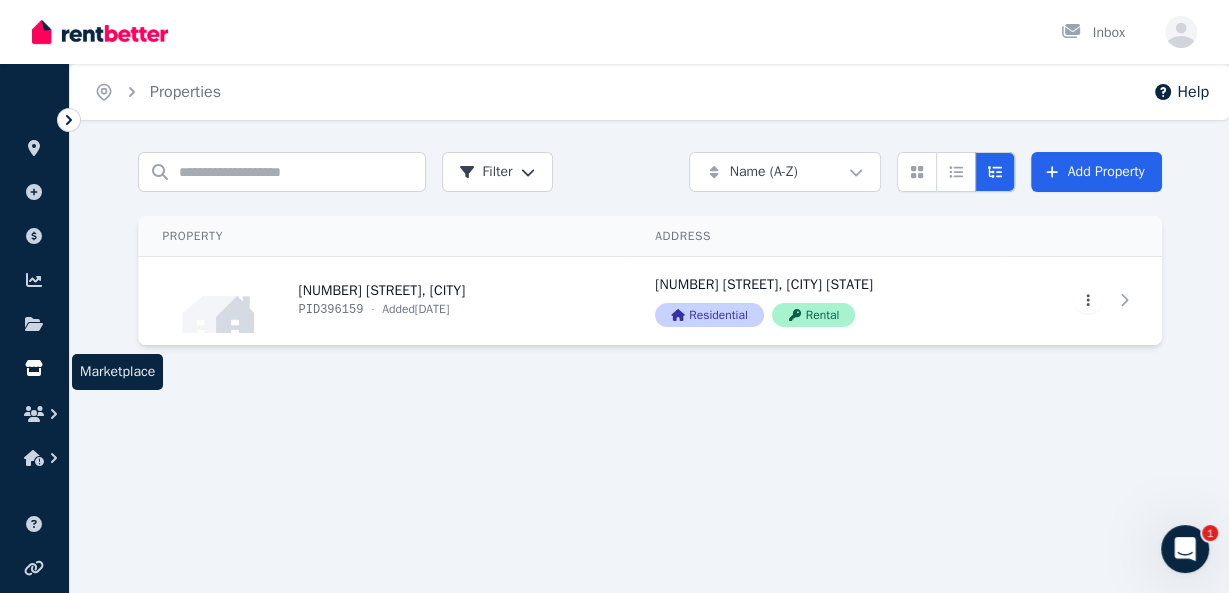 click 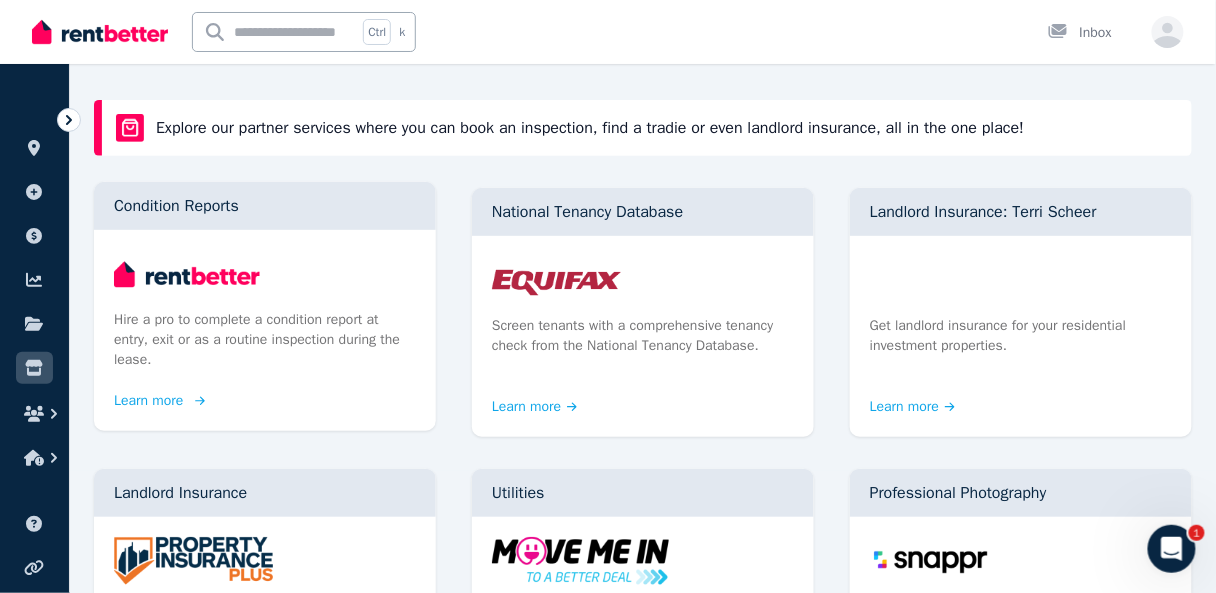 scroll, scrollTop: 0, scrollLeft: 0, axis: both 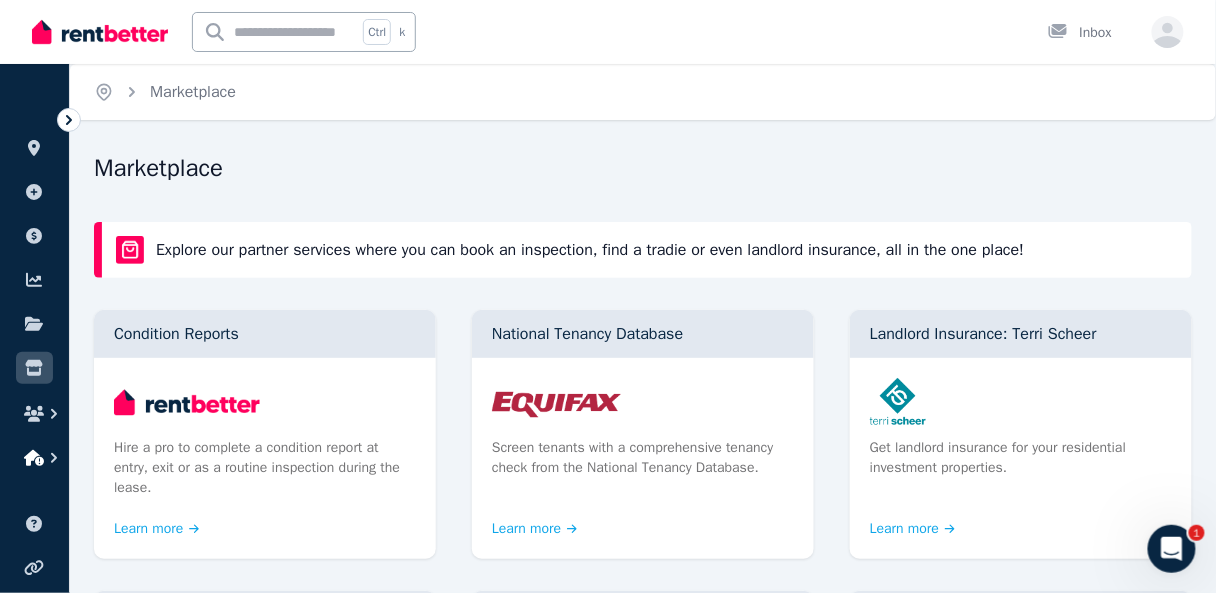 click 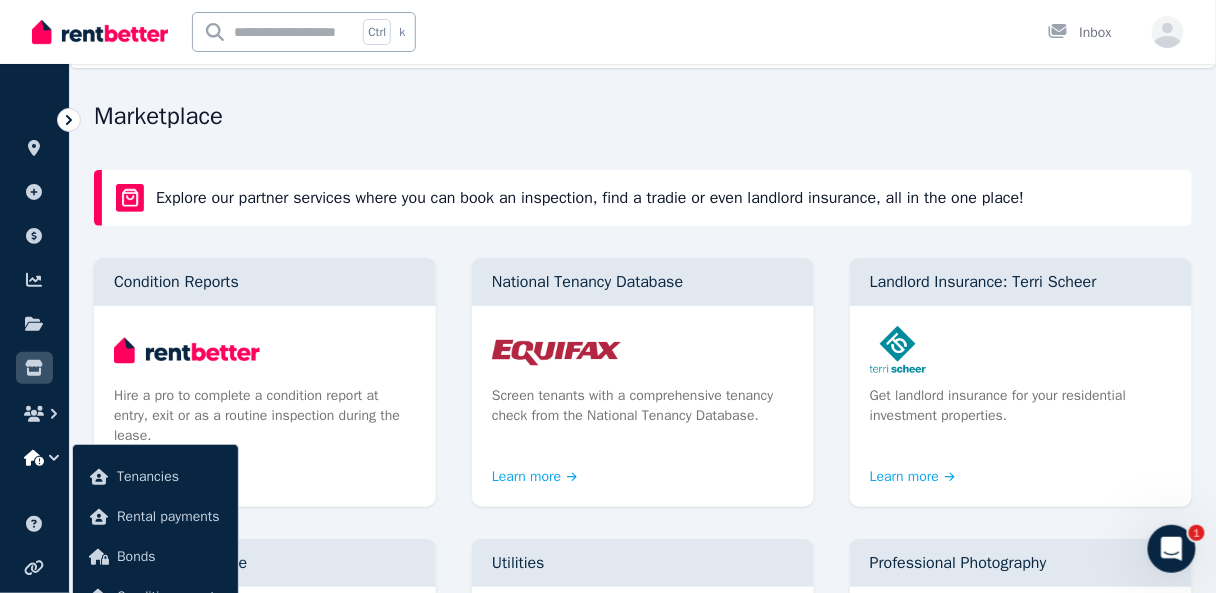 scroll, scrollTop: 80, scrollLeft: 0, axis: vertical 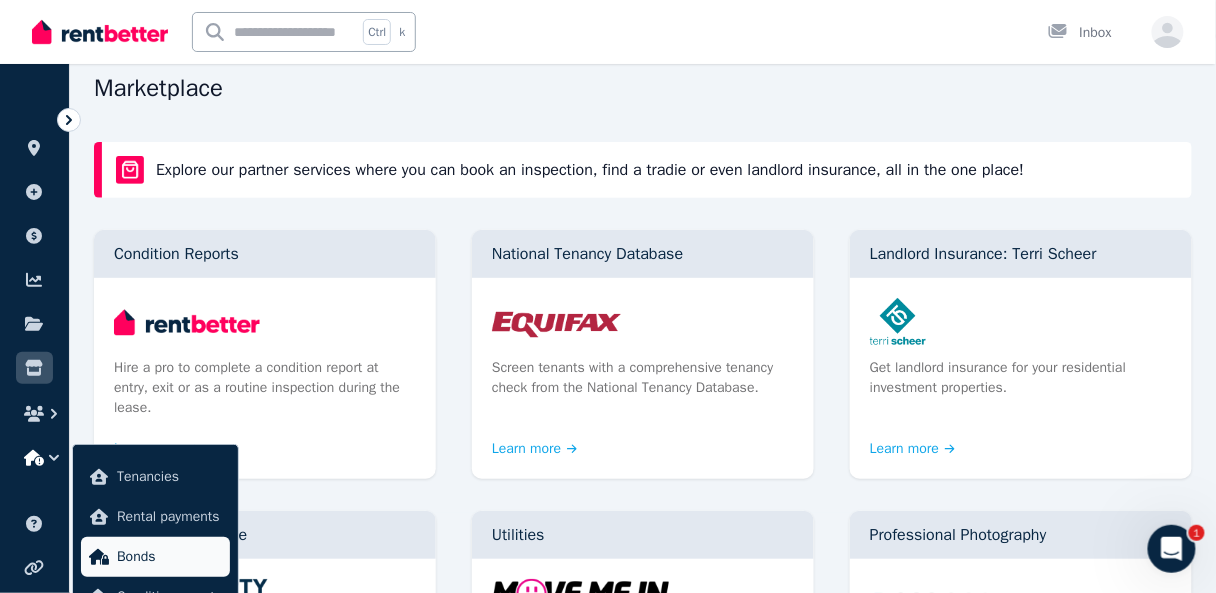 click on "Bonds" at bounding box center (169, 557) 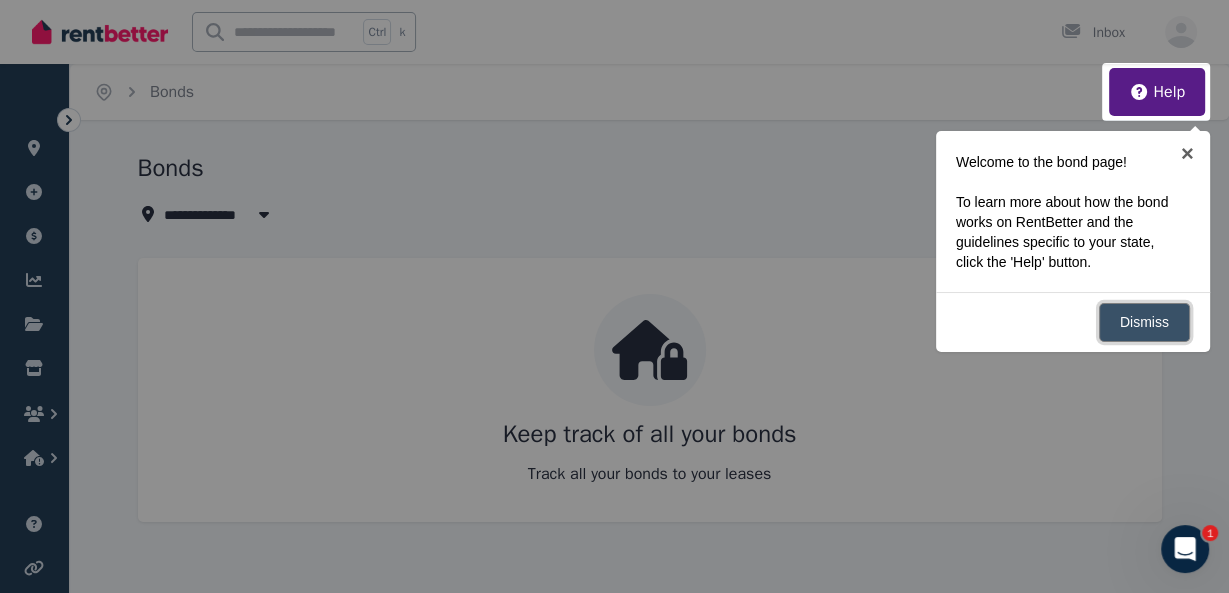 click on "Dismiss" at bounding box center [1144, 322] 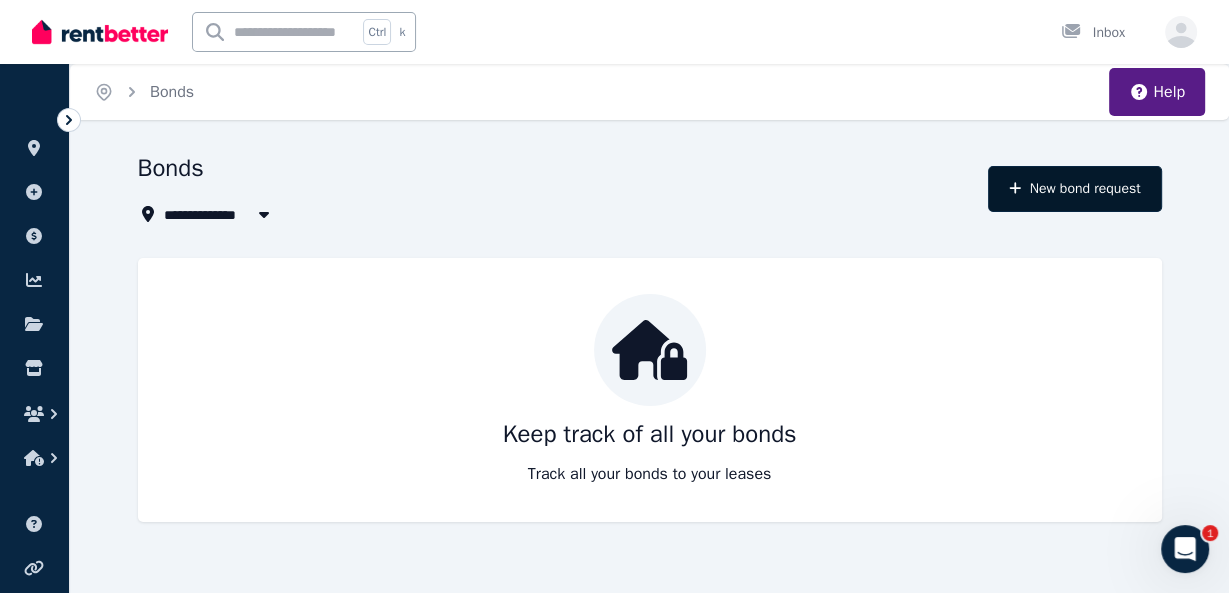 click on "New bond request" at bounding box center [1074, 189] 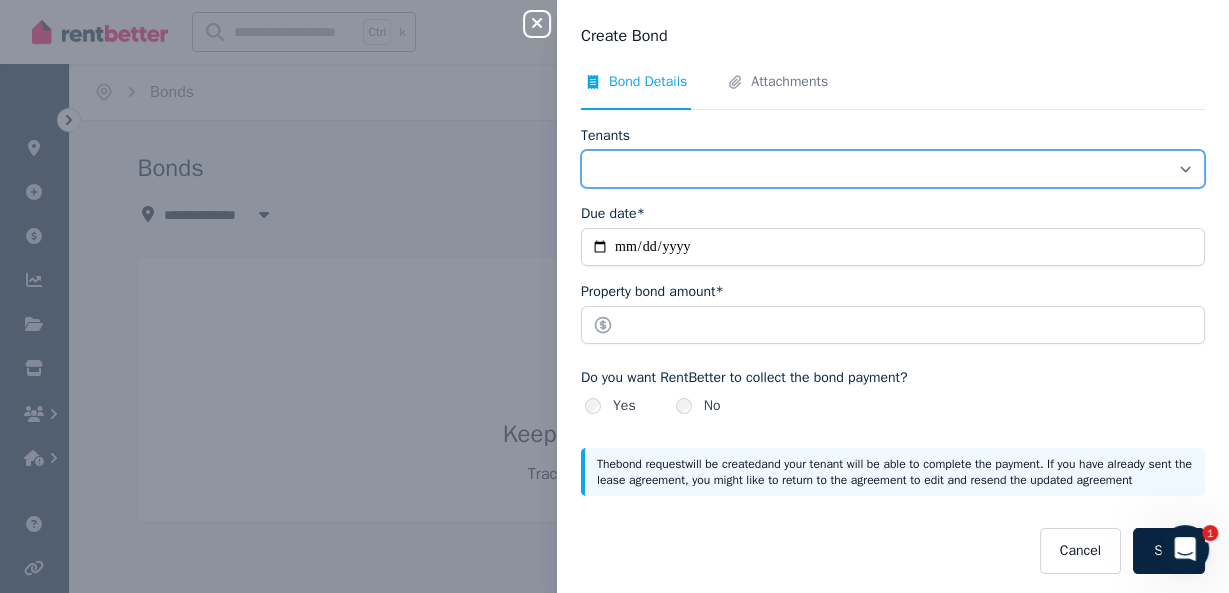 click on "Tenants" at bounding box center [893, 169] 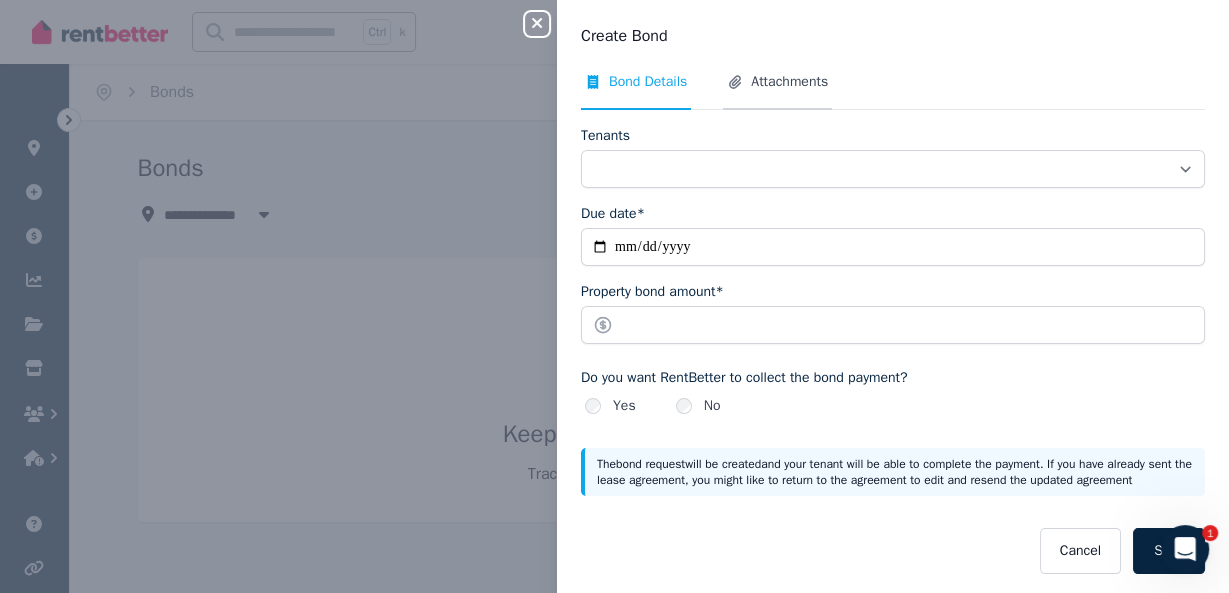 click on "Attachments" at bounding box center (789, 82) 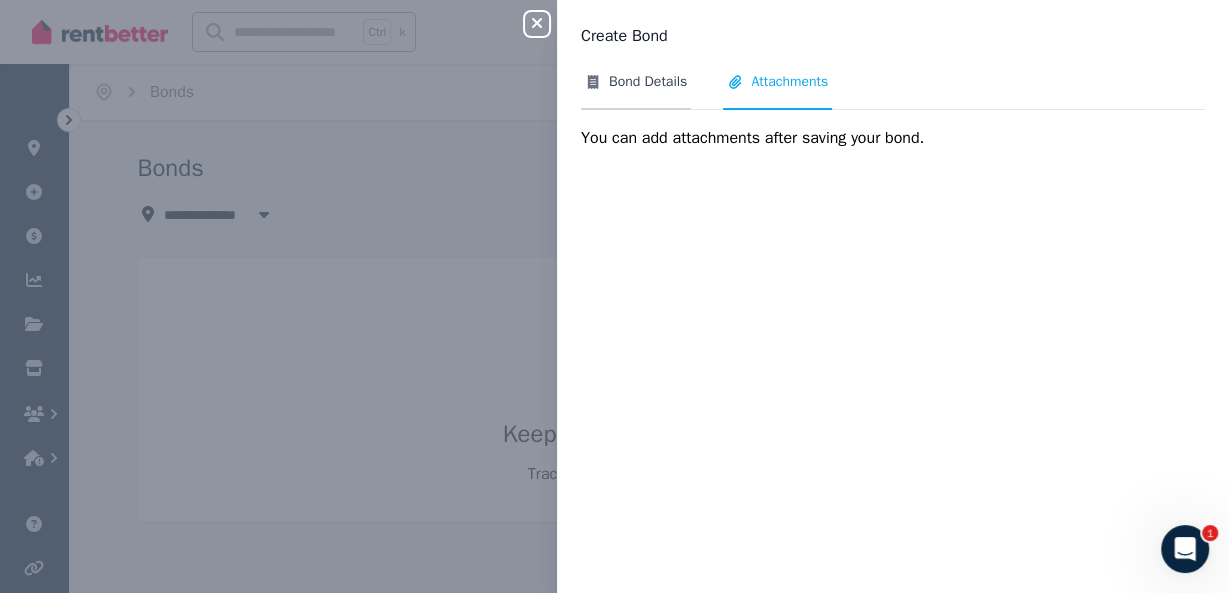 click on "Bond Details" at bounding box center (648, 82) 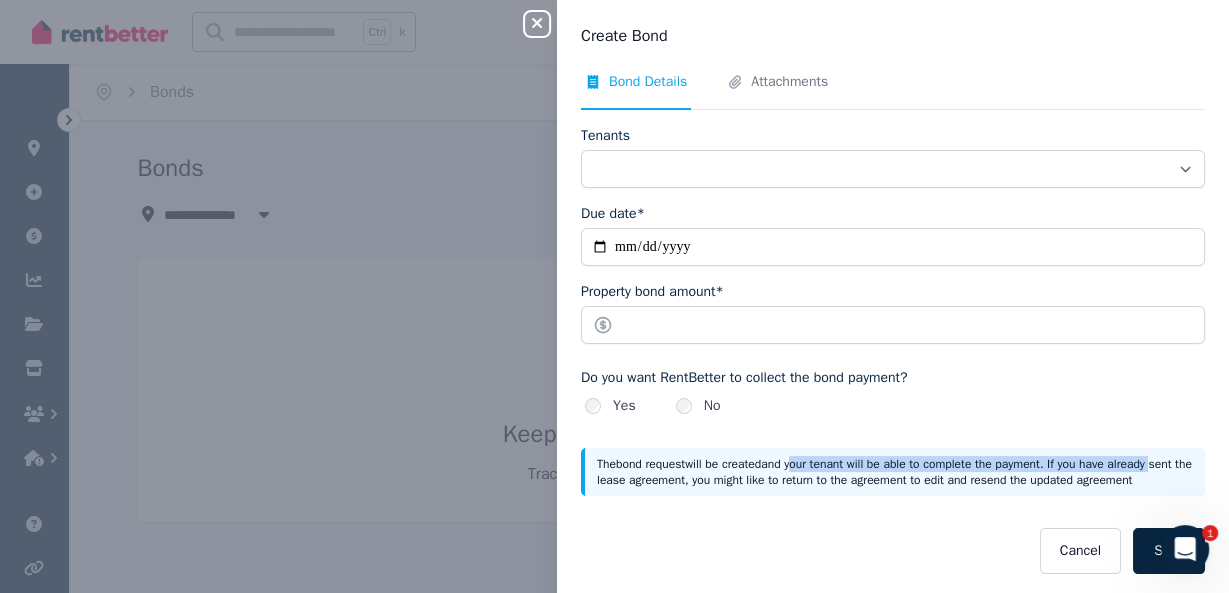 drag, startPoint x: 795, startPoint y: 462, endPoint x: 1171, endPoint y: 462, distance: 376 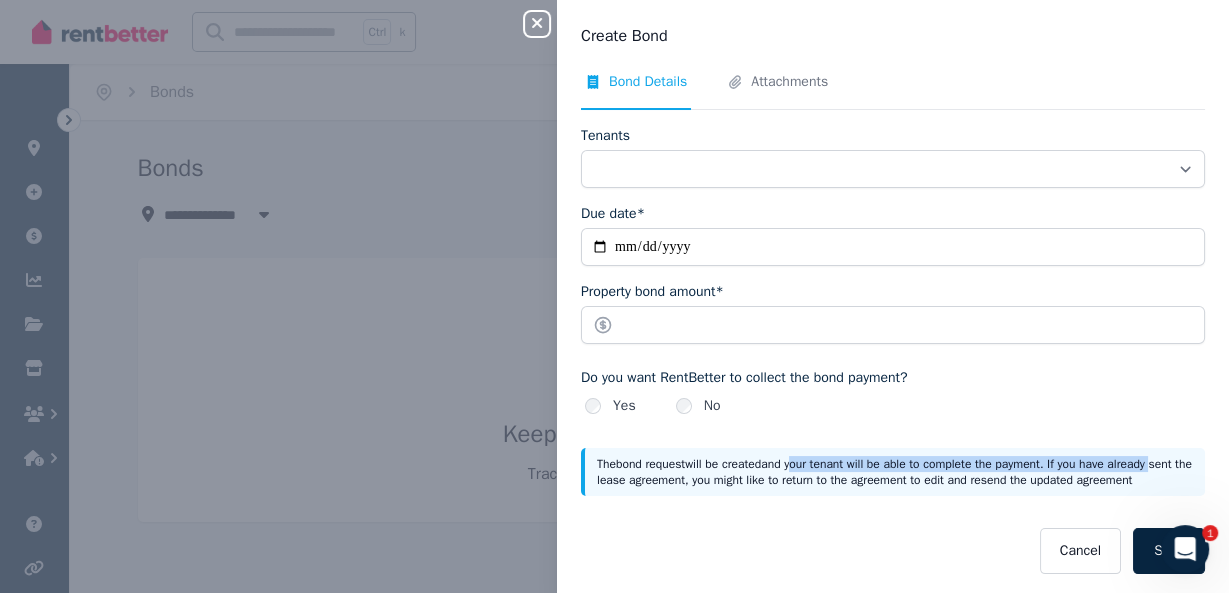 click on "The  bond request  will be   created  and your tenant will be able to complete the payment. If you have already sent the lease agreement, you might like to return to the agreement to edit and resend the updated agreement" at bounding box center [895, 472] 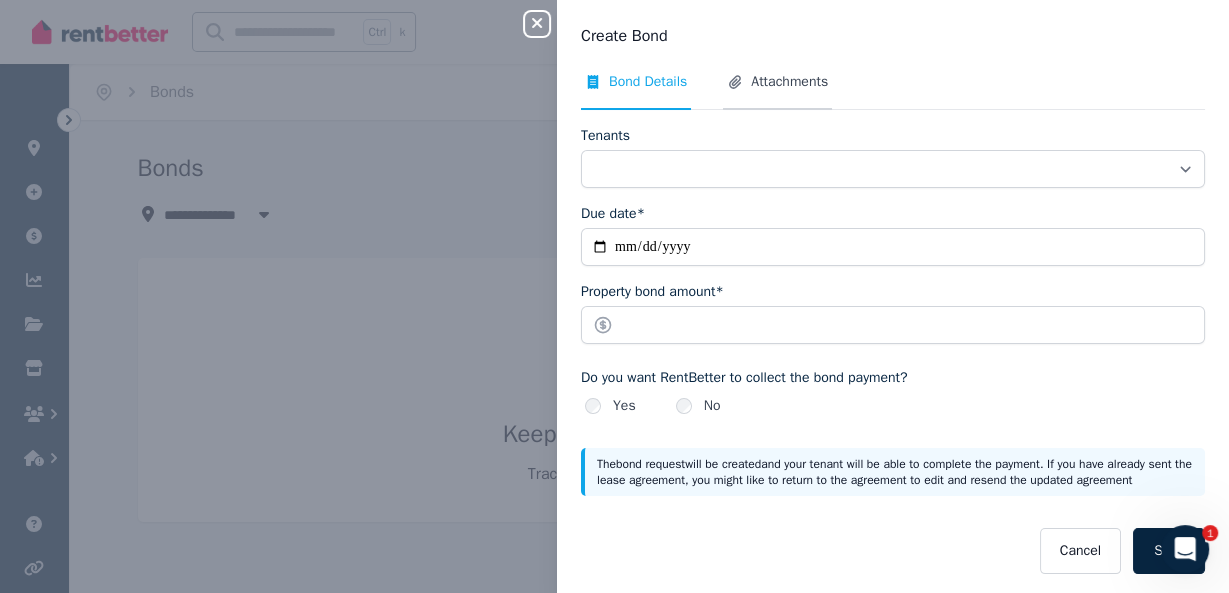 click on "Attachments" at bounding box center (789, 82) 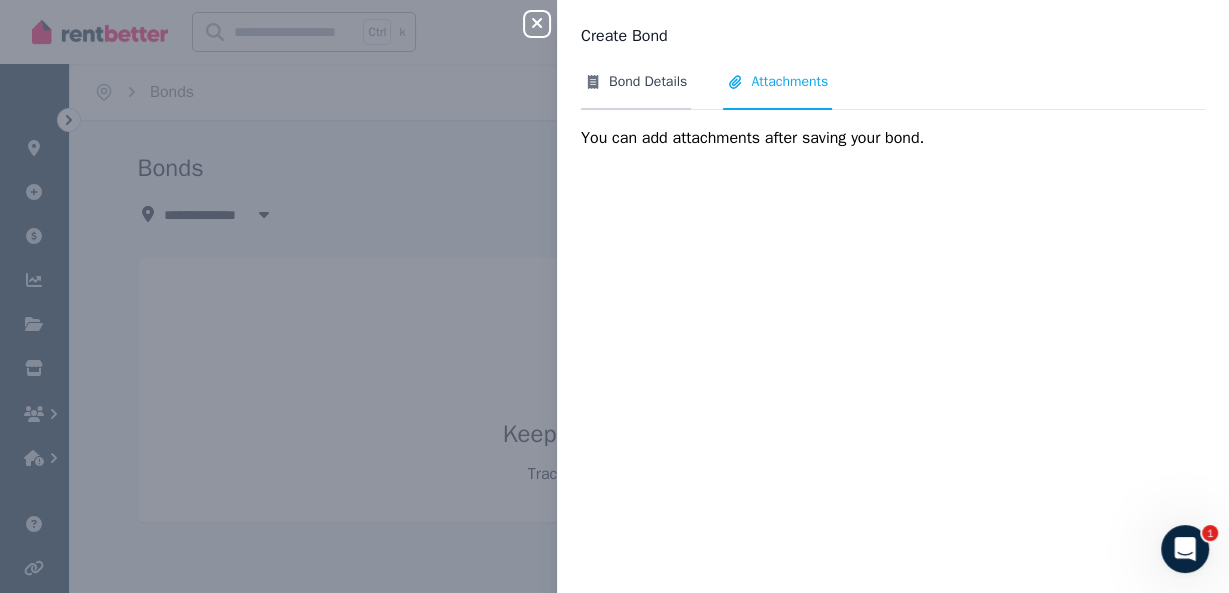 click on "Bond Details" at bounding box center (636, 91) 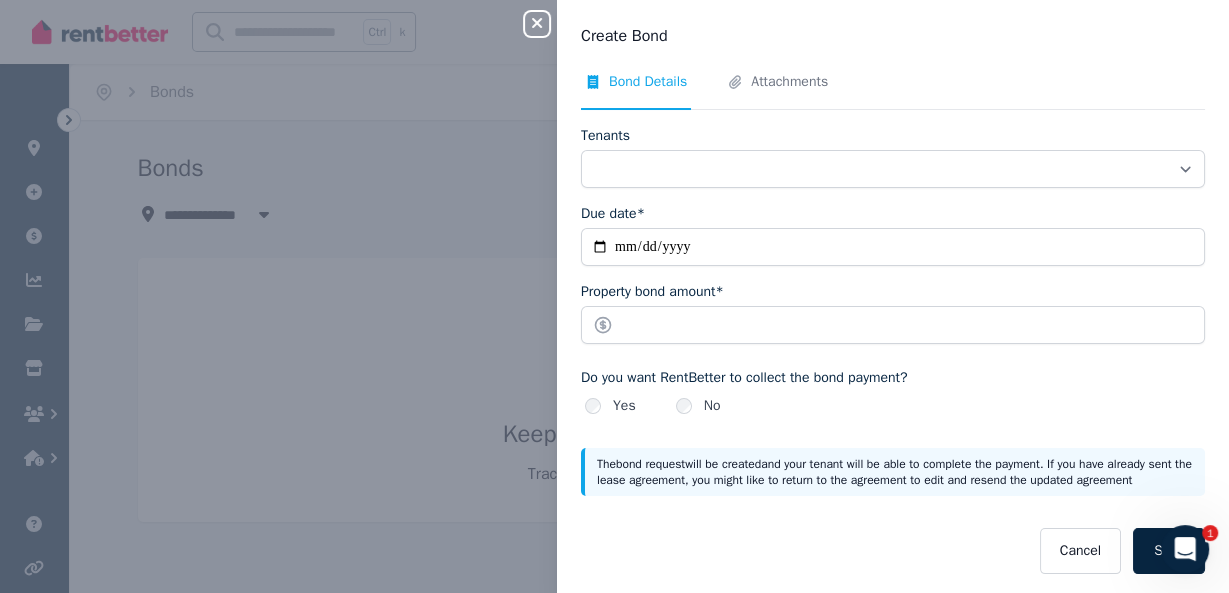 click 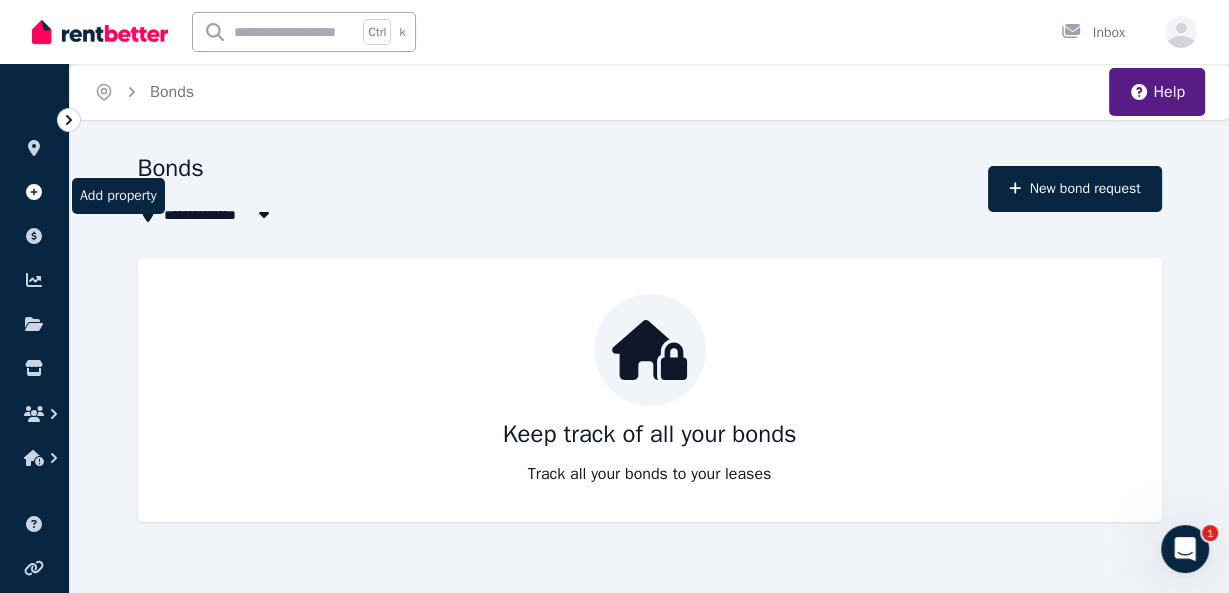 click 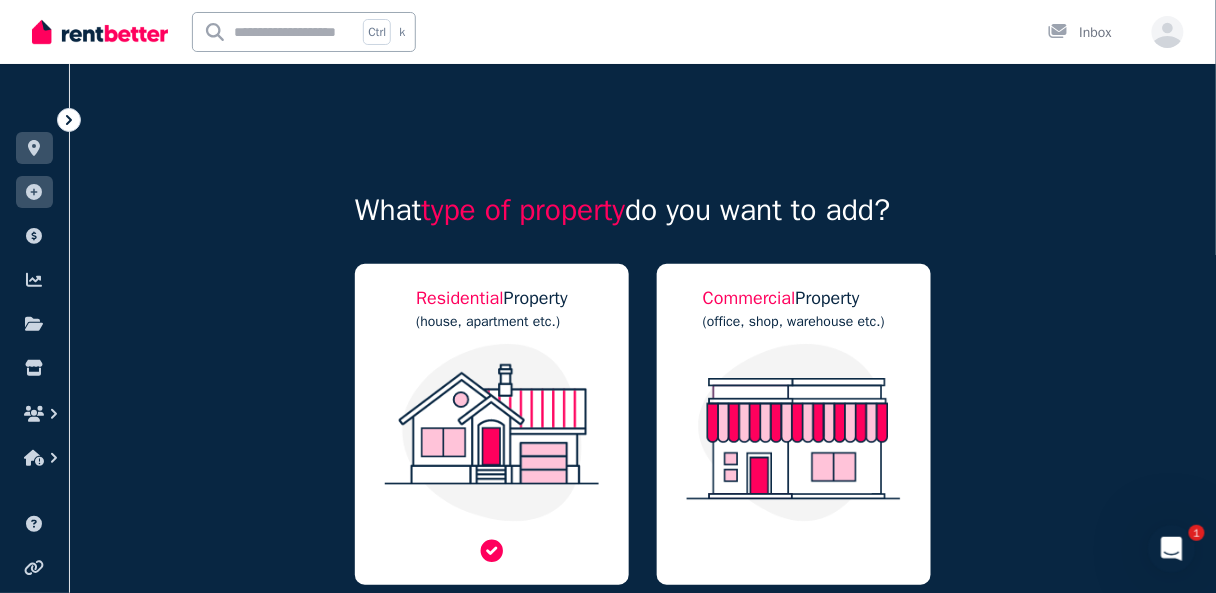 click on "Residential  Property (house, apartment etc.)" at bounding box center (492, 424) 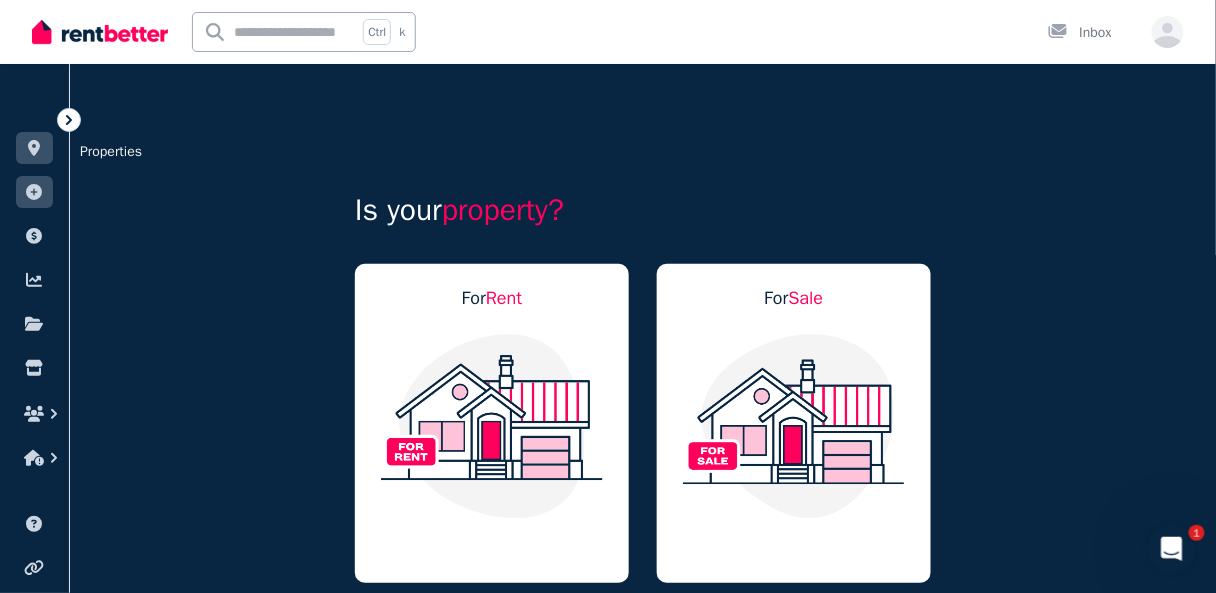 click 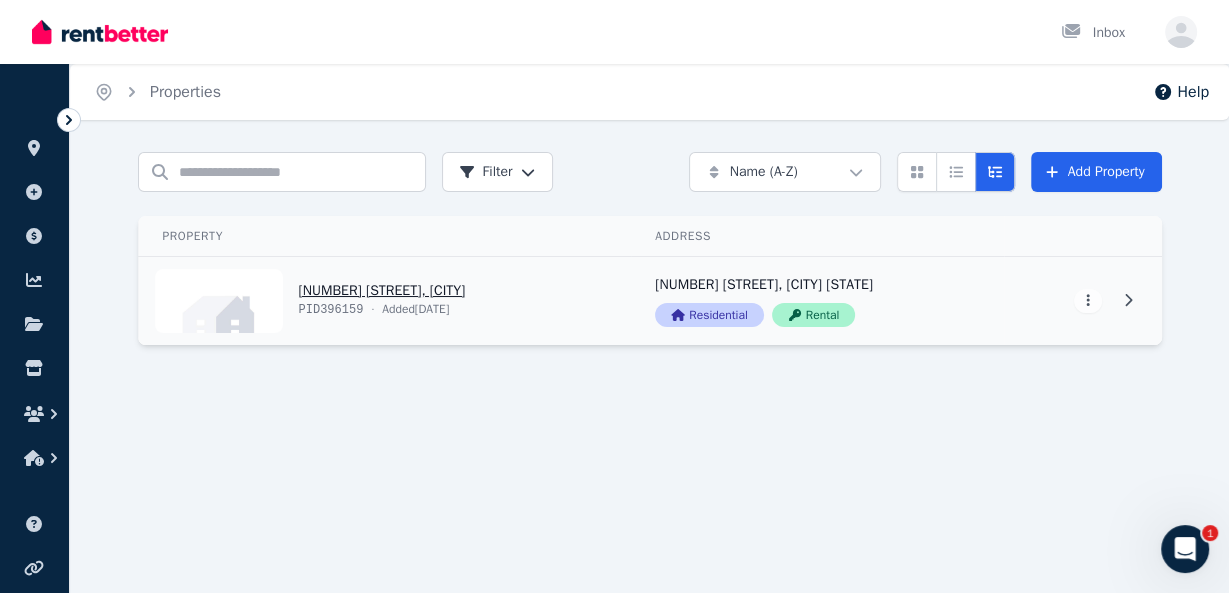 click on "View property details" at bounding box center [385, 301] 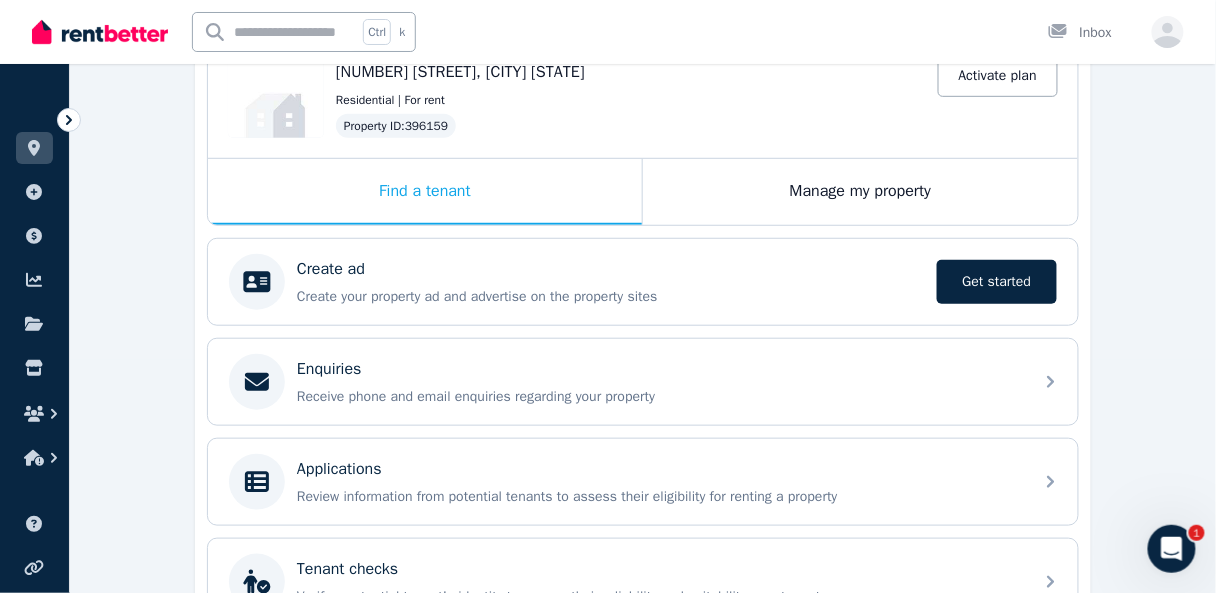 scroll, scrollTop: 205, scrollLeft: 0, axis: vertical 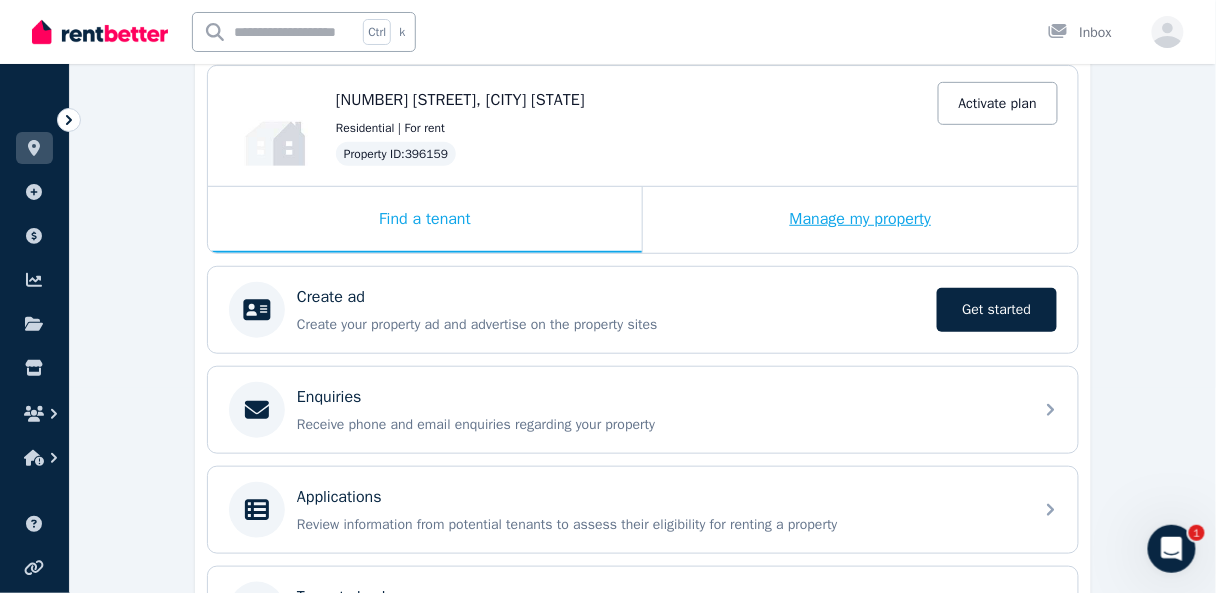 click on "Manage my property" at bounding box center [860, 220] 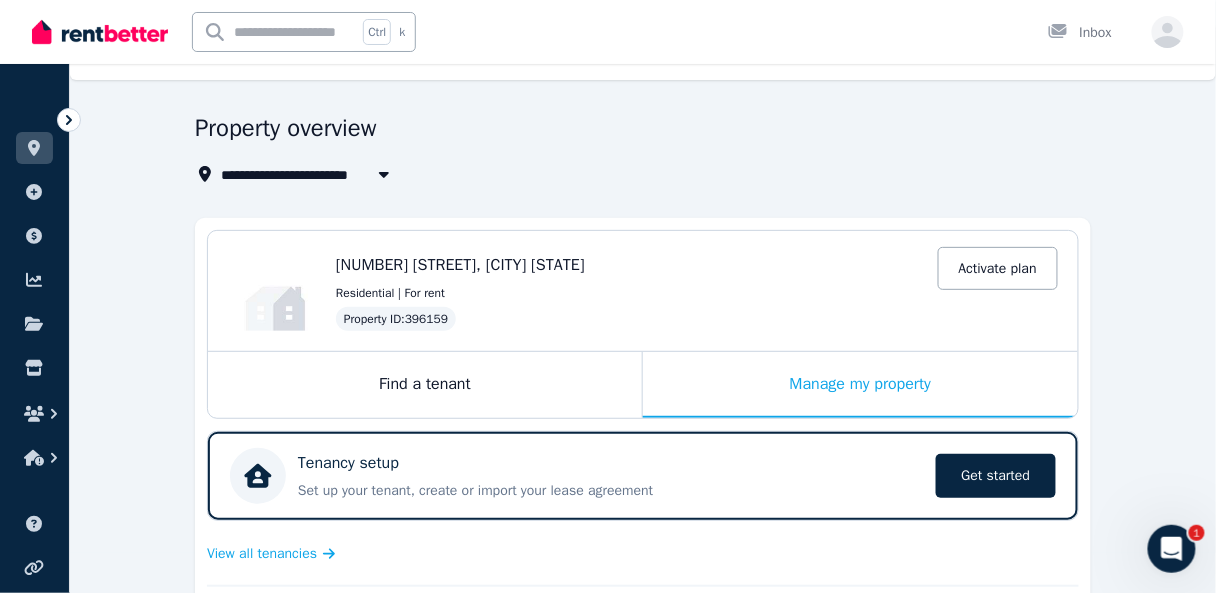 scroll, scrollTop: 0, scrollLeft: 0, axis: both 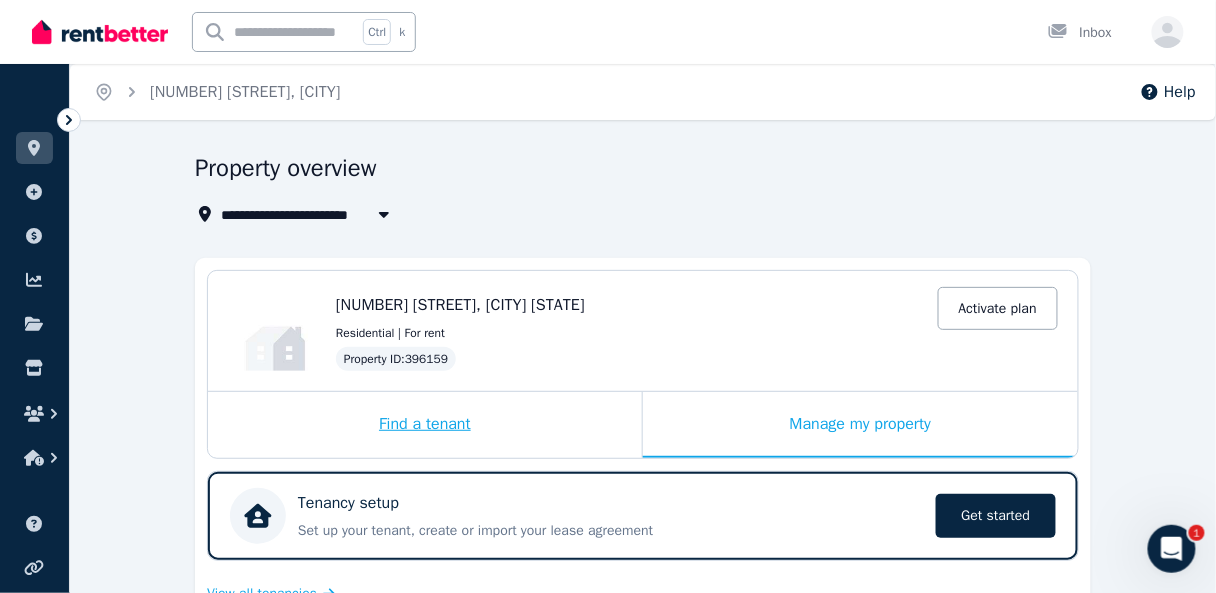 click on "Find a tenant" at bounding box center (425, 425) 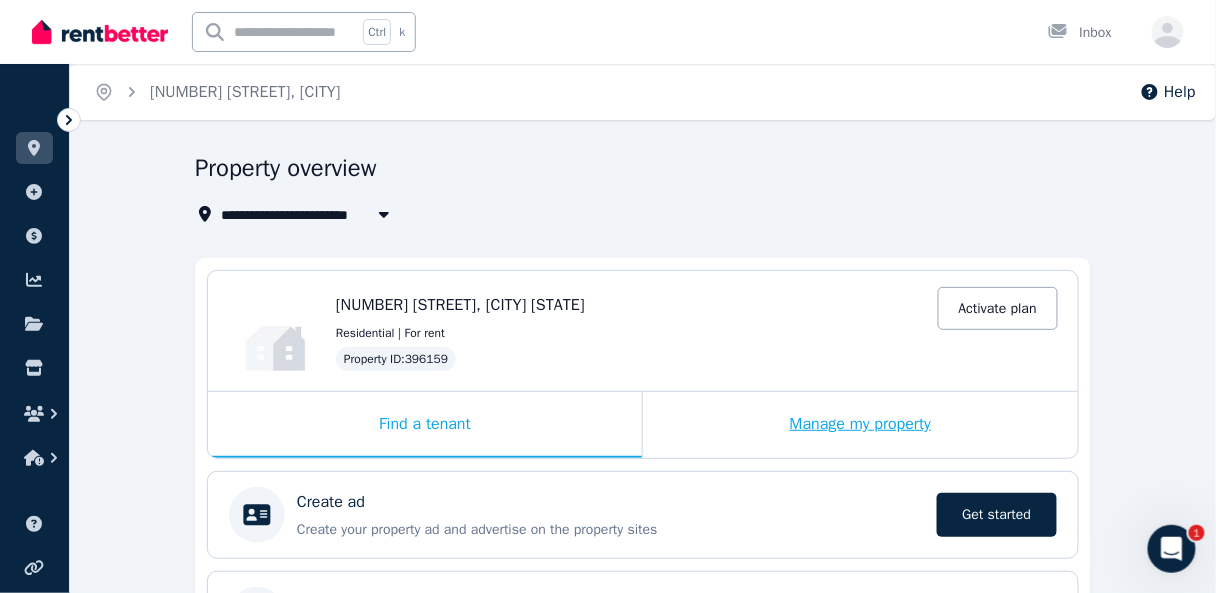 click on "Manage my property" at bounding box center [860, 425] 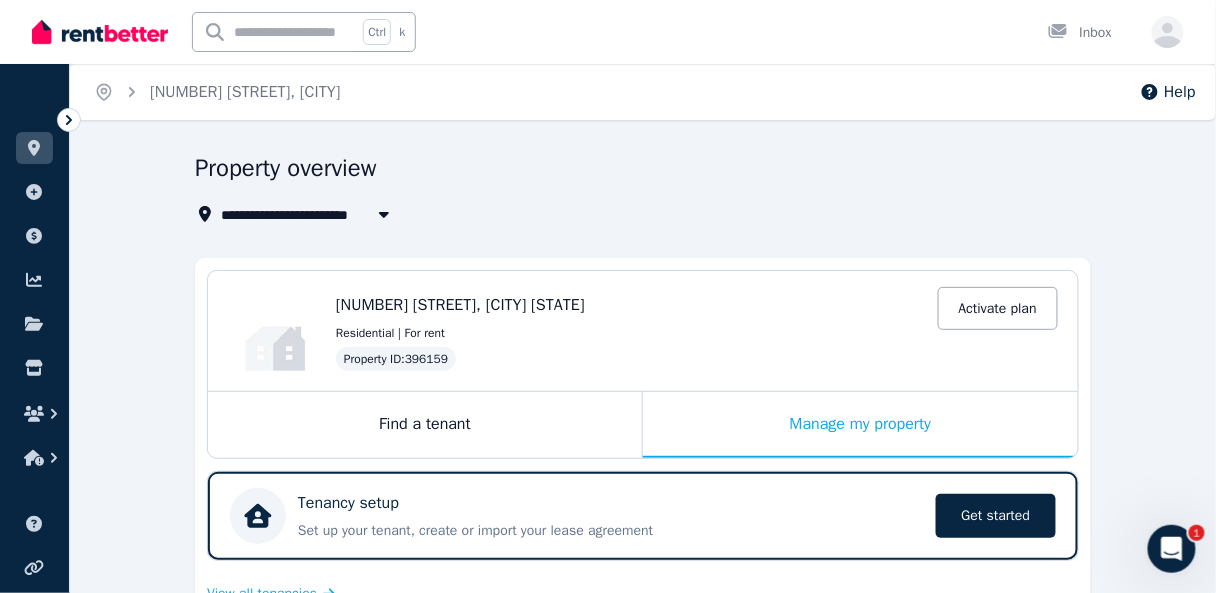 scroll, scrollTop: 80, scrollLeft: 0, axis: vertical 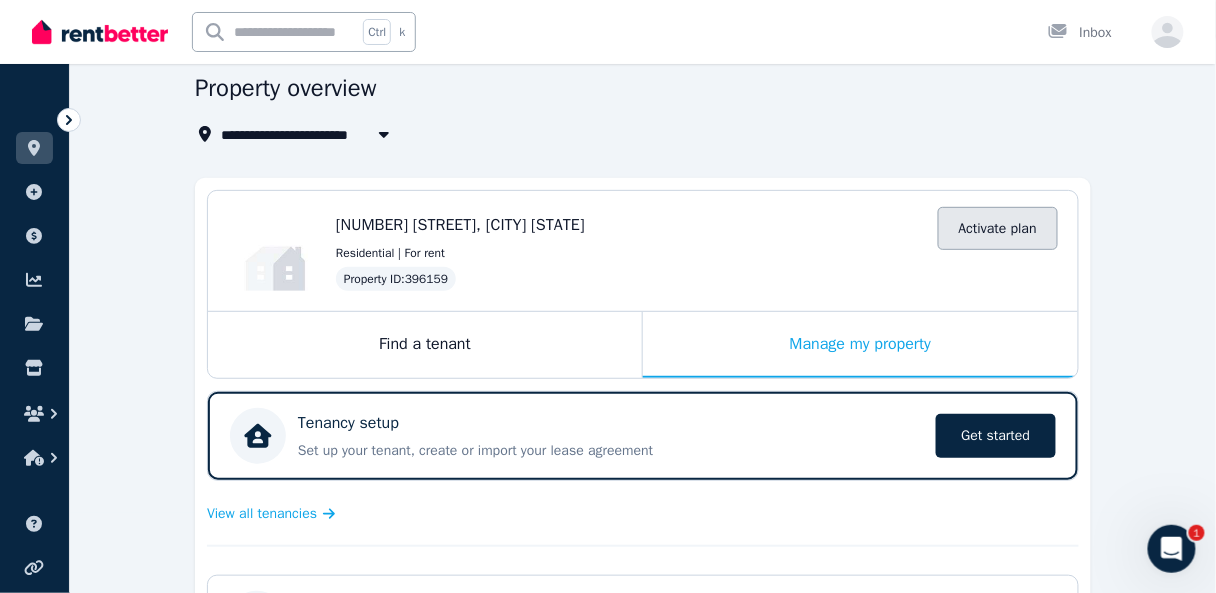 click on "Activate plan" at bounding box center [998, 228] 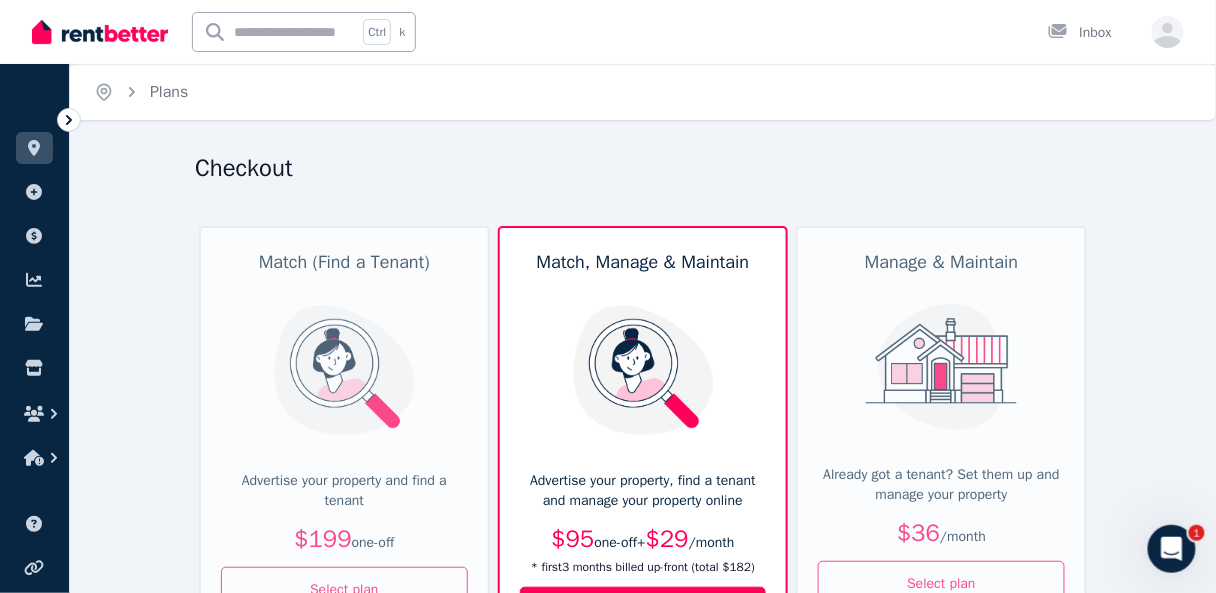 scroll, scrollTop: 160, scrollLeft: 0, axis: vertical 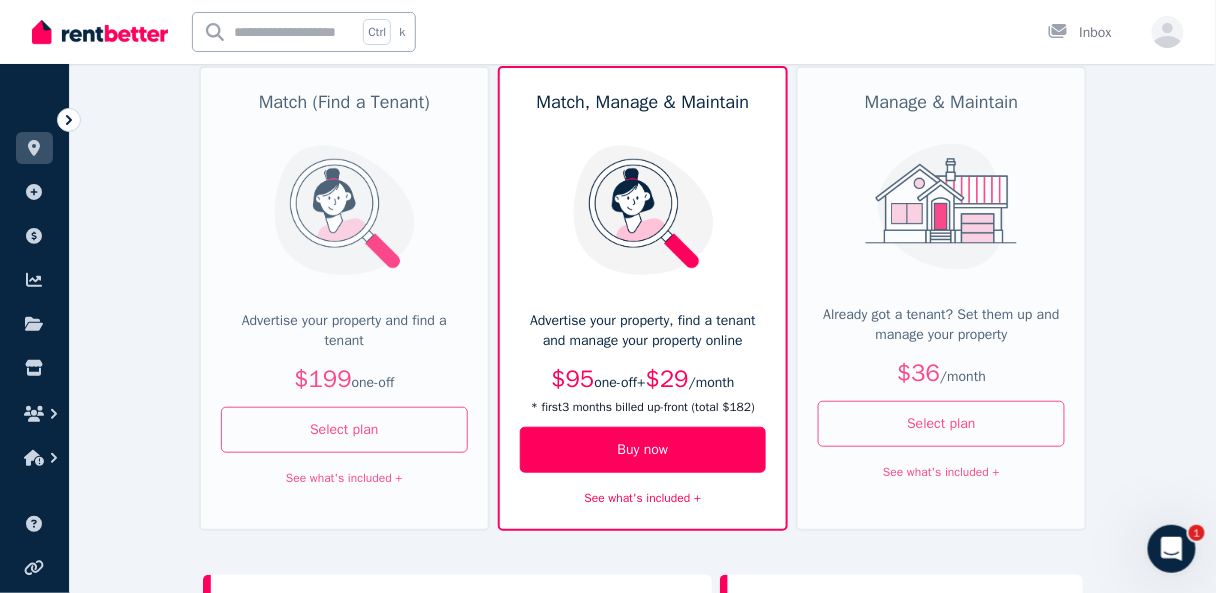 click on "Advertise your property and find a tenant" at bounding box center (344, 331) 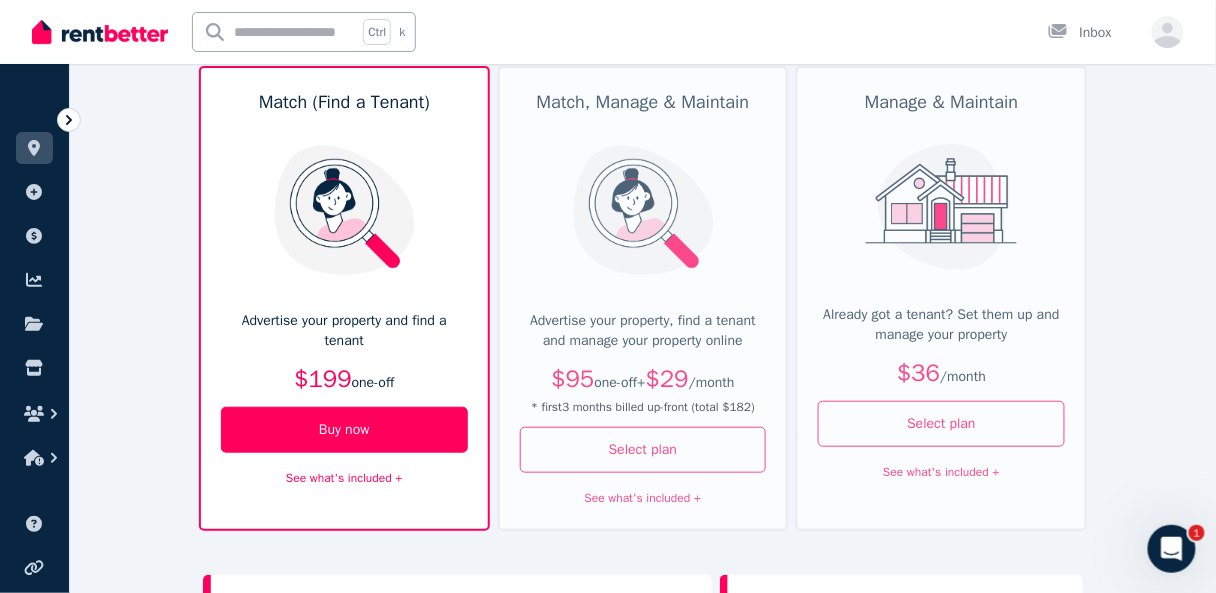 click on "Match, Manage & Maintain Advertise your property, find a tenant and manage your property online $95  one-off  +  $29  /  month * first  3   month s billed up-front (total   $182 ) Select plan See what's included +" at bounding box center (643, 298) 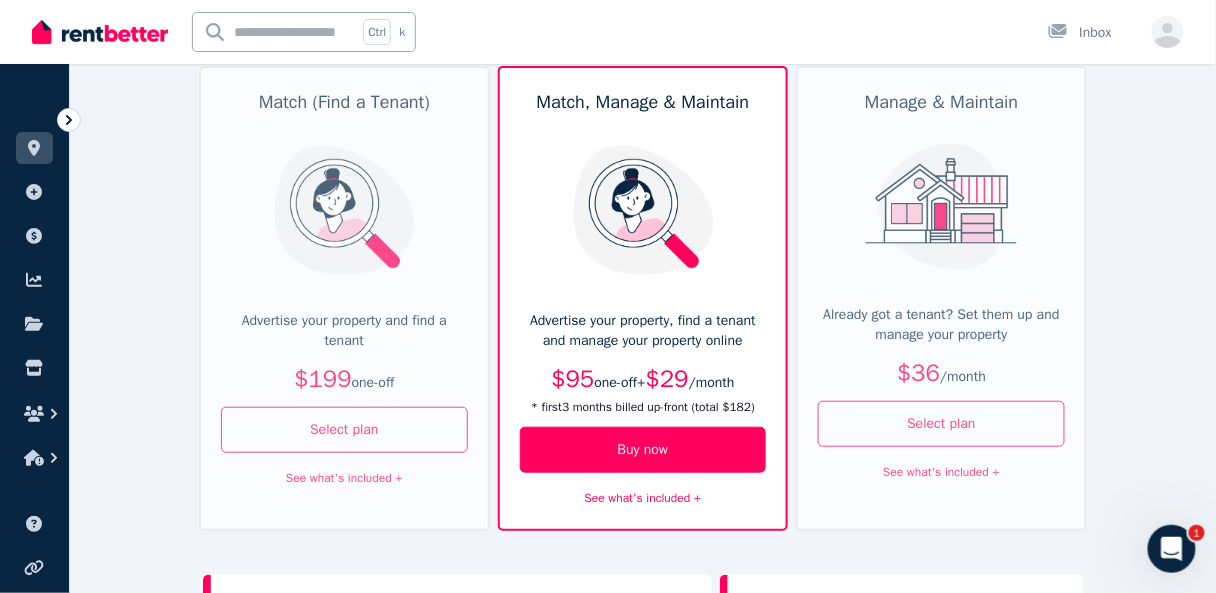 click on "See what's included +" at bounding box center [643, 498] 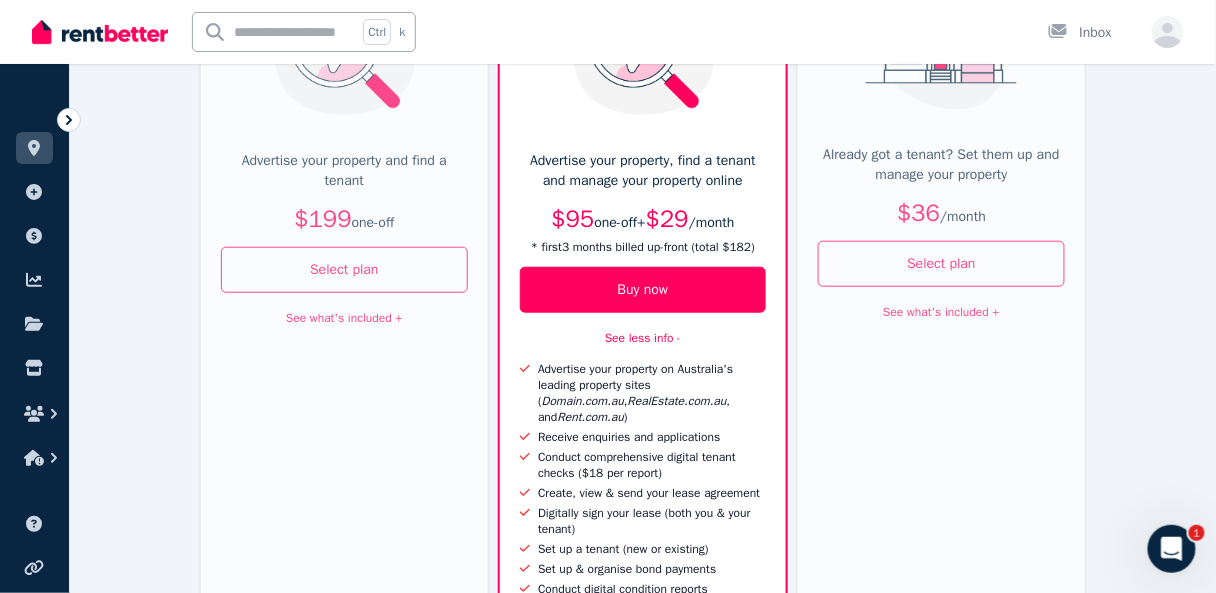 scroll, scrollTop: 240, scrollLeft: 0, axis: vertical 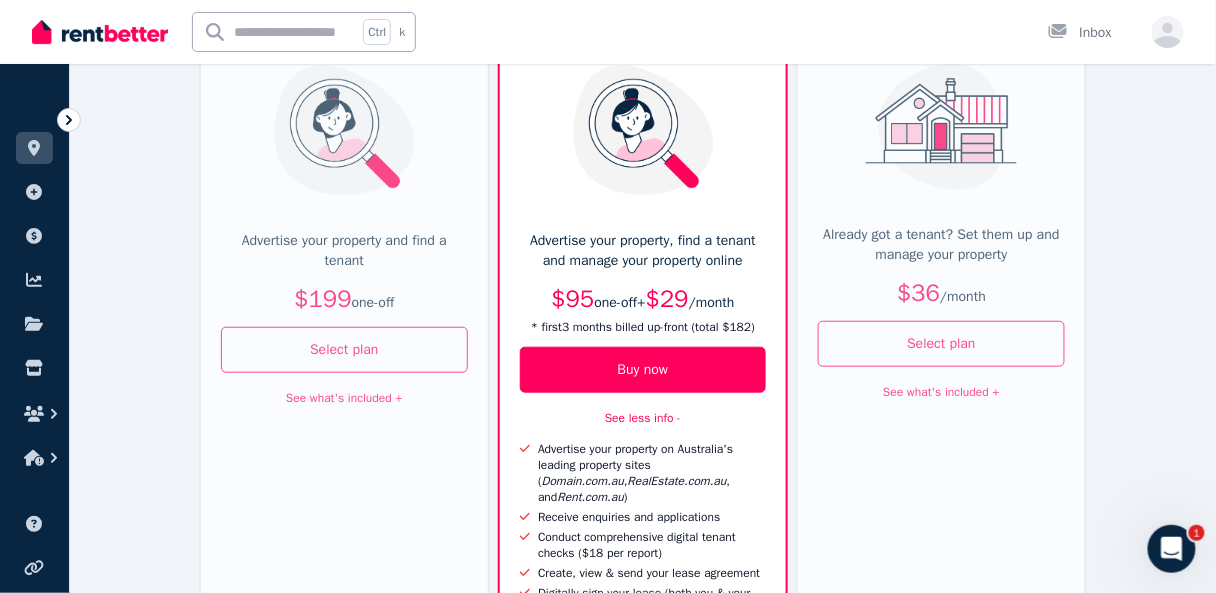 click on "See what's included +" at bounding box center [941, 392] 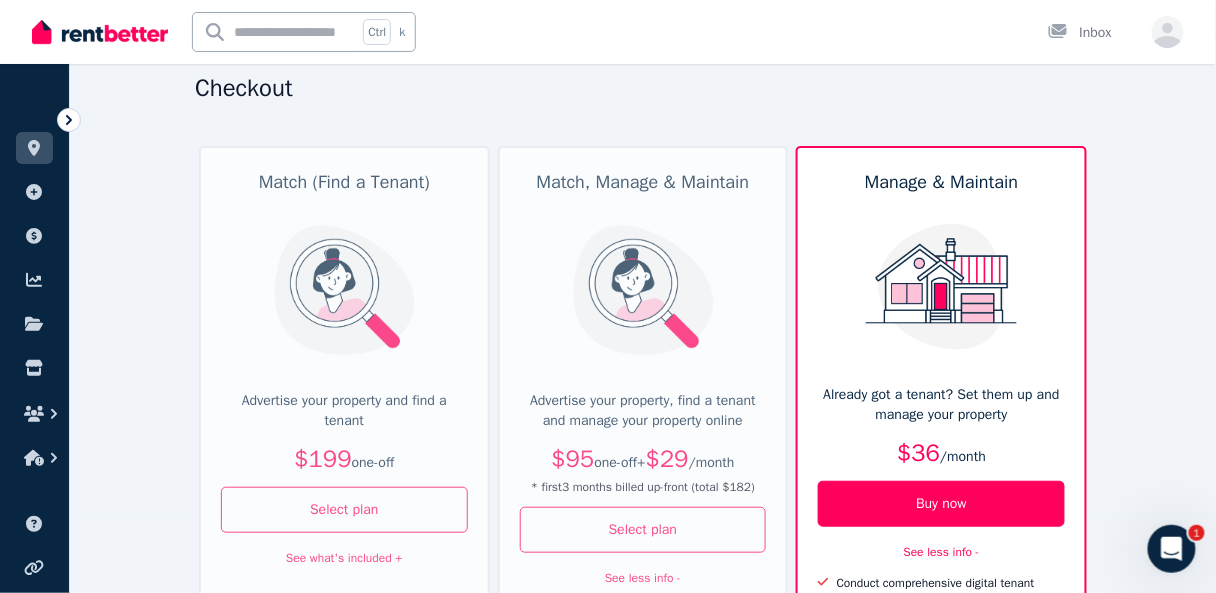 scroll, scrollTop: 0, scrollLeft: 0, axis: both 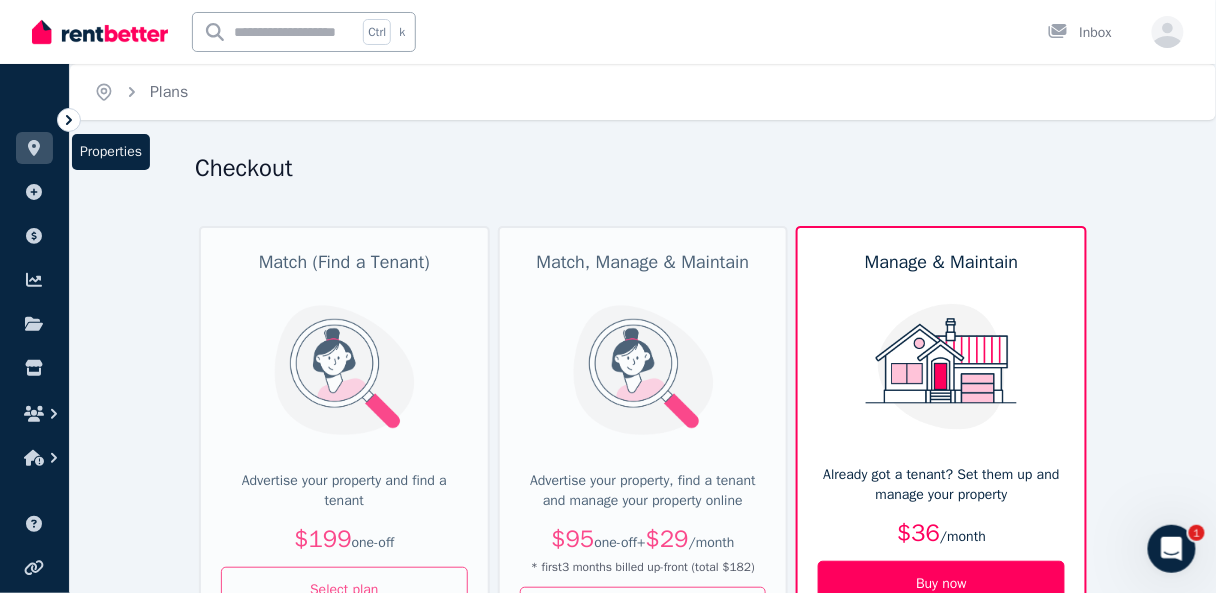 click 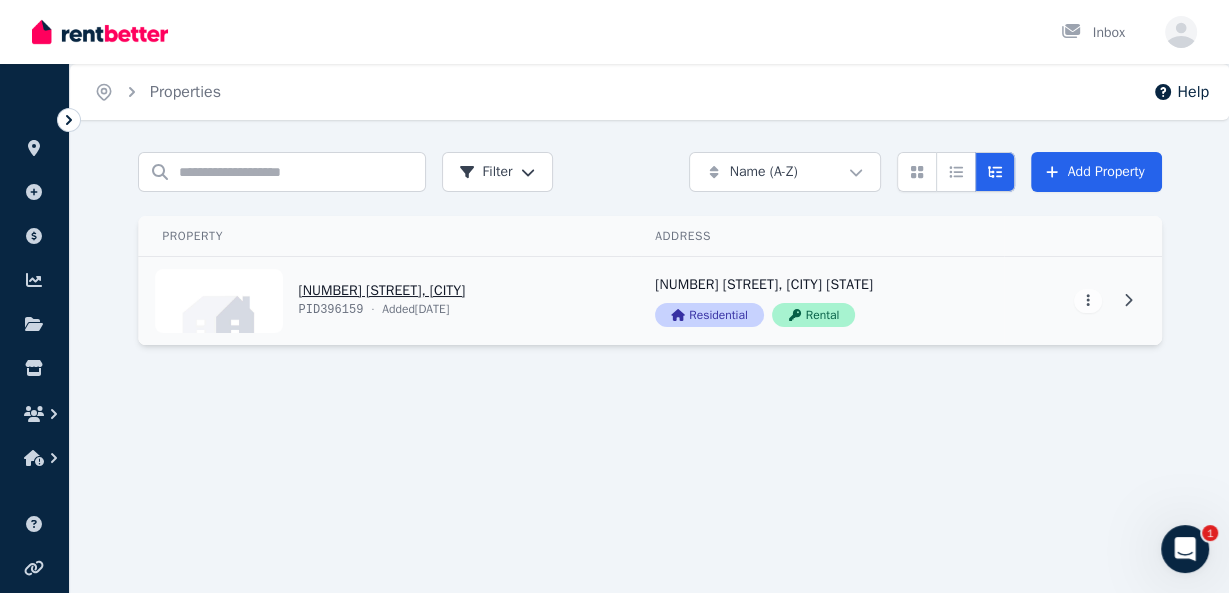 click on "View property details" at bounding box center (385, 301) 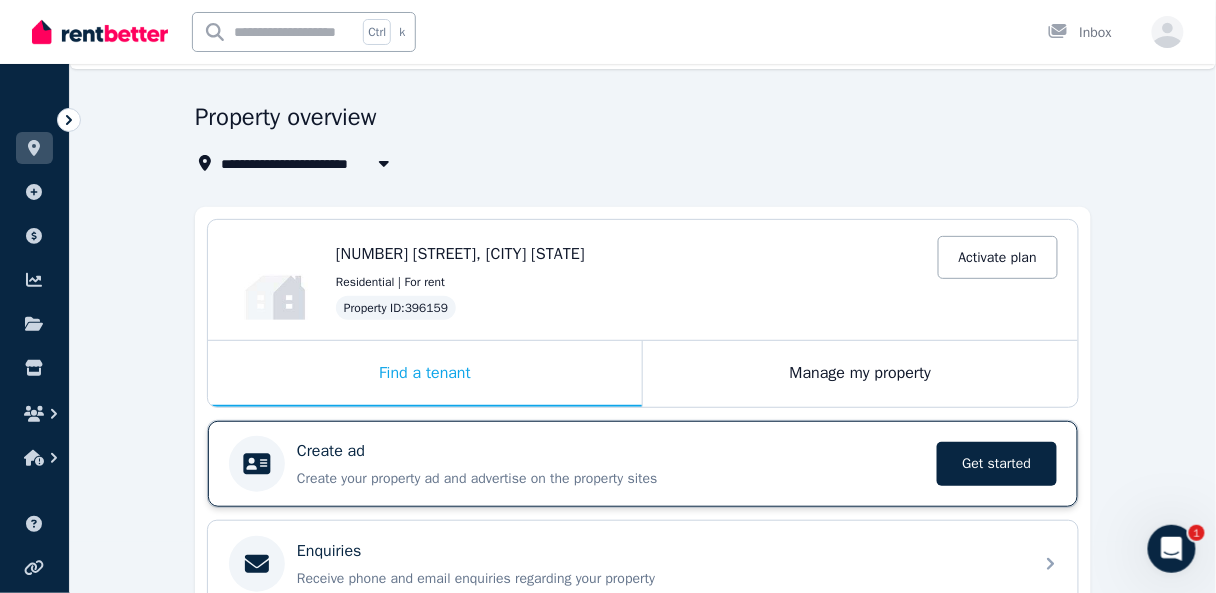 scroll, scrollTop: 80, scrollLeft: 0, axis: vertical 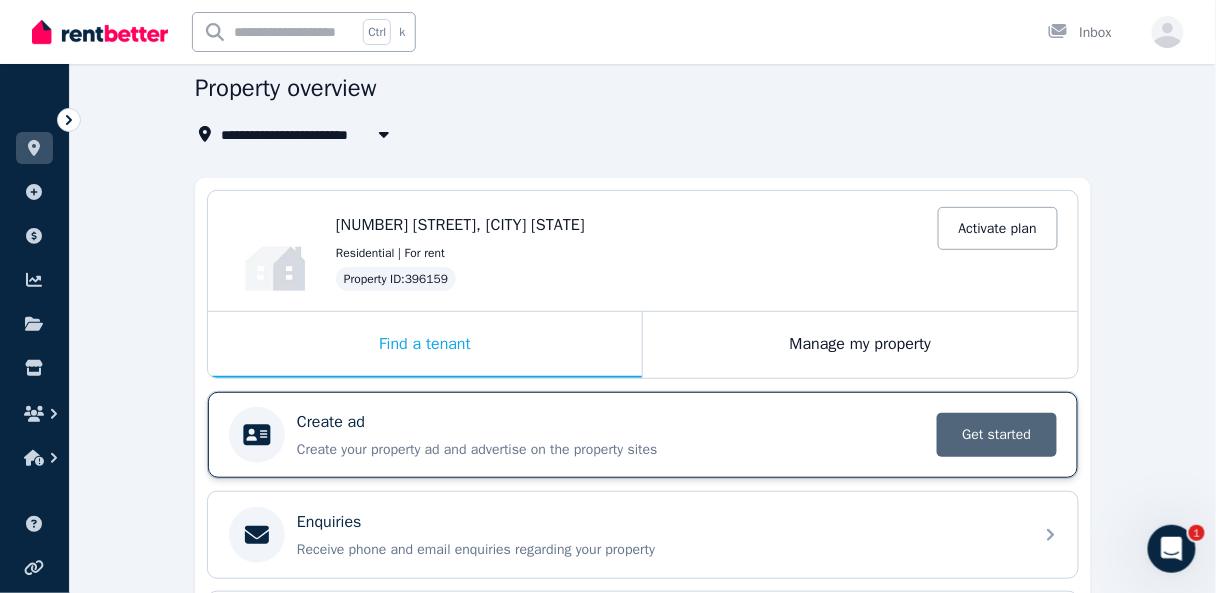 click on "Get started" at bounding box center (997, 435) 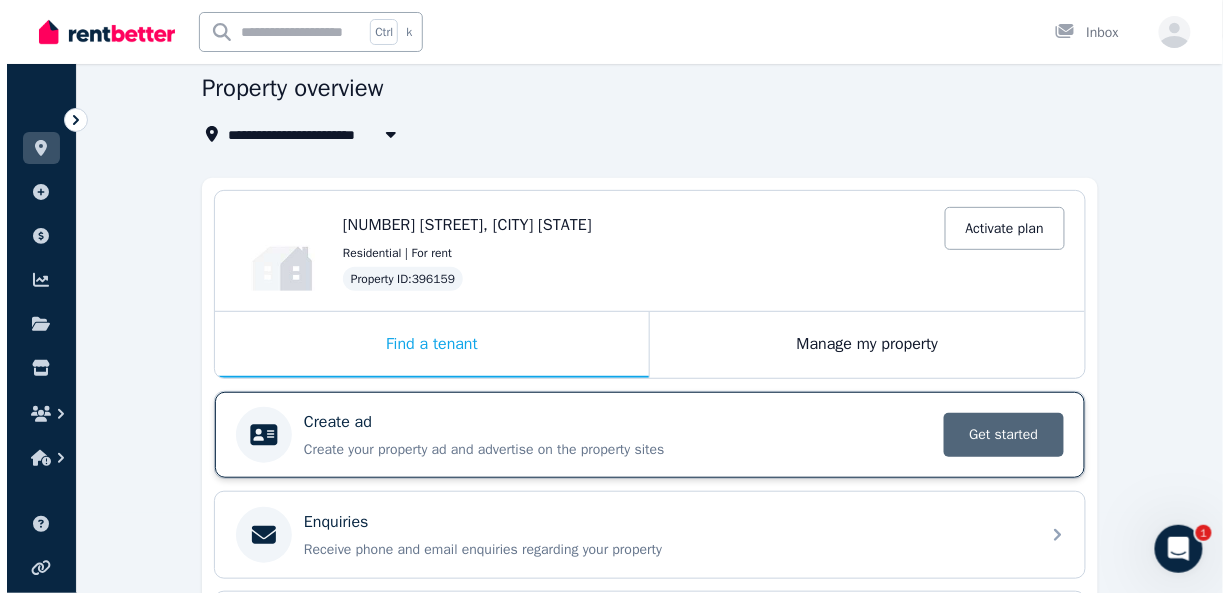 scroll, scrollTop: 0, scrollLeft: 0, axis: both 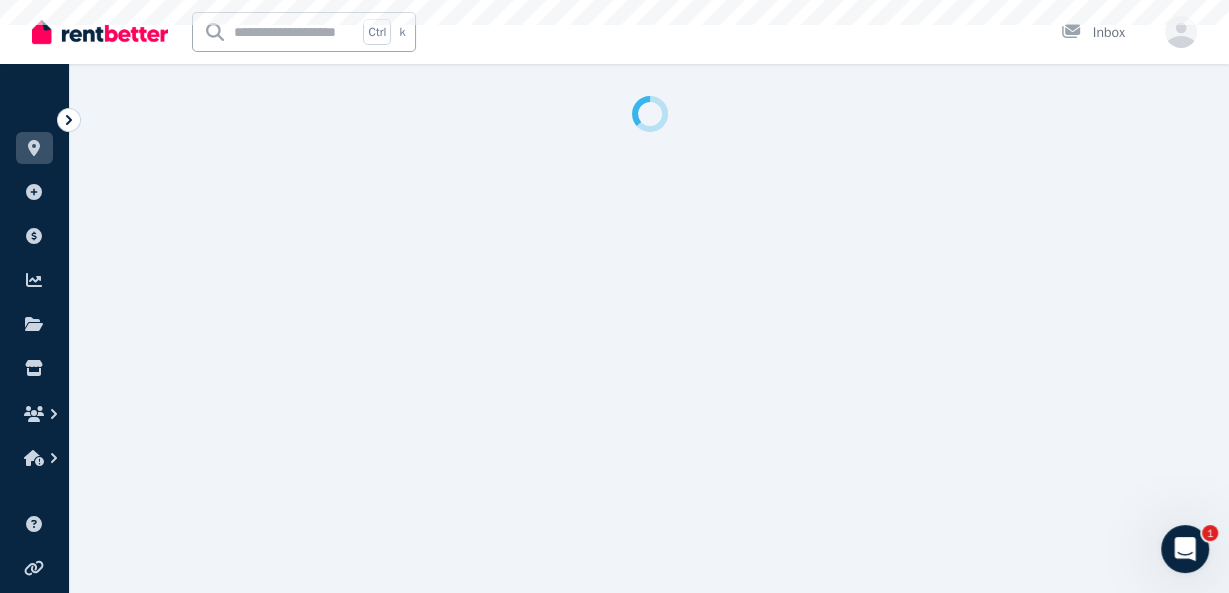 select on "**" 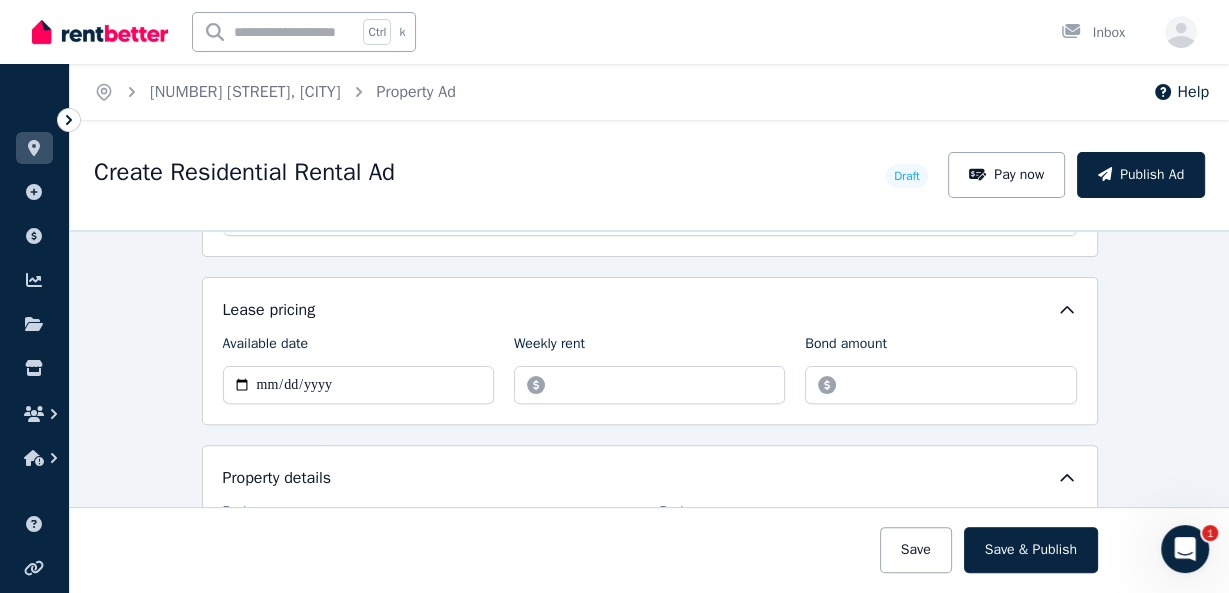 scroll, scrollTop: 640, scrollLeft: 0, axis: vertical 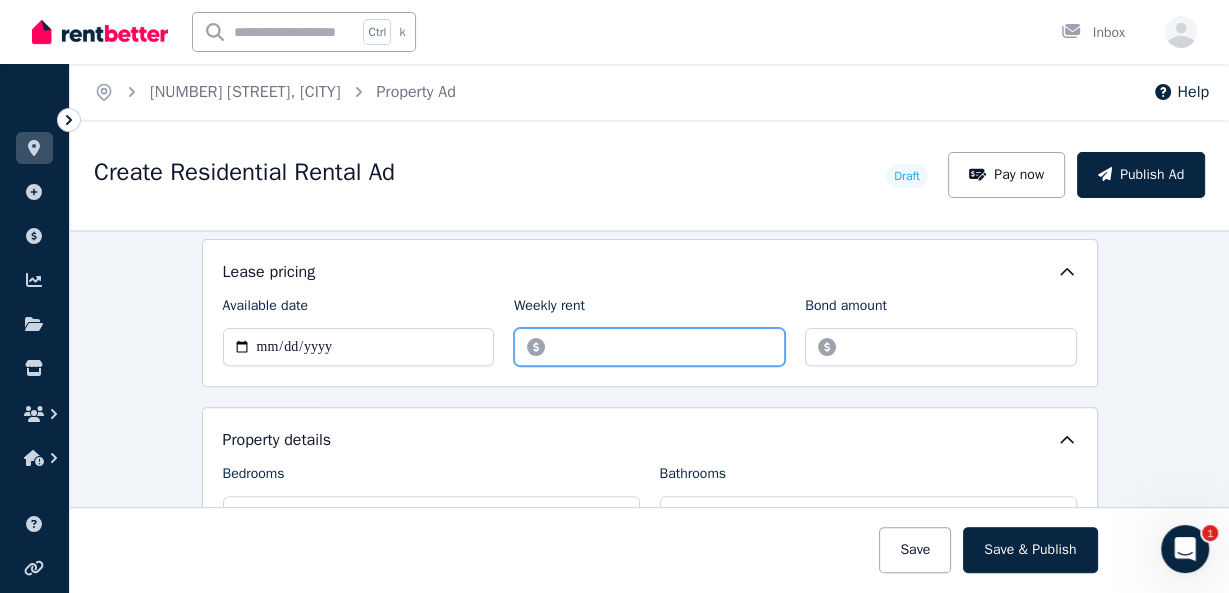 click on "Weekly rent" at bounding box center [649, 347] 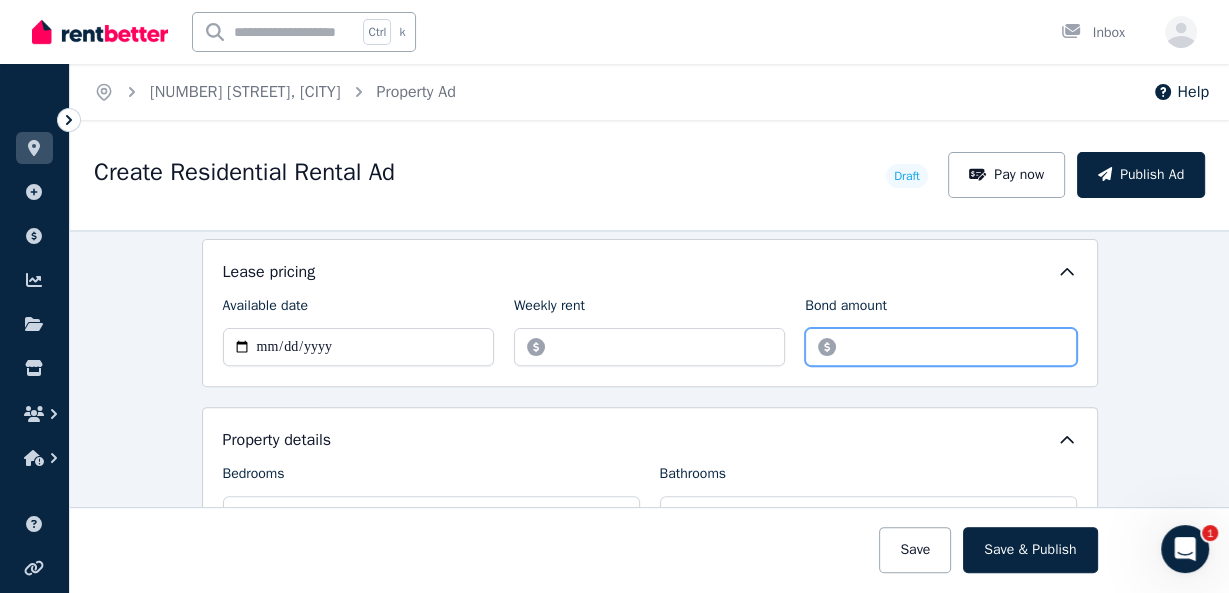 click on "Bond amount" at bounding box center [940, 347] 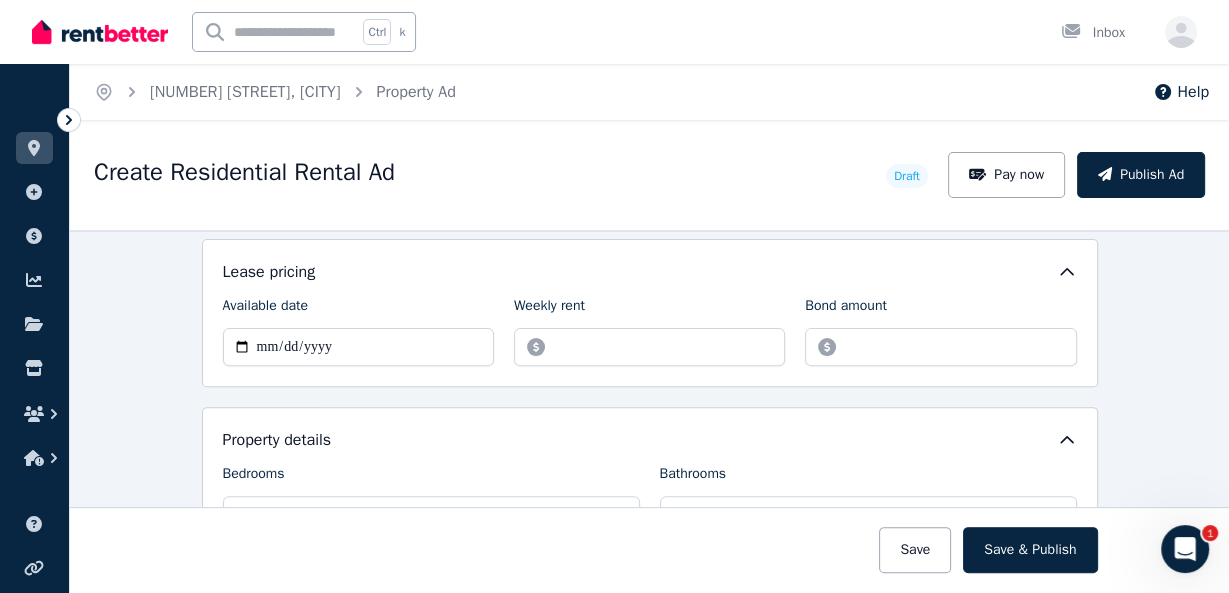 click on "**********" at bounding box center (649, 411) 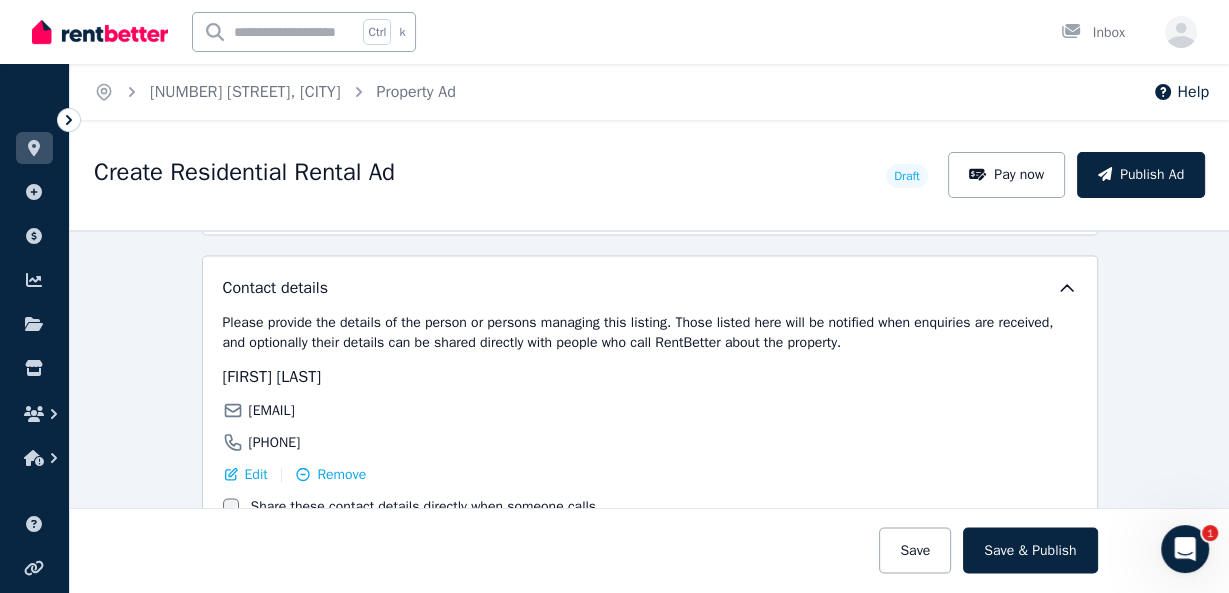 scroll, scrollTop: 3116, scrollLeft: 0, axis: vertical 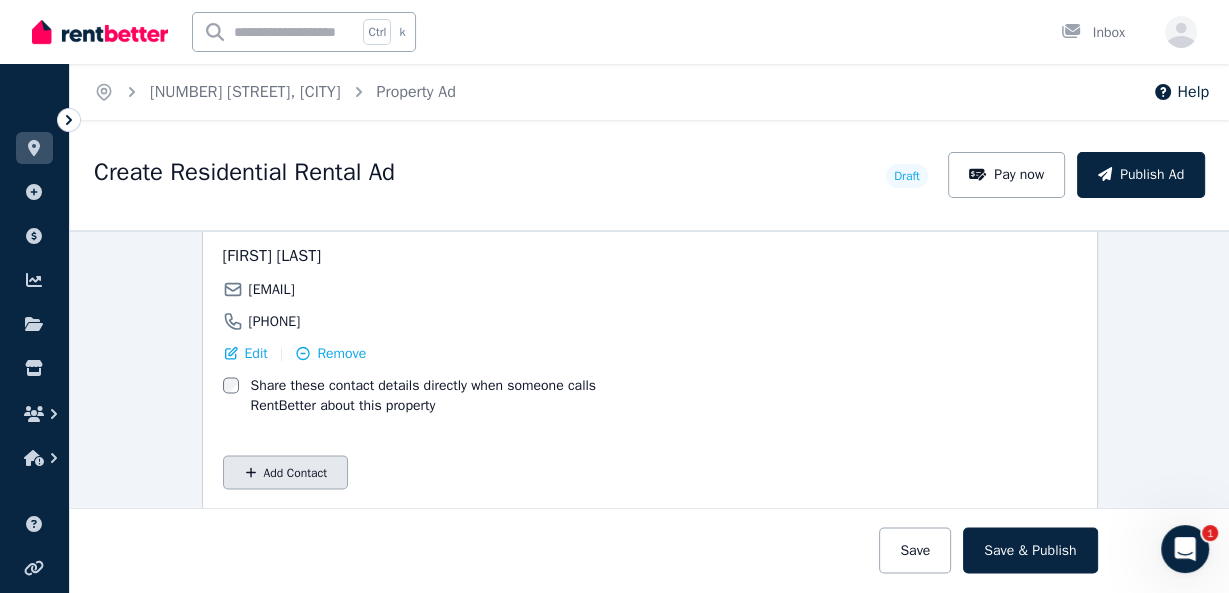 click on "Add   Contact" at bounding box center [286, 472] 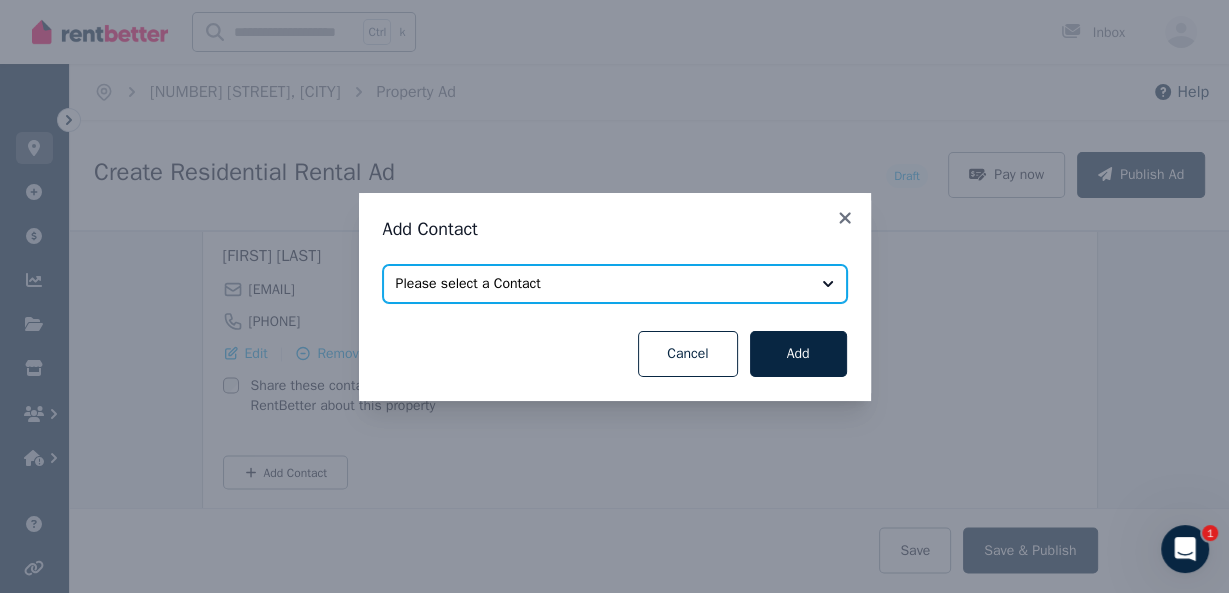 click on "Please select a Contact" at bounding box center [601, 284] 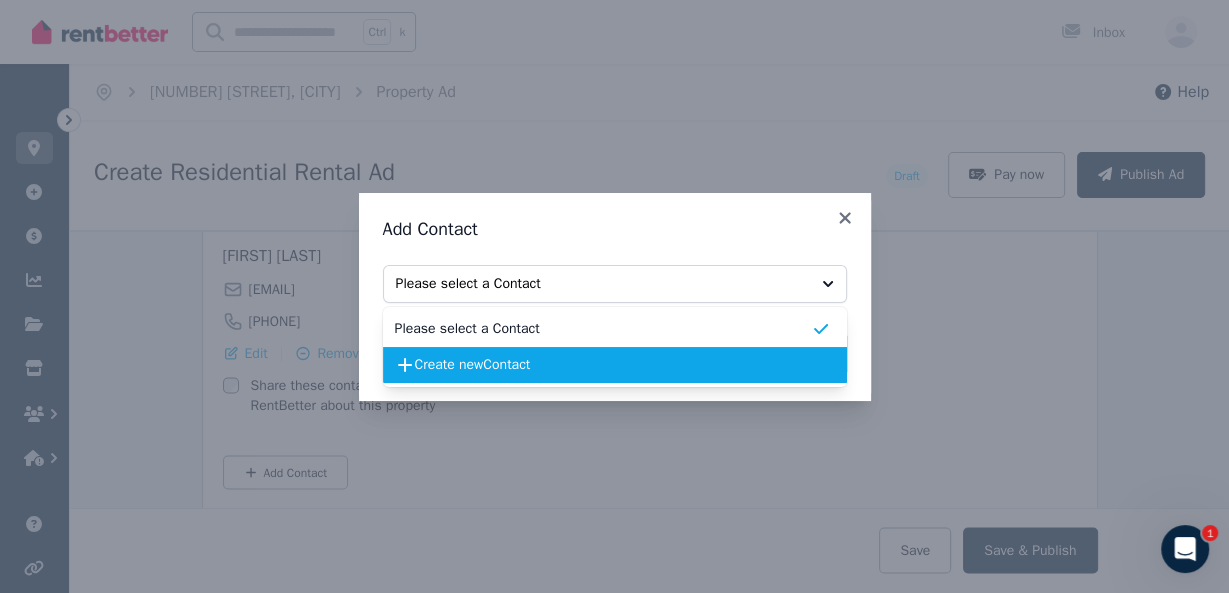 click on "Create new  Contact" at bounding box center [613, 365] 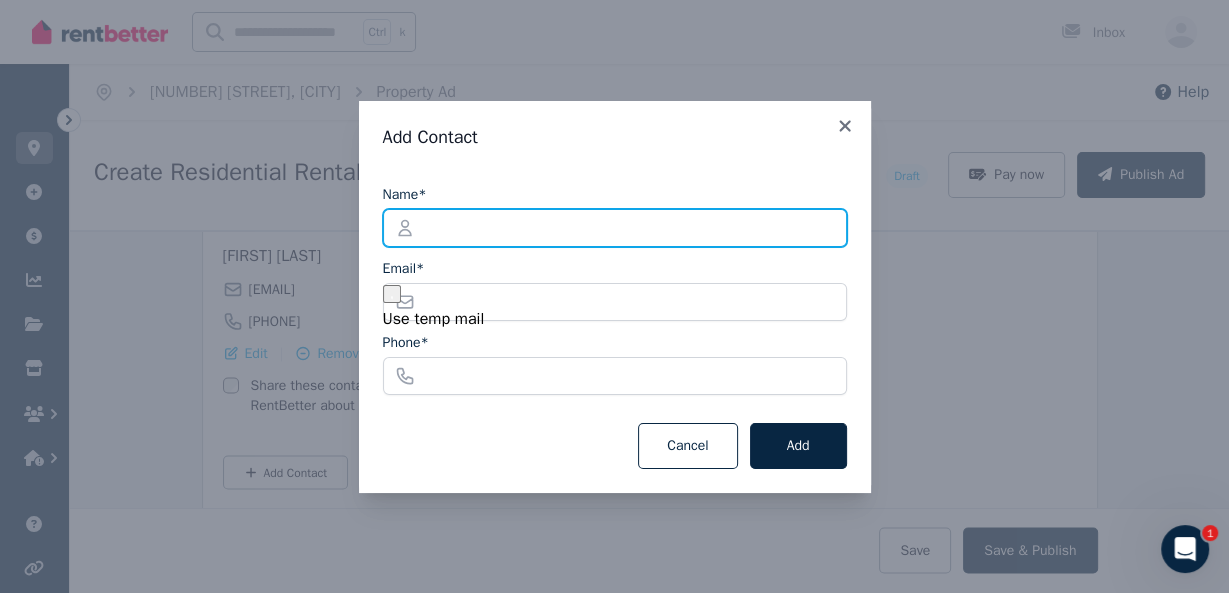 click on "Name*" at bounding box center (615, 228) 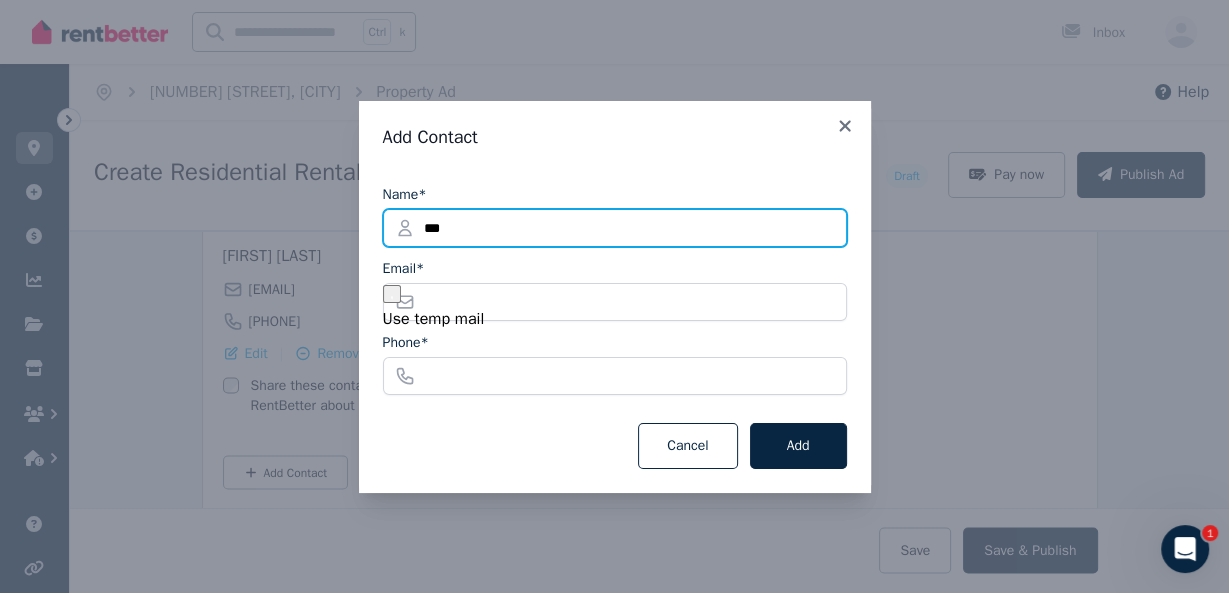 type on "***" 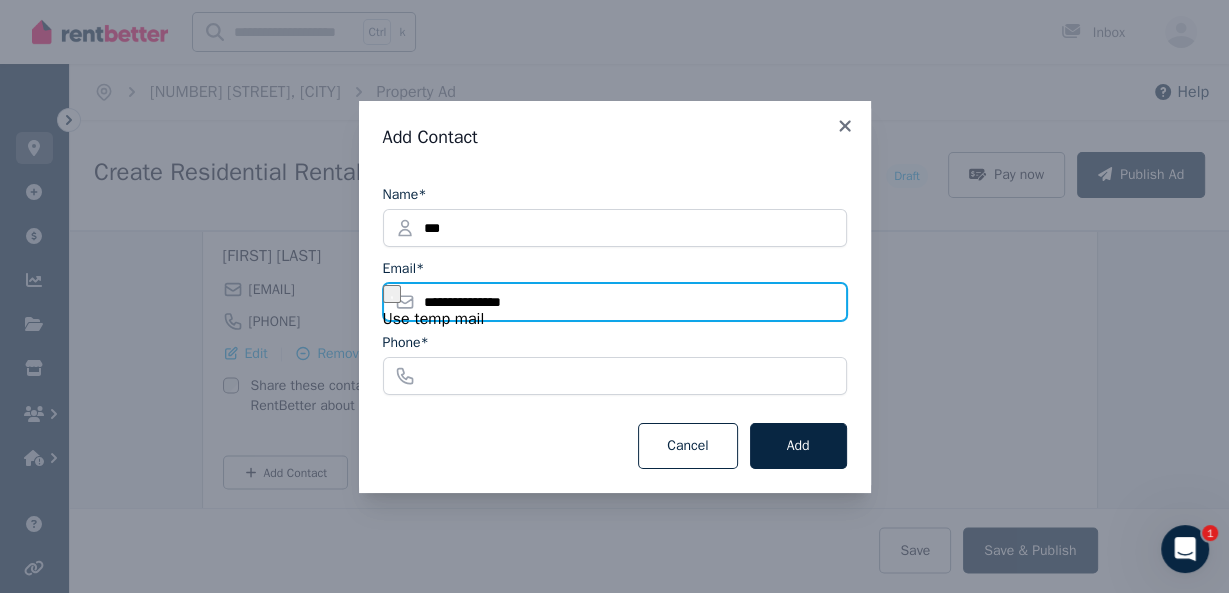 type on "**********" 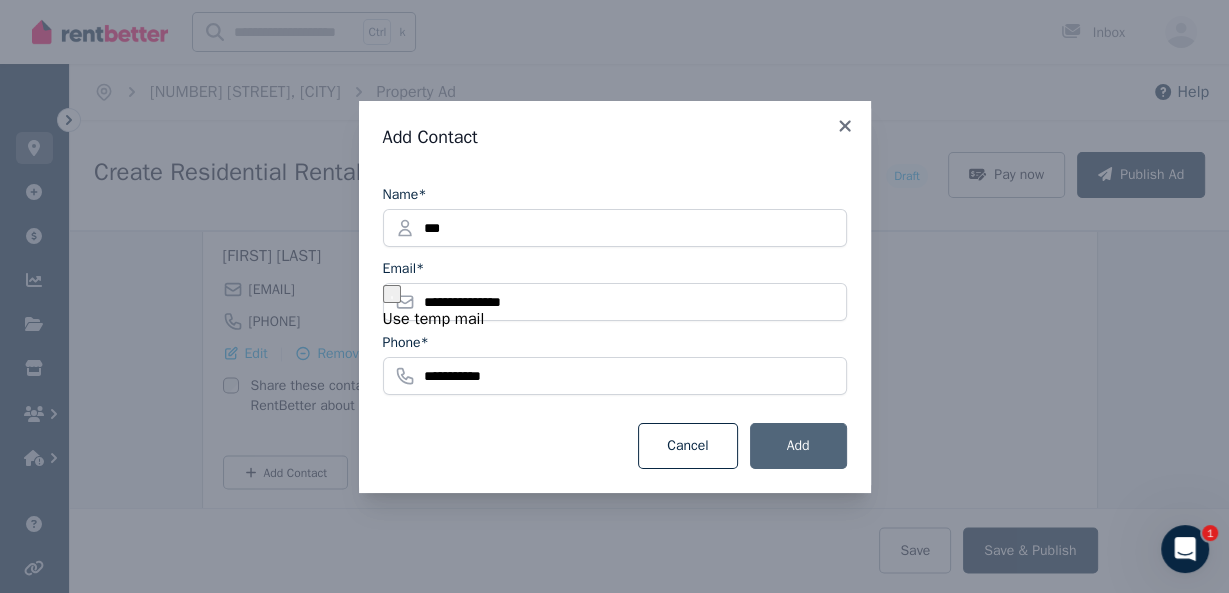 click on "Add" at bounding box center (798, 446) 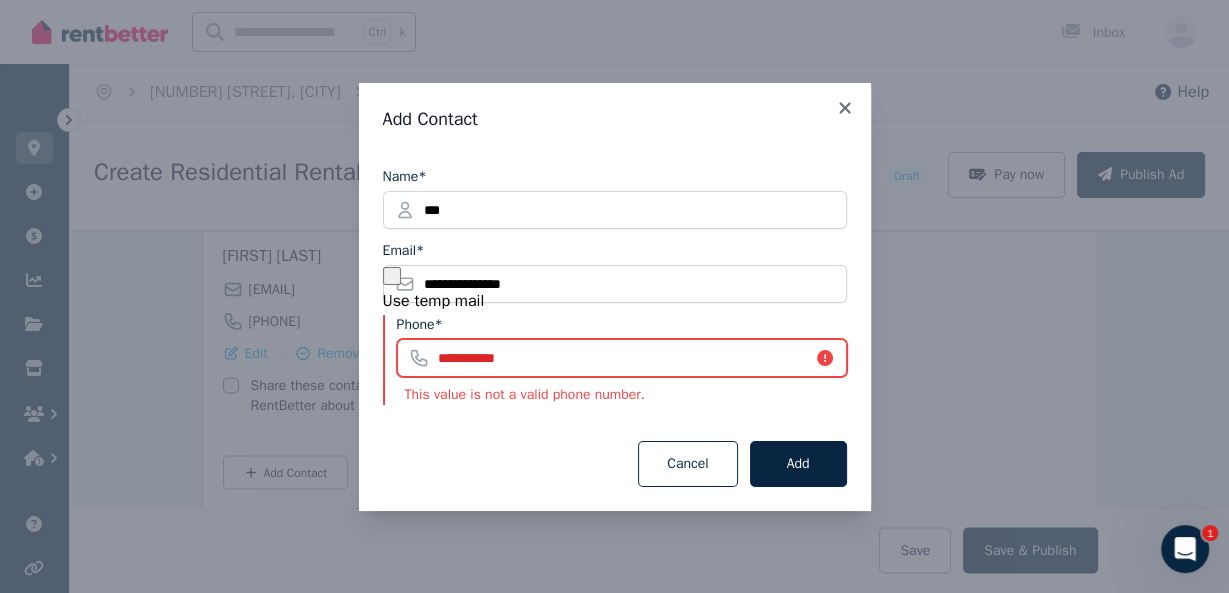 click on "**********" at bounding box center (622, 358) 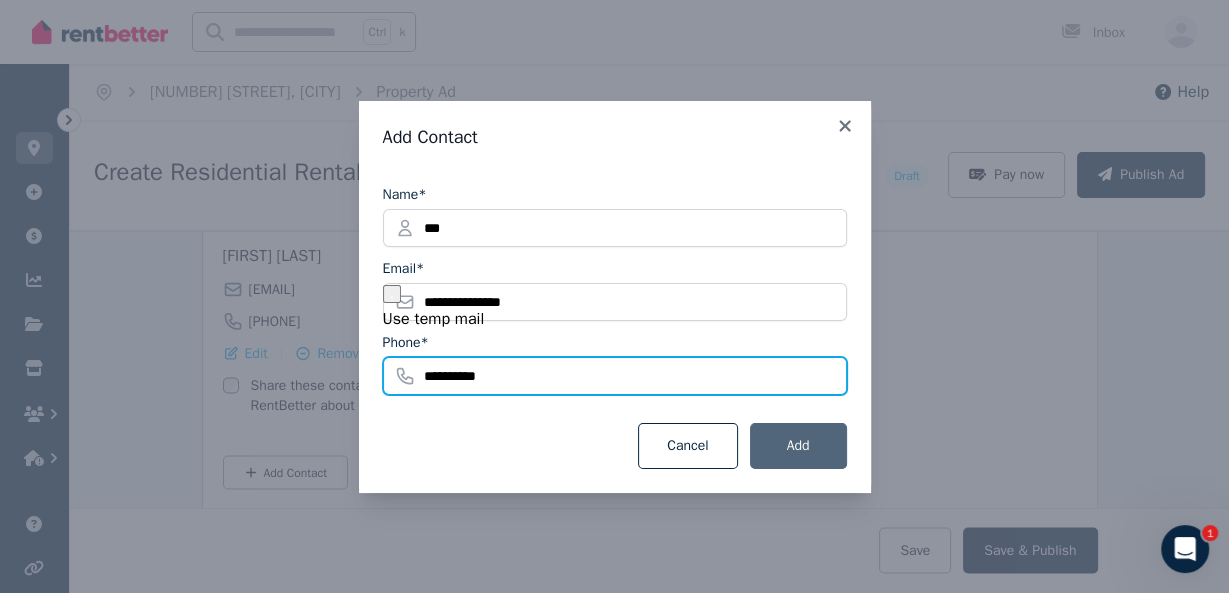 type on "**********" 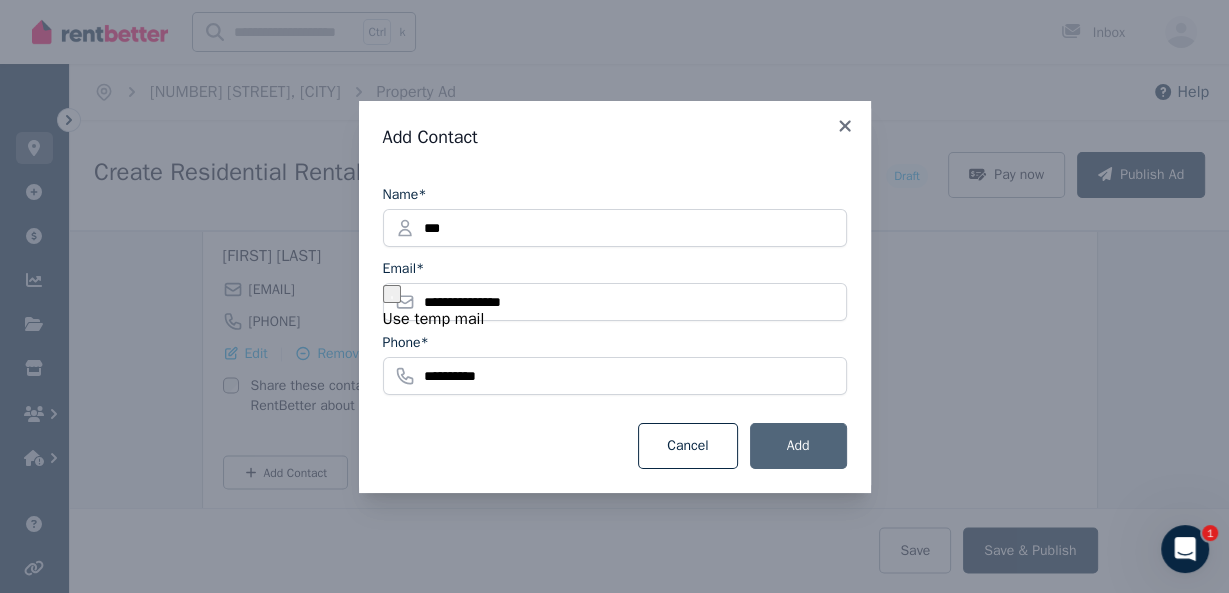 click on "Add" at bounding box center (798, 446) 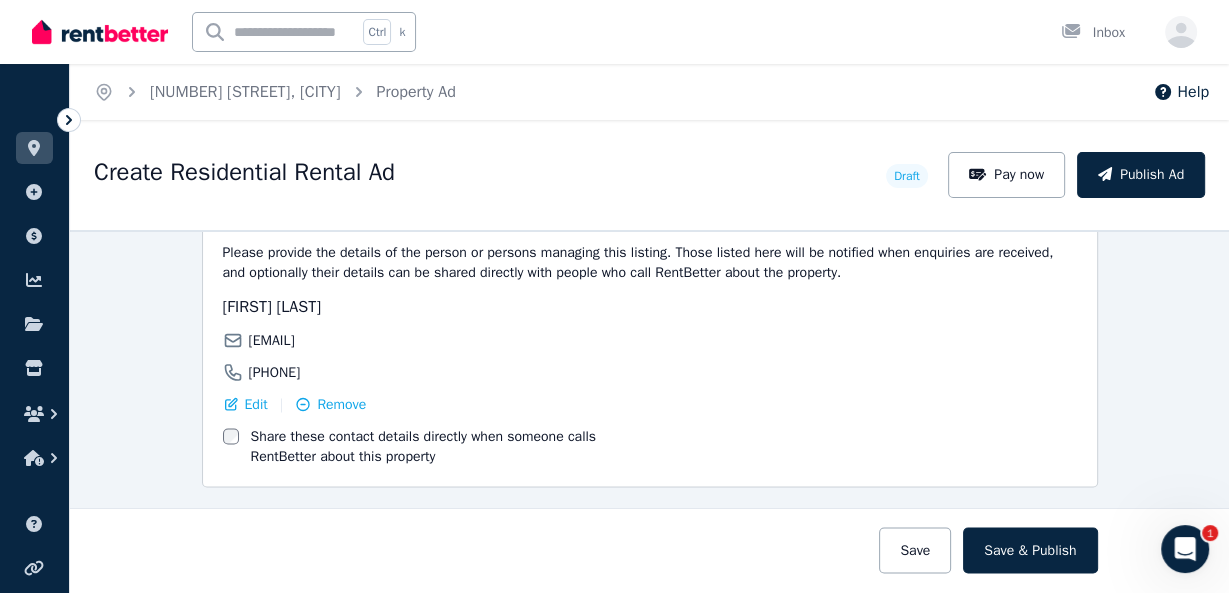 scroll, scrollTop: 3043, scrollLeft: 0, axis: vertical 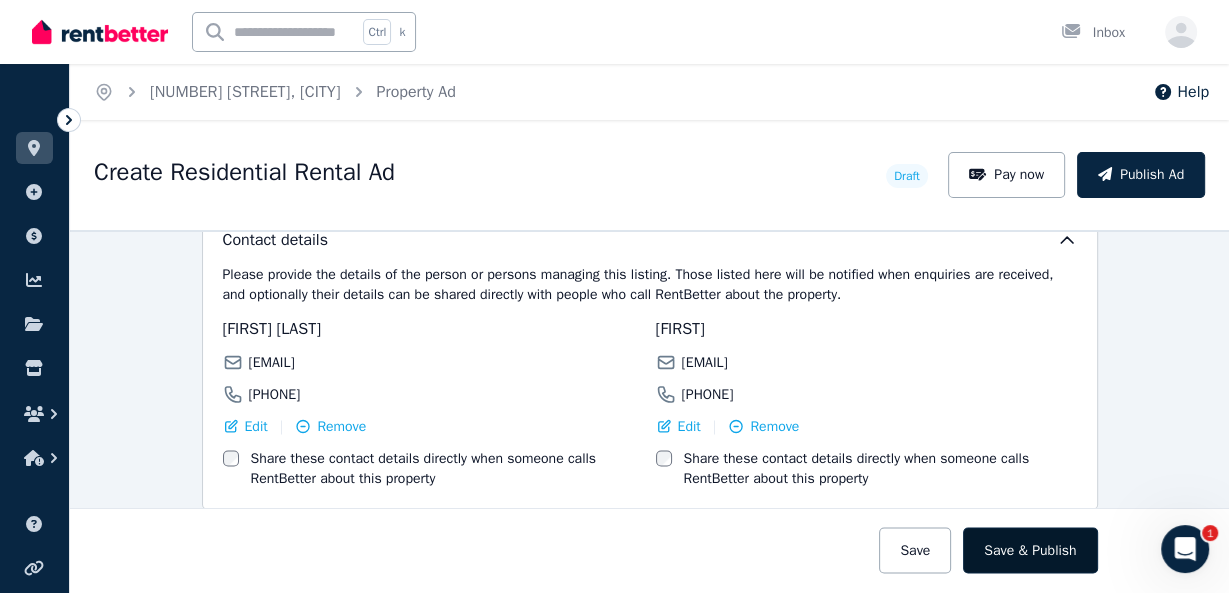 click on "Save & Publish" at bounding box center (1030, 550) 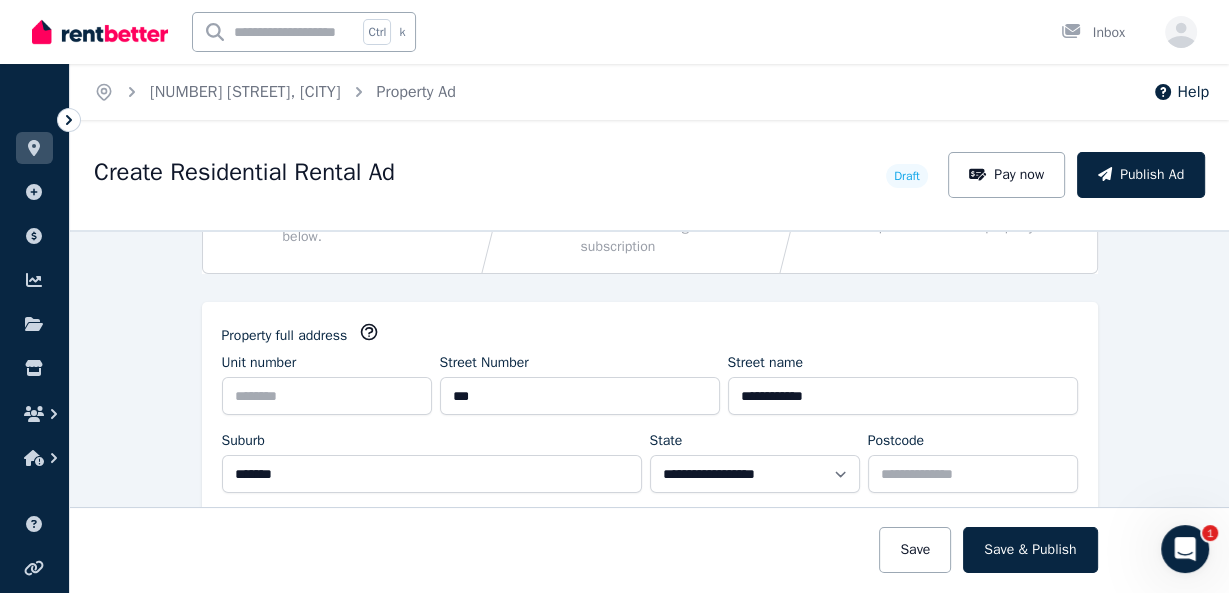 scroll, scrollTop: 0, scrollLeft: 0, axis: both 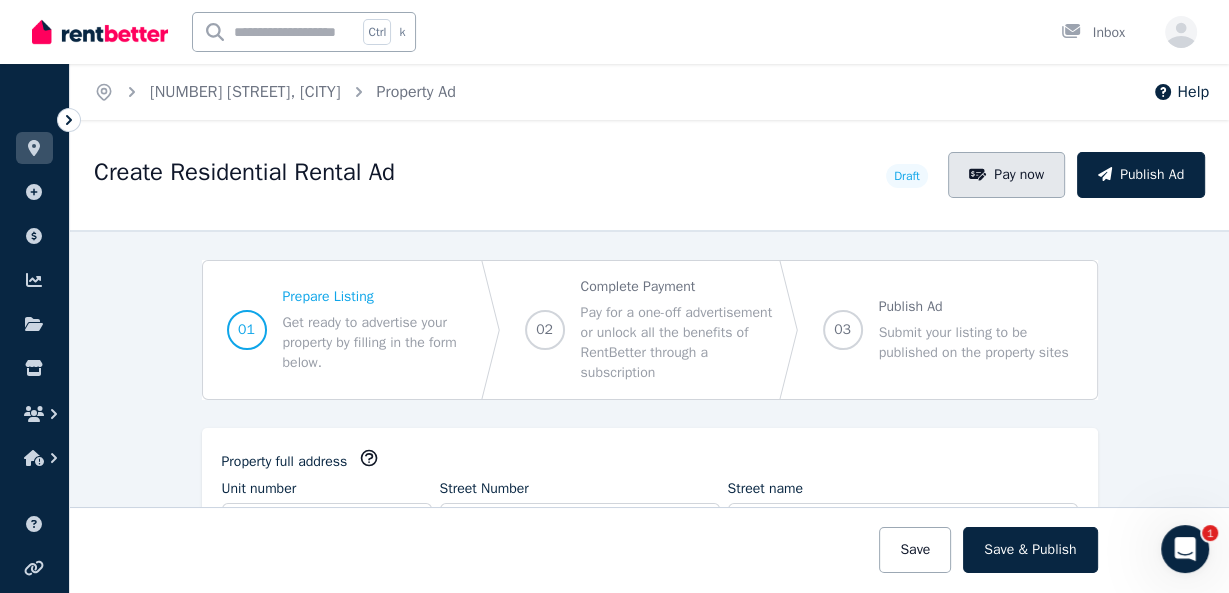 click on "Pay now" at bounding box center [1006, 175] 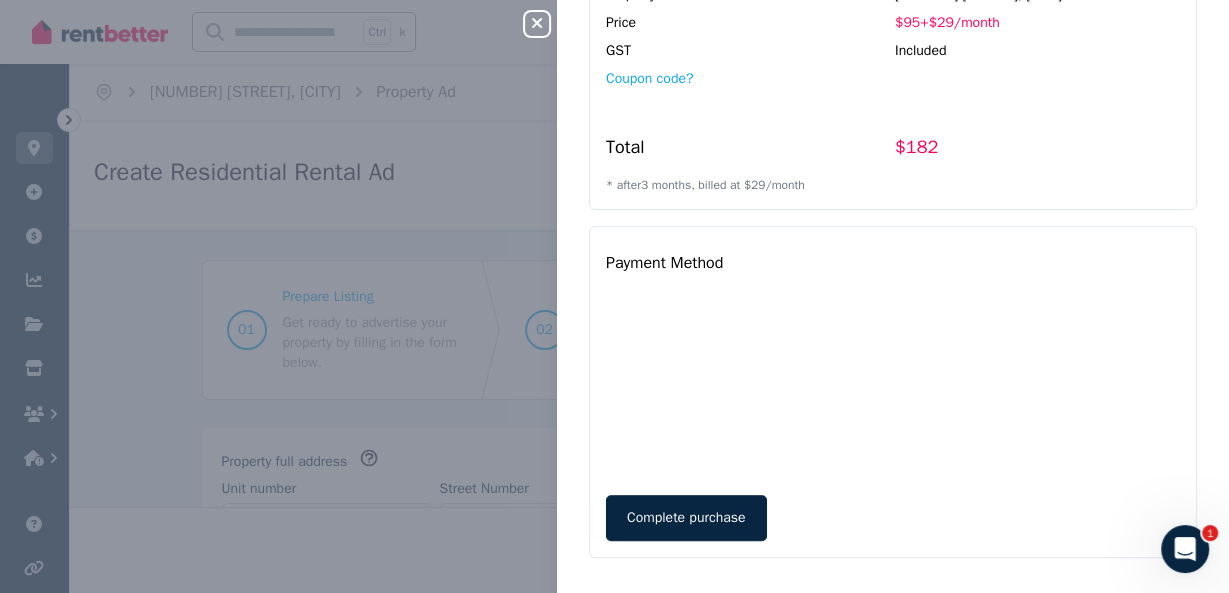 scroll, scrollTop: 547, scrollLeft: 0, axis: vertical 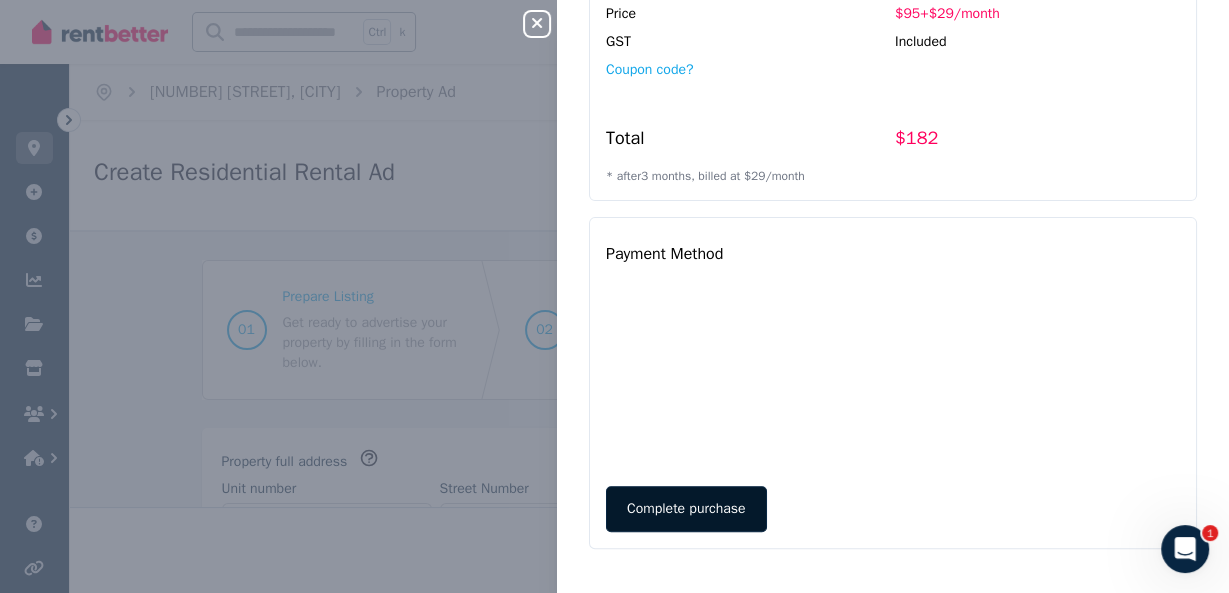 click on "Complete purchase" at bounding box center [686, 509] 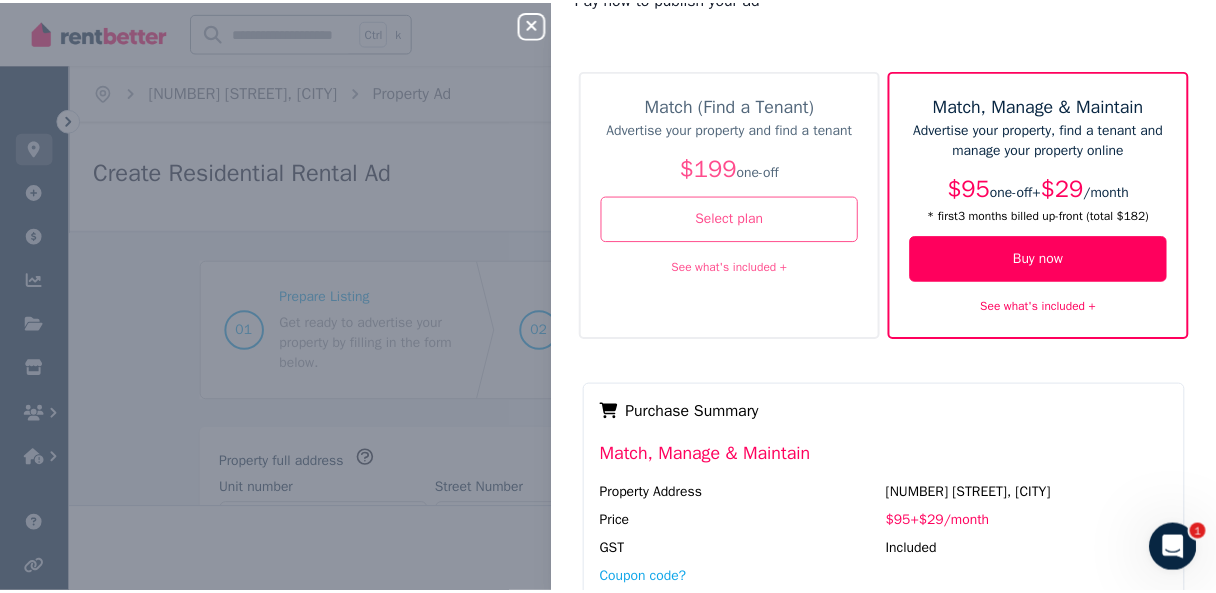 scroll, scrollTop: 0, scrollLeft: 0, axis: both 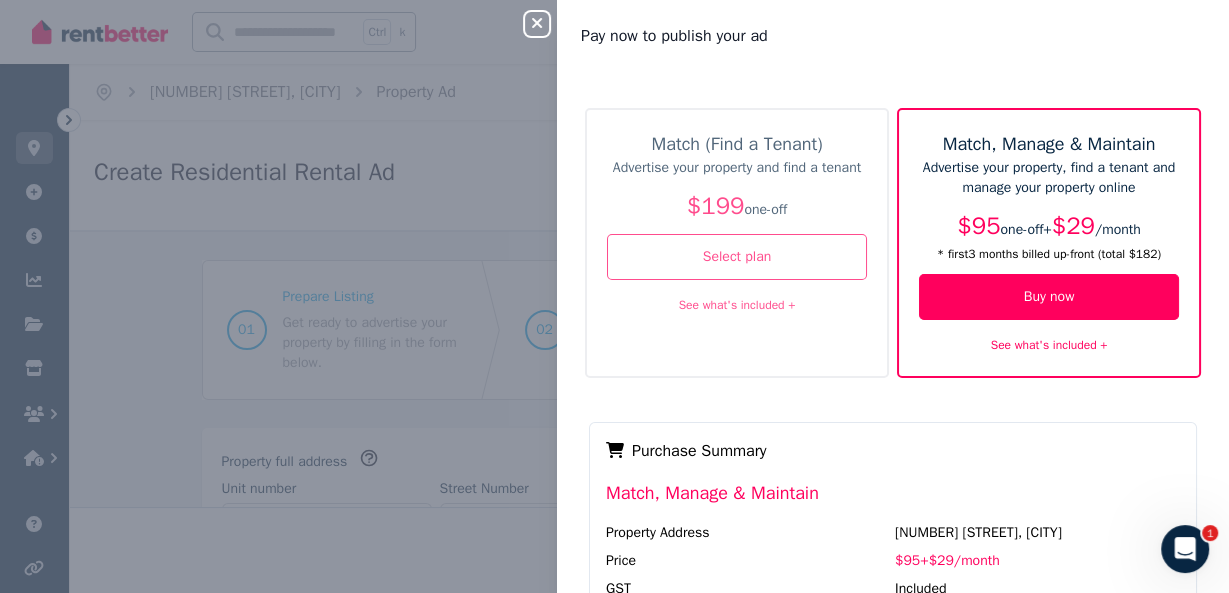click 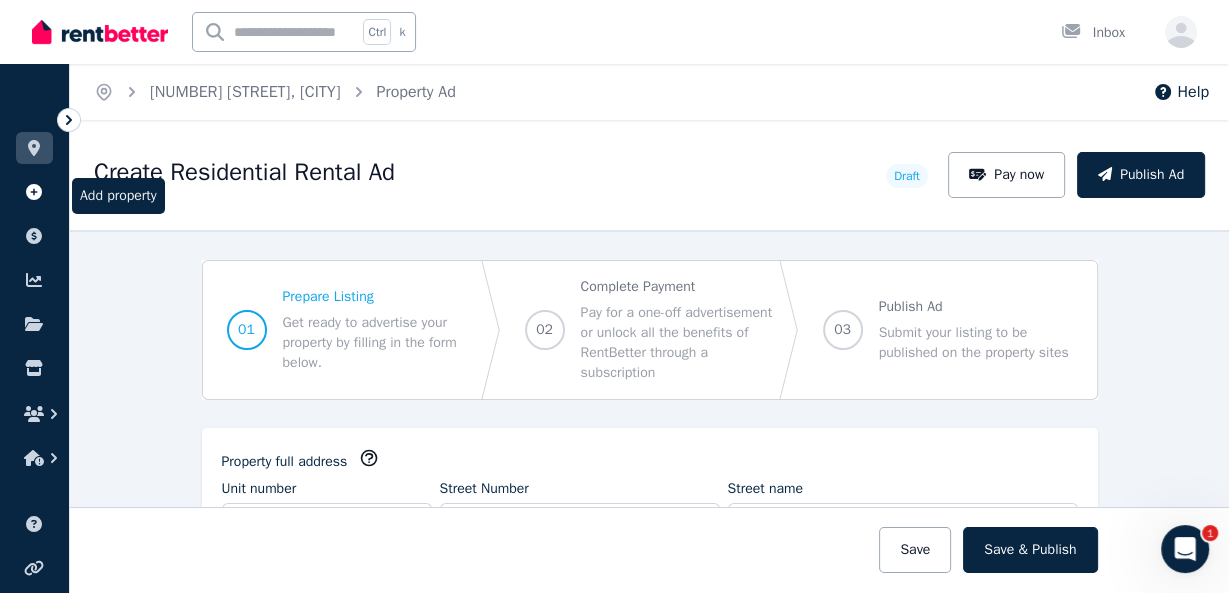 click 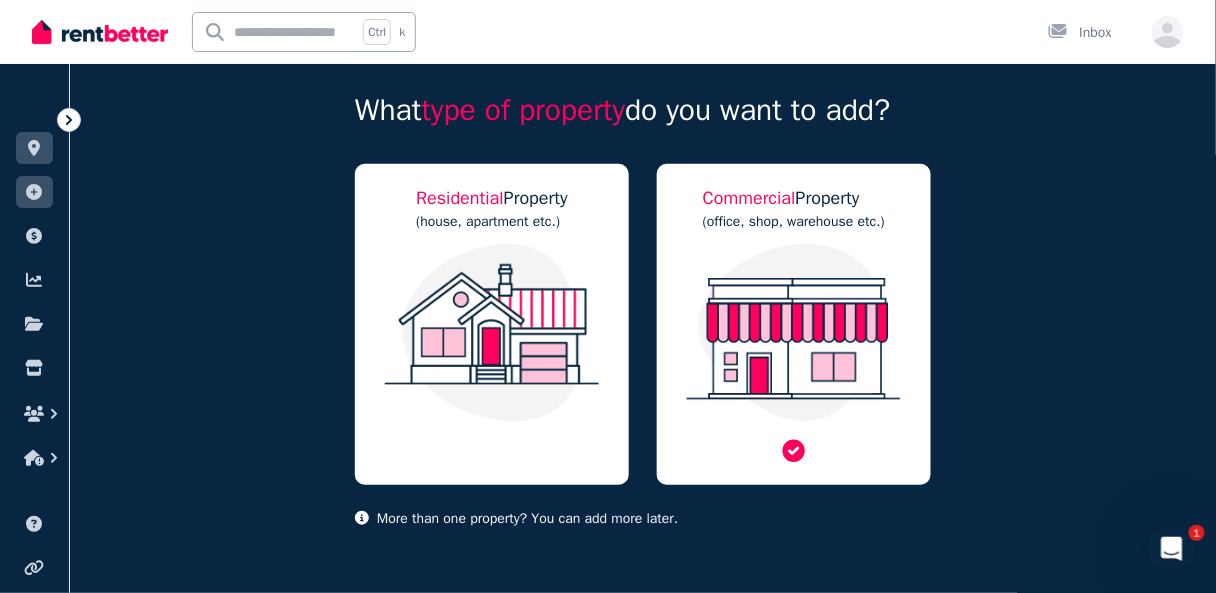 click at bounding box center (794, 333) 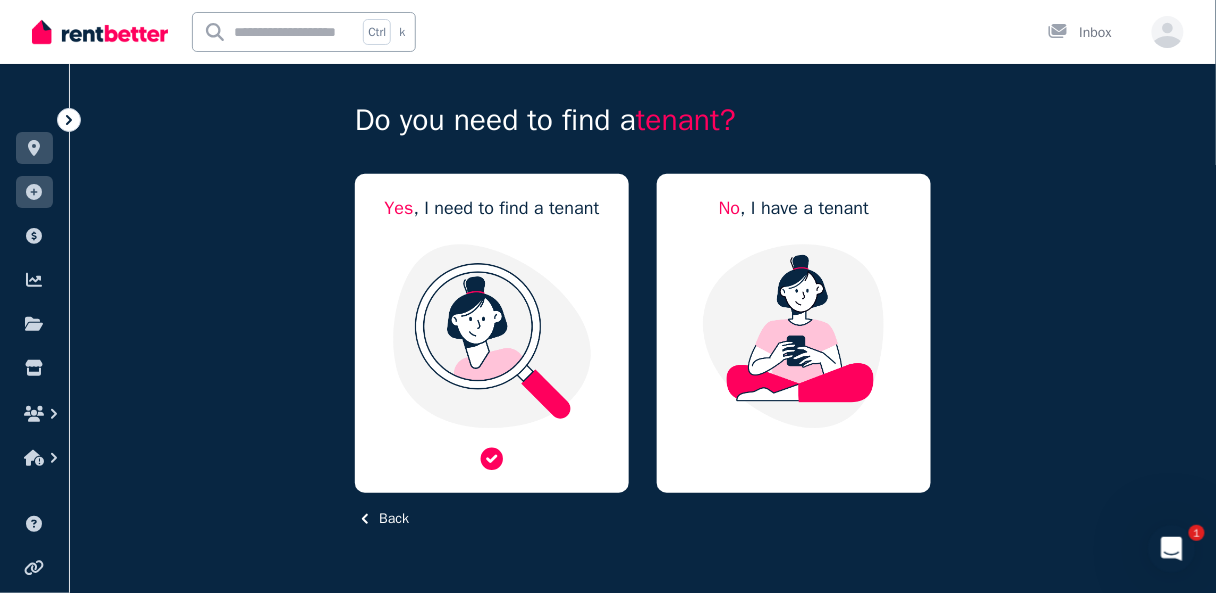 click at bounding box center [492, 336] 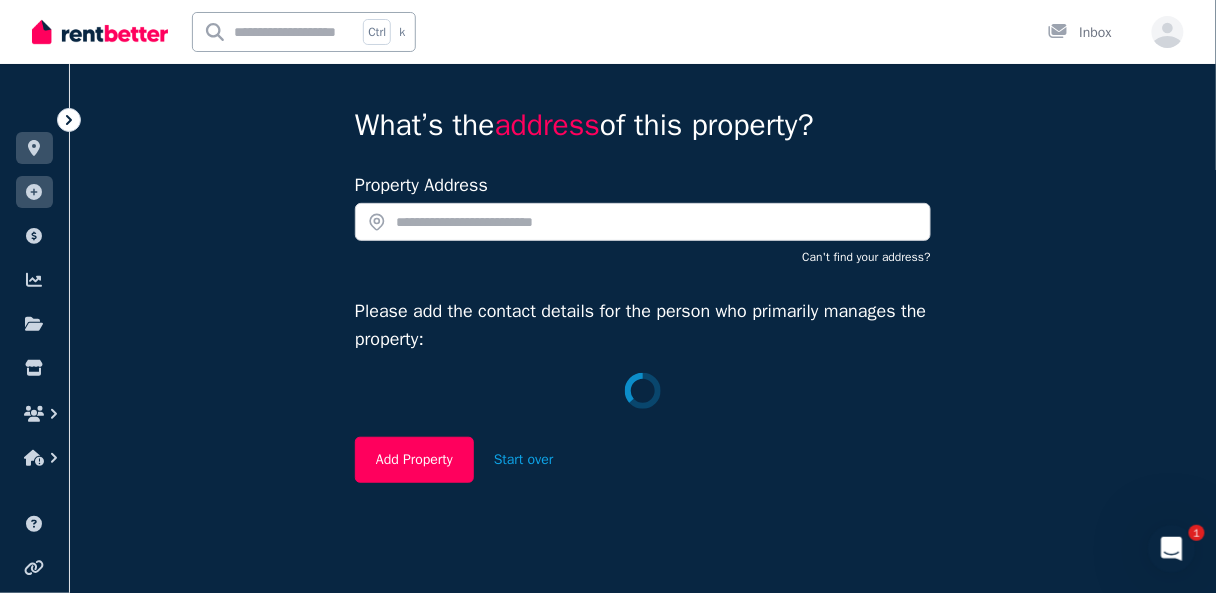 scroll, scrollTop: 134, scrollLeft: 0, axis: vertical 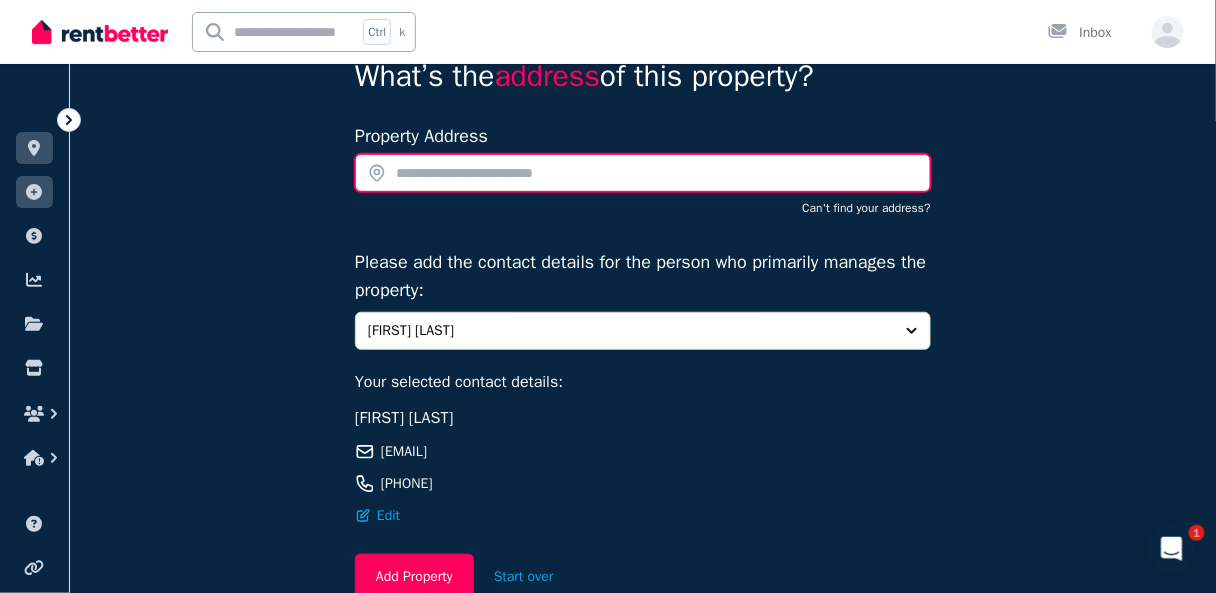 click at bounding box center (643, 173) 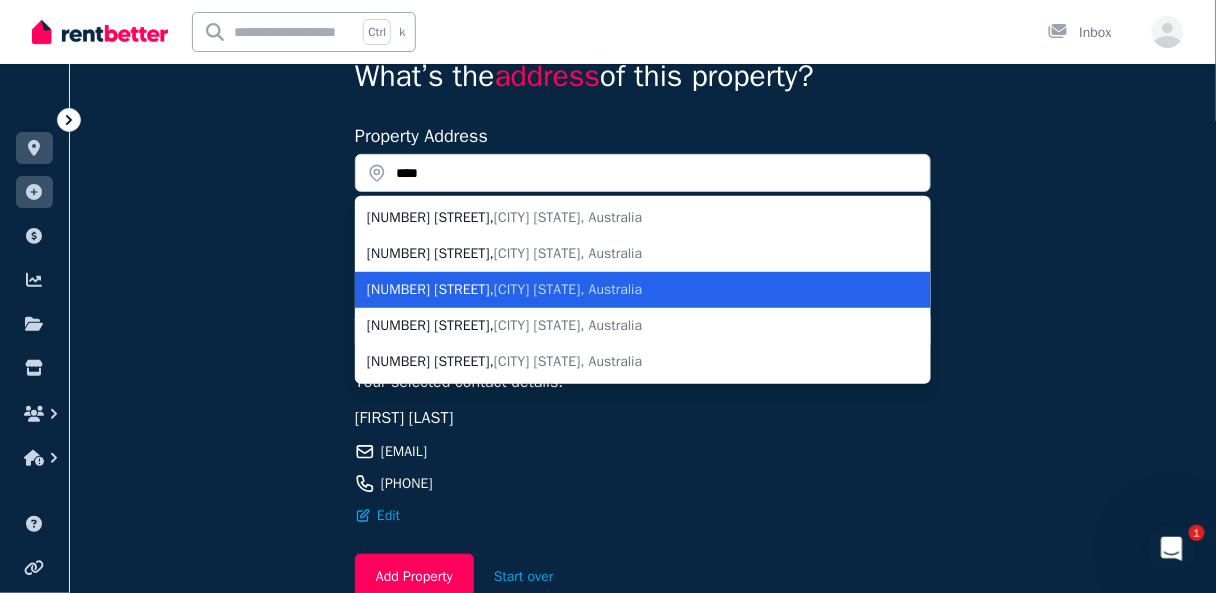 click on "Werribee VIC, Australia" at bounding box center [568, 289] 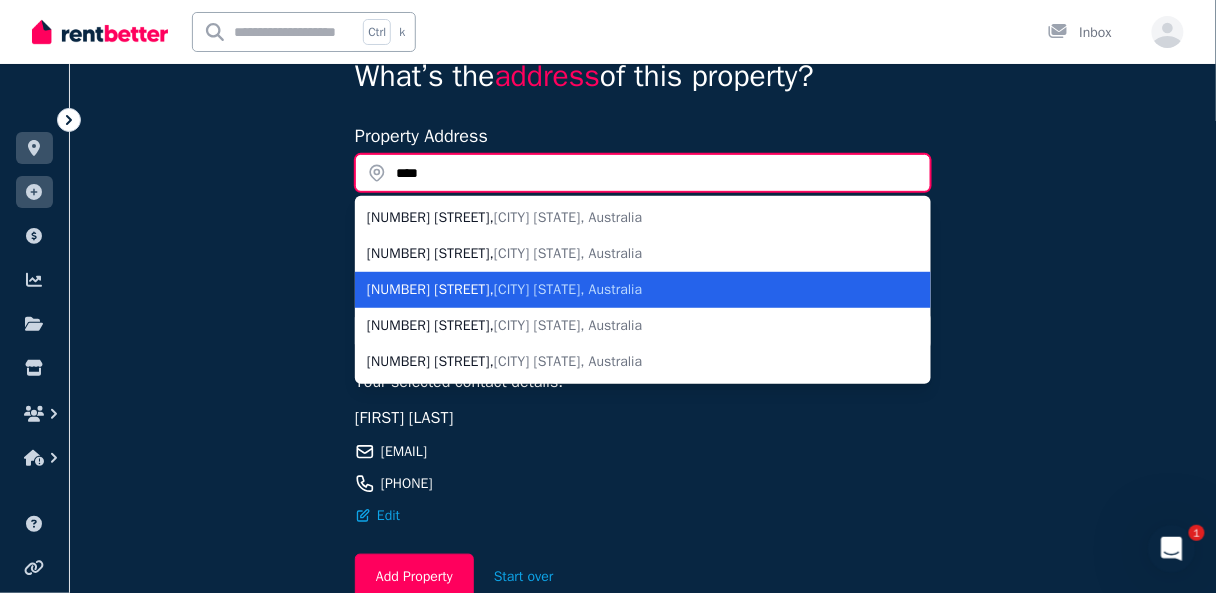 type on "**********" 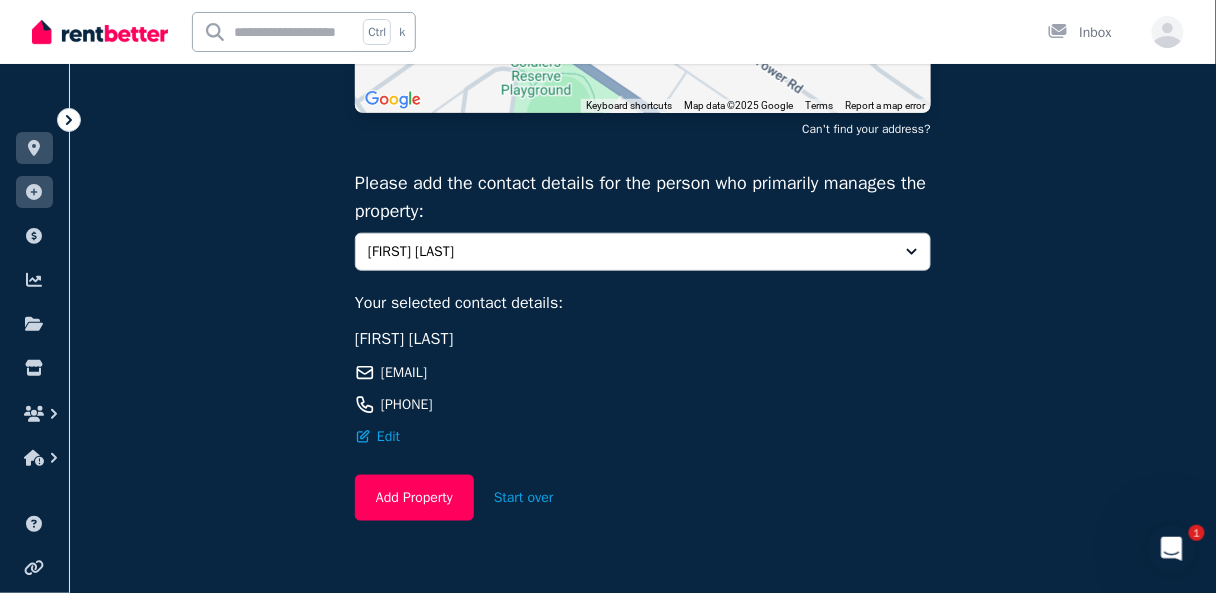 scroll, scrollTop: 423, scrollLeft: 0, axis: vertical 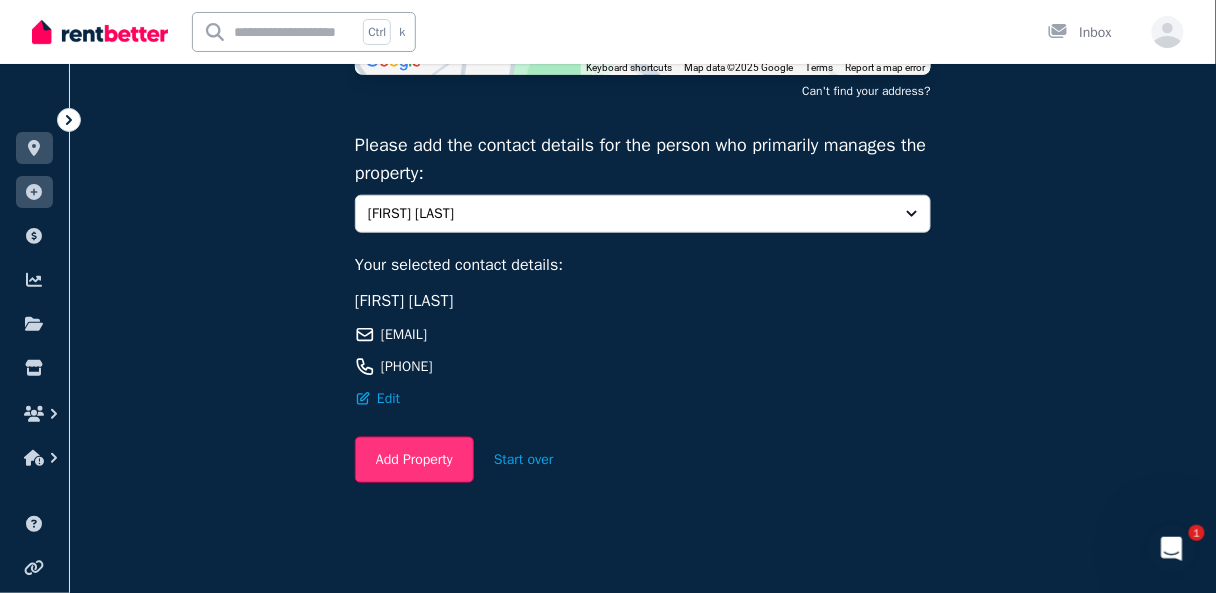 click on "Add Property" at bounding box center (414, 460) 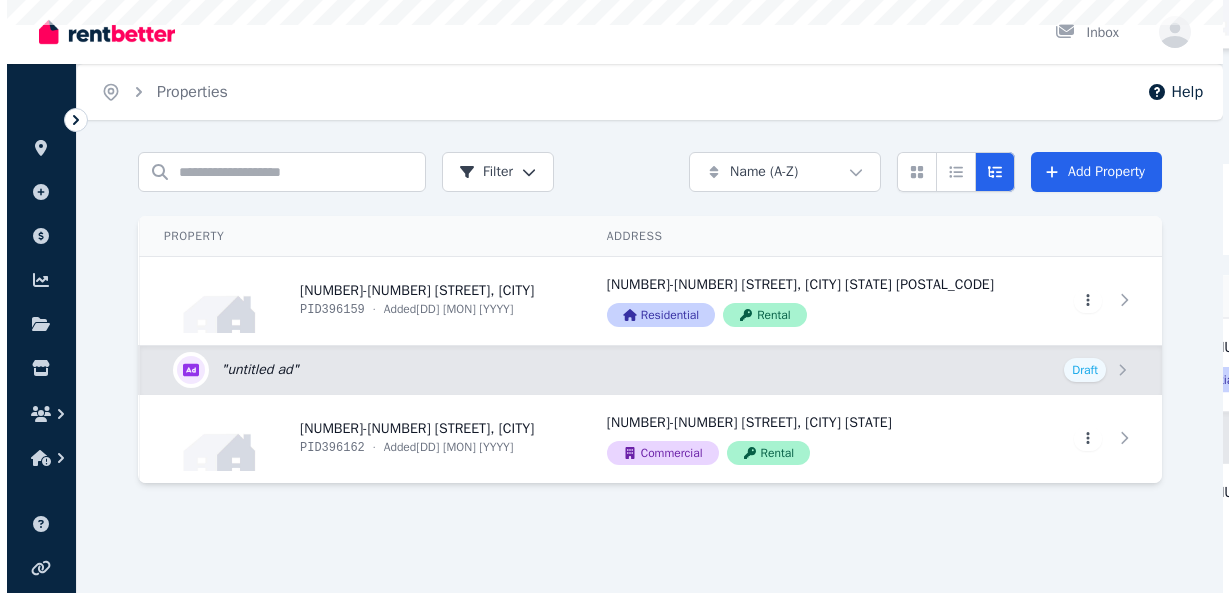 scroll, scrollTop: 0, scrollLeft: 0, axis: both 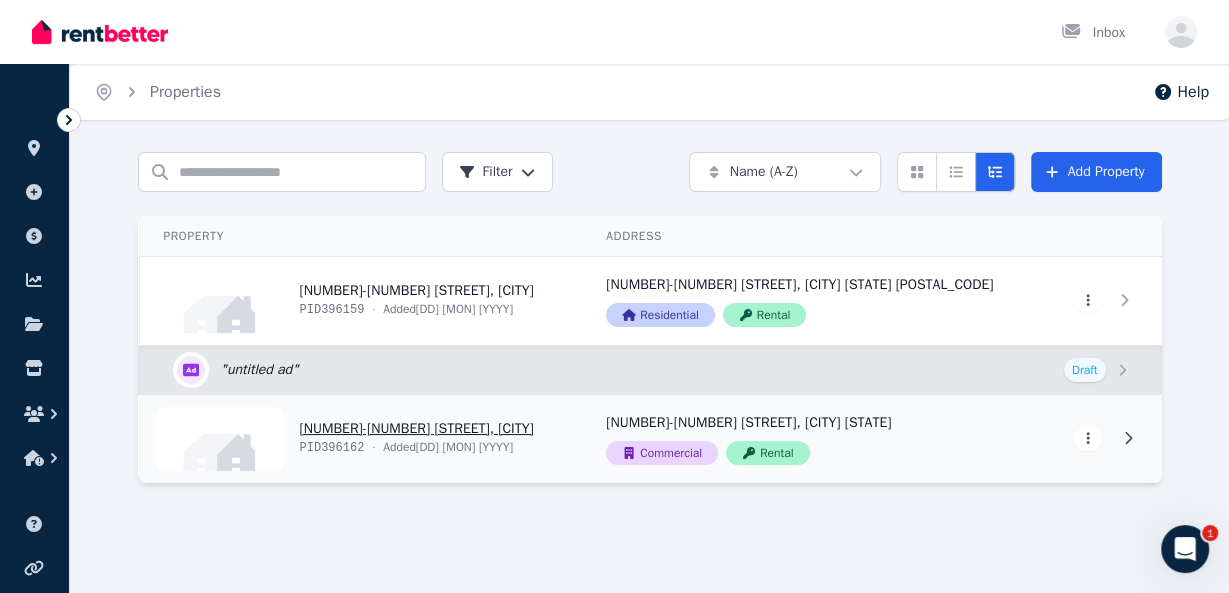 click on "Open main menu Inbox Open user menu ORGANISE Properties Add property Payments Finance report Documents Marketplace Help centre Refer a friend Account settings Your profile laq ty Home Properties Help Search properties Filter Name (A-Z) Add Property Property Address Actions 1-3 Hill View Pl, Bentley PID  396159 · Added  20 July 2025 1-3 Hill View Pl, Bentley WA 6102 Residential Rental View property details 1-3 Hill View Pl, Bentley WA 6102 Residential Rental View property details View property details " untitled ad " Draft Edit listing:  5-6 Trinca Ct, Werribee PID  396162 · Added  20 July 2025 5-6 Trinca Ct, Werribee VIC 3030 Commercial Rental View property details 5-6 Trinca Ct, Werribee VIC 3030 Commercial Rental View property details View property details
1" at bounding box center (614, 296) 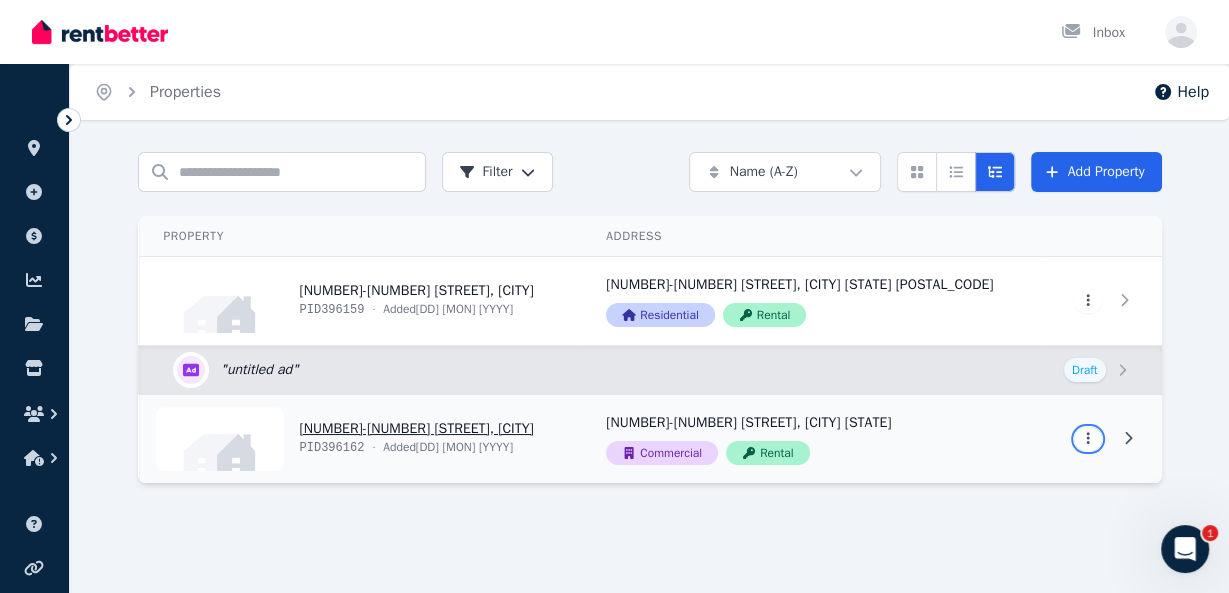 click on "Open main menu Inbox Open user menu ORGANISE Properties Add property Payments Finance report Documents Marketplace Help centre Refer a friend Account settings Your profile laq ty Home Properties Help Search properties Filter Name (A-Z) Add Property Property Address Actions 1-3 Hill View Pl, Bentley PID  396159 · Added  20 July 2025 1-3 Hill View Pl, Bentley WA 6102 Residential Rental View property details 1-3 Hill View Pl, Bentley WA 6102 Residential Rental View property details View property details " untitled ad " Draft Edit listing:  5-6 Trinca Ct, Werribee PID  396162 · Added  20 July 2025 5-6 Trinca Ct, Werribee VIC 3030 Commercial Rental View property details 5-6 Trinca Ct, Werribee VIC 3030 Commercial Rental View property details View property details
1" at bounding box center [614, 296] 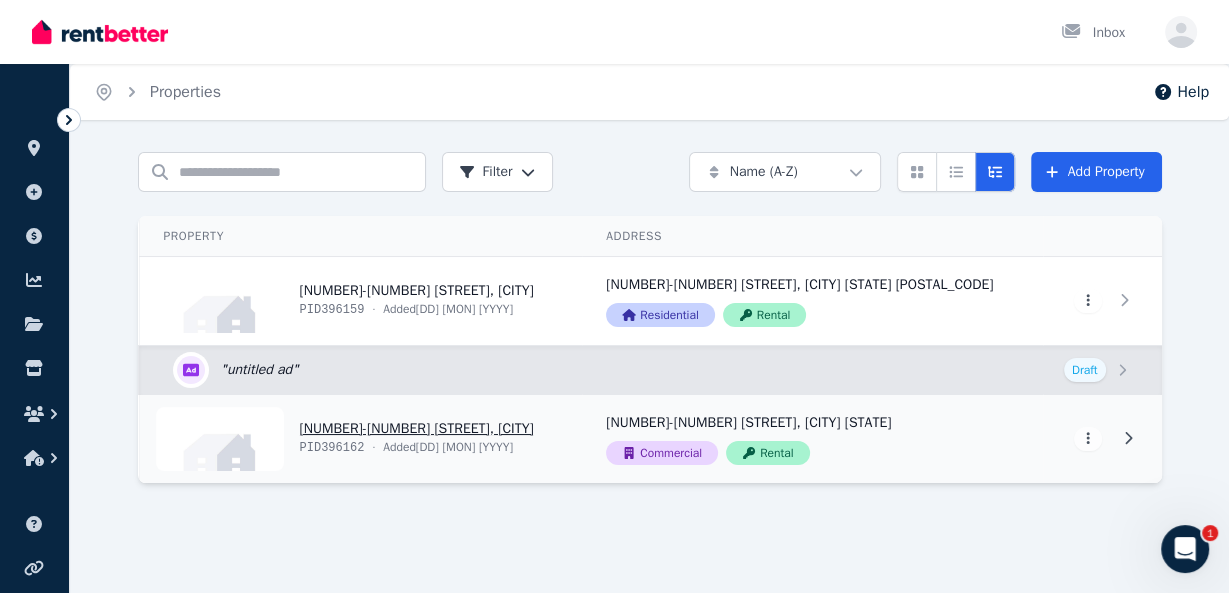 click on "View property details" at bounding box center (361, 439) 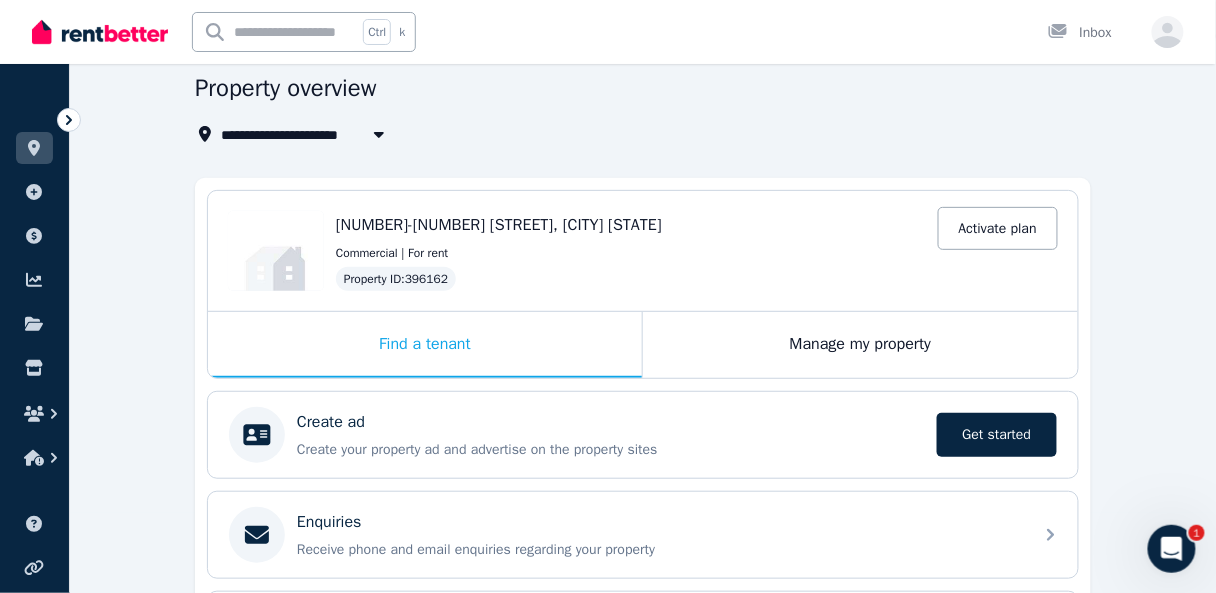 scroll, scrollTop: 160, scrollLeft: 0, axis: vertical 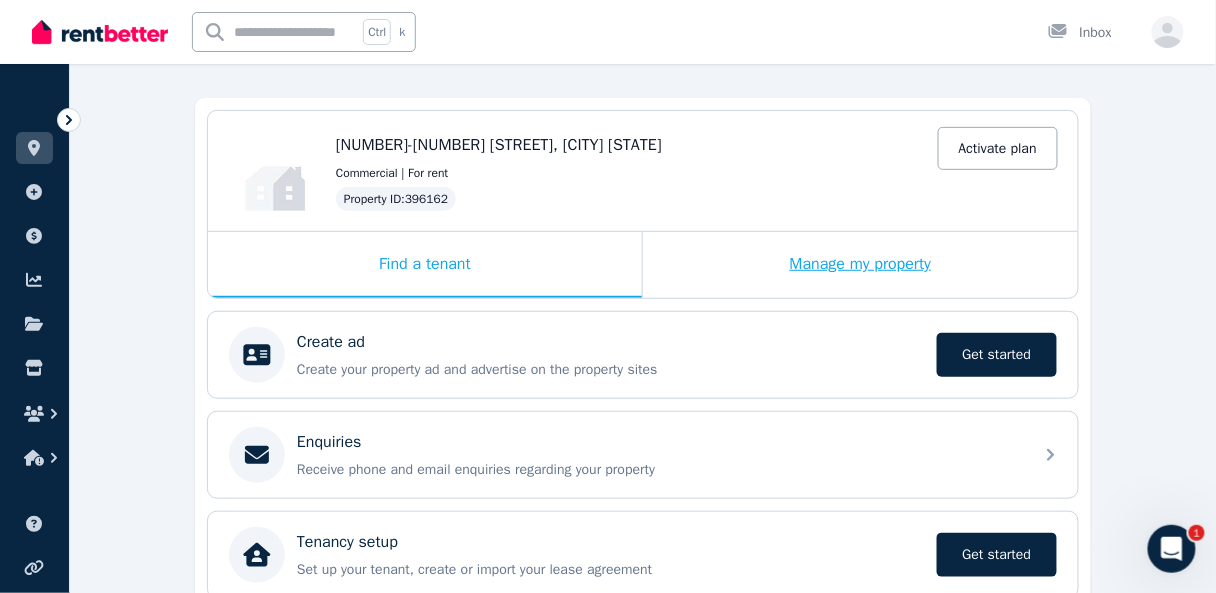 click on "Manage my property" at bounding box center (860, 265) 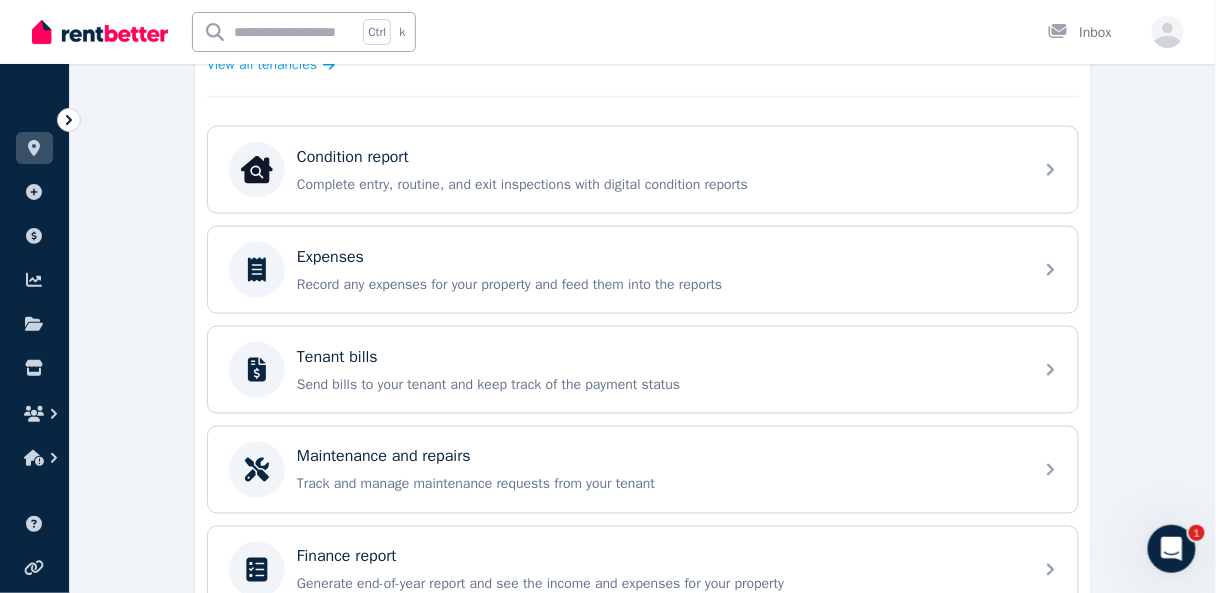 scroll, scrollTop: 388, scrollLeft: 0, axis: vertical 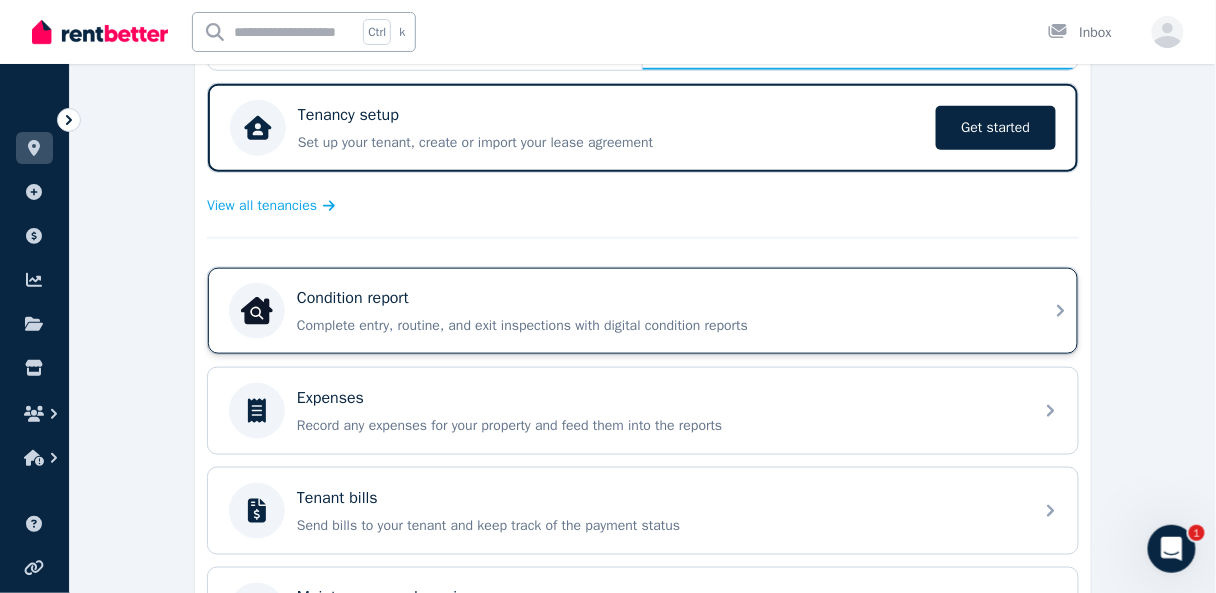 click on "Complete entry, routine, and exit inspections with digital condition reports" at bounding box center (659, 326) 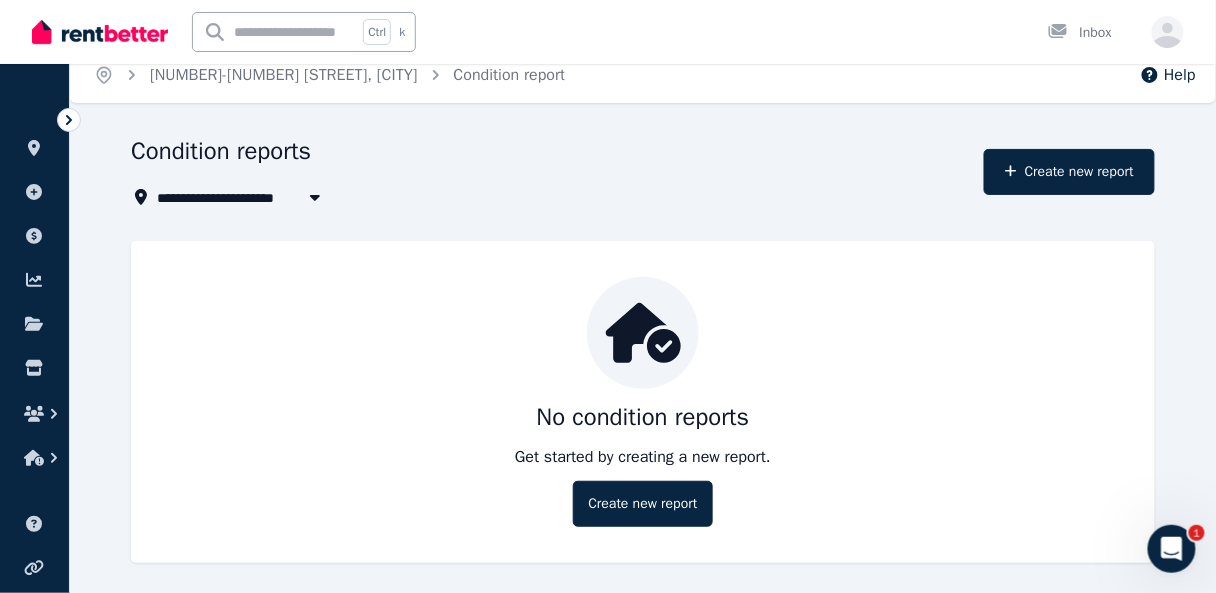 scroll, scrollTop: 21, scrollLeft: 0, axis: vertical 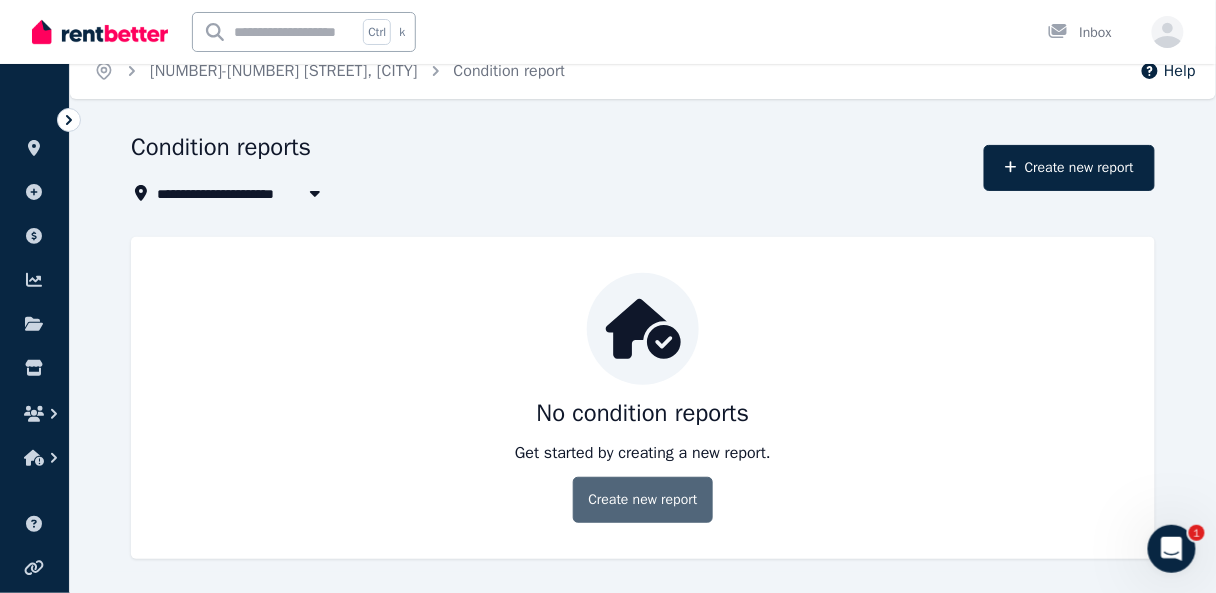 click on "Create new report" at bounding box center [642, 500] 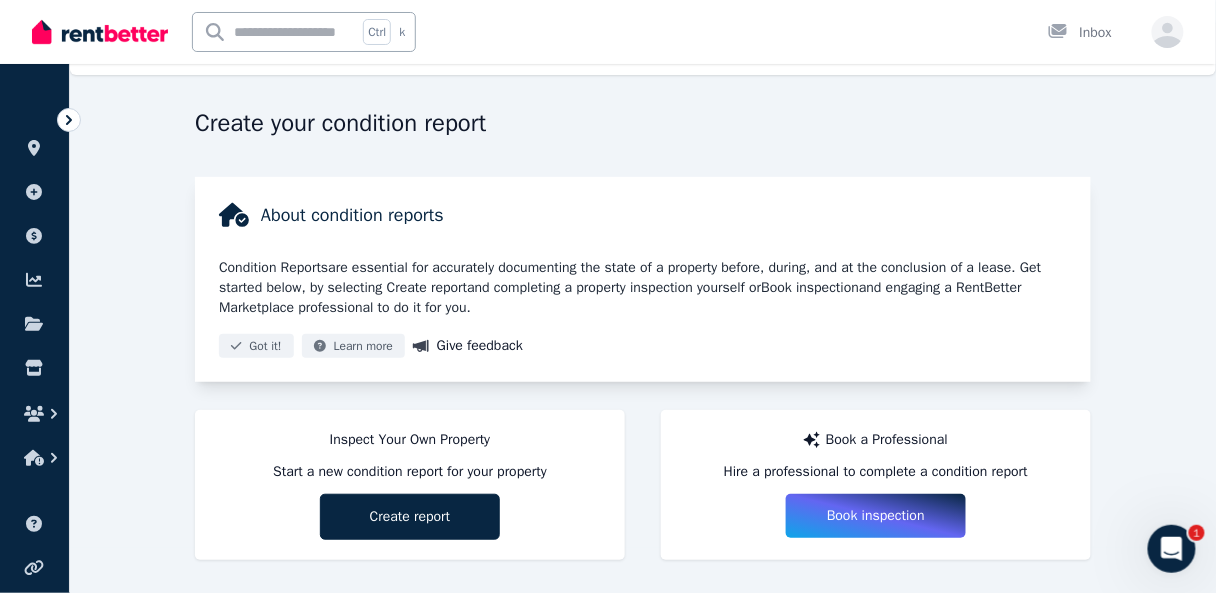 scroll, scrollTop: 67, scrollLeft: 0, axis: vertical 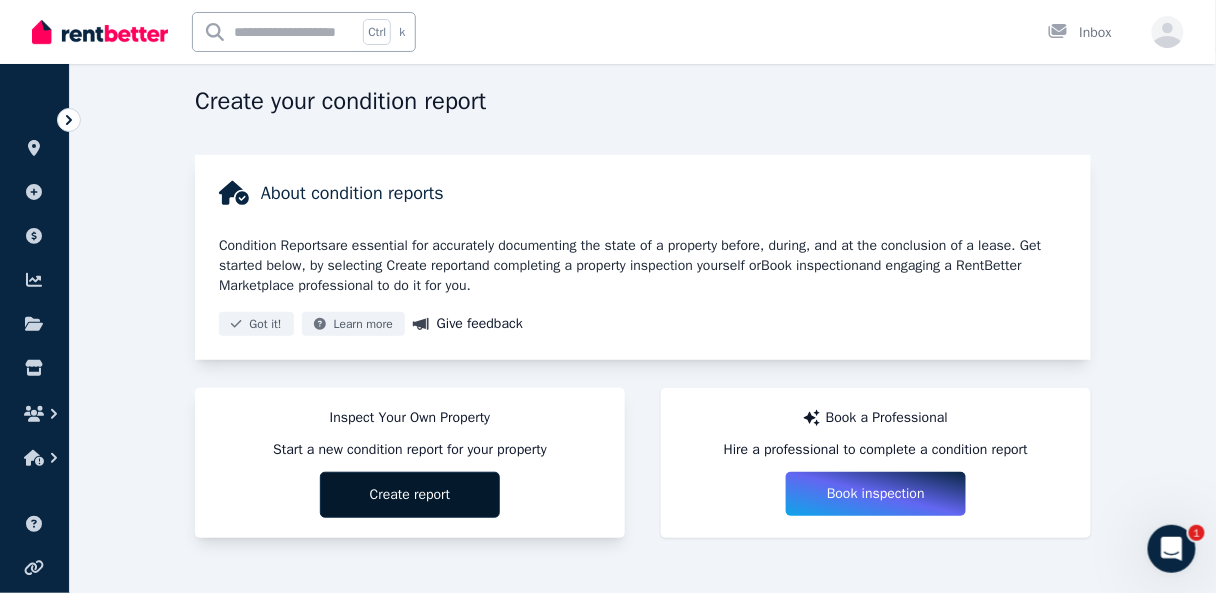 click on "Create report" at bounding box center [410, 495] 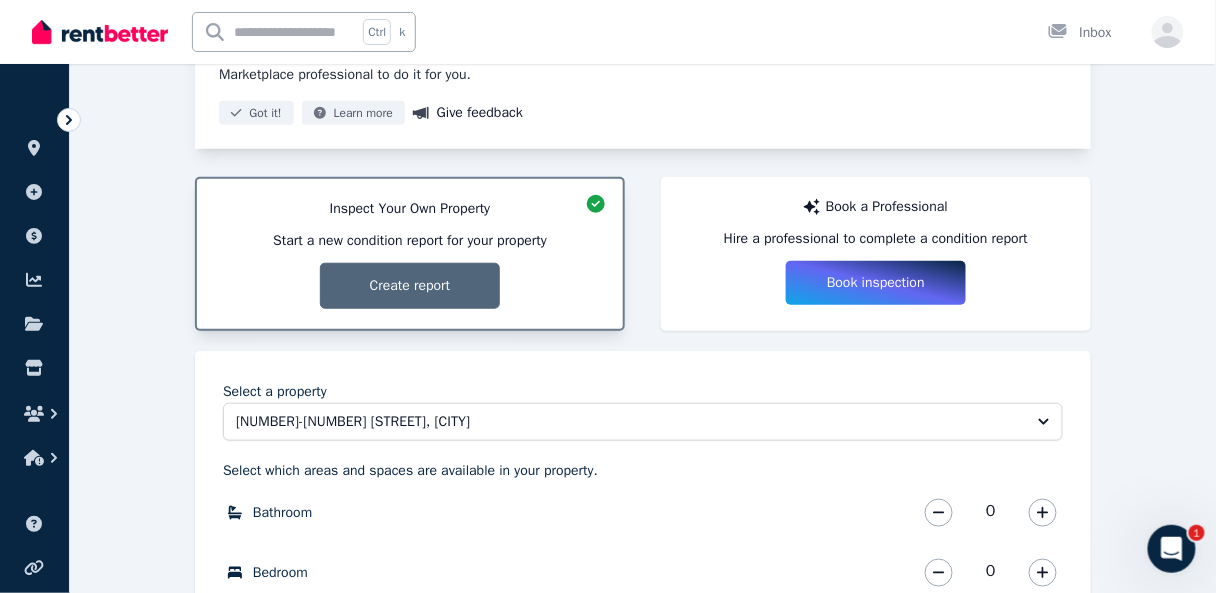 scroll, scrollTop: 307, scrollLeft: 0, axis: vertical 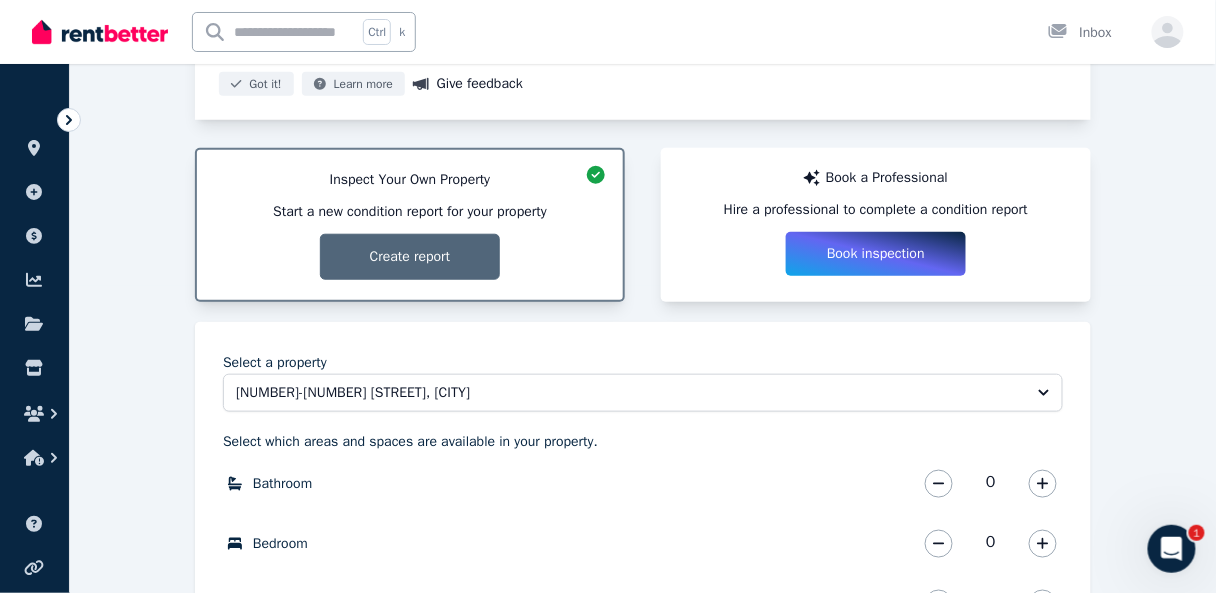 click on "Book inspection" at bounding box center (876, 254) 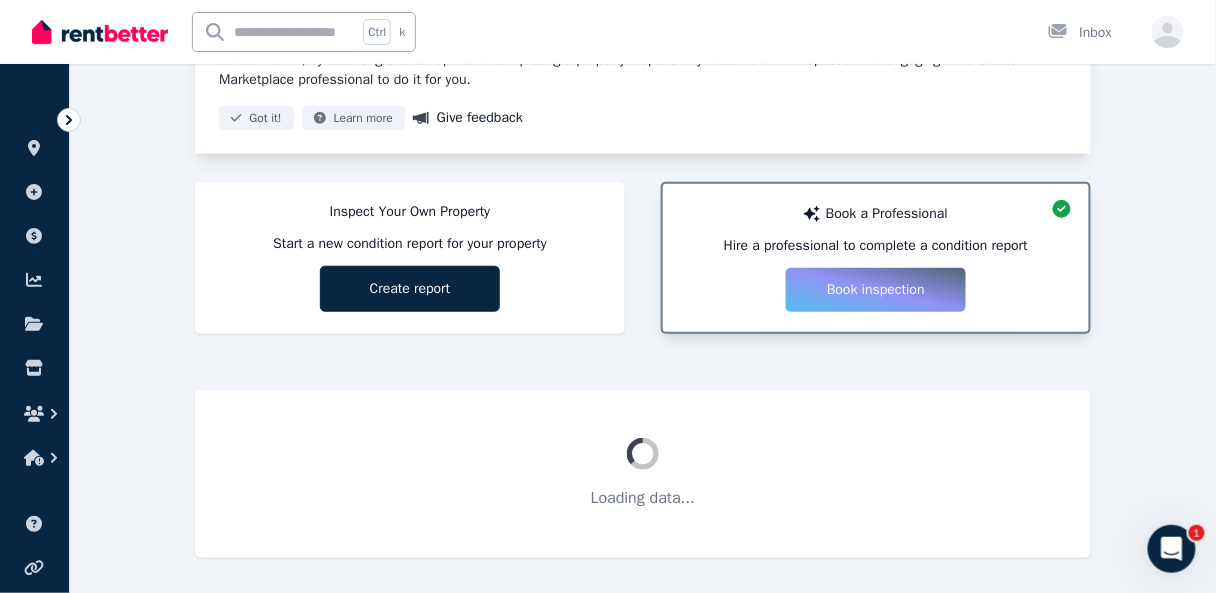 scroll, scrollTop: 307, scrollLeft: 0, axis: vertical 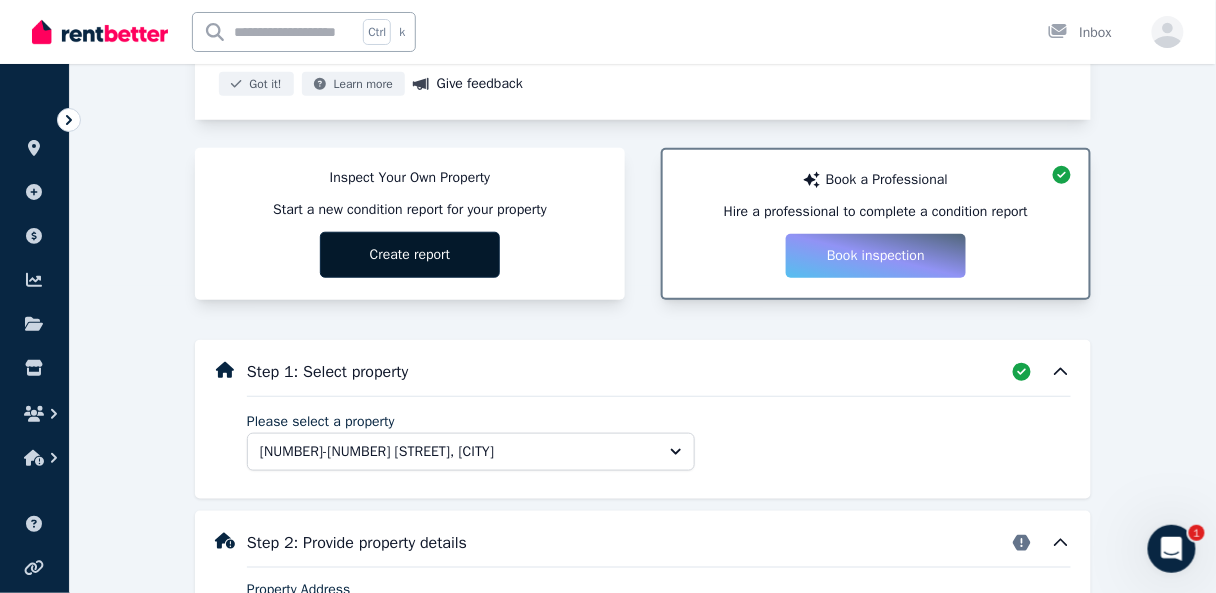 click on "Create report" at bounding box center (410, 255) 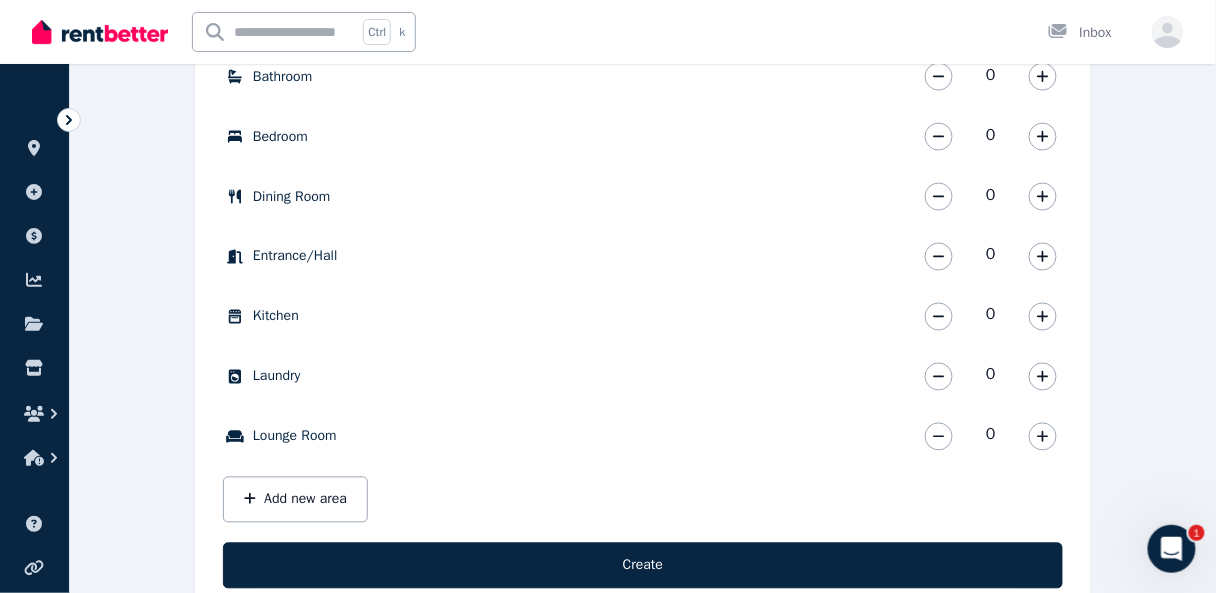 scroll, scrollTop: 611, scrollLeft: 0, axis: vertical 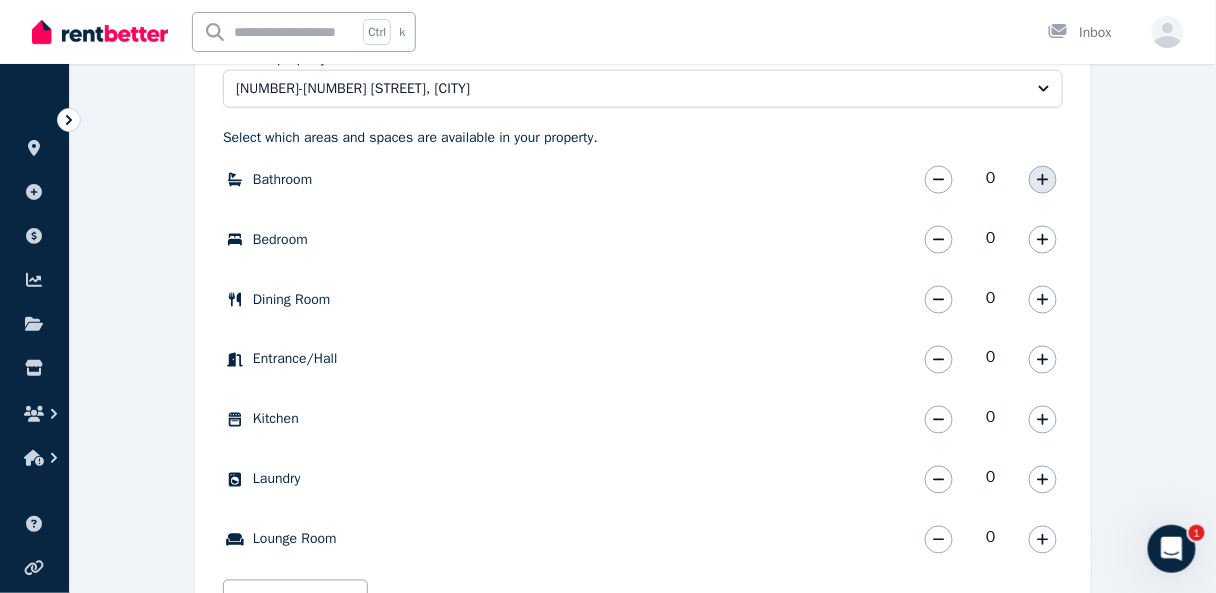 click at bounding box center (1043, 180) 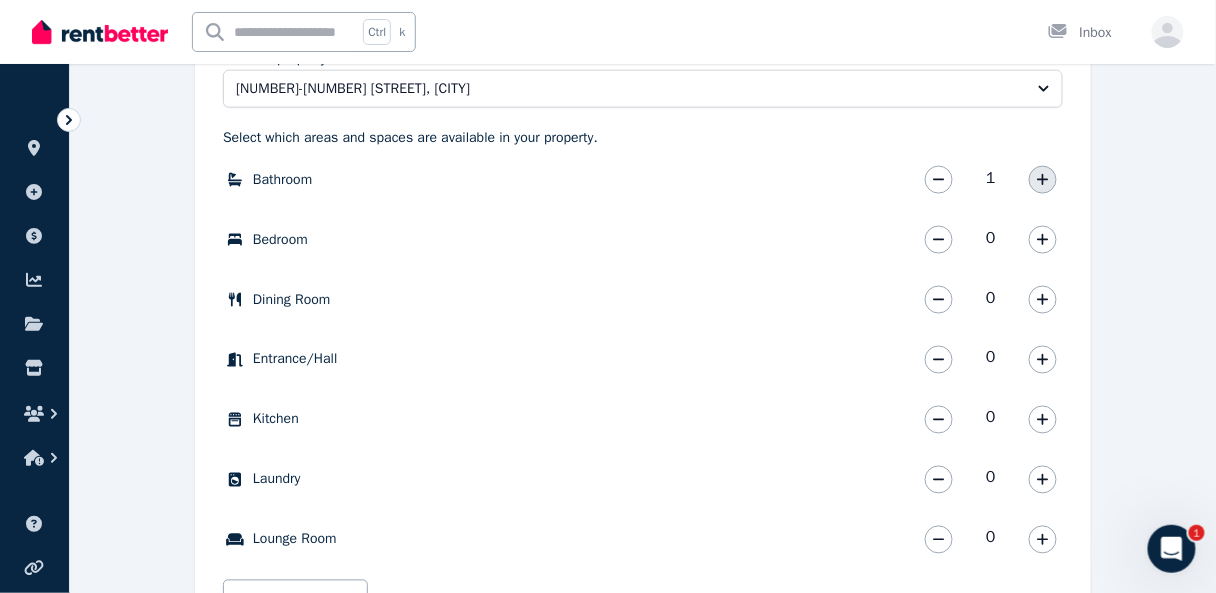 click at bounding box center (1043, 180) 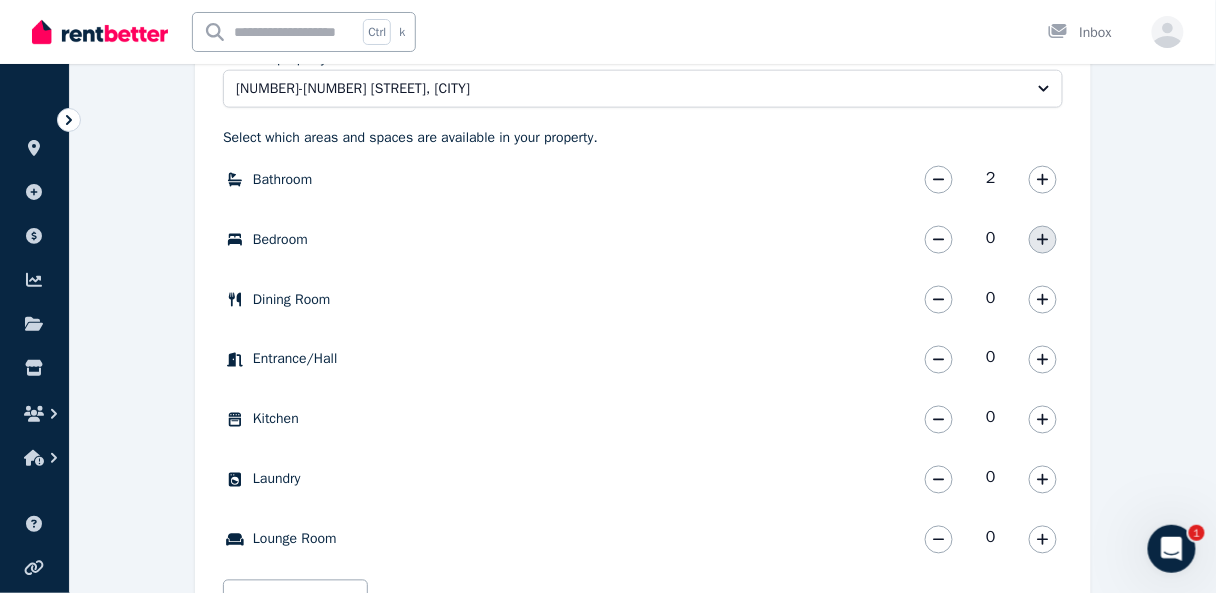 click 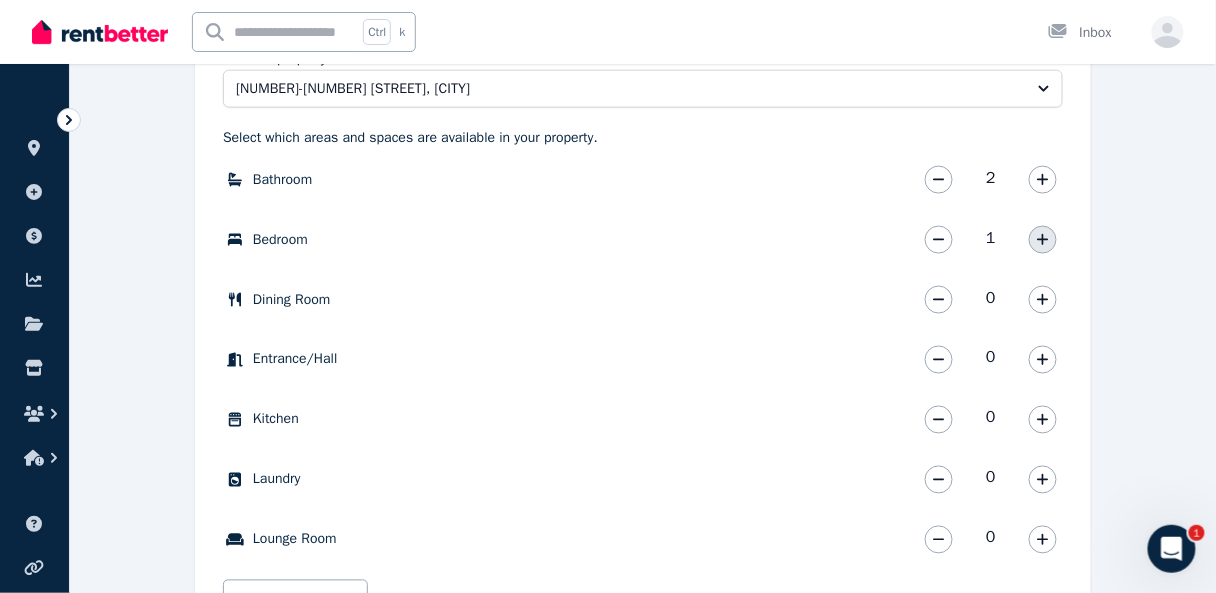click 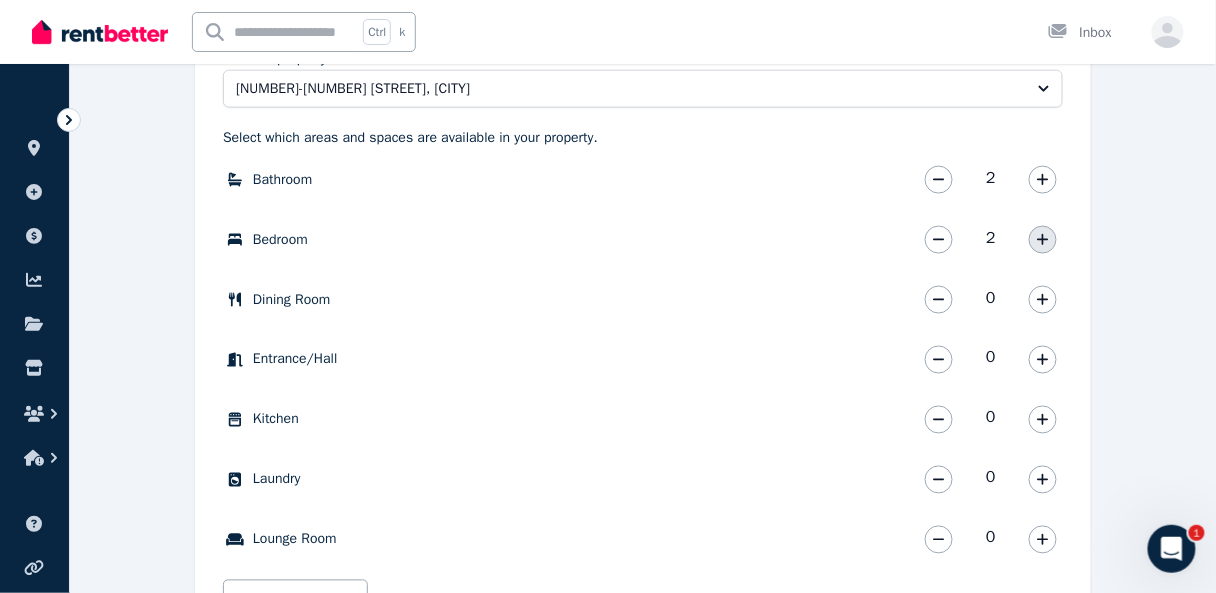 click 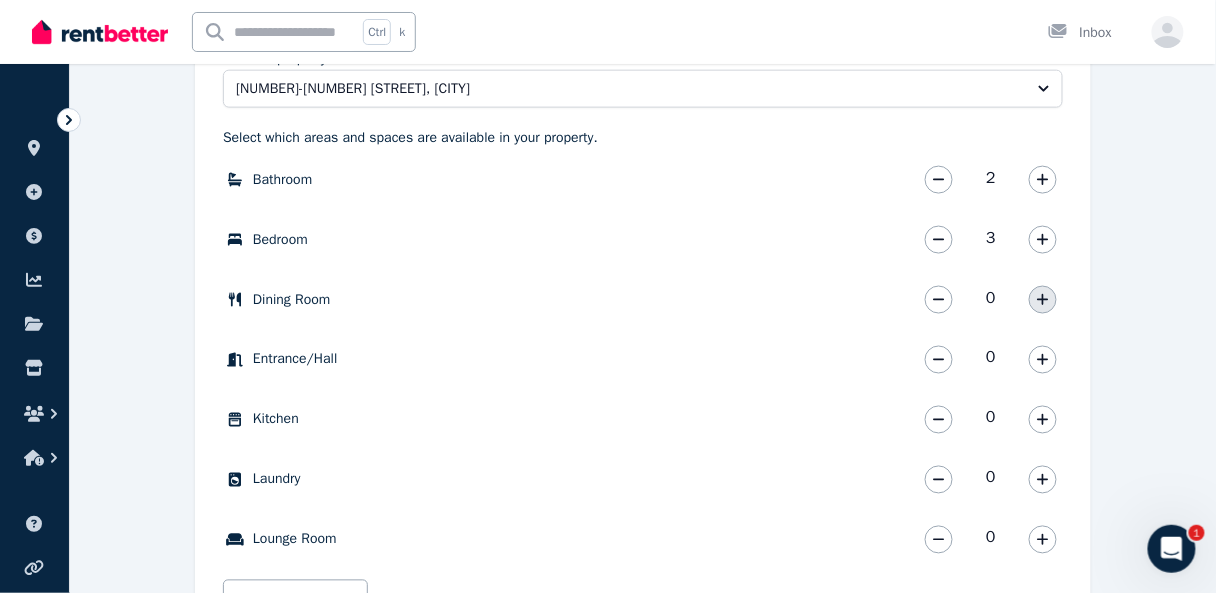 click 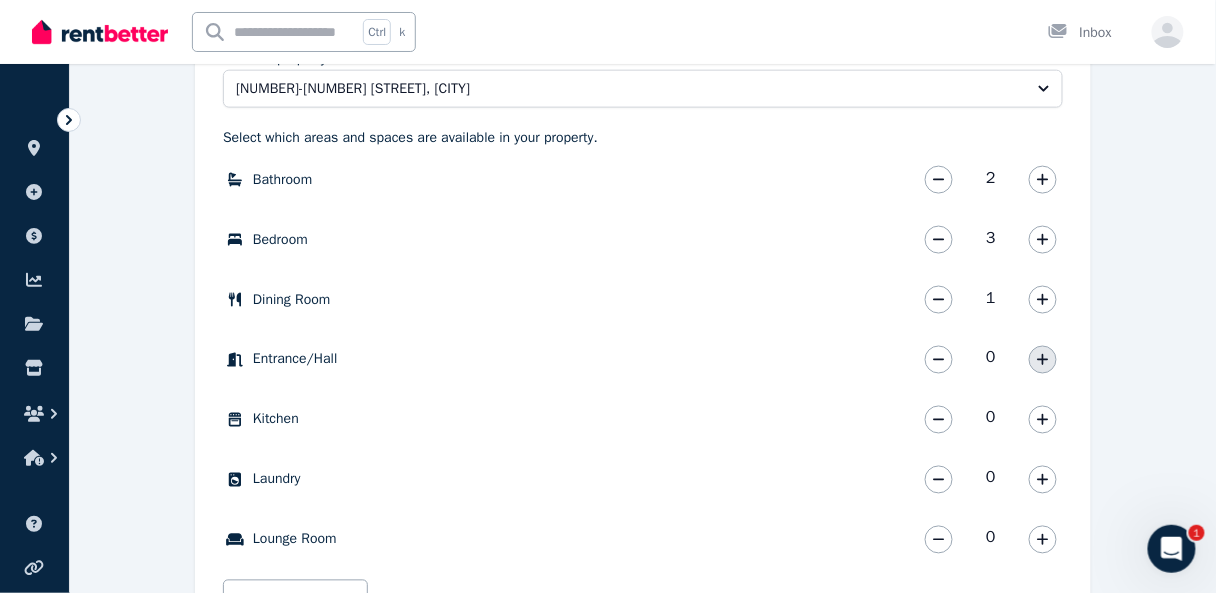 click 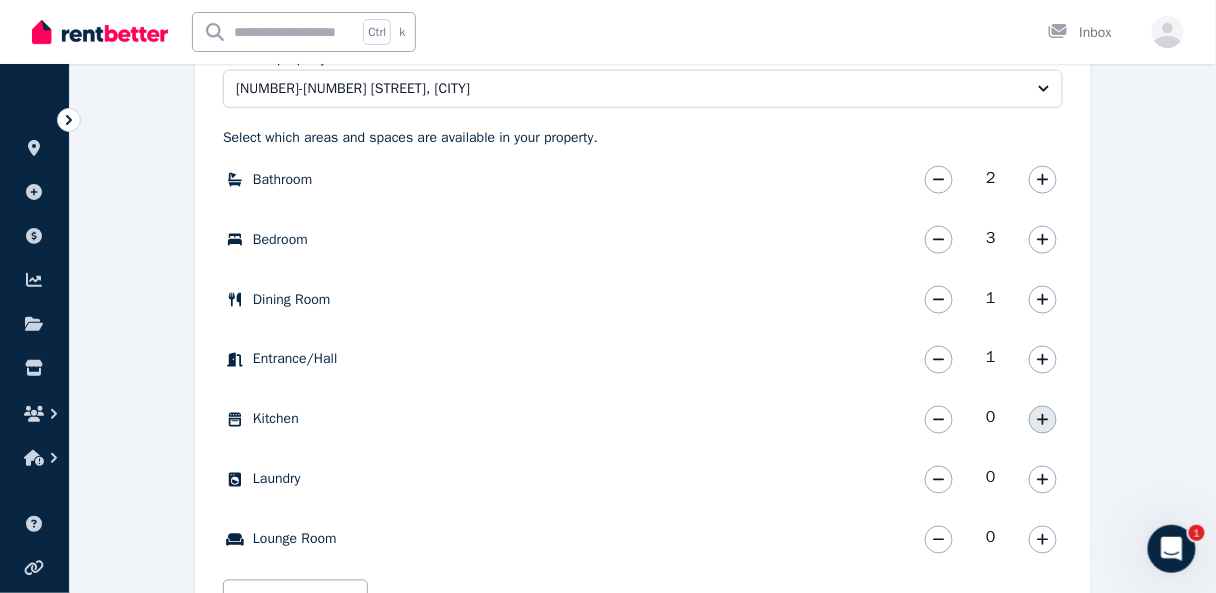 click at bounding box center [1043, 420] 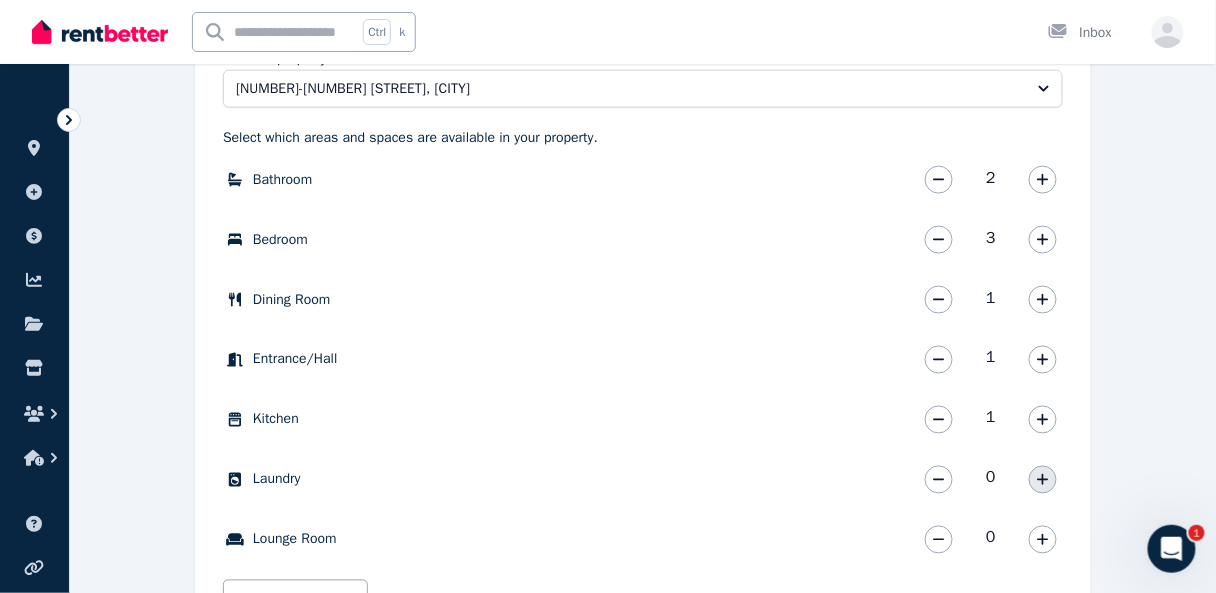 click 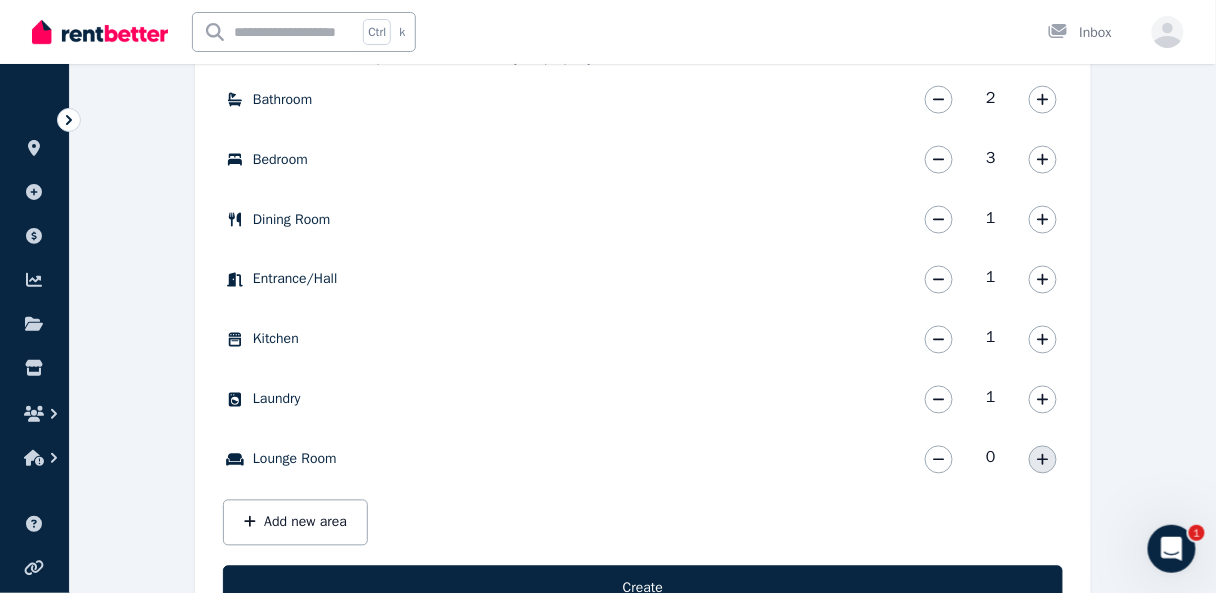 click at bounding box center (1043, 460) 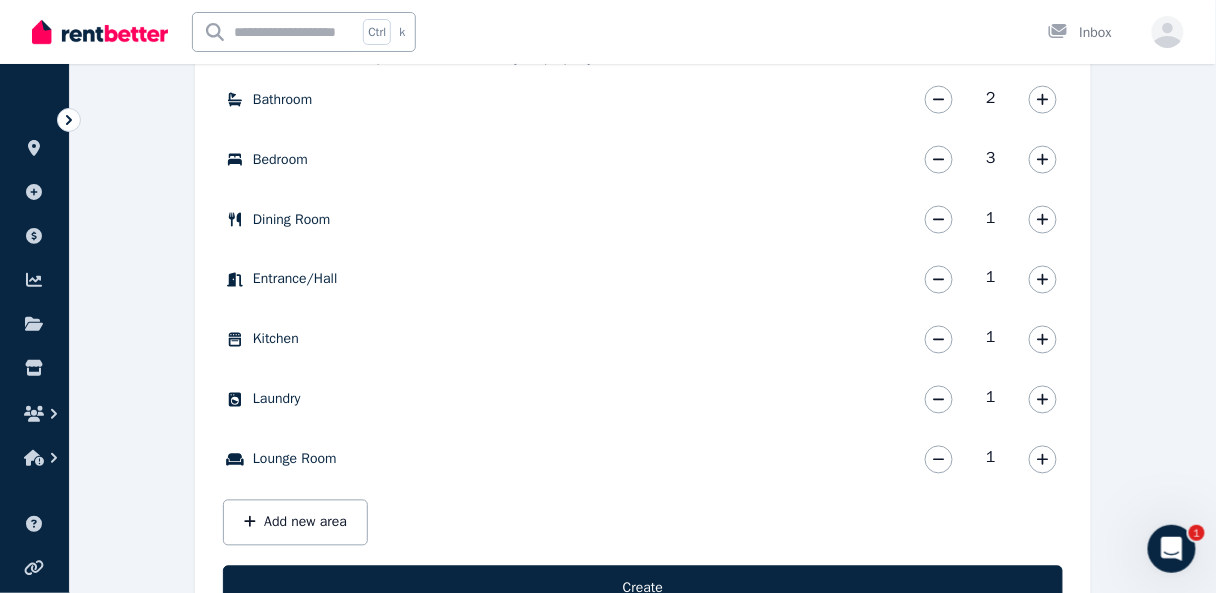 scroll, scrollTop: 771, scrollLeft: 0, axis: vertical 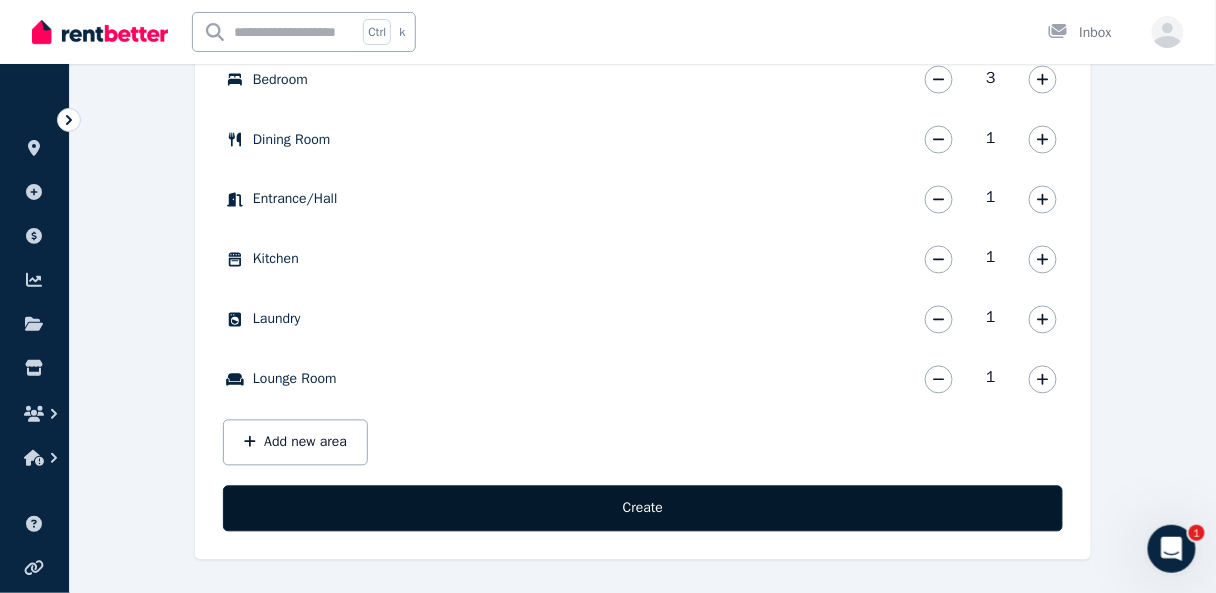 drag, startPoint x: 663, startPoint y: 493, endPoint x: 753, endPoint y: 496, distance: 90.04999 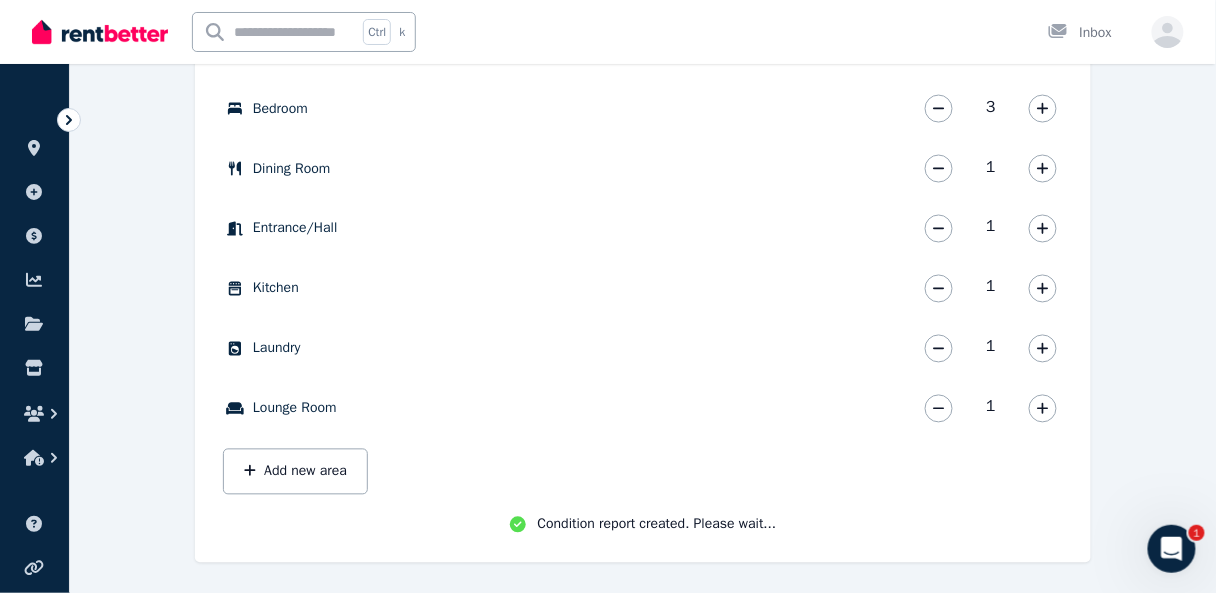scroll, scrollTop: 750, scrollLeft: 0, axis: vertical 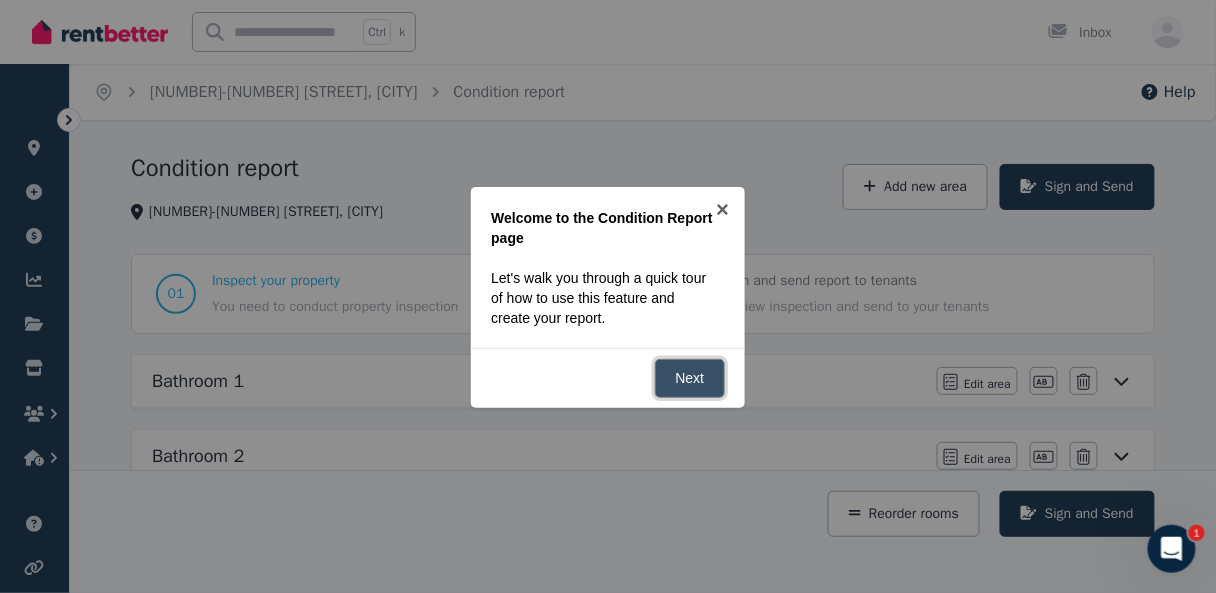 click on "Next" at bounding box center [690, 378] 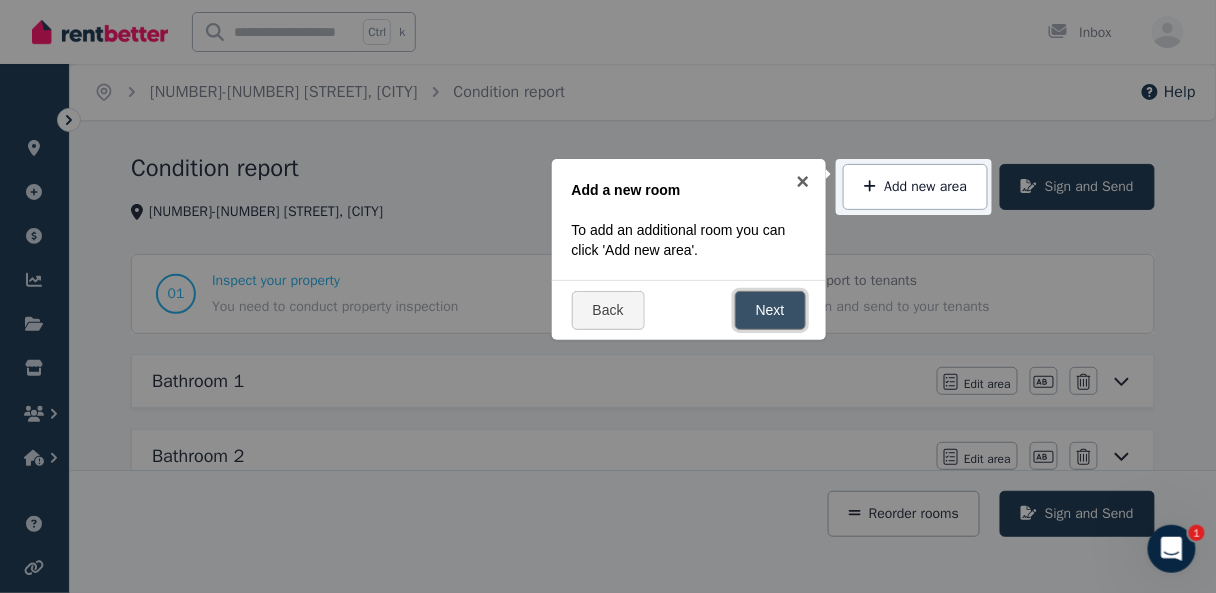 click on "Next" at bounding box center (770, 310) 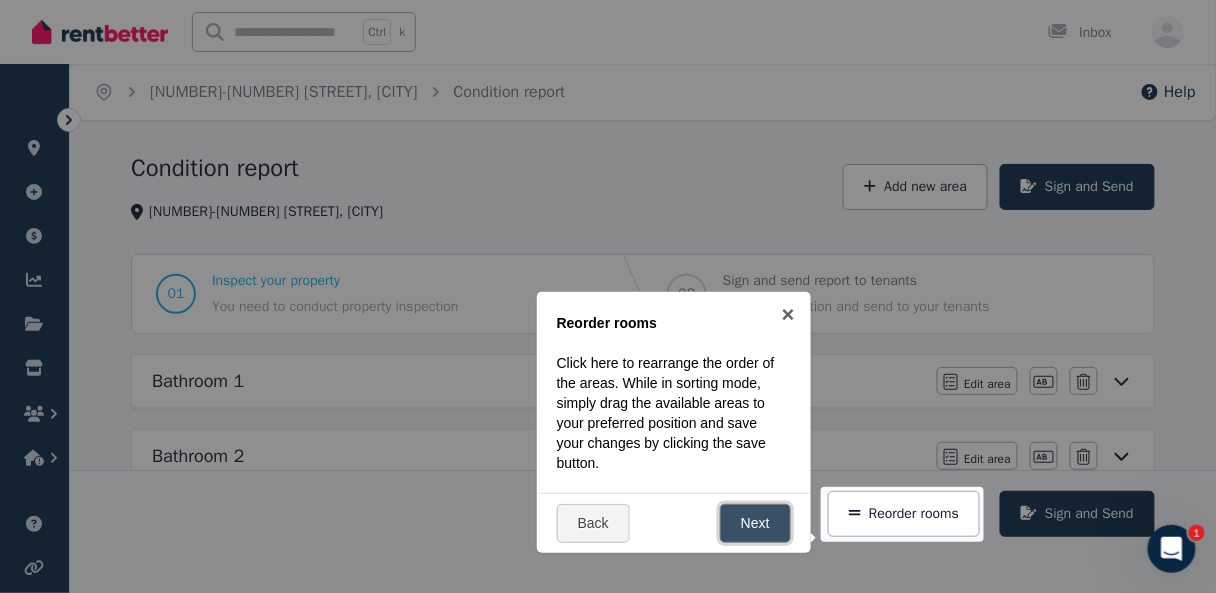 scroll, scrollTop: 248, scrollLeft: 0, axis: vertical 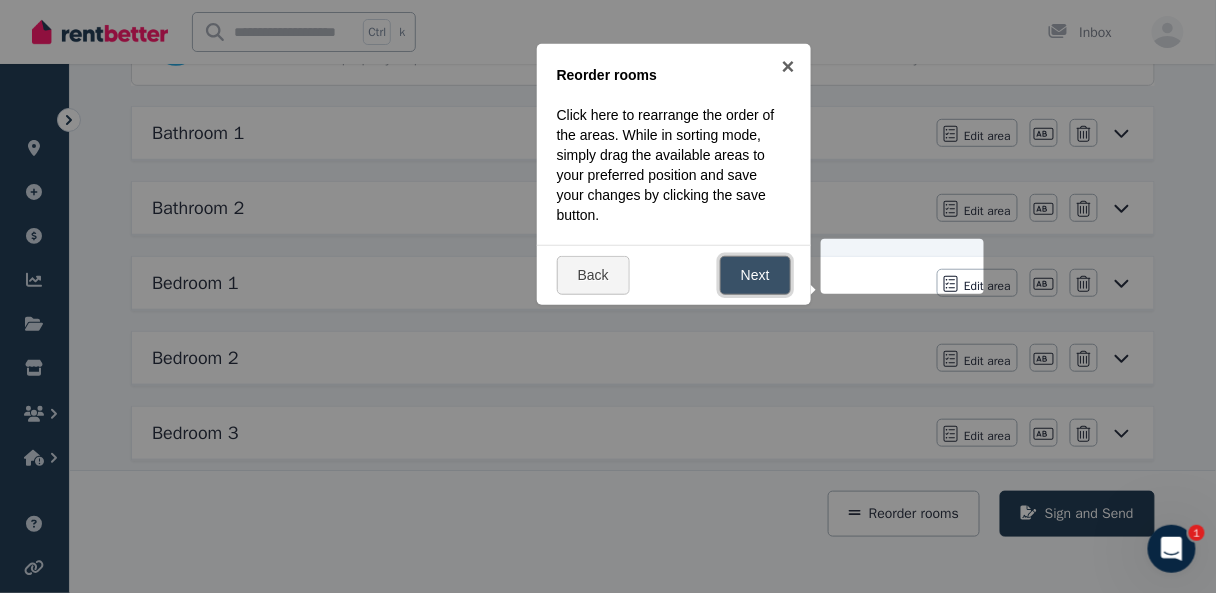 click on "Next" at bounding box center [755, 275] 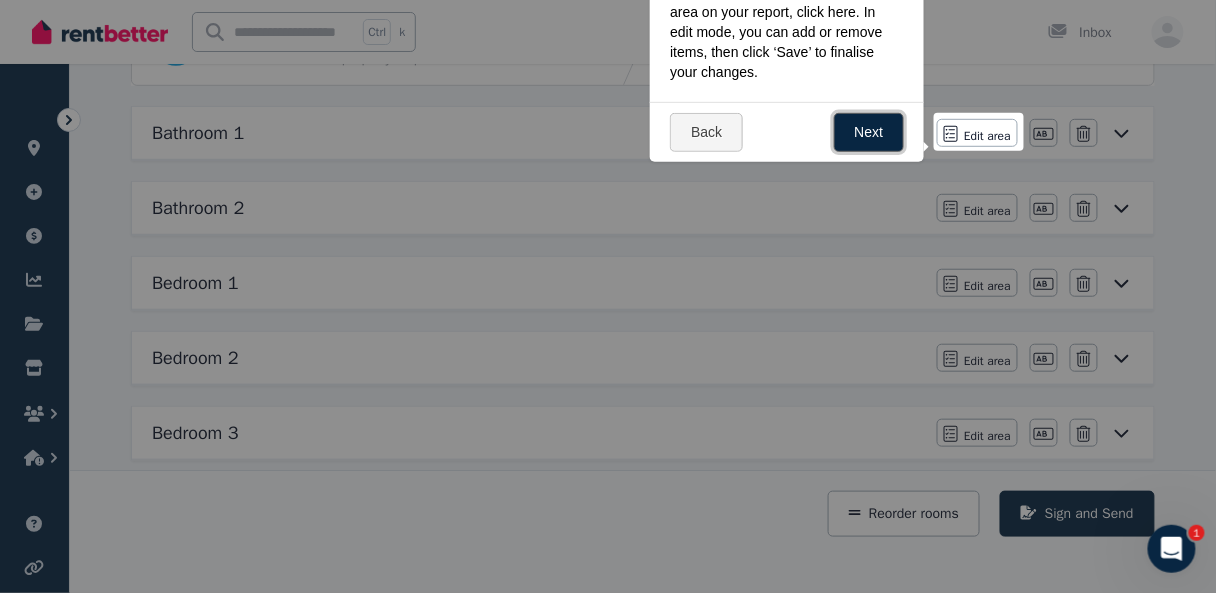 scroll, scrollTop: 168, scrollLeft: 0, axis: vertical 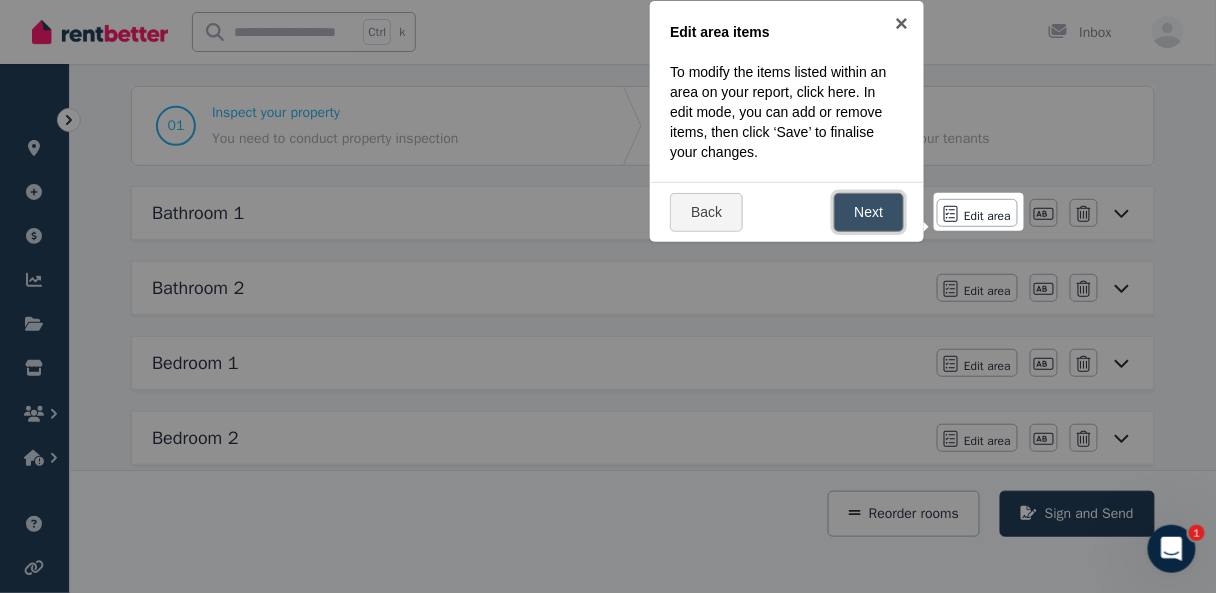 click on "Next" at bounding box center [869, 212] 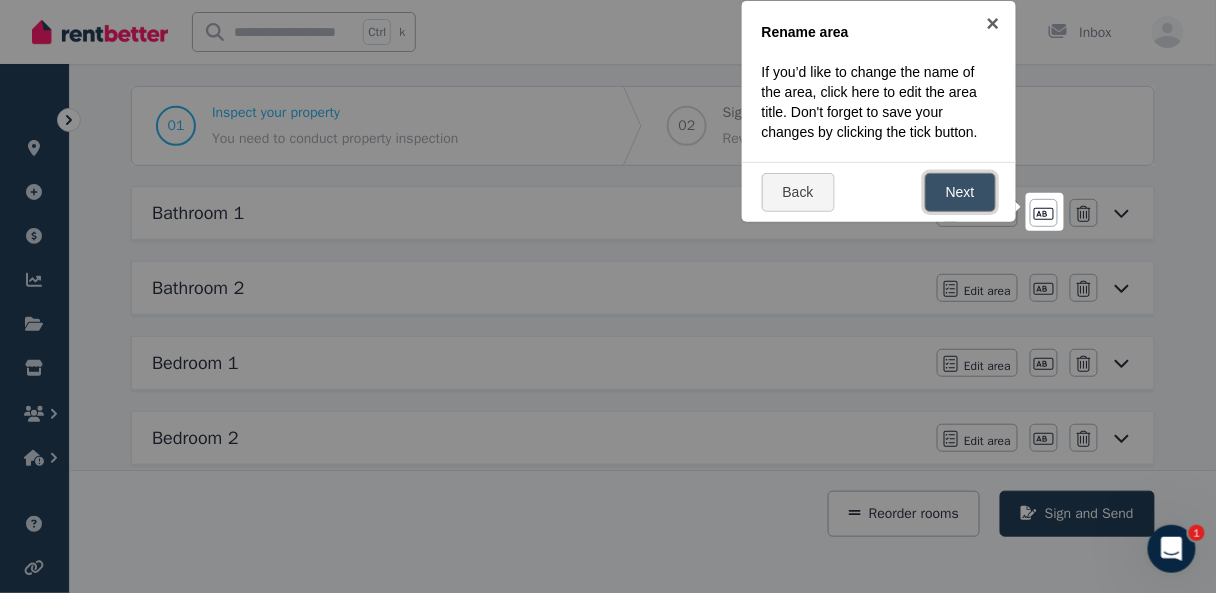 click on "Next" at bounding box center [960, 192] 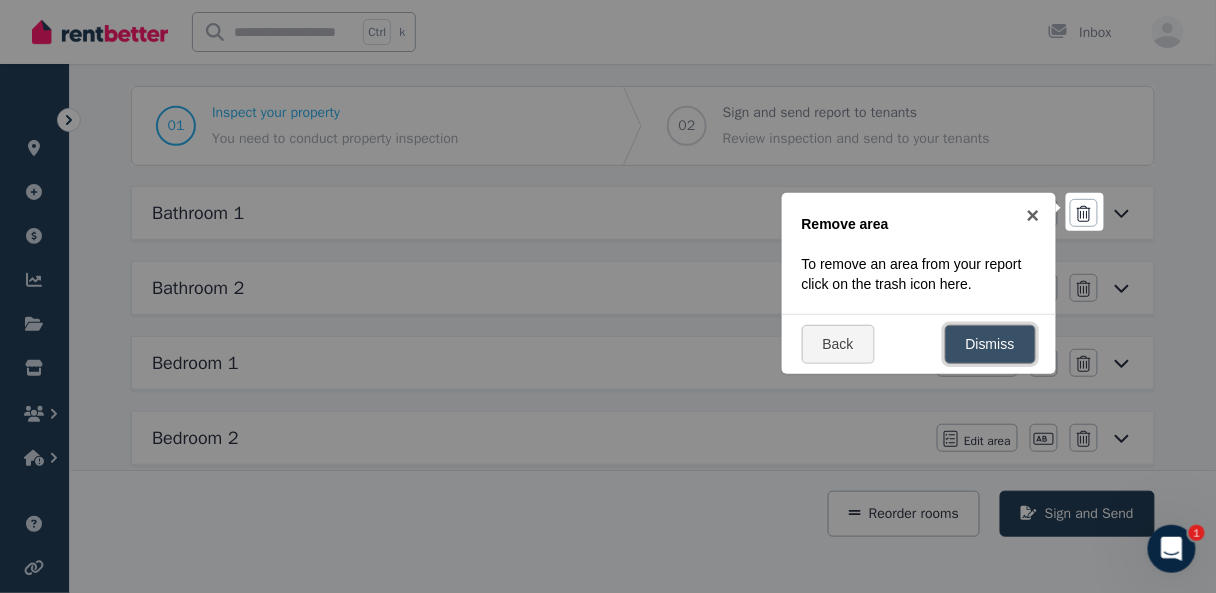 click on "Dismiss" at bounding box center (990, 344) 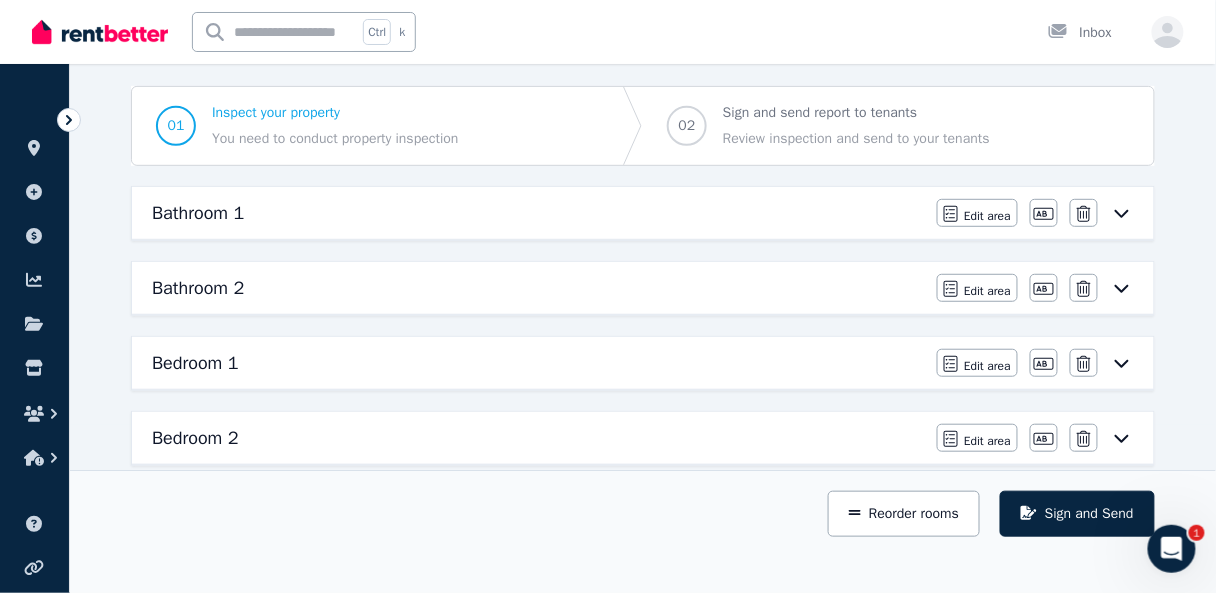 click on "Bathroom 1" at bounding box center [538, 213] 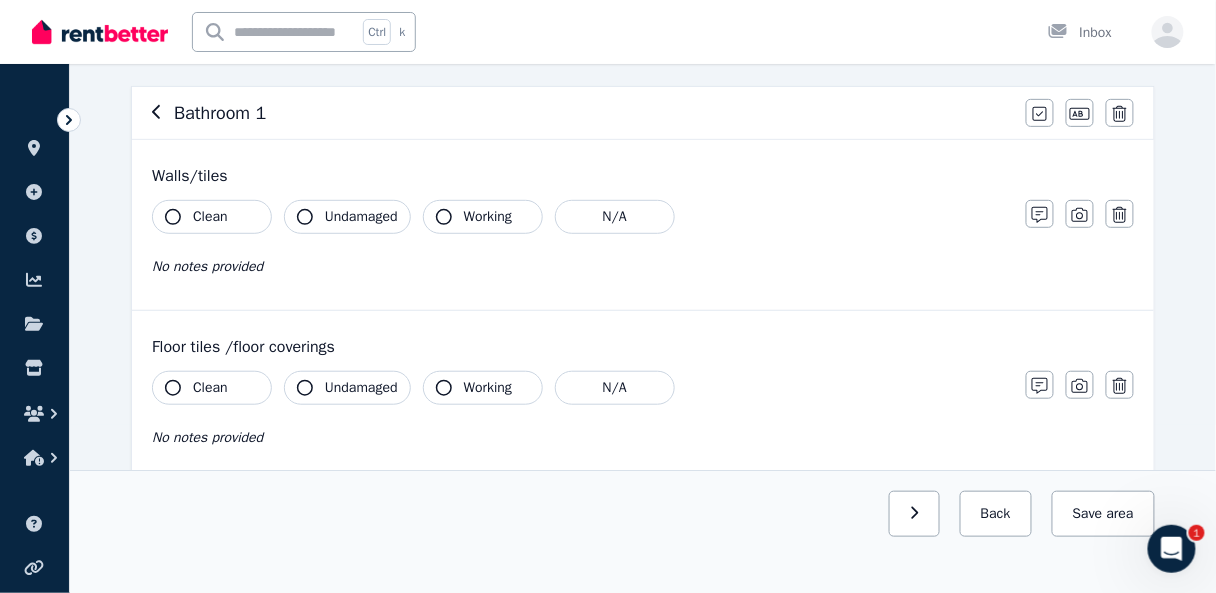 scroll, scrollTop: 0, scrollLeft: 0, axis: both 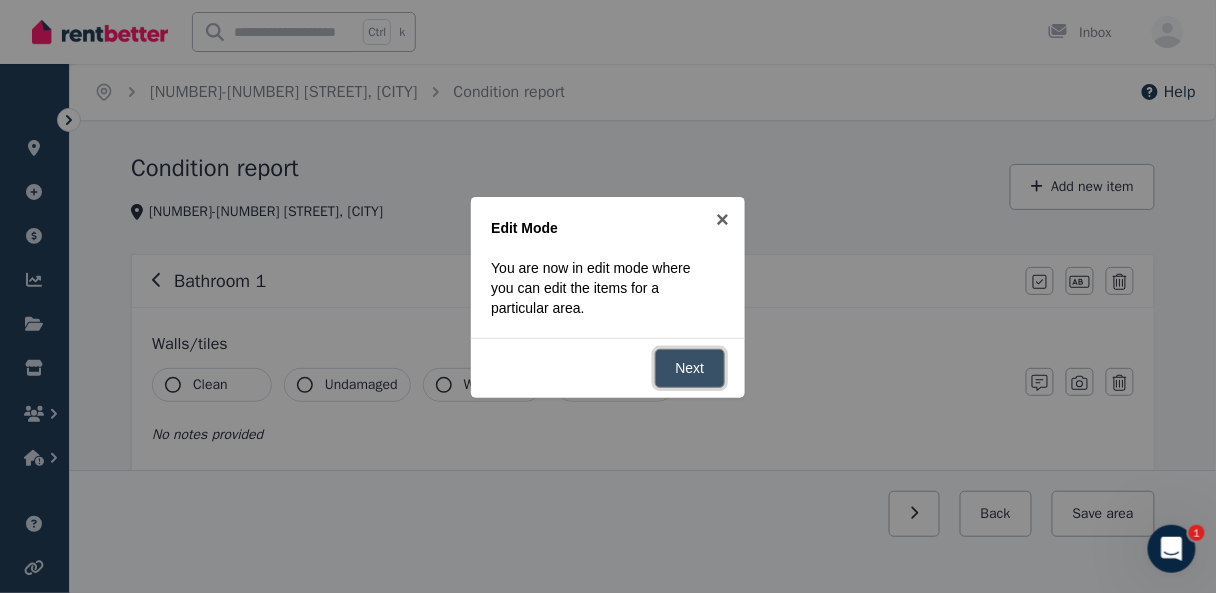 click on "Next" at bounding box center [690, 368] 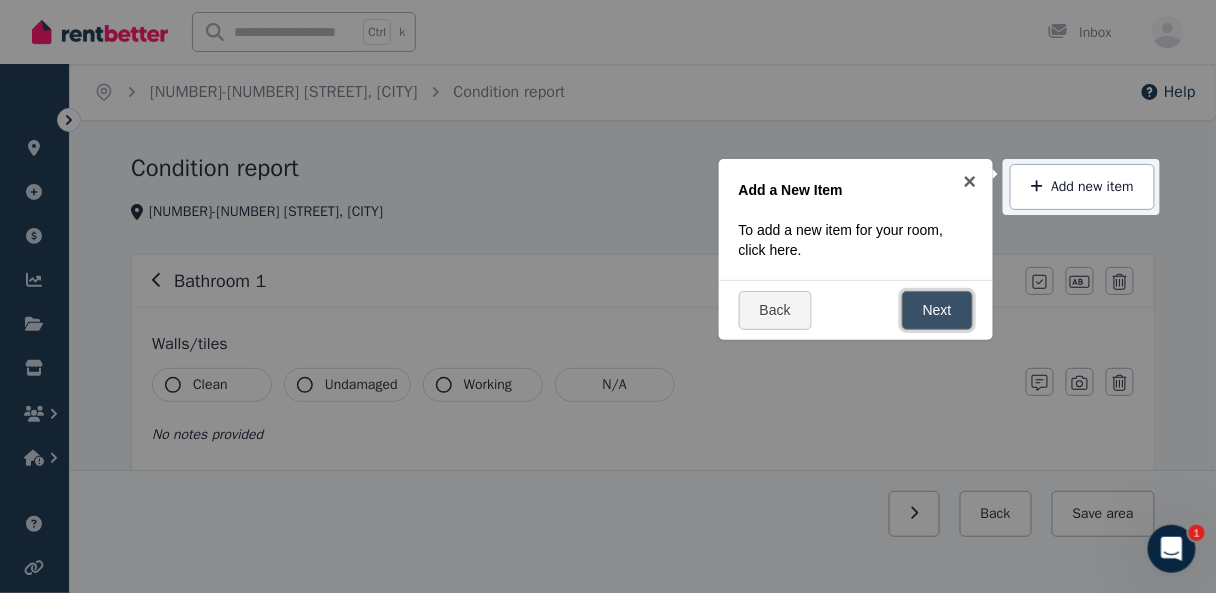 click on "Next" at bounding box center (937, 310) 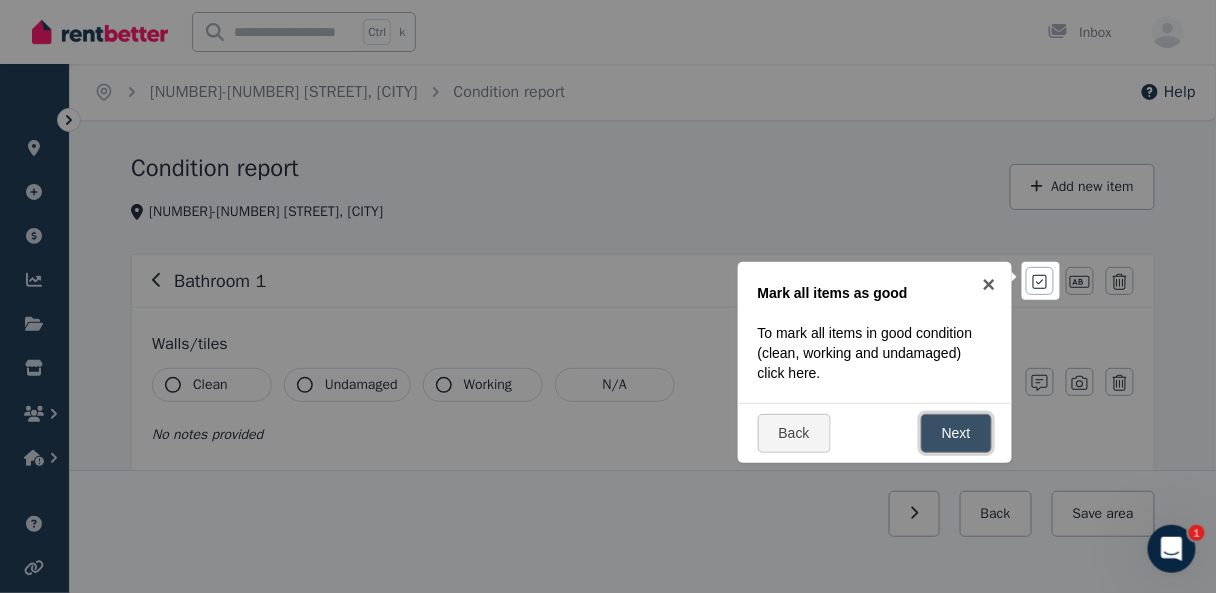 click on "Next" at bounding box center [956, 433] 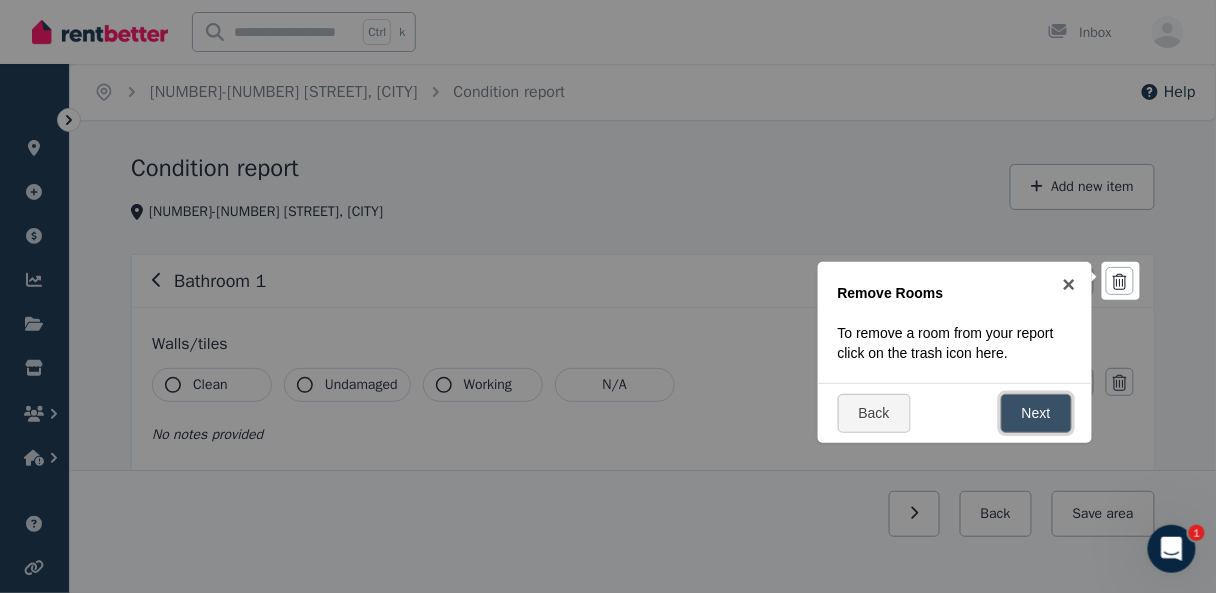 click on "Next" at bounding box center [1036, 413] 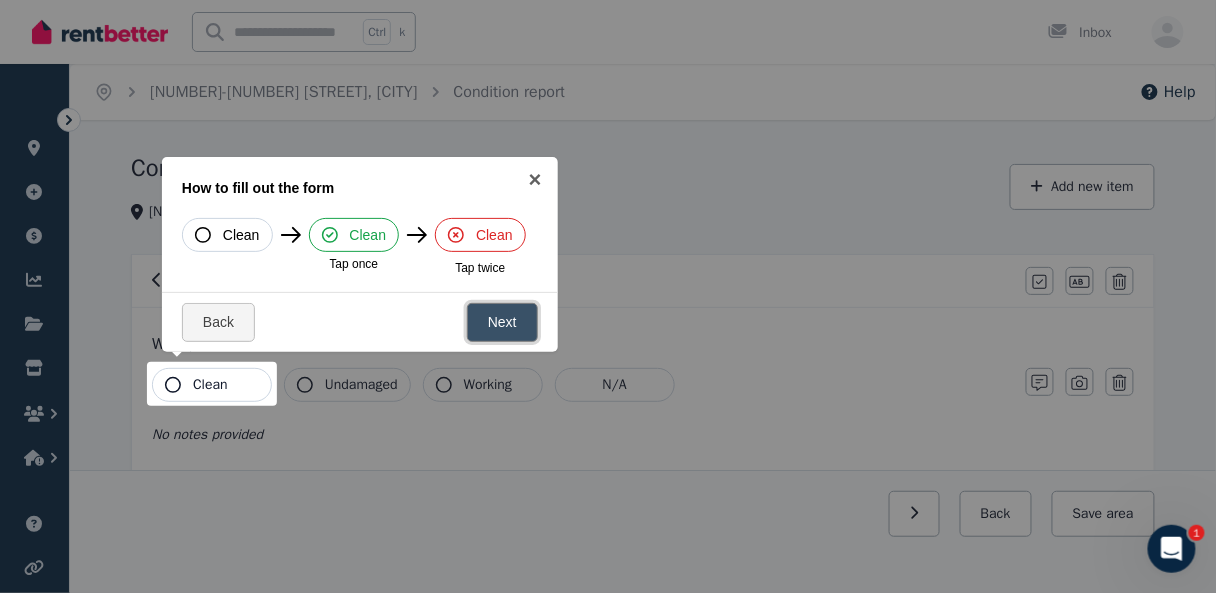 click on "Next" at bounding box center (502, 322) 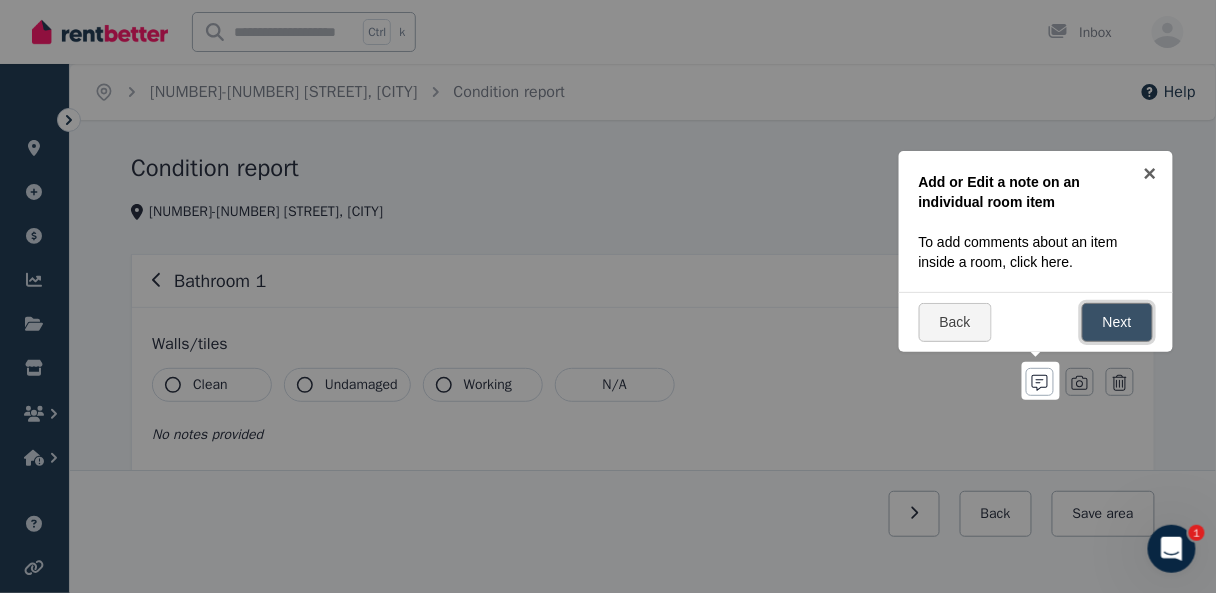 click on "Next" at bounding box center (1117, 322) 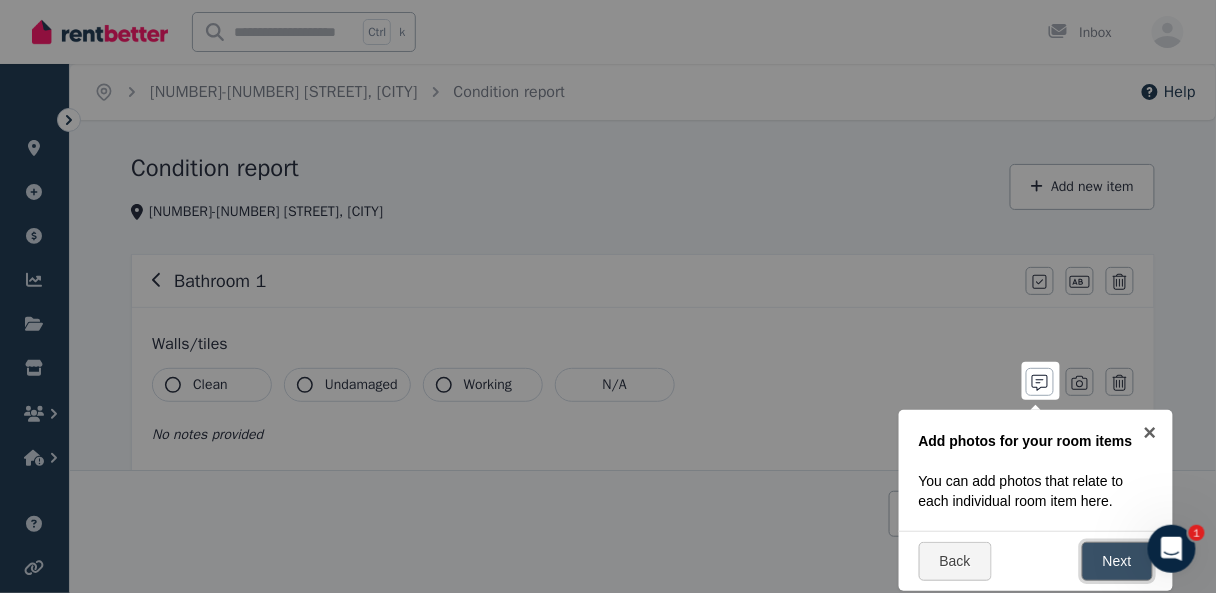 click on "Next" at bounding box center (1117, 561) 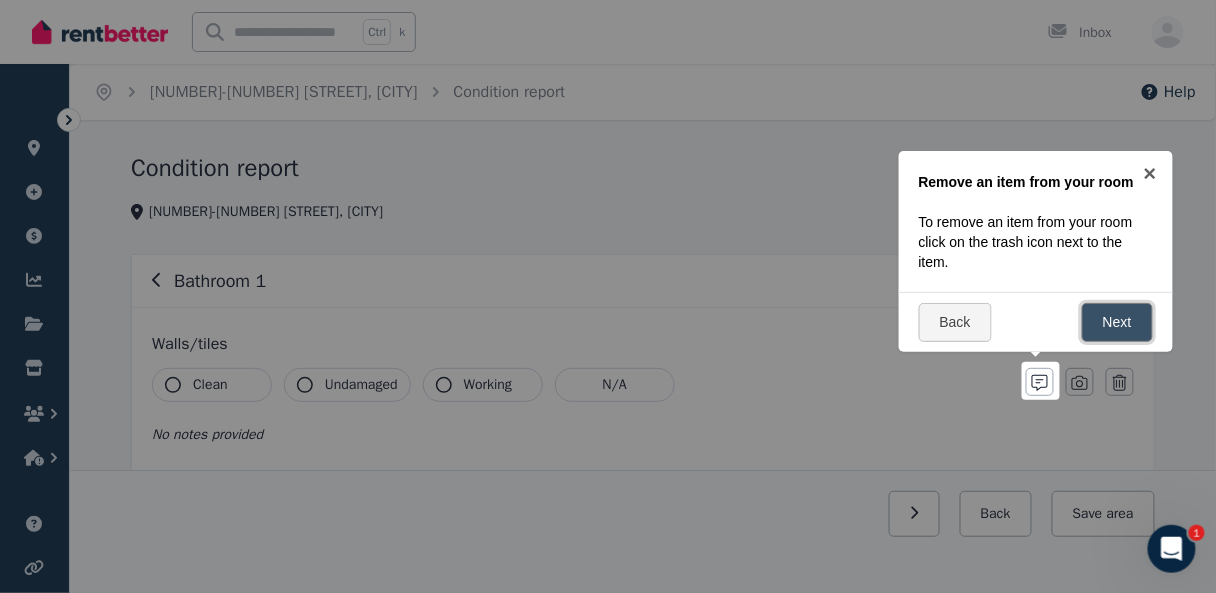 click on "Next" at bounding box center [1117, 322] 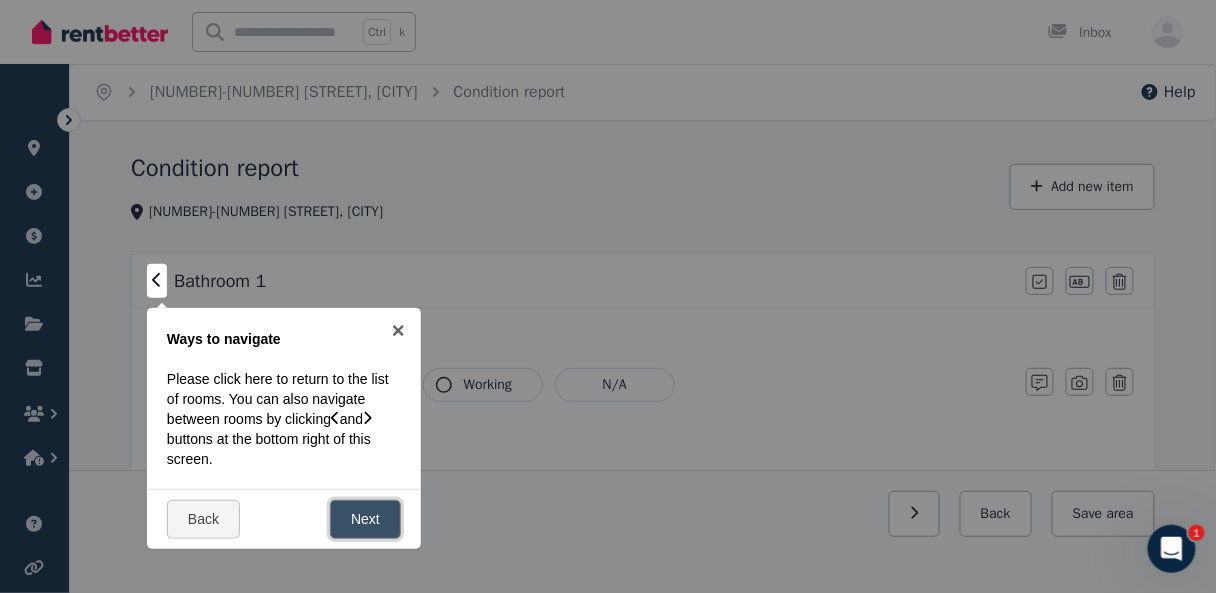 click on "Next" at bounding box center (365, 519) 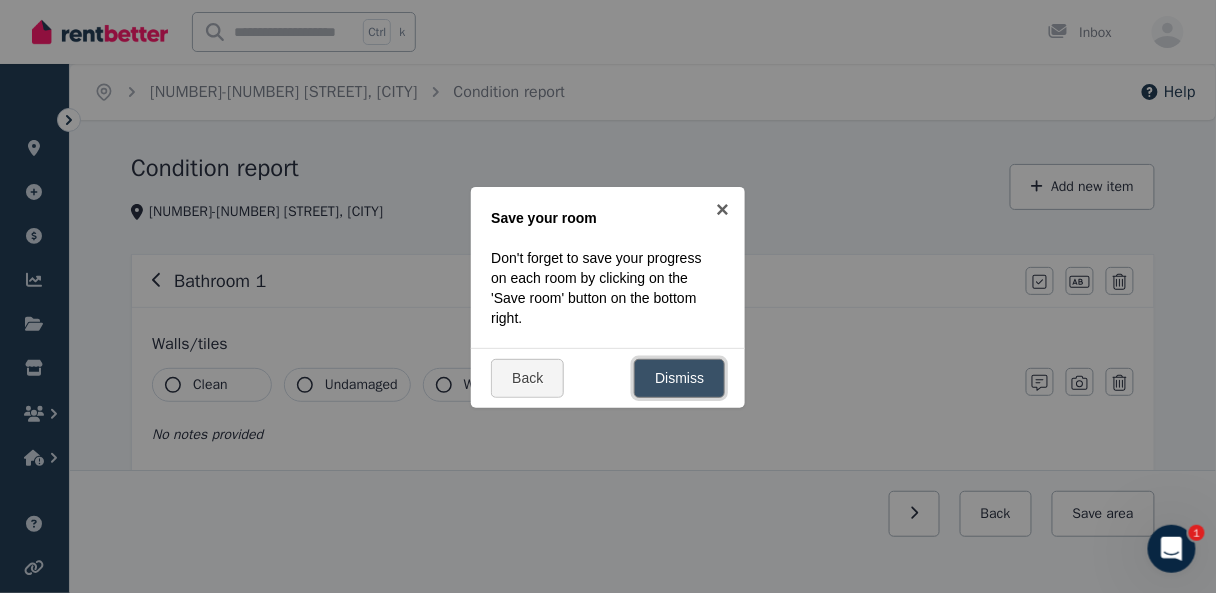 click on "Dismiss" at bounding box center [679, 378] 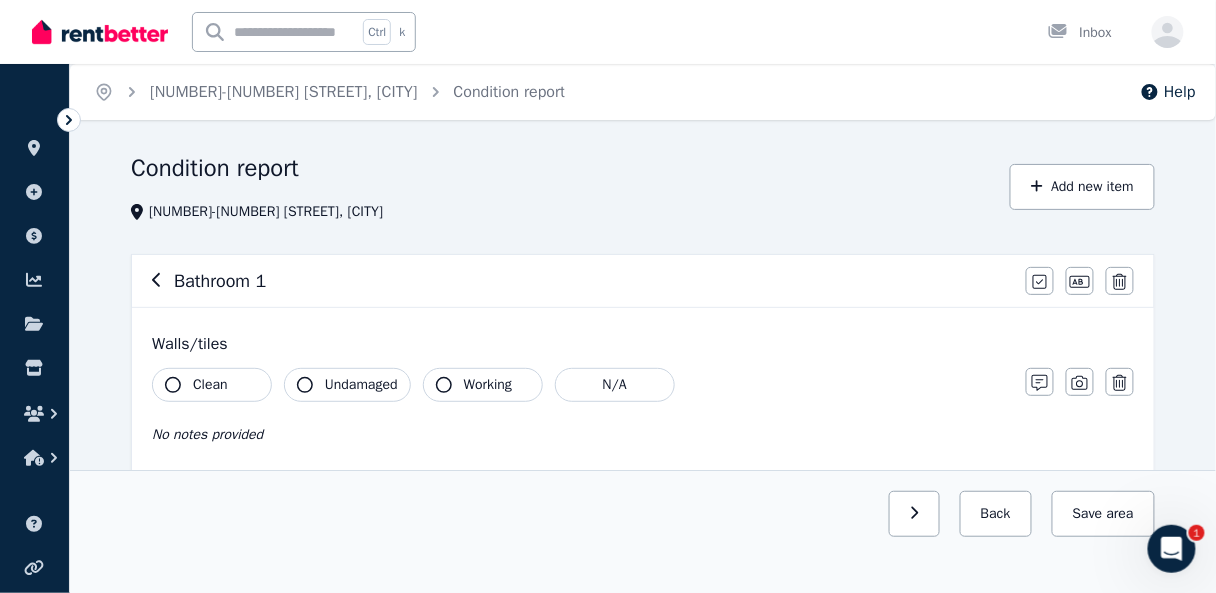 click on "Clean" at bounding box center (212, 385) 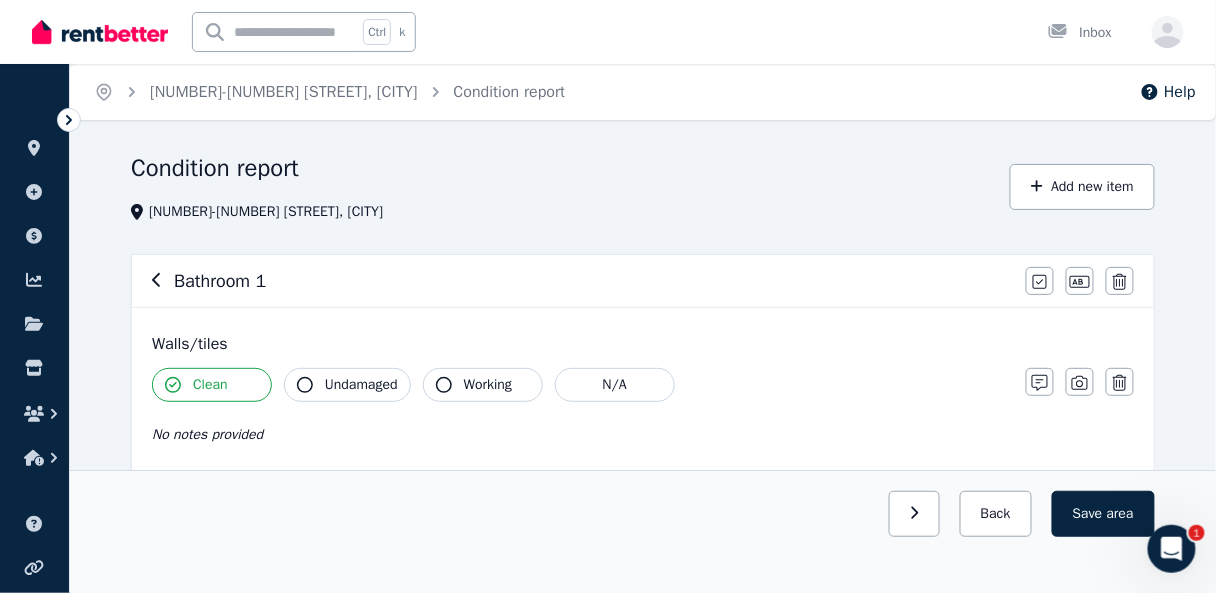 click on "Clean" at bounding box center (212, 385) 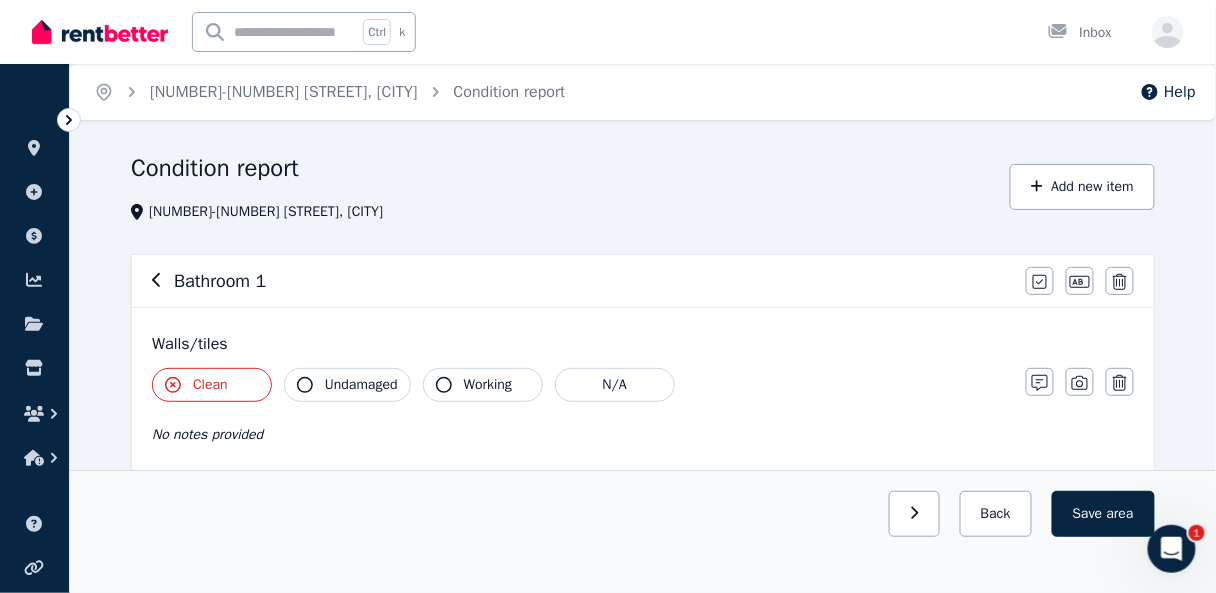 click on "Clean" at bounding box center [212, 385] 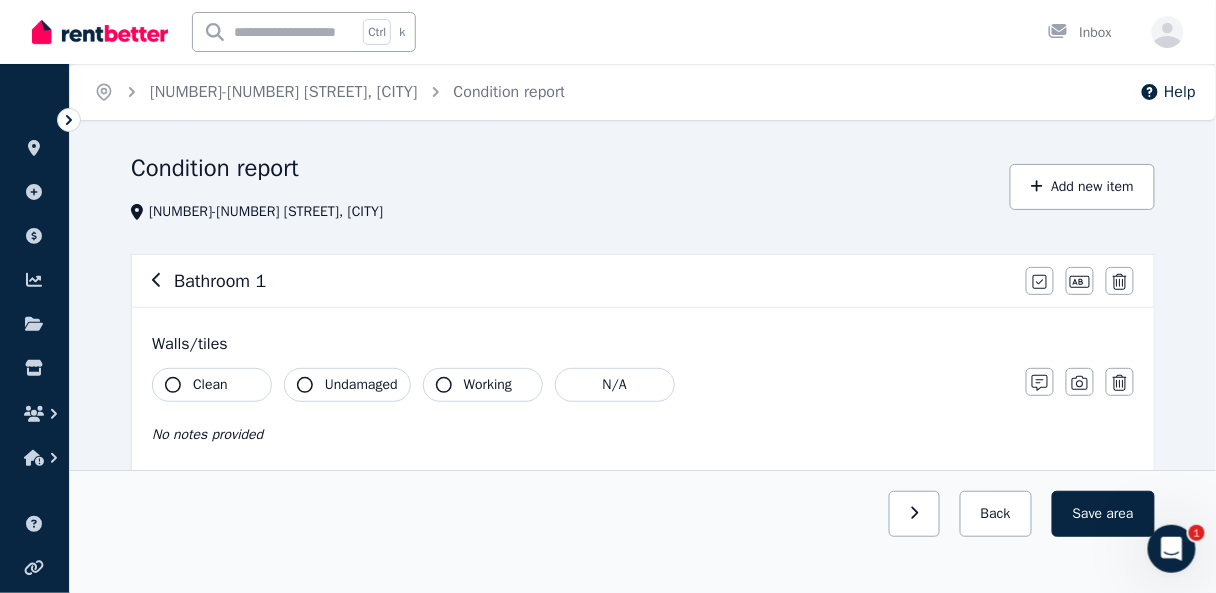click on "Undamaged" at bounding box center [361, 385] 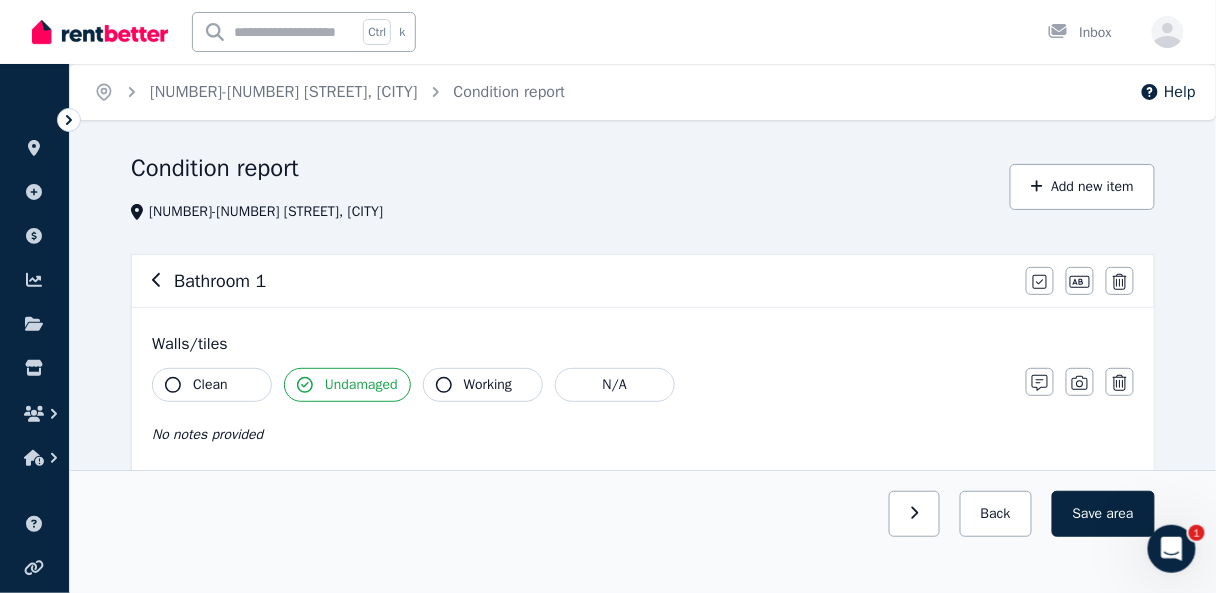 click on "Undamaged" at bounding box center (361, 385) 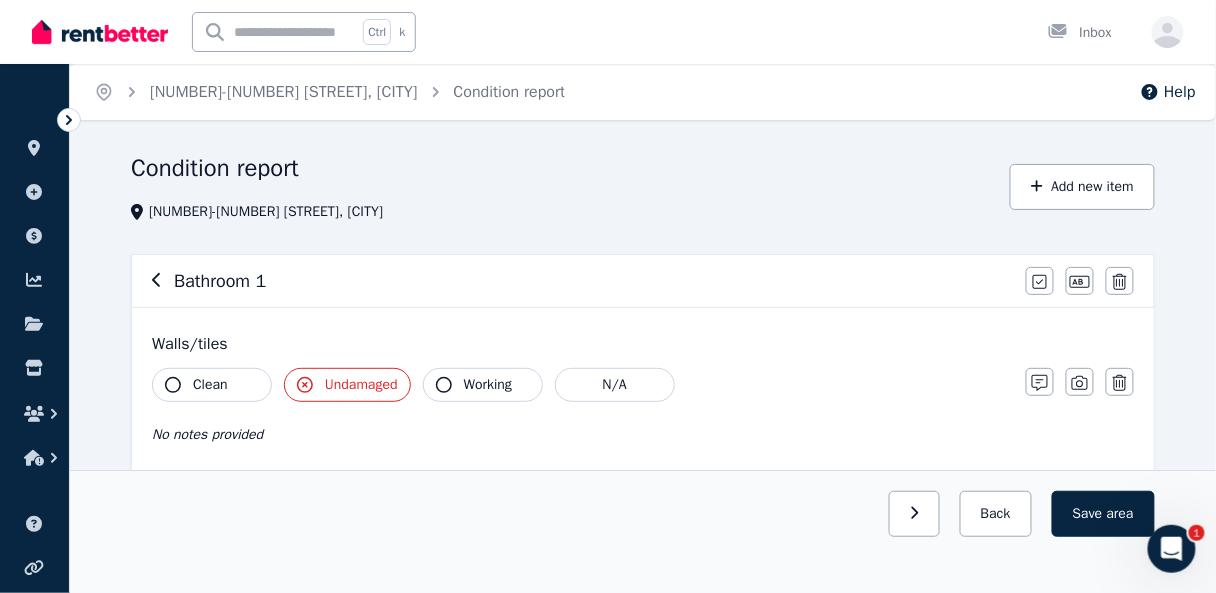 click on "Undamaged" at bounding box center (361, 385) 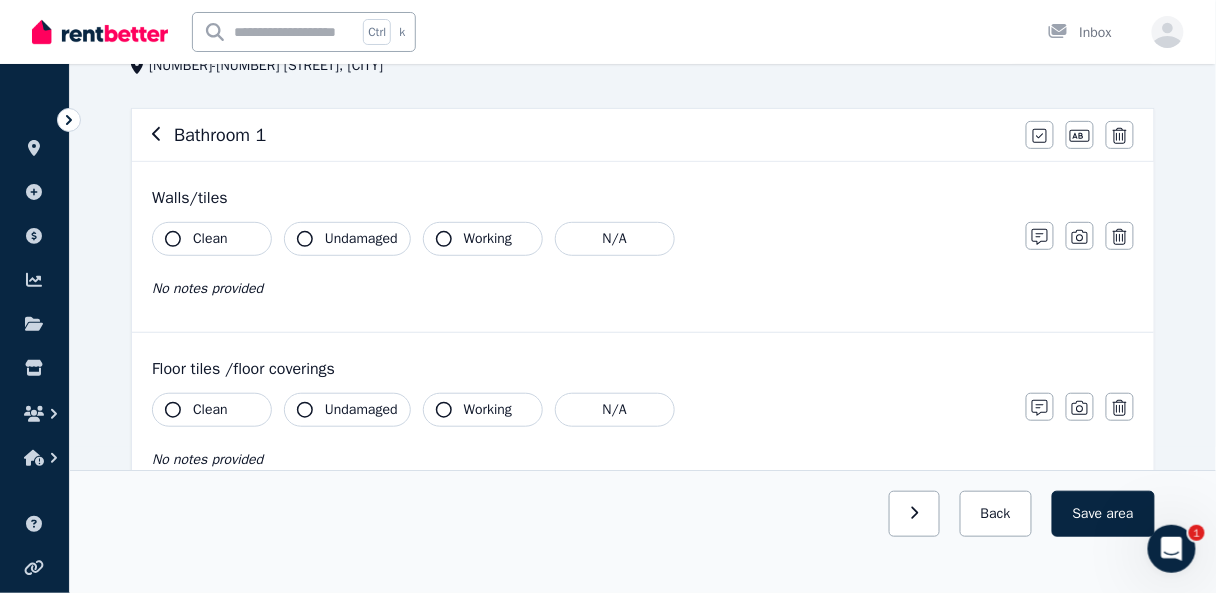 scroll, scrollTop: 0, scrollLeft: 0, axis: both 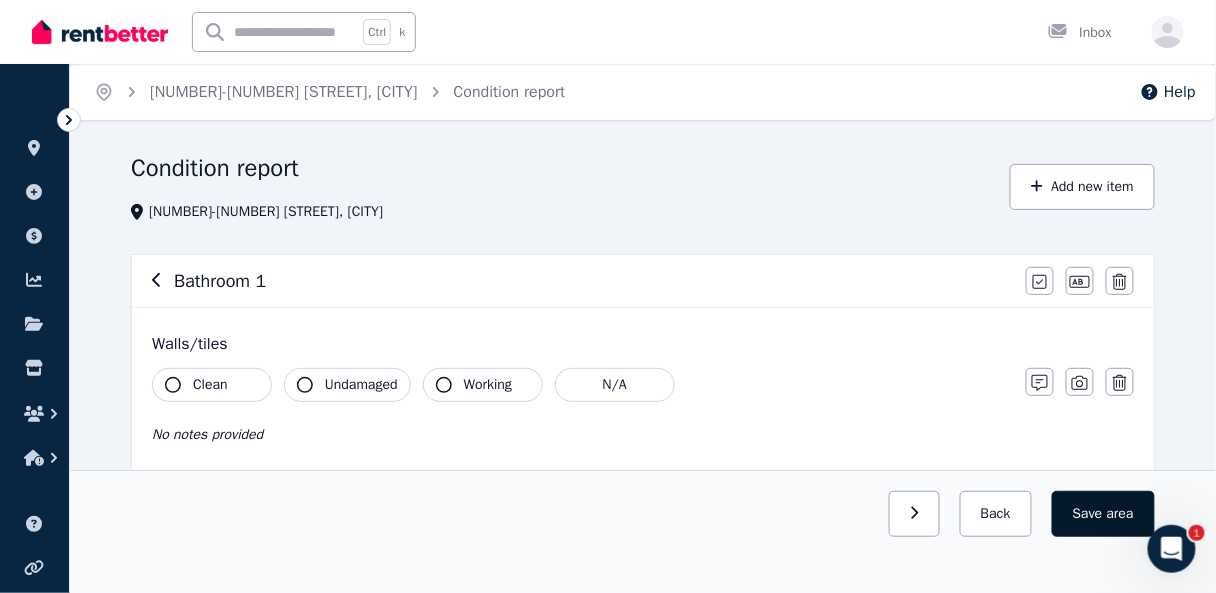 click on "Save   area" at bounding box center [1103, 514] 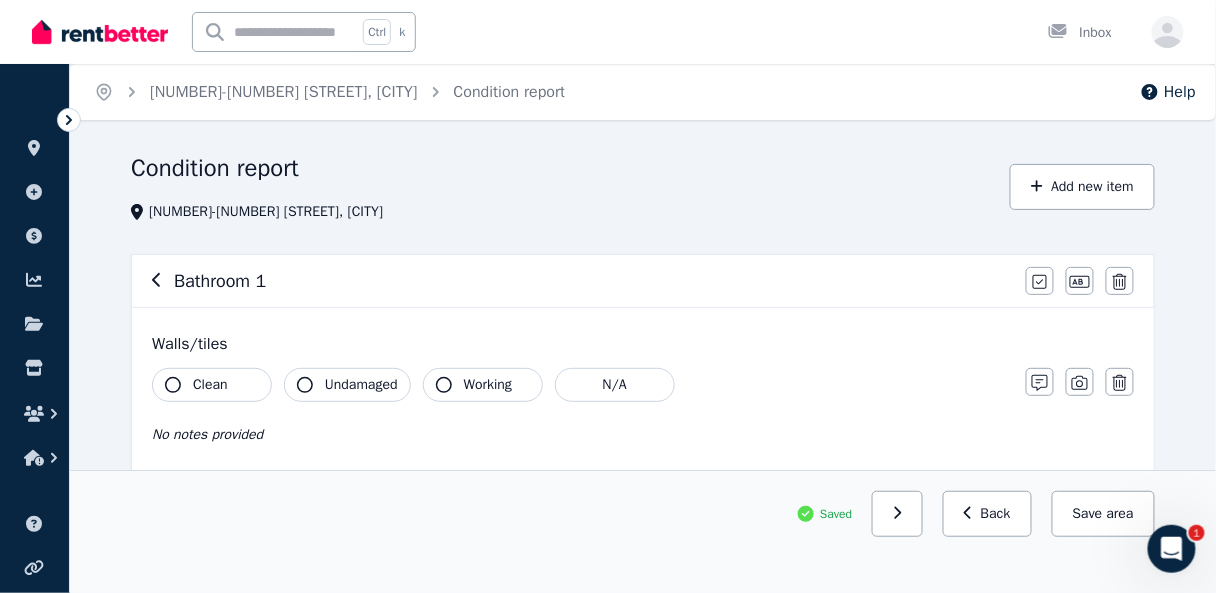 click on "Clean" at bounding box center [212, 385] 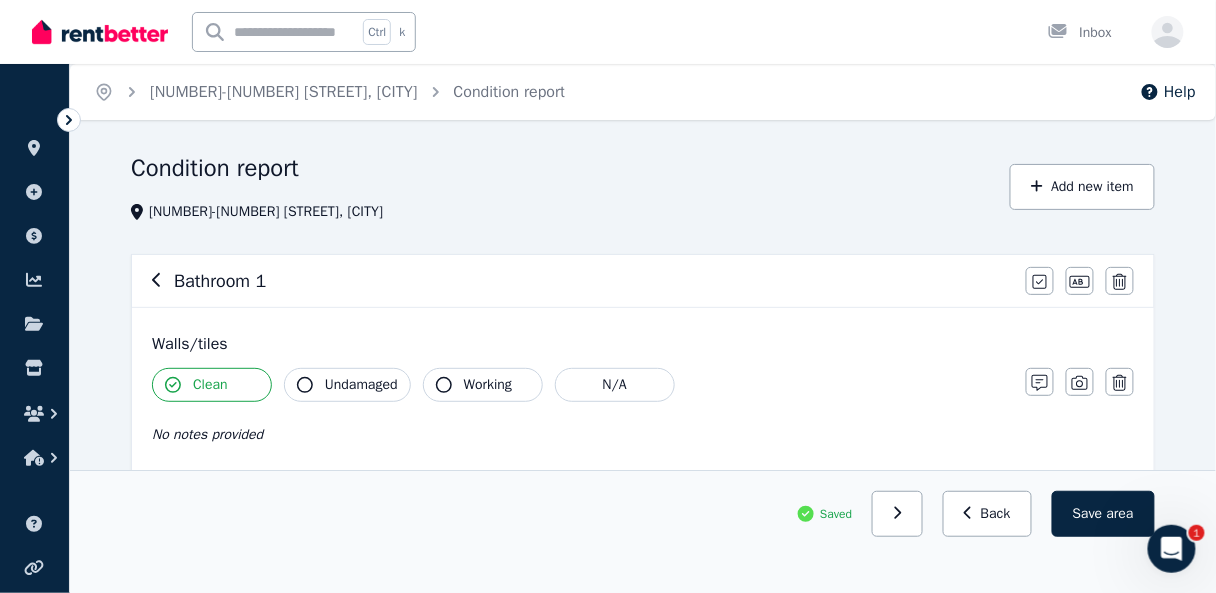 click on "Saved Next: Bathroom 2 Back Save   area" at bounding box center (643, 531) 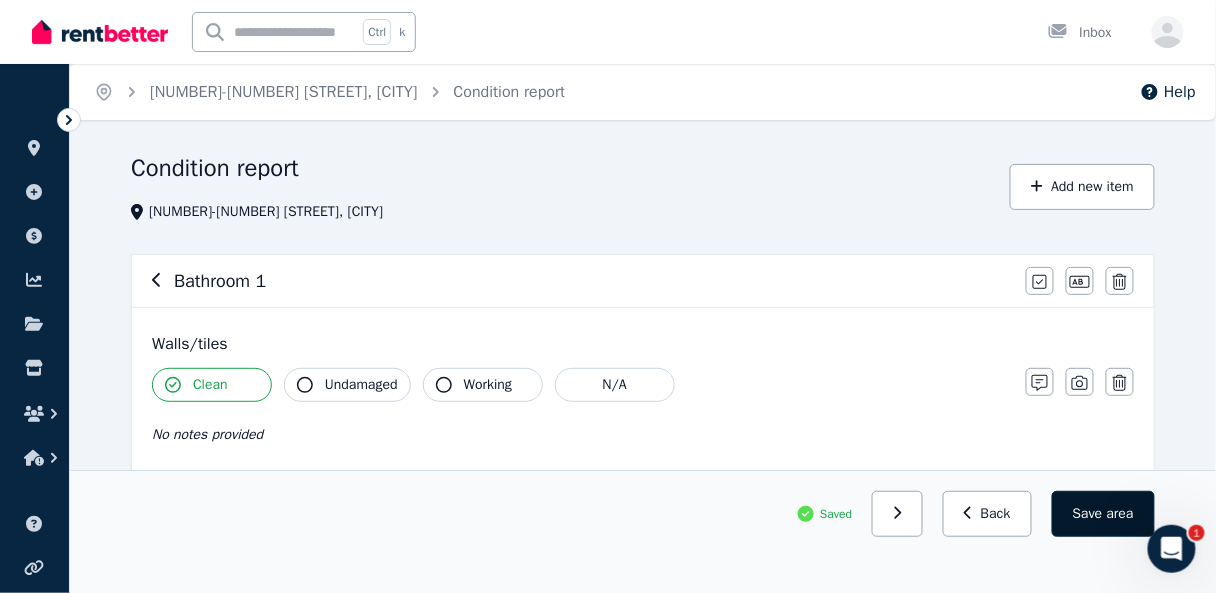click on "Save   area" at bounding box center [1103, 514] 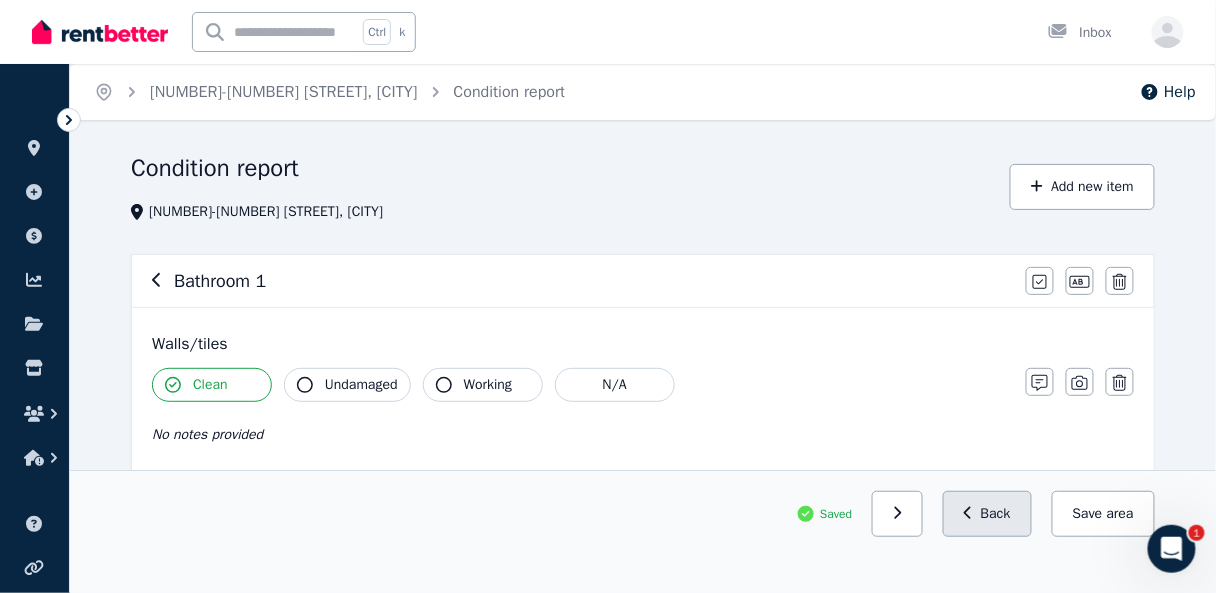 click on "Back" at bounding box center (987, 514) 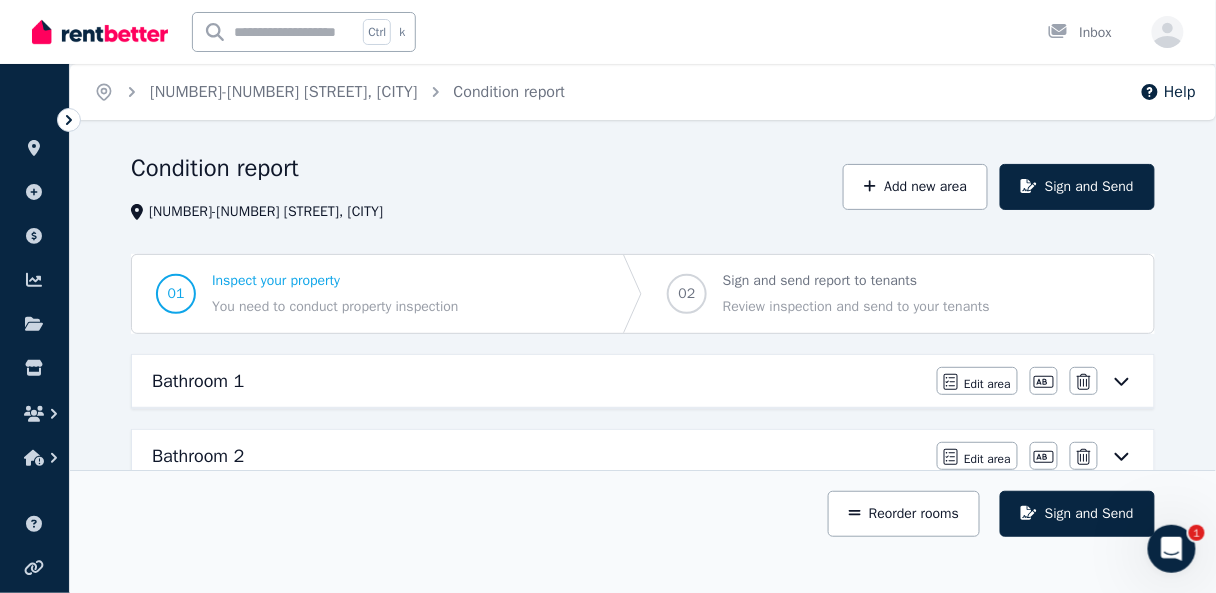 click on "You need to conduct property inspection" at bounding box center (335, 307) 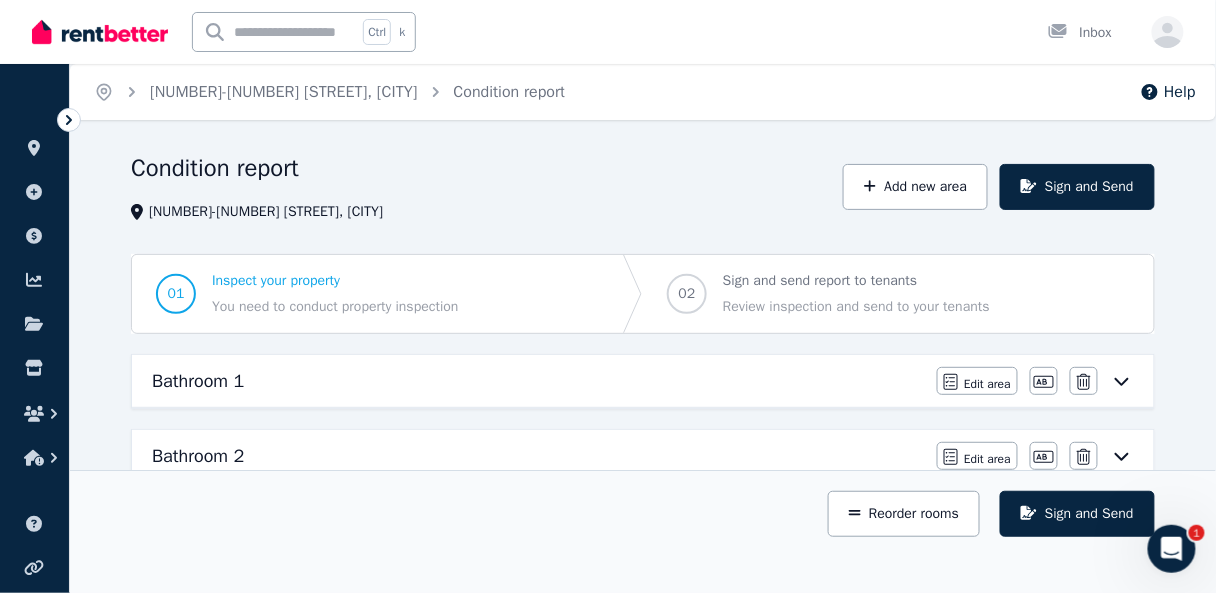 drag, startPoint x: 209, startPoint y: 307, endPoint x: 448, endPoint y: 306, distance: 239.00209 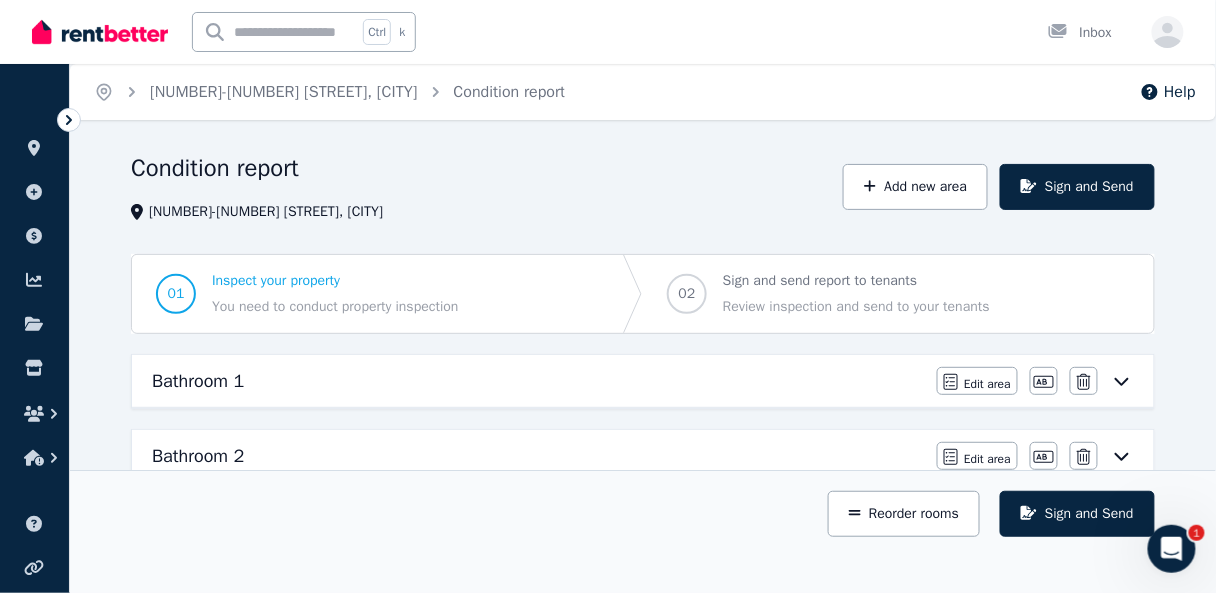 click on "01 Inspect your property You need to conduct property inspection" at bounding box center (307, 294) 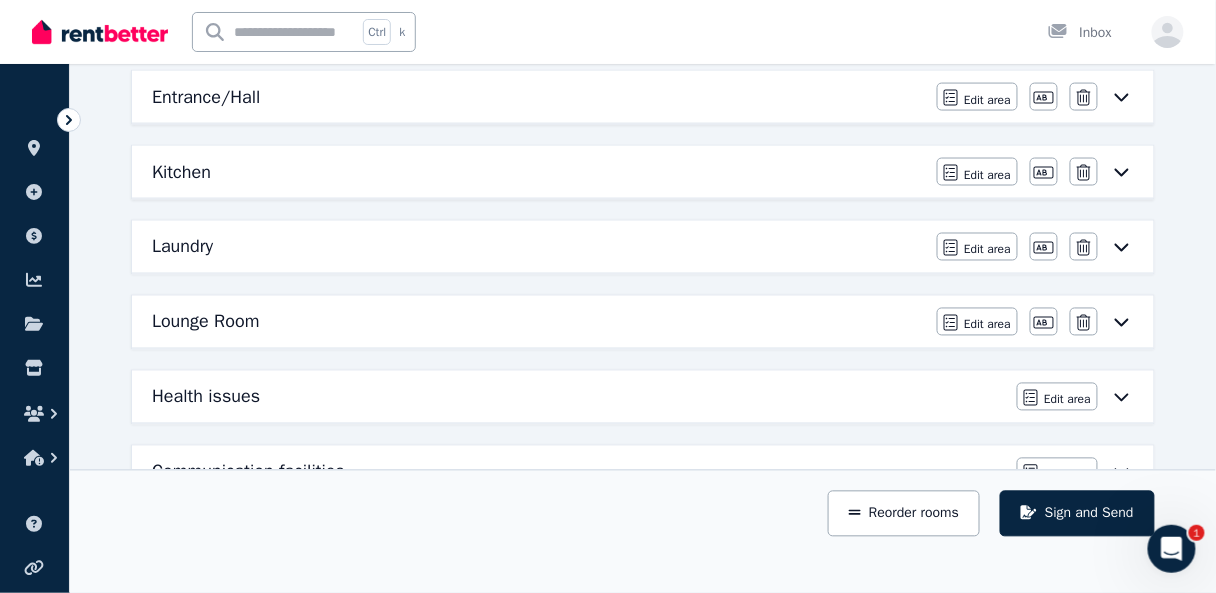 scroll, scrollTop: 933, scrollLeft: 0, axis: vertical 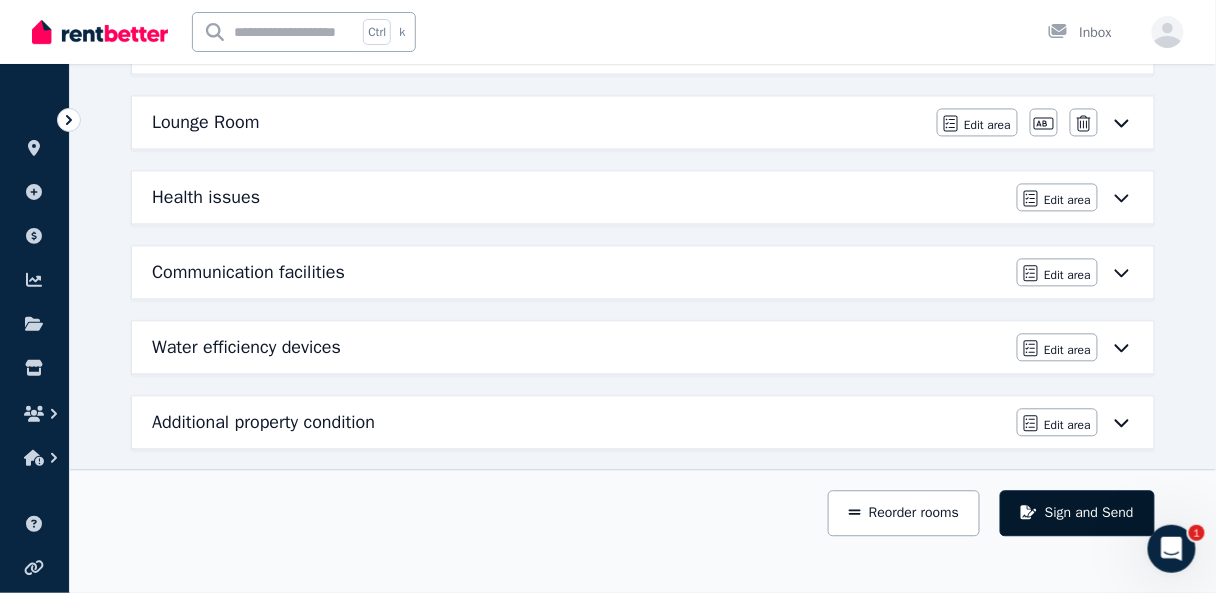 click on "Sign and Send" at bounding box center [1077, 514] 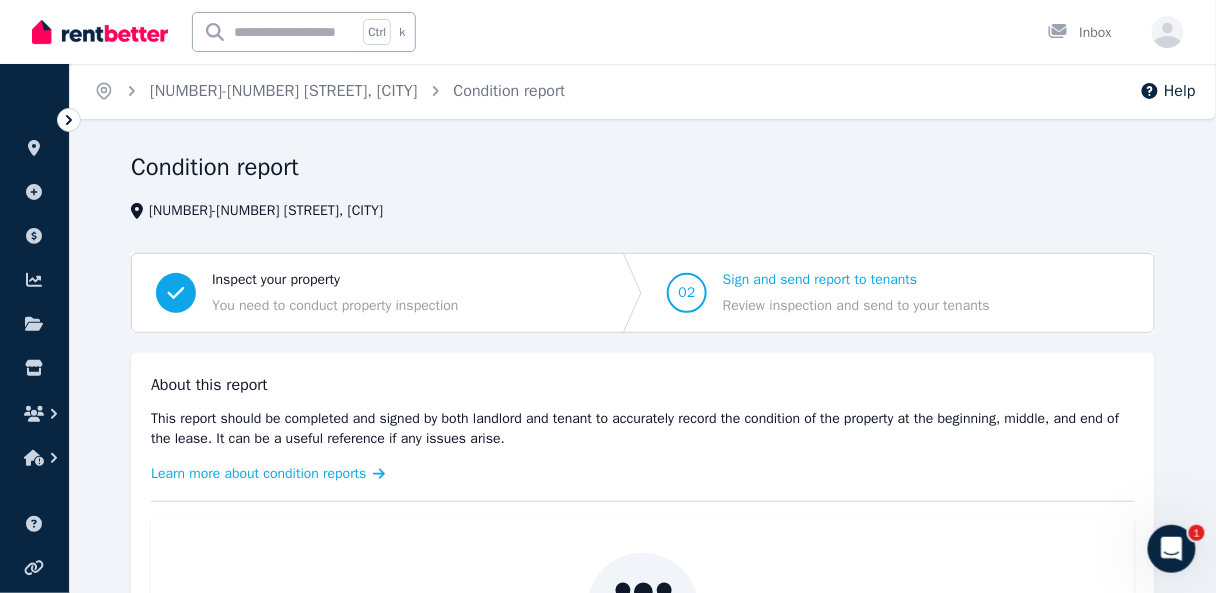 scroll, scrollTop: 0, scrollLeft: 0, axis: both 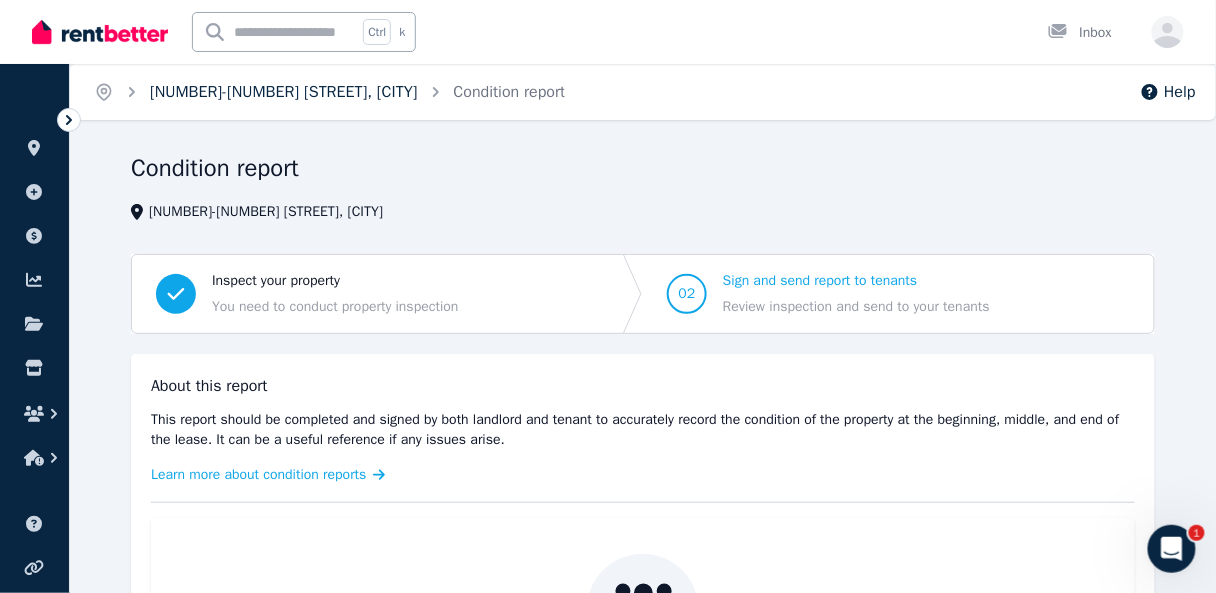 click on "[NUMBER] [STREET], [CITY]" at bounding box center (284, 92) 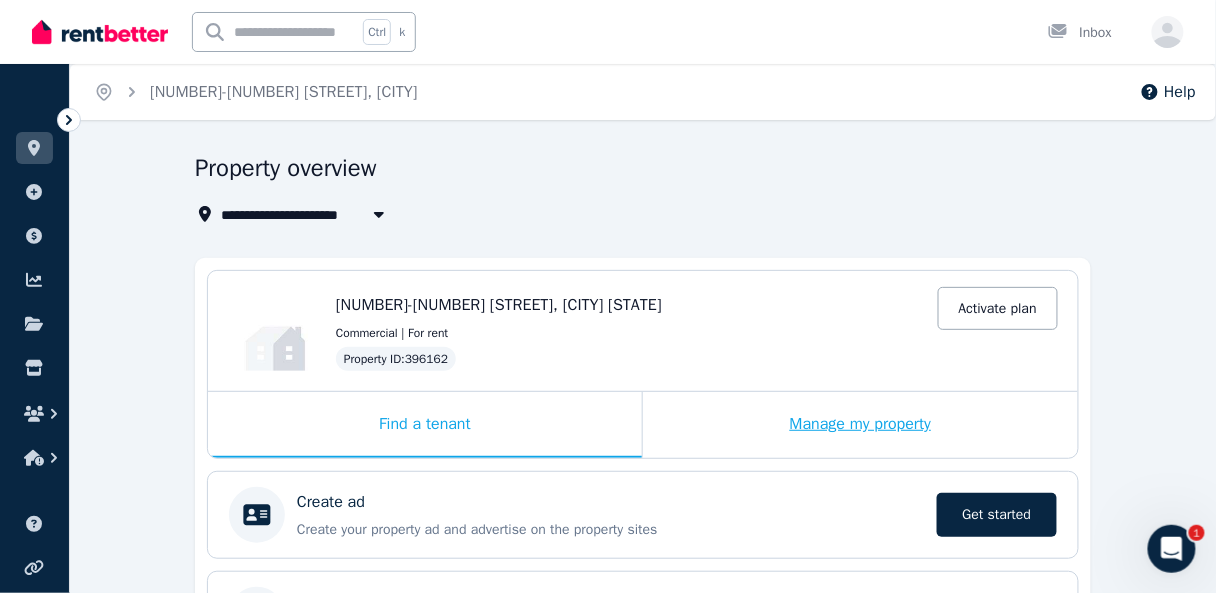 click on "Manage my property" at bounding box center [860, 425] 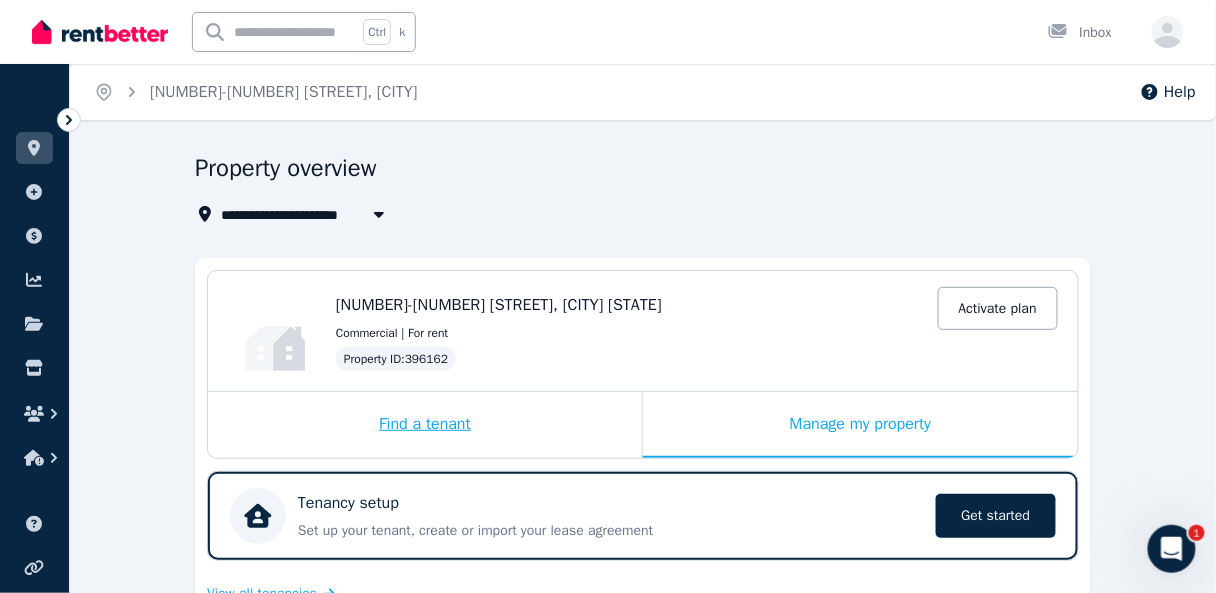 click on "Find a tenant" at bounding box center [425, 425] 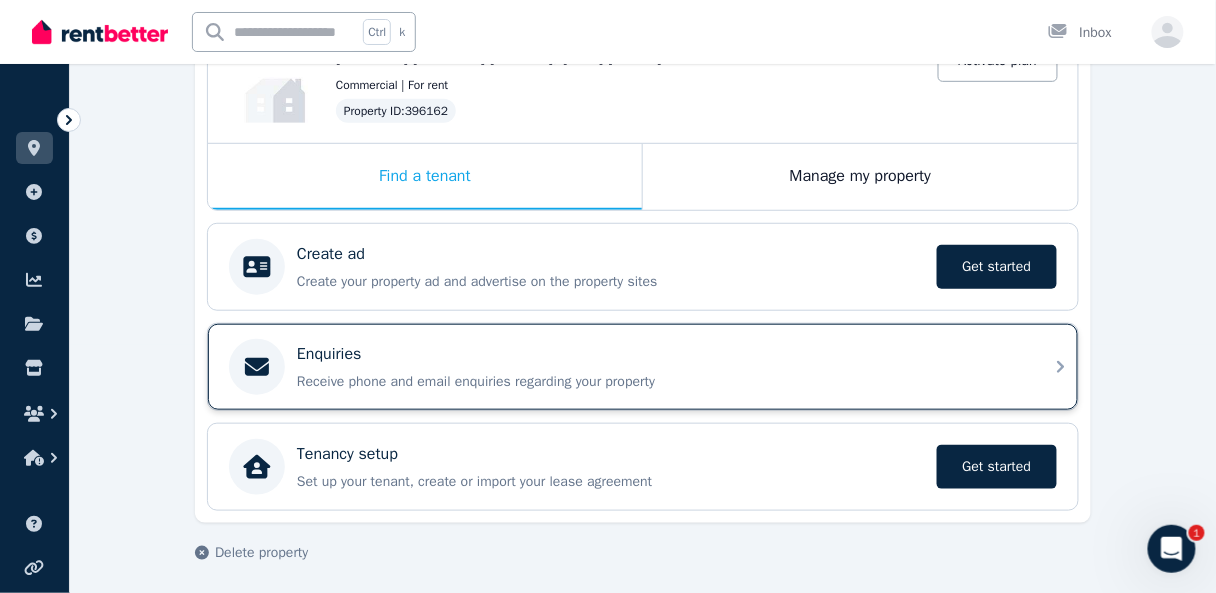 scroll, scrollTop: 168, scrollLeft: 0, axis: vertical 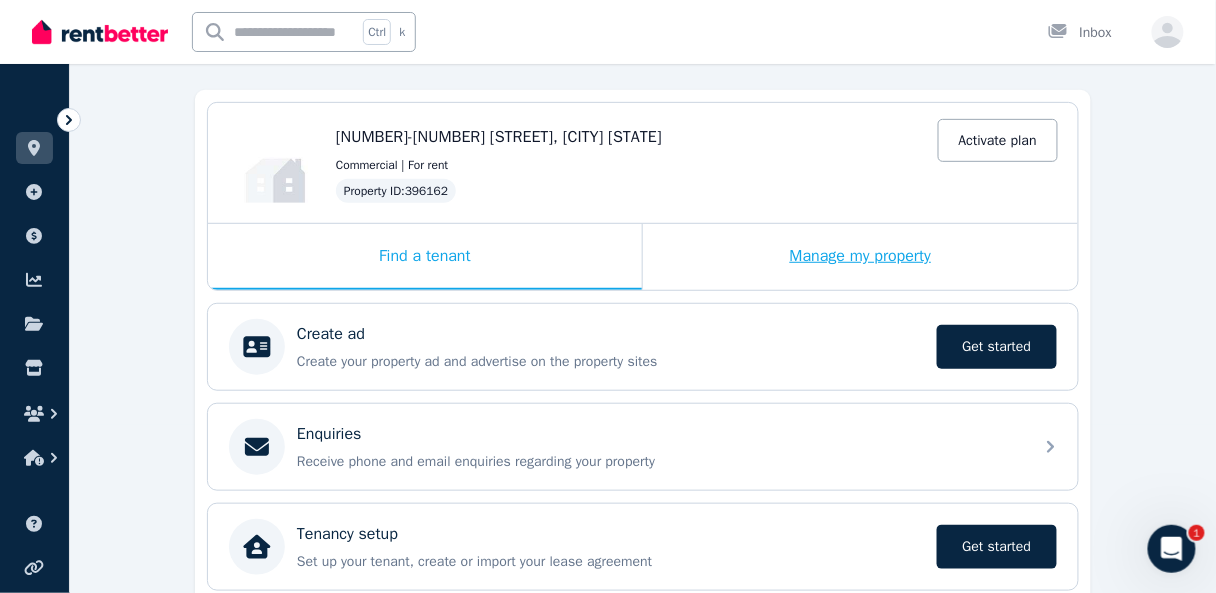 click on "Manage my property" at bounding box center (860, 257) 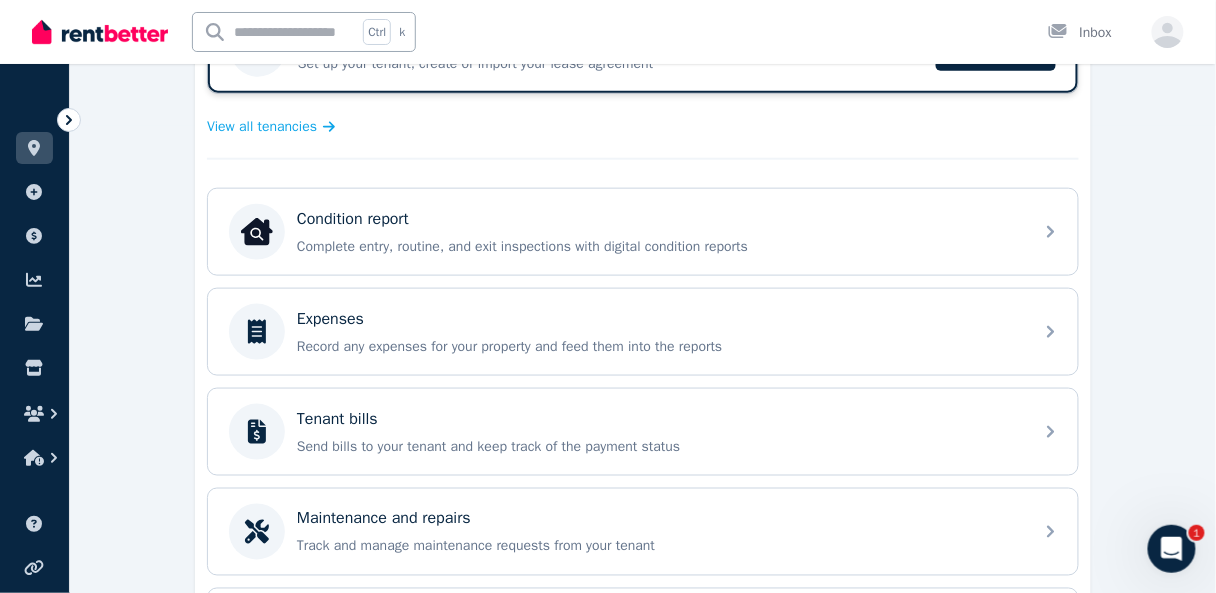 scroll, scrollTop: 488, scrollLeft: 0, axis: vertical 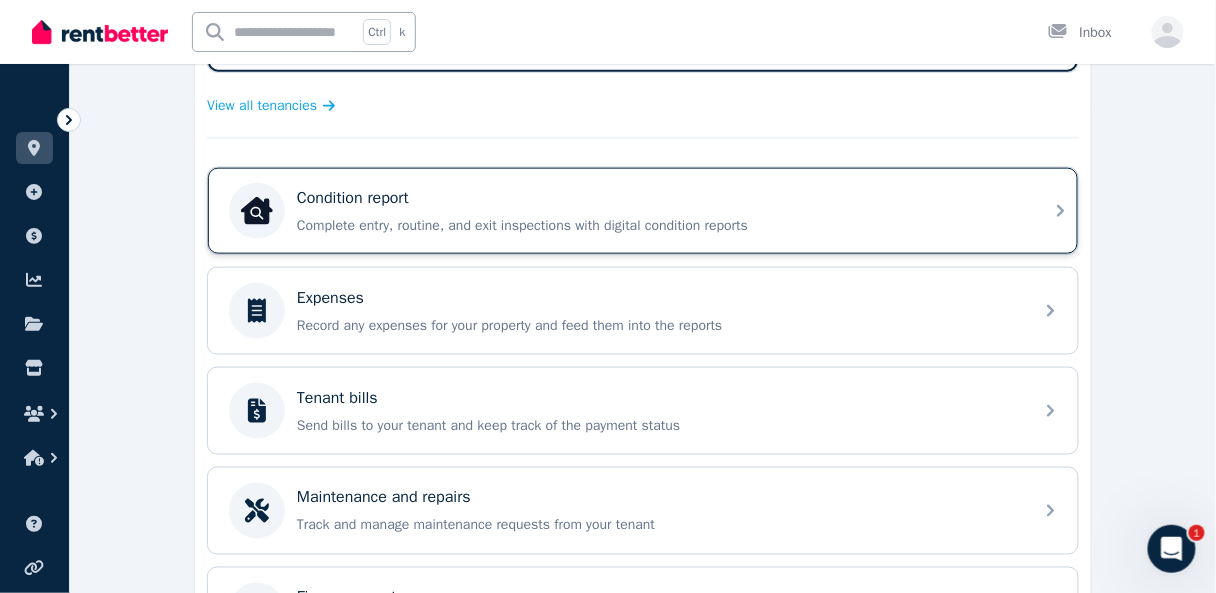 click on "Complete entry, routine, and exit inspections with digital condition reports" at bounding box center [659, 226] 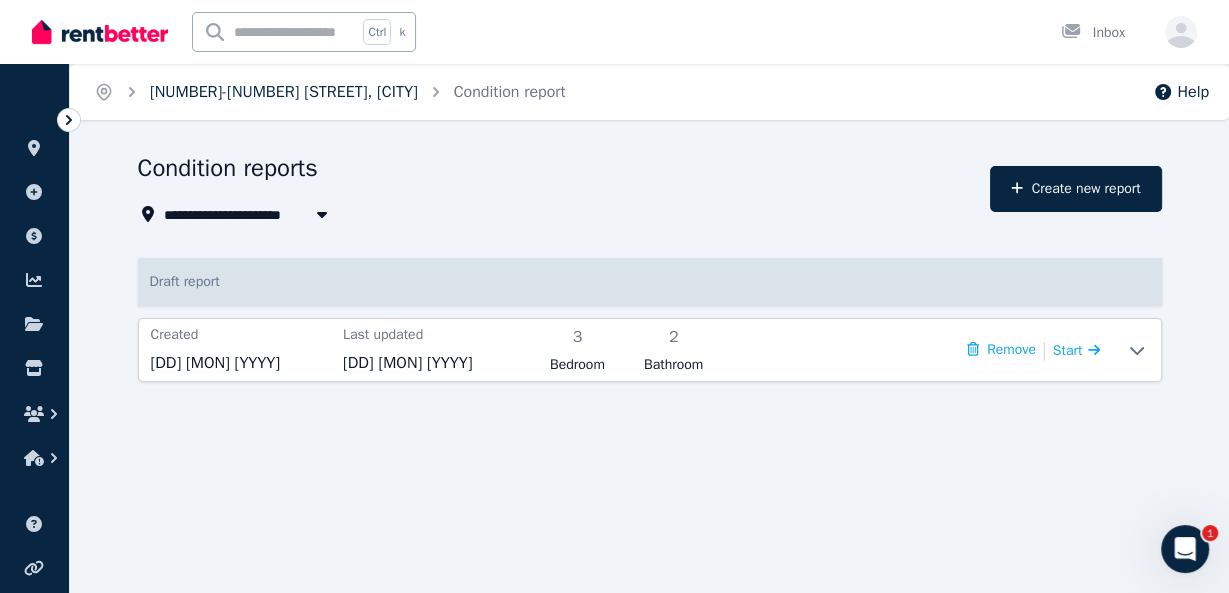 click on "[NUMBER] [STREET], [CITY]" at bounding box center [284, 92] 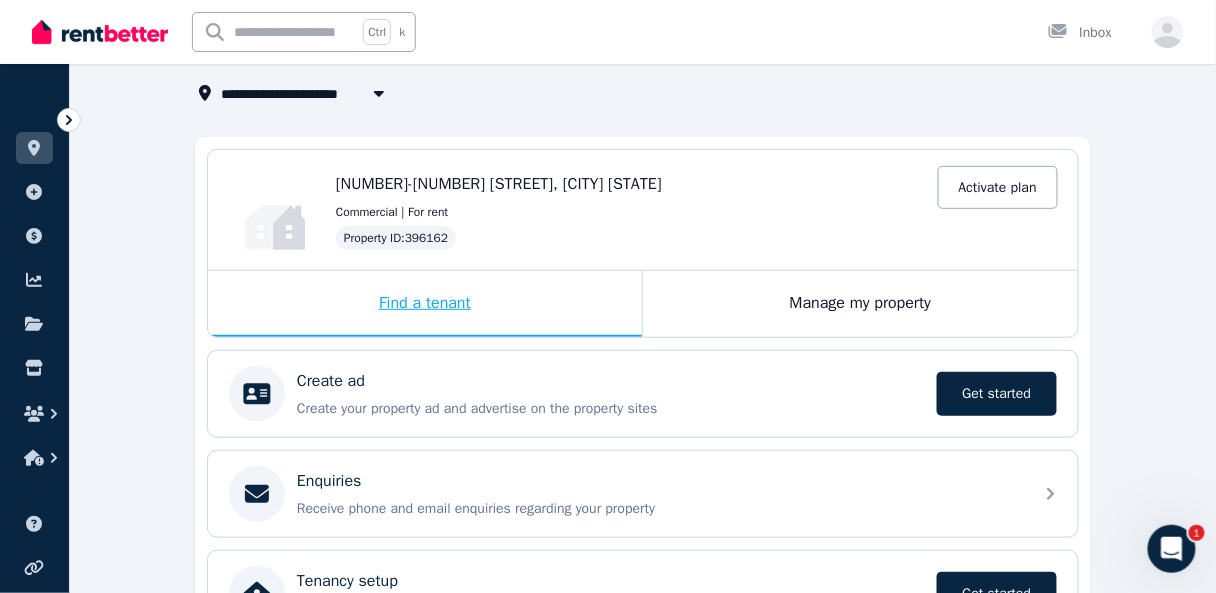scroll, scrollTop: 160, scrollLeft: 0, axis: vertical 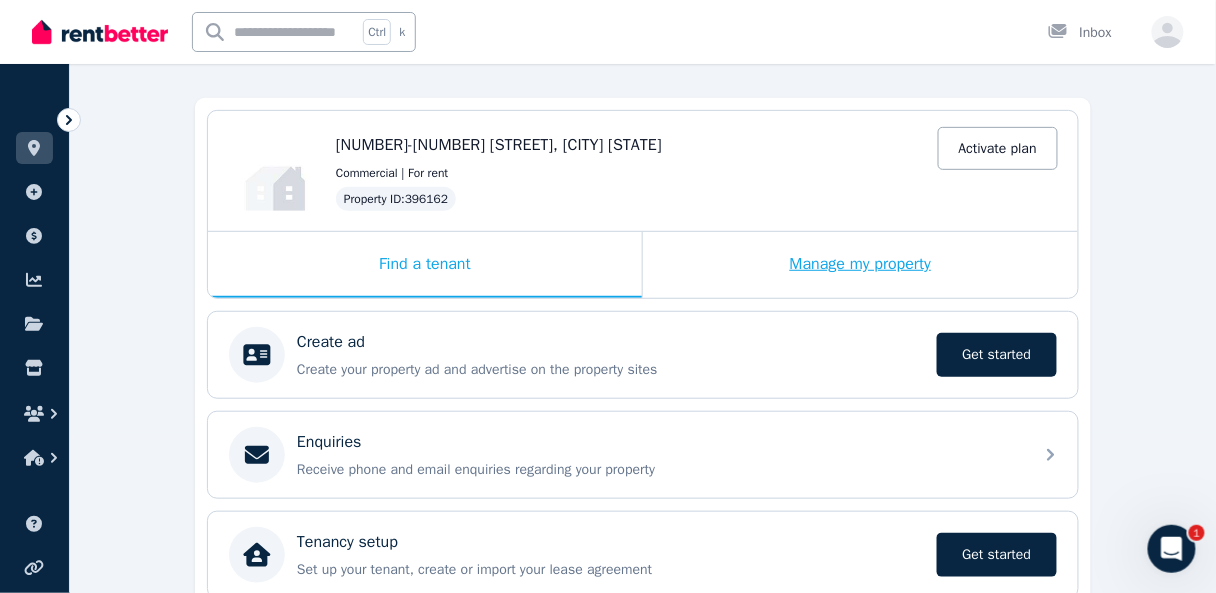click on "Manage my property" at bounding box center (860, 265) 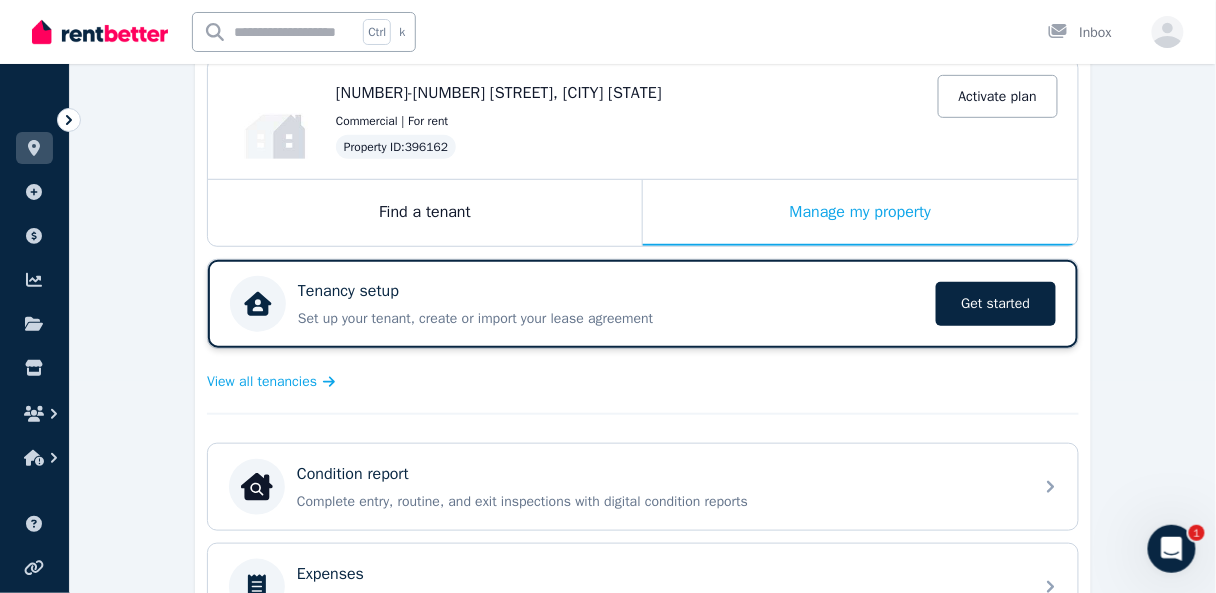 scroll, scrollTop: 240, scrollLeft: 0, axis: vertical 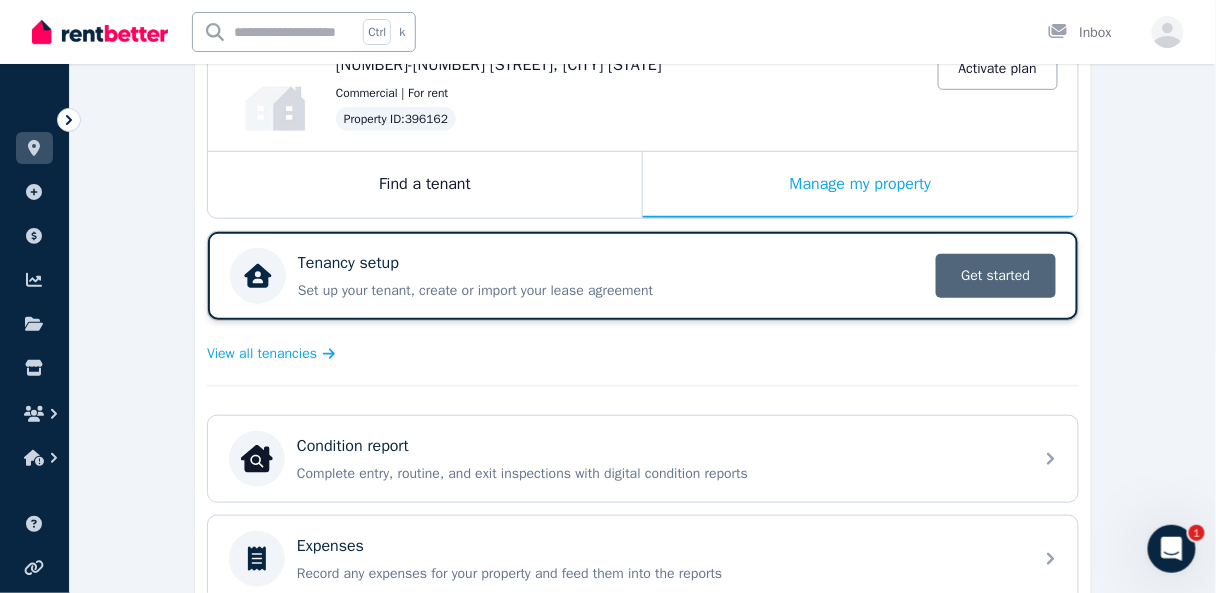 click on "Get started" at bounding box center (996, 276) 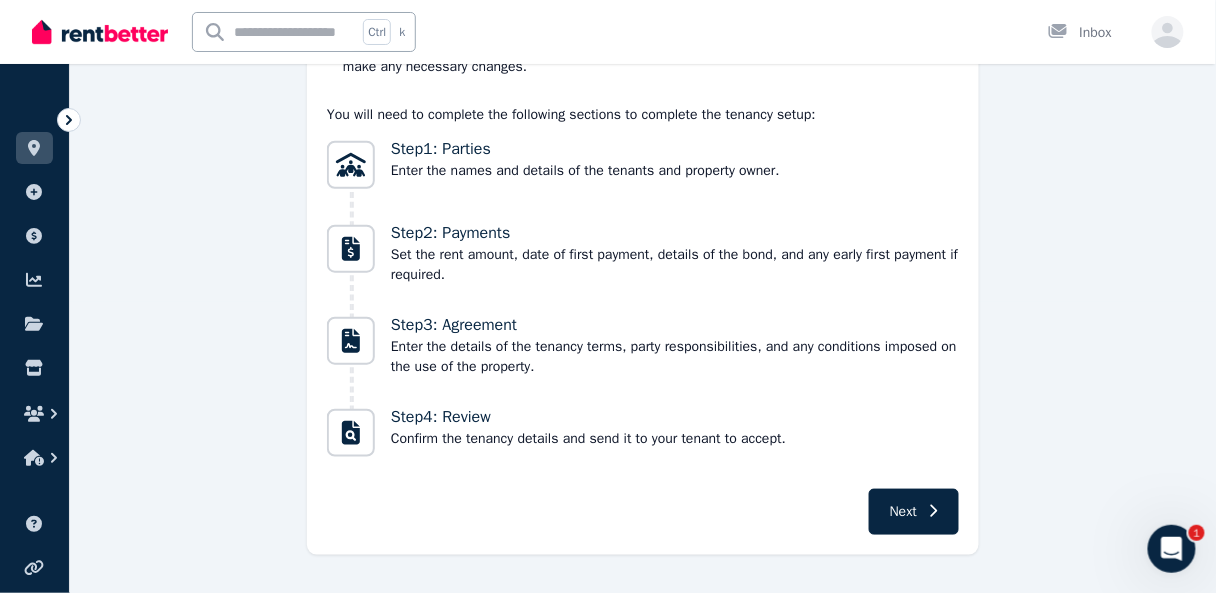scroll, scrollTop: 320, scrollLeft: 0, axis: vertical 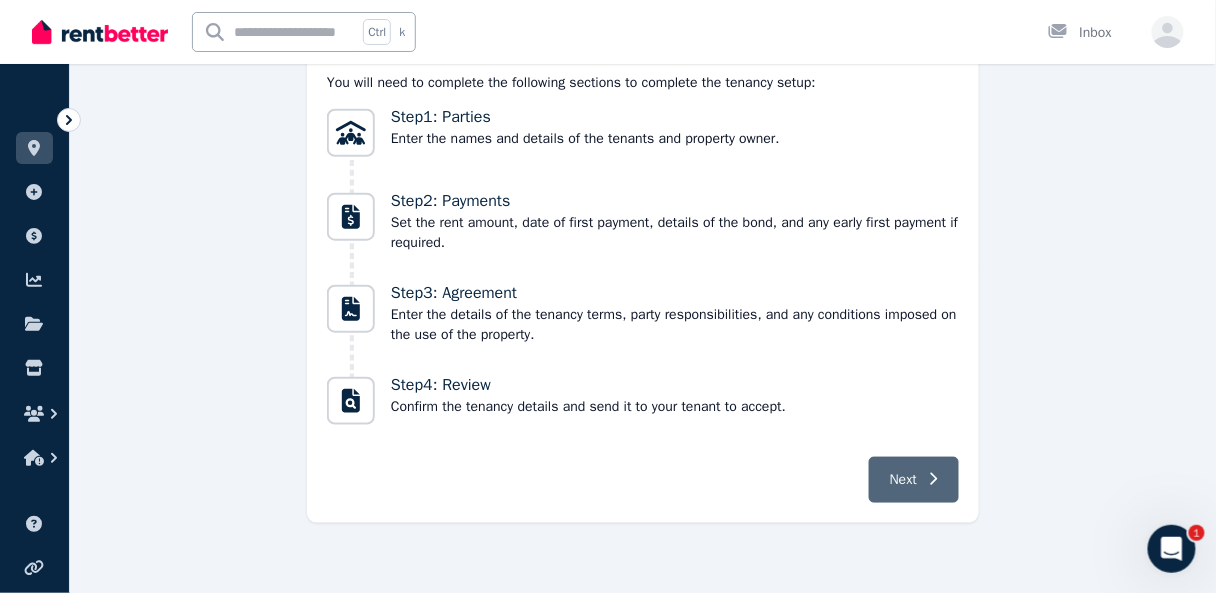 click on "Next" at bounding box center (914, 480) 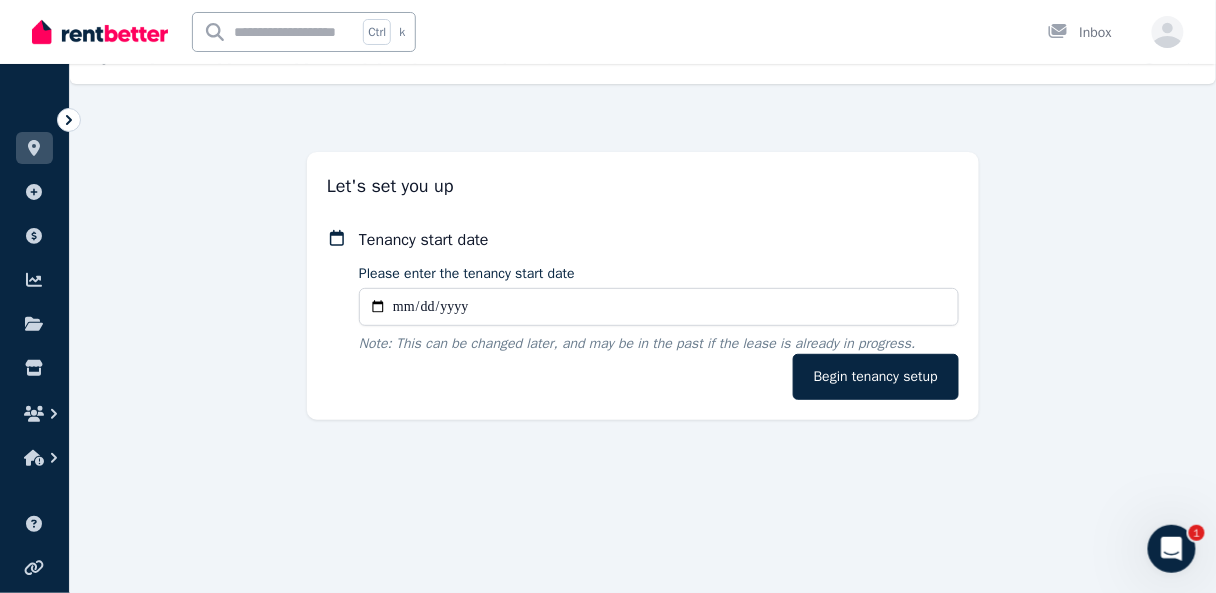 scroll, scrollTop: 35, scrollLeft: 0, axis: vertical 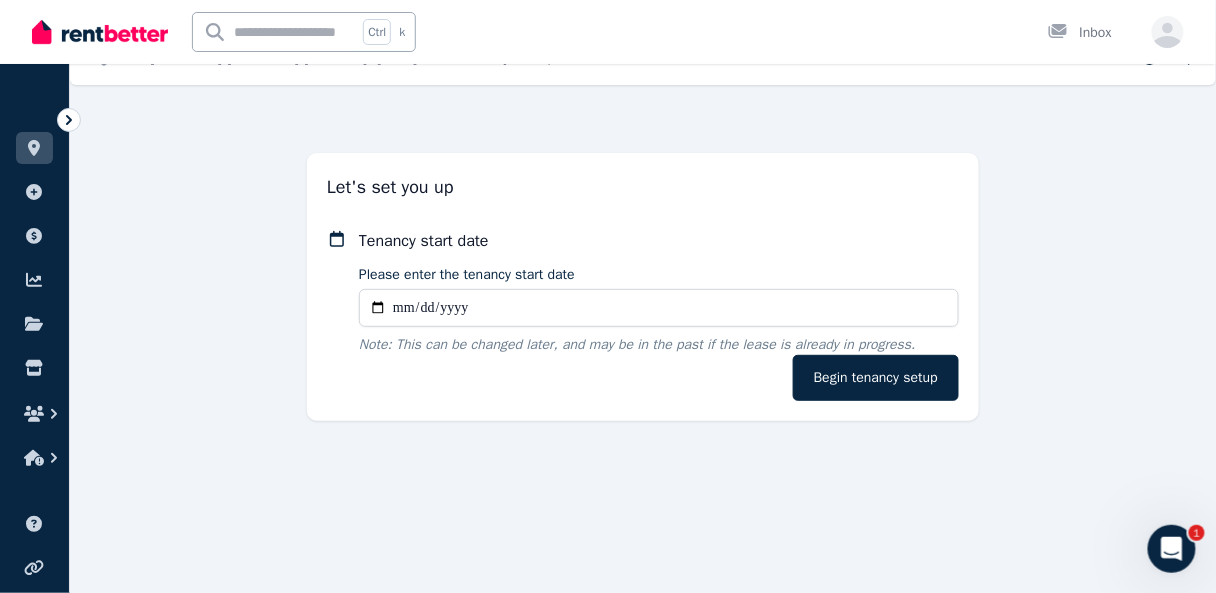 click on "Please enter the tenancy start date" at bounding box center (659, 308) 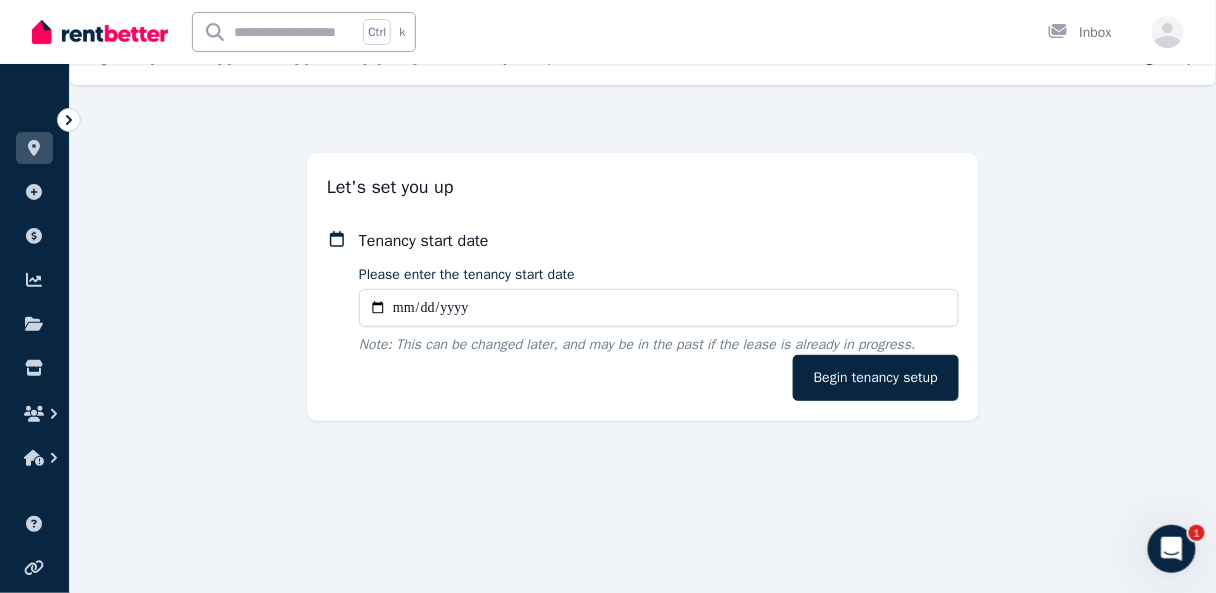 type on "**********" 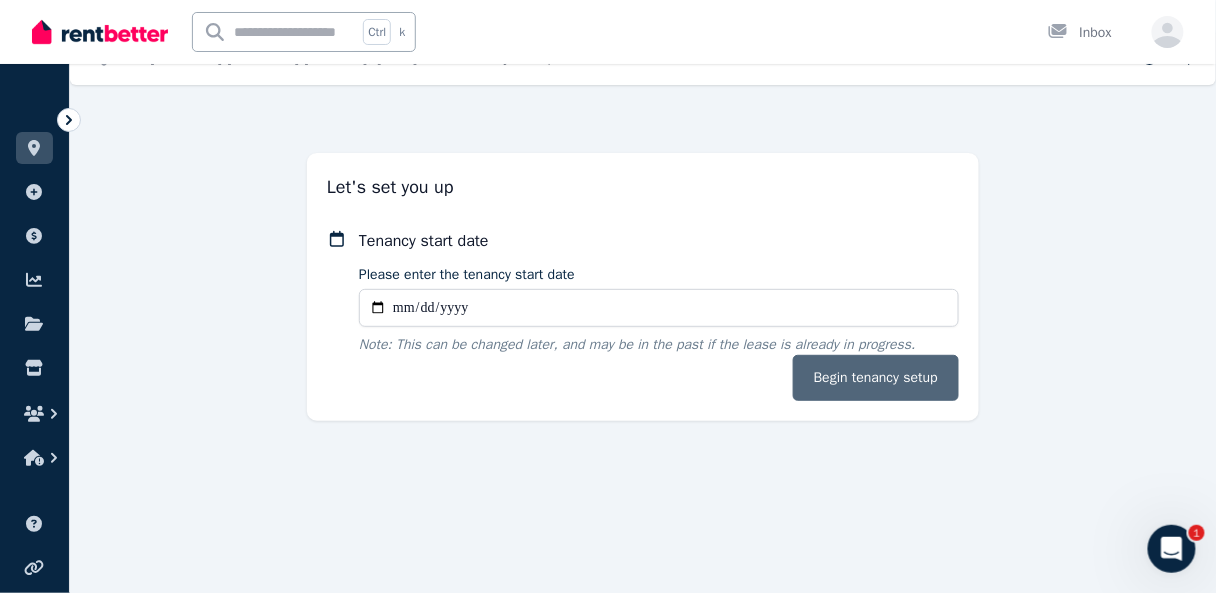 click on "Begin tenancy setup" at bounding box center (876, 378) 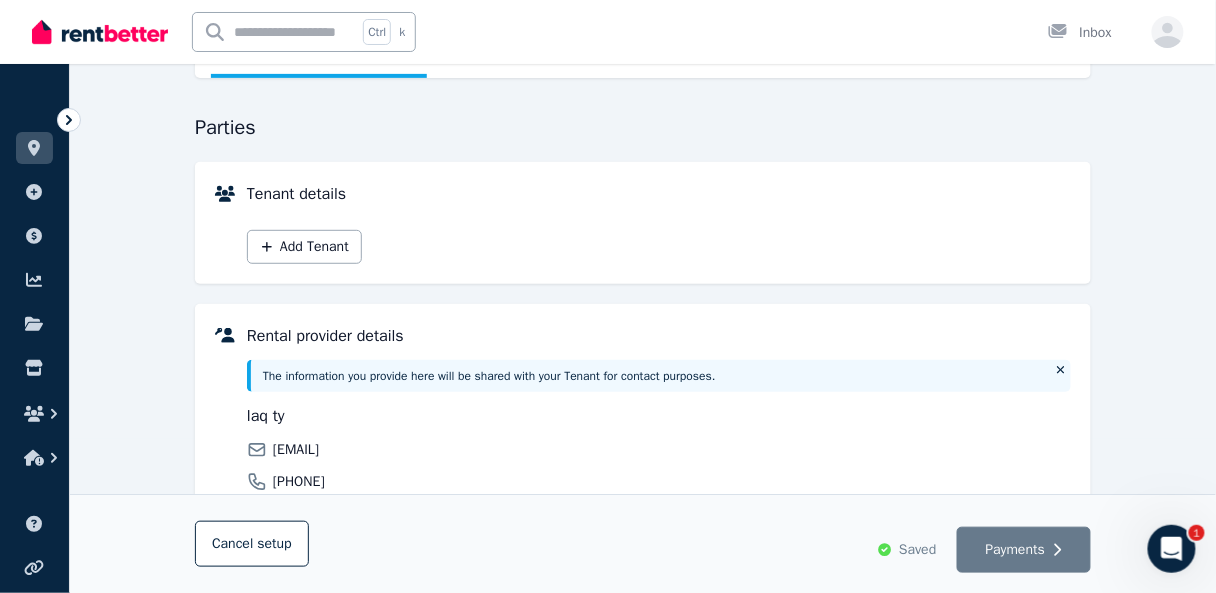 scroll, scrollTop: 160, scrollLeft: 0, axis: vertical 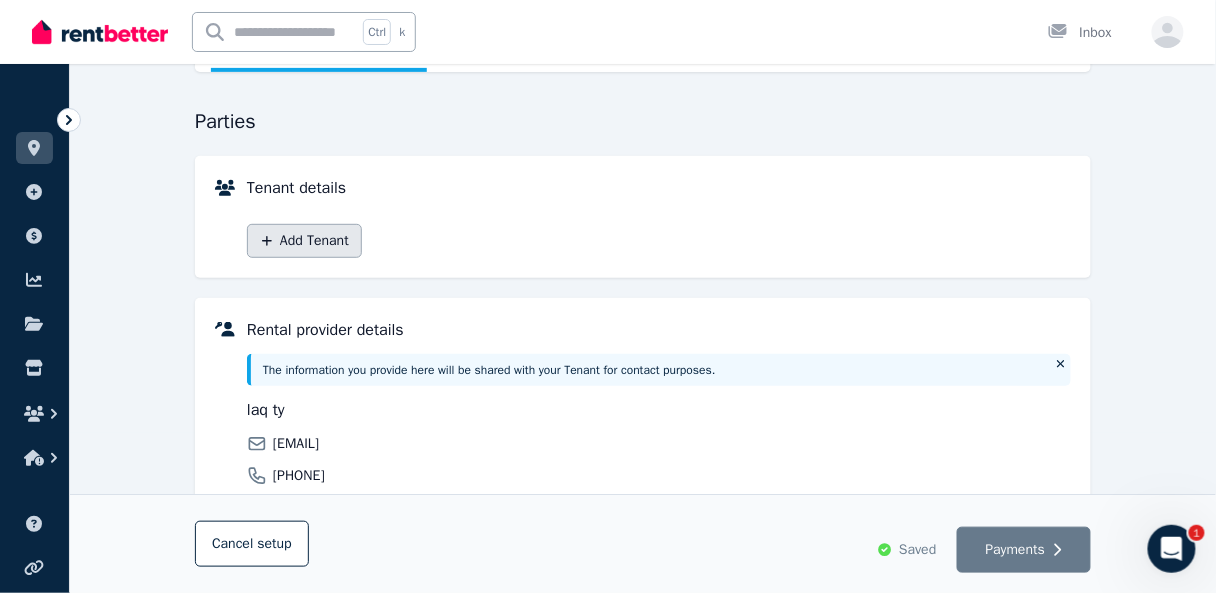 click on "Add Tenant" at bounding box center (304, 241) 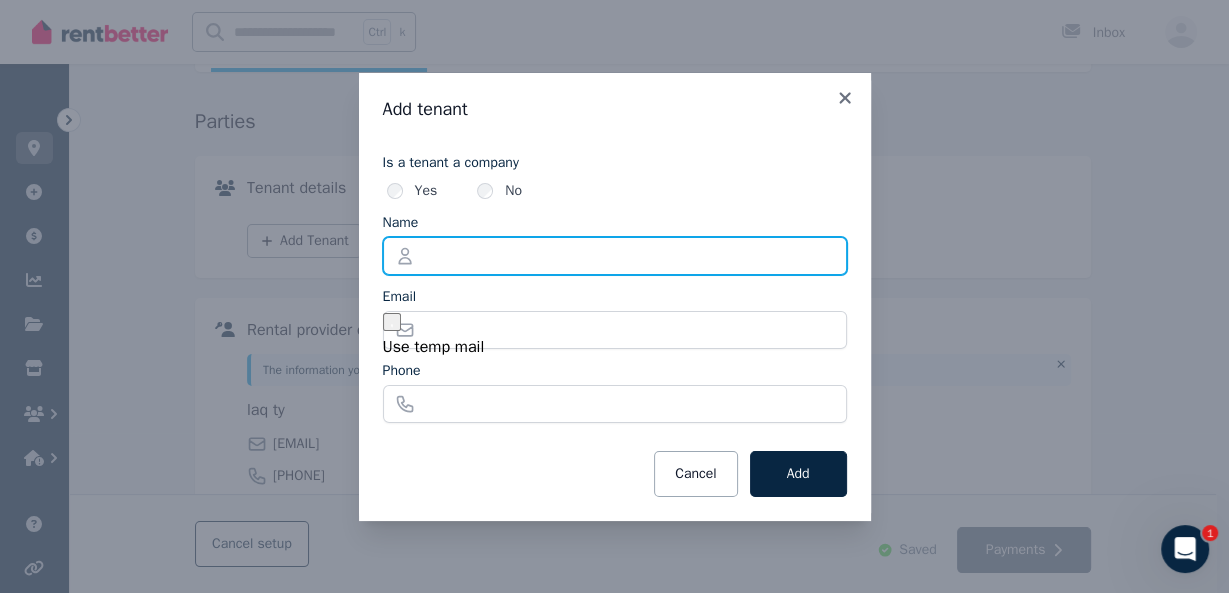 click on "Name" at bounding box center [615, 256] 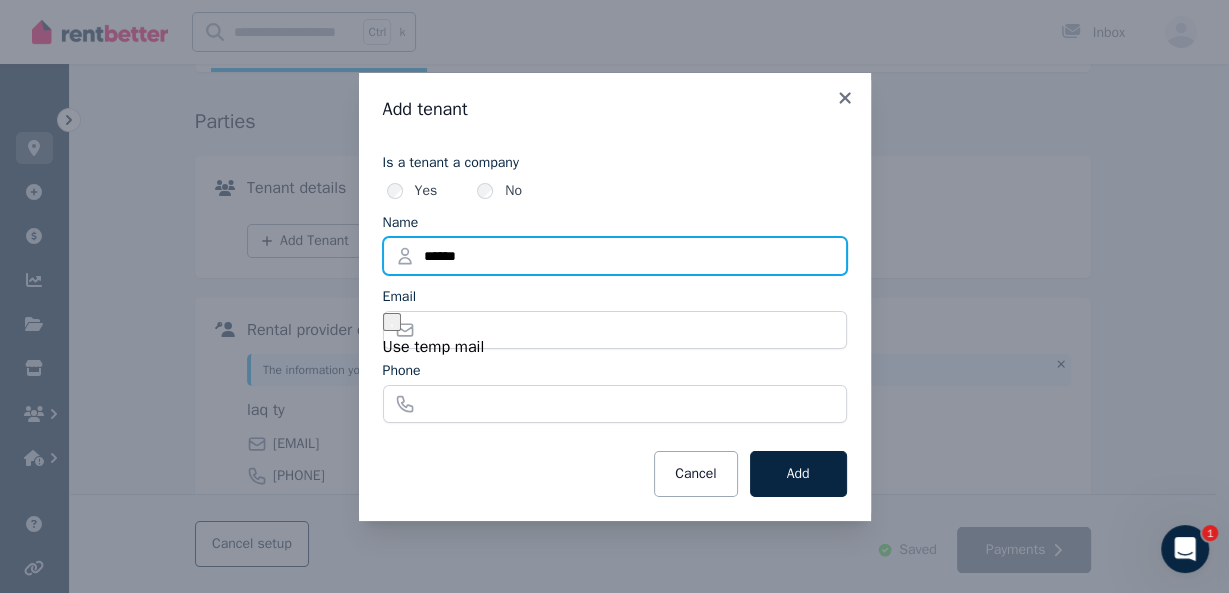 type on "******" 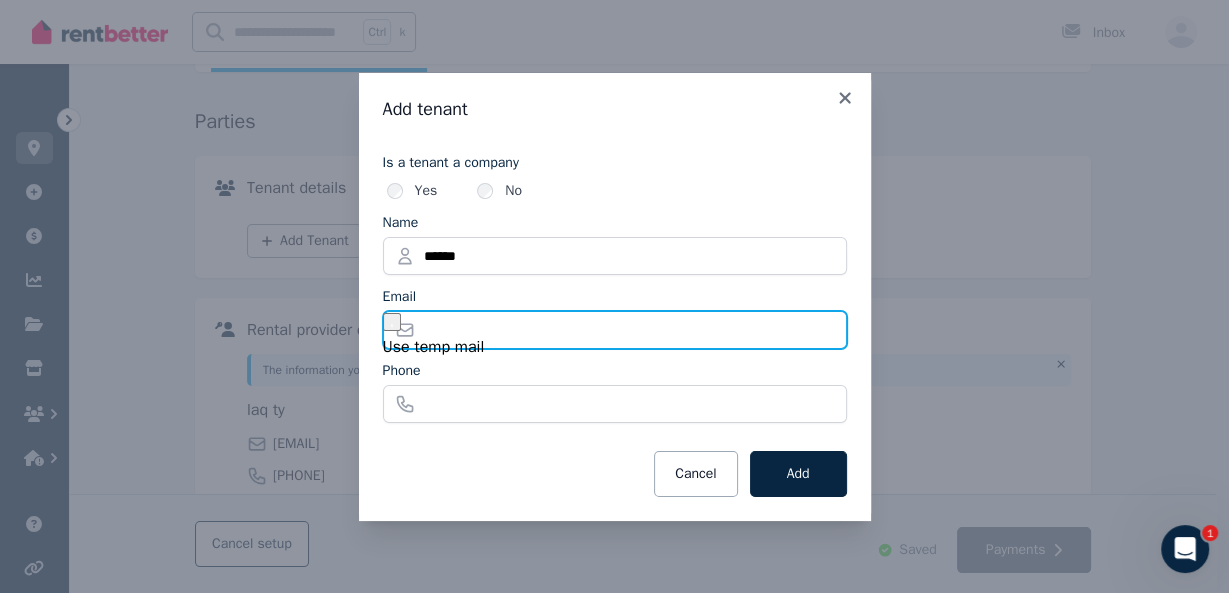 click on "Email" at bounding box center [615, 330] 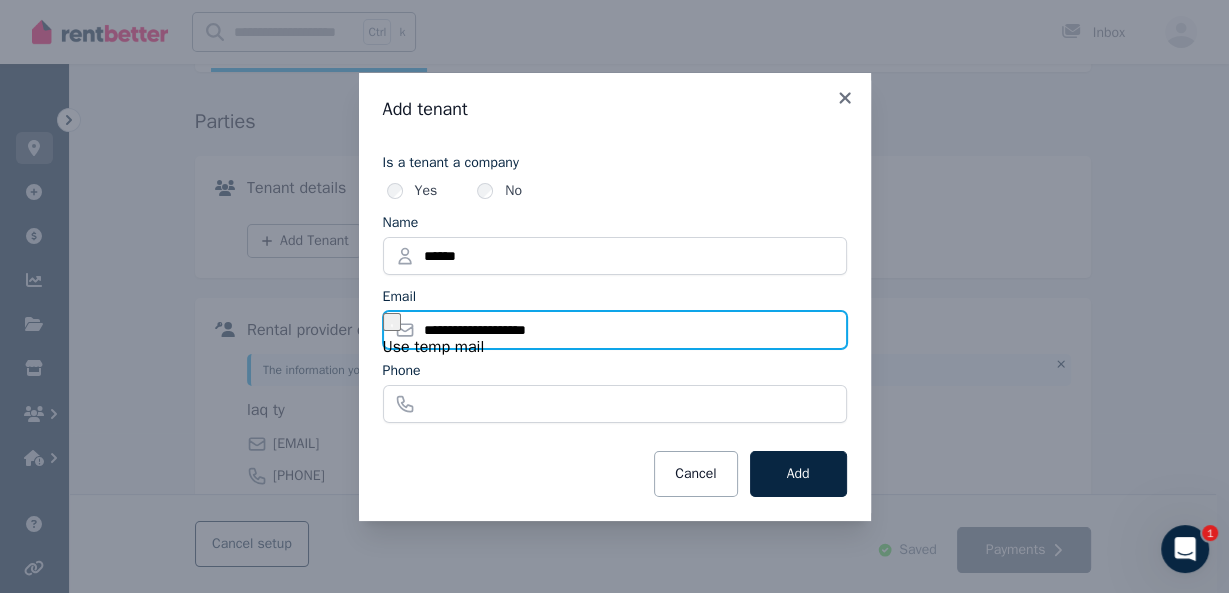 click on "**********" at bounding box center [615, 330] 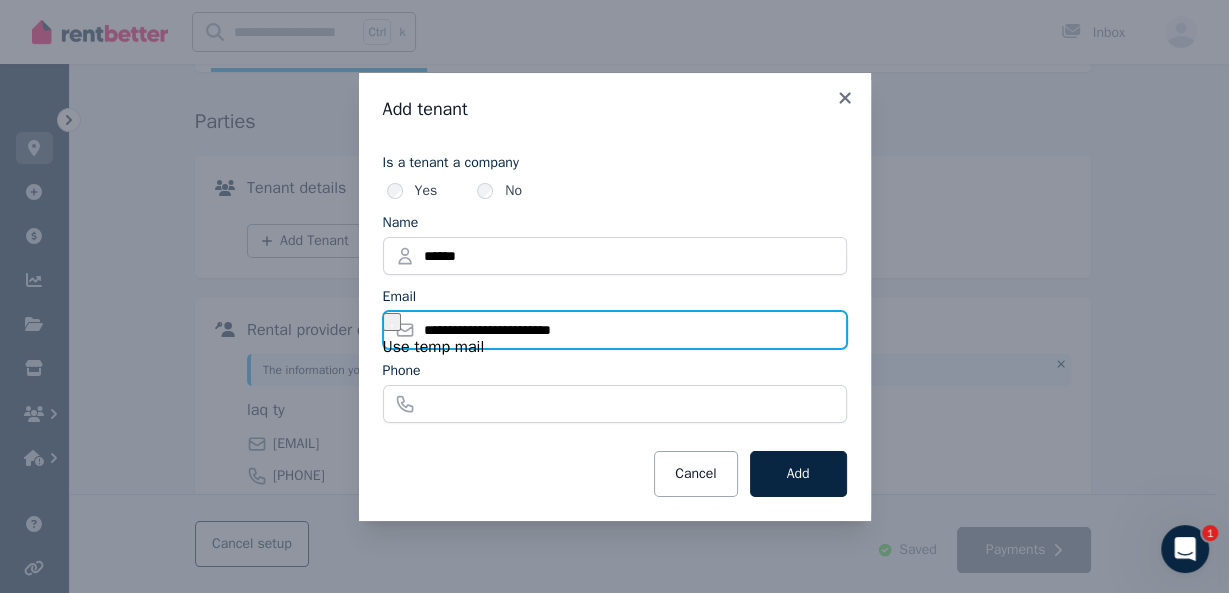 type on "**********" 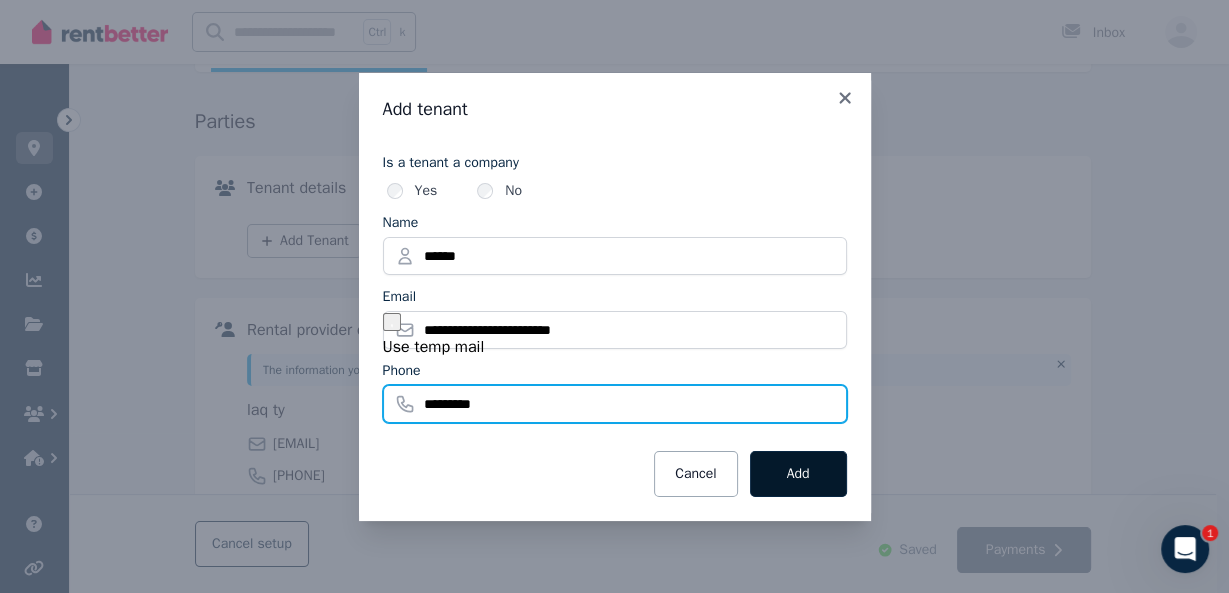 type on "*********" 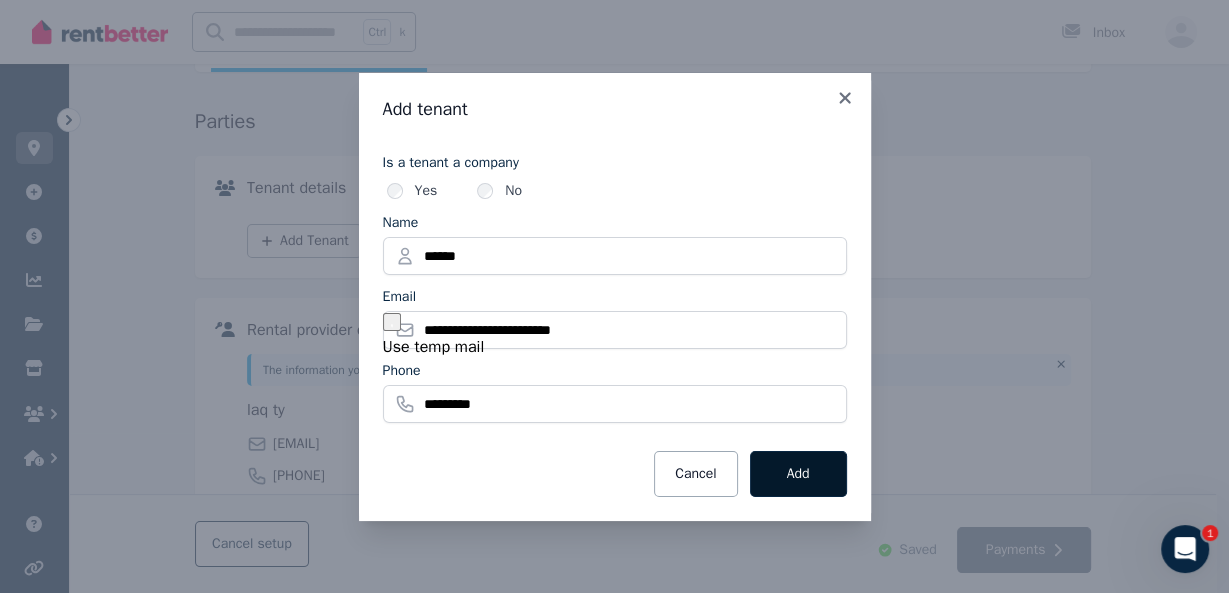click on "Add" at bounding box center (798, 474) 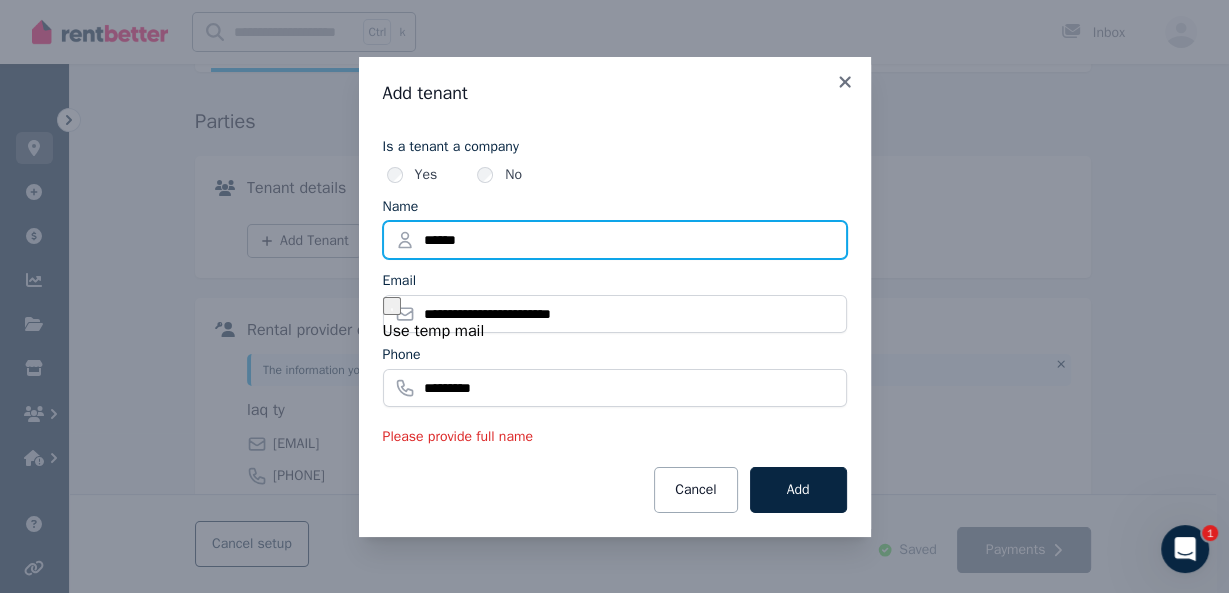 click on "******" at bounding box center (615, 240) 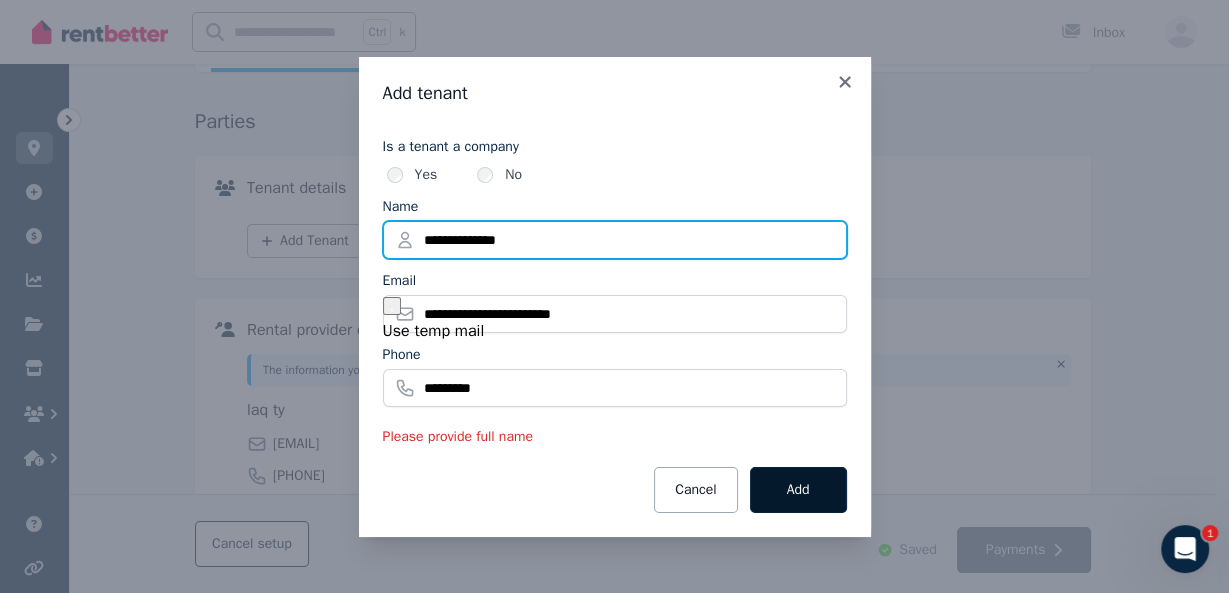 type on "**********" 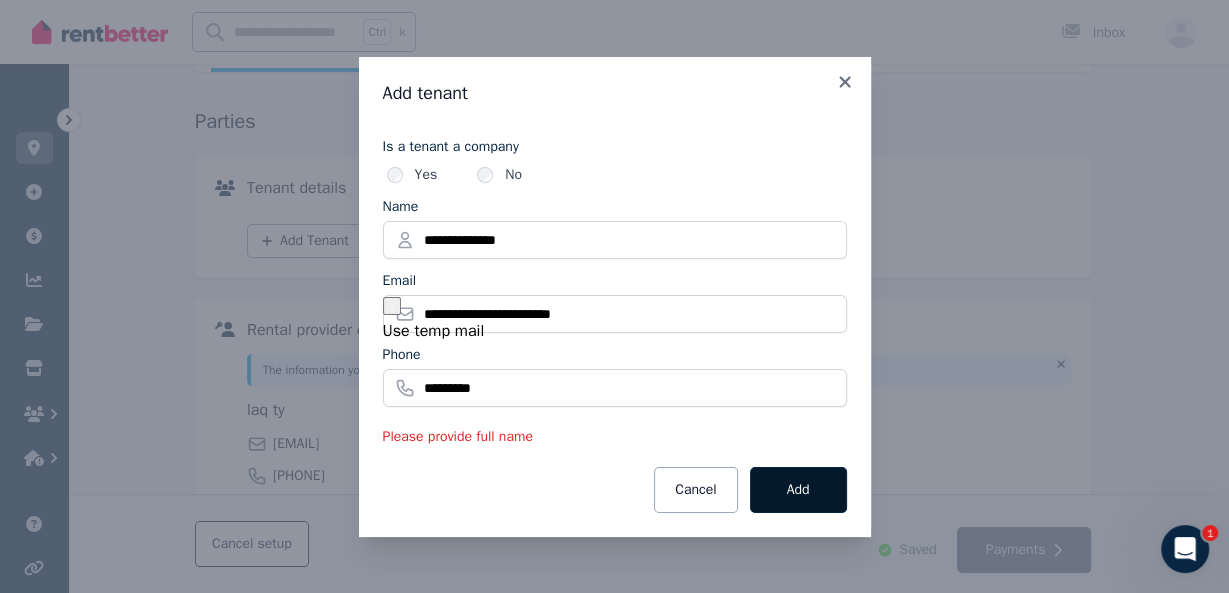 click on "Add" at bounding box center [798, 490] 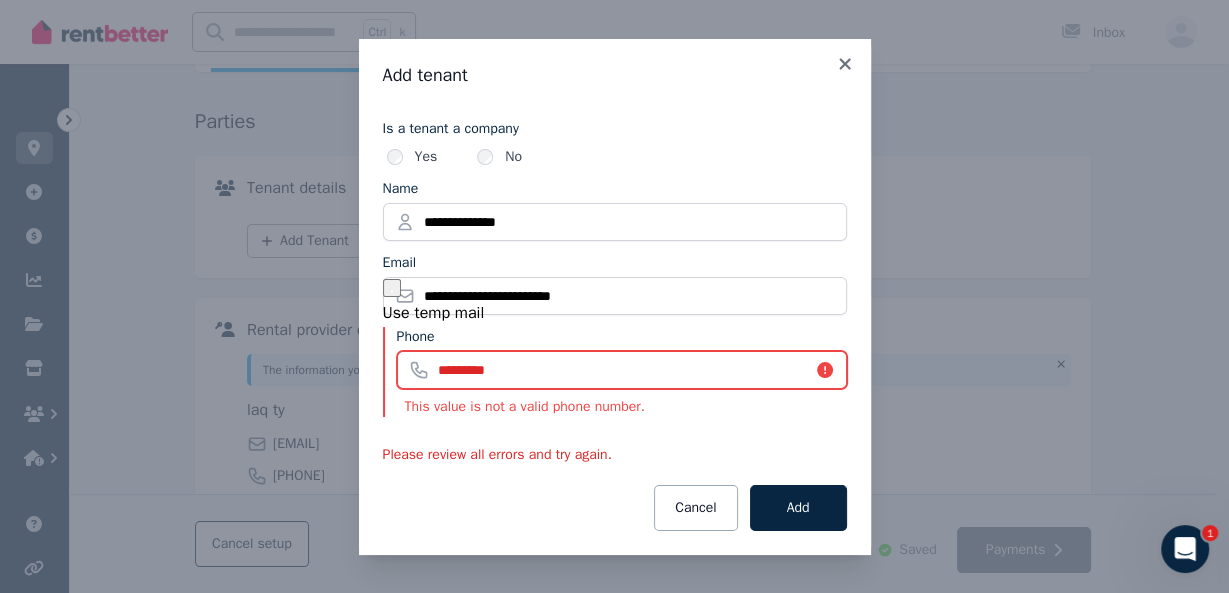 click on "*********" at bounding box center [622, 370] 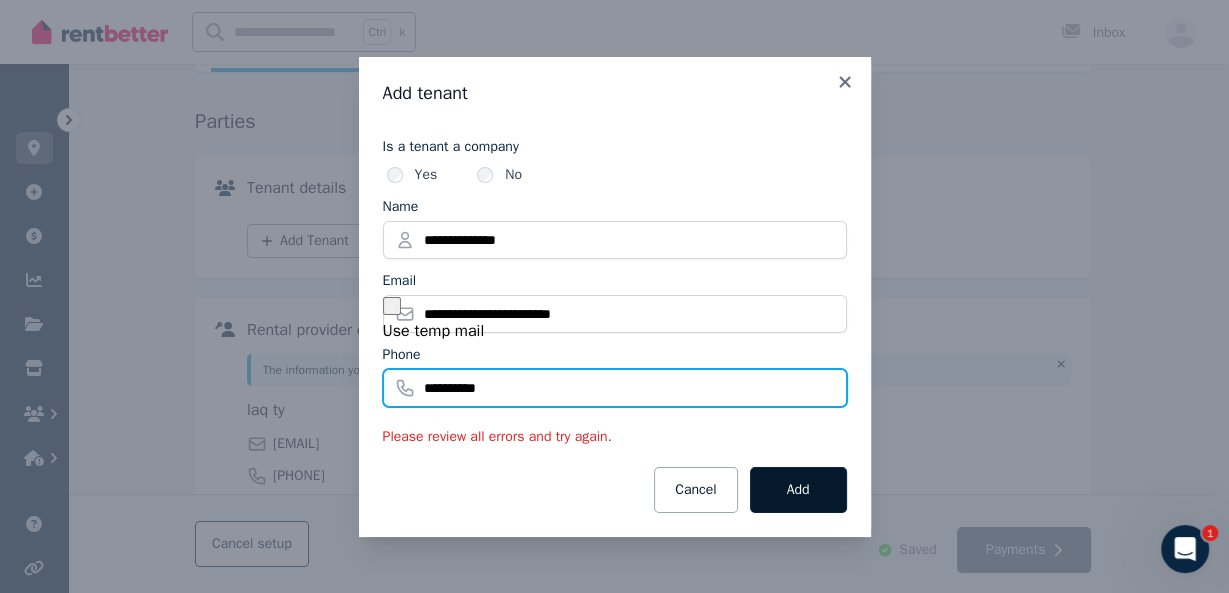 type on "**********" 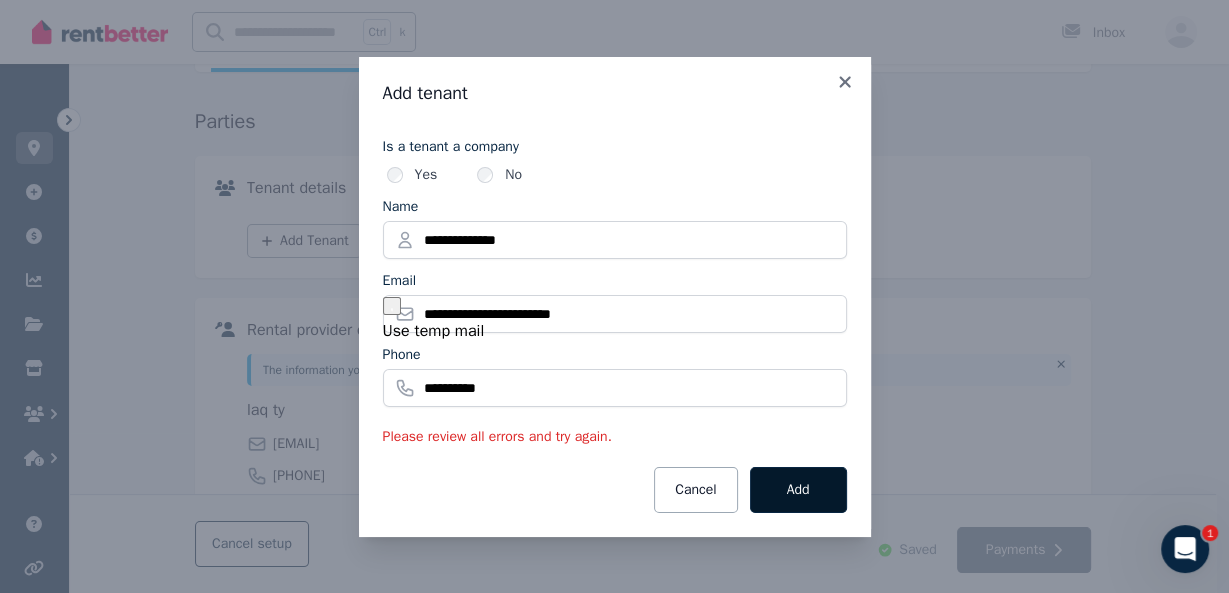 click on "Add" at bounding box center (798, 490) 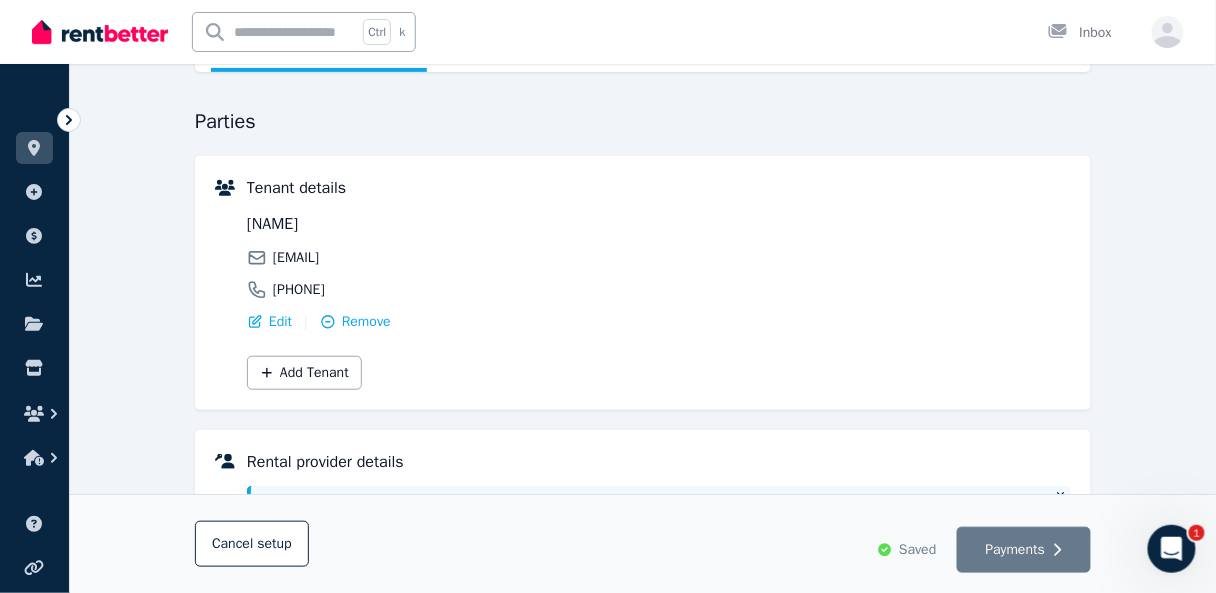 scroll, scrollTop: 0, scrollLeft: 0, axis: both 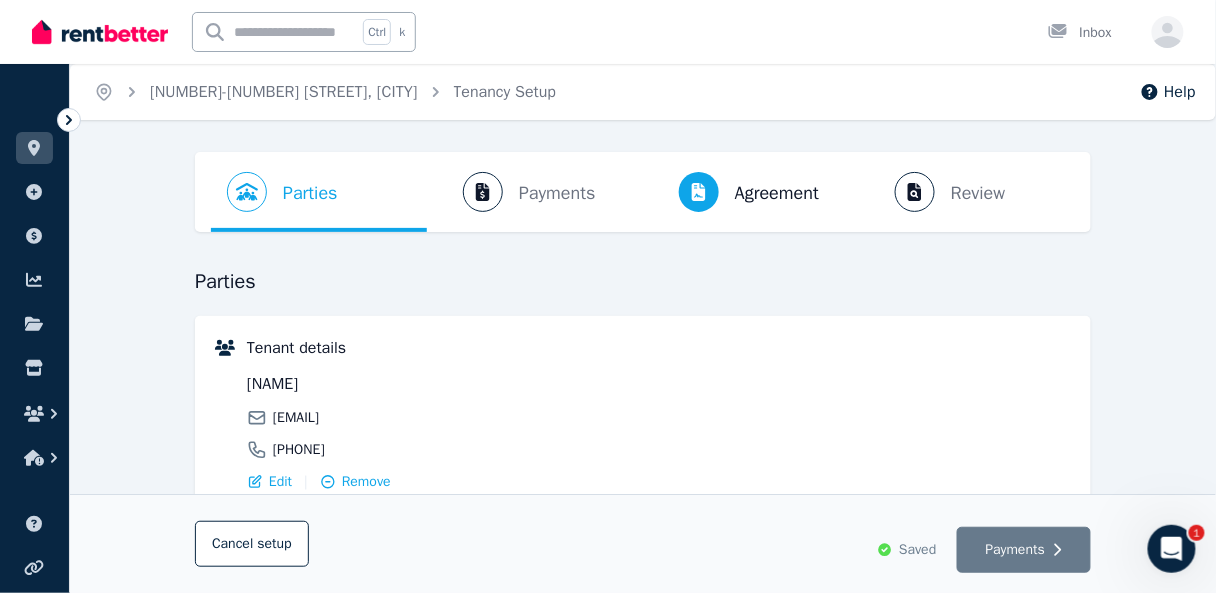 click on "Parties Rental provider and tenant details Payments Bond and rental payments Agreement Lease agreement Review Send tenancy details" at bounding box center (643, 192) 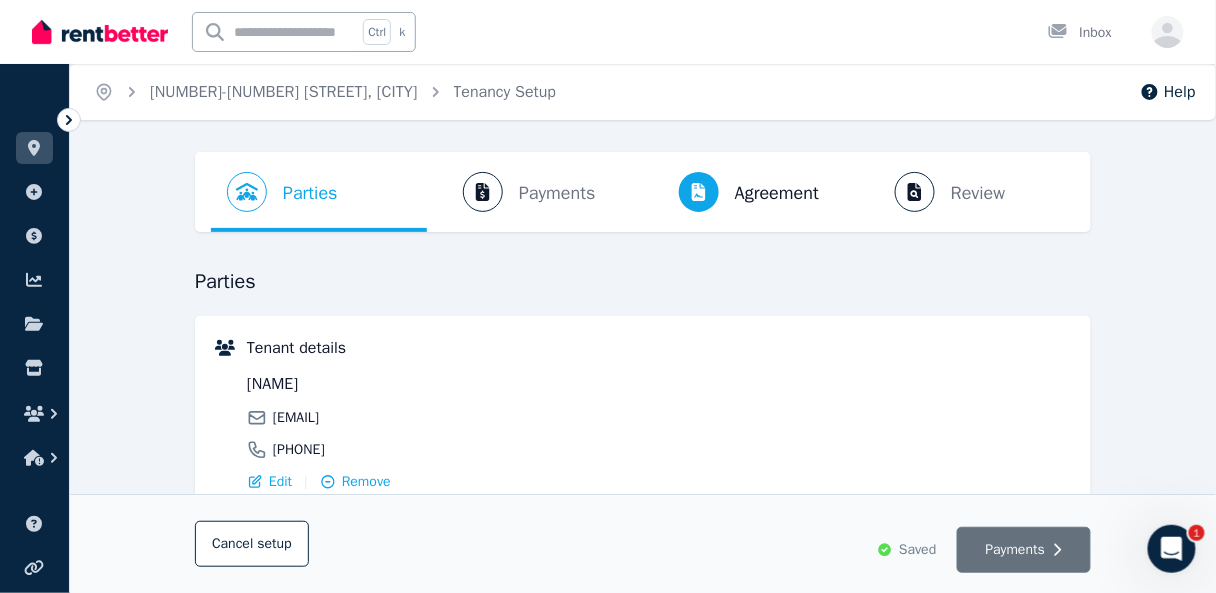click on "Payments" at bounding box center [1016, 550] 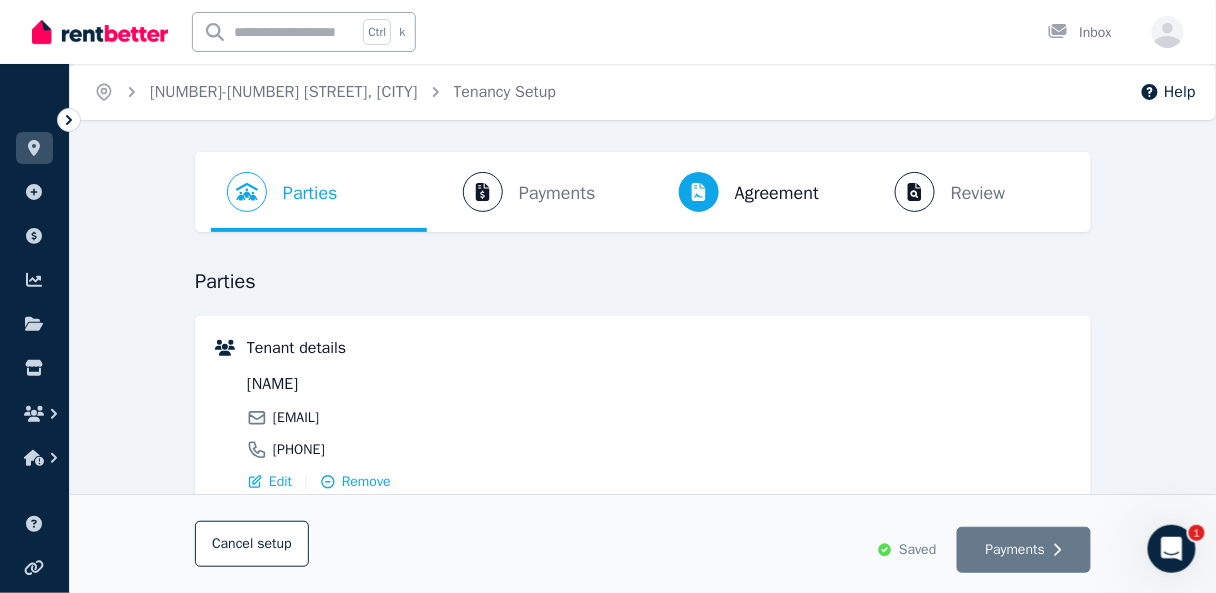 click 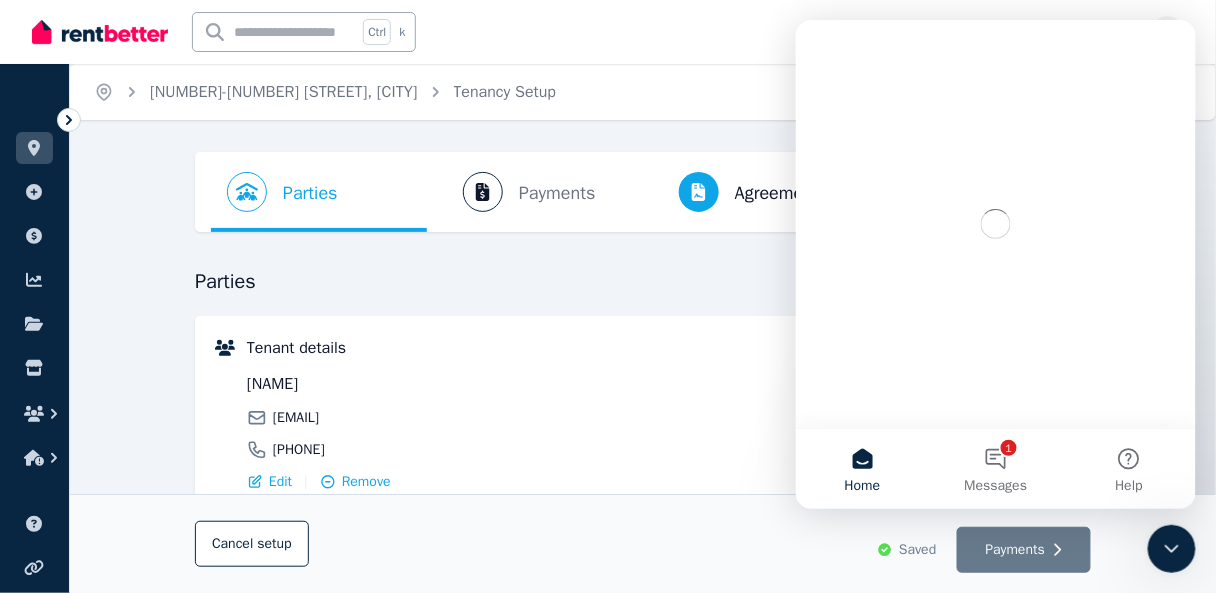 scroll, scrollTop: 0, scrollLeft: 0, axis: both 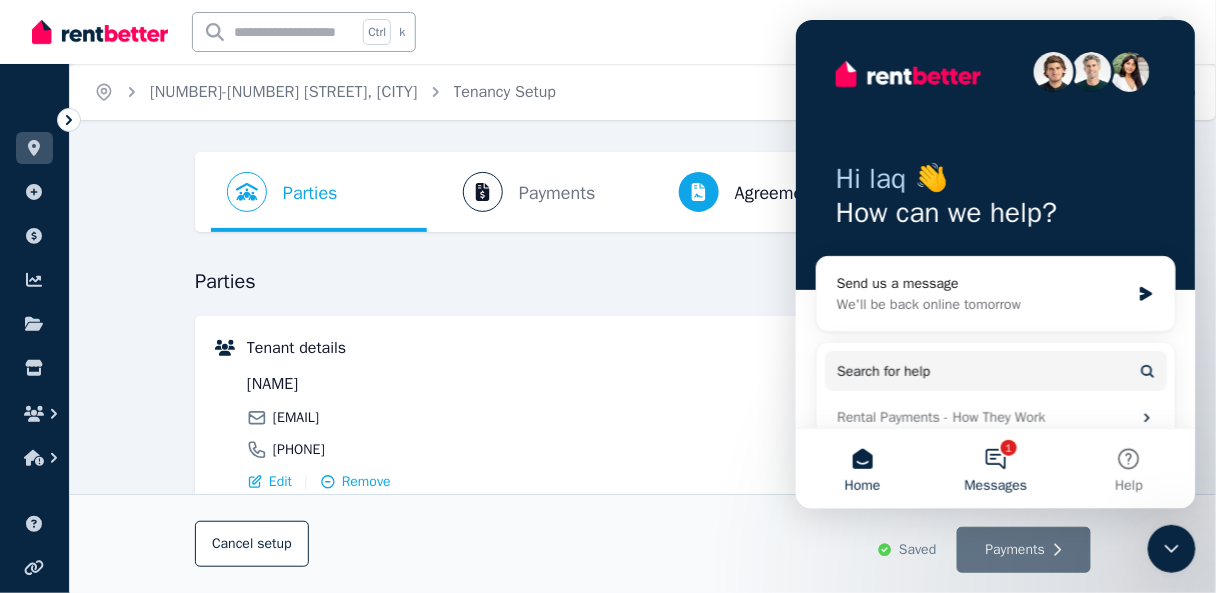 click on "1 Messages" at bounding box center [994, 468] 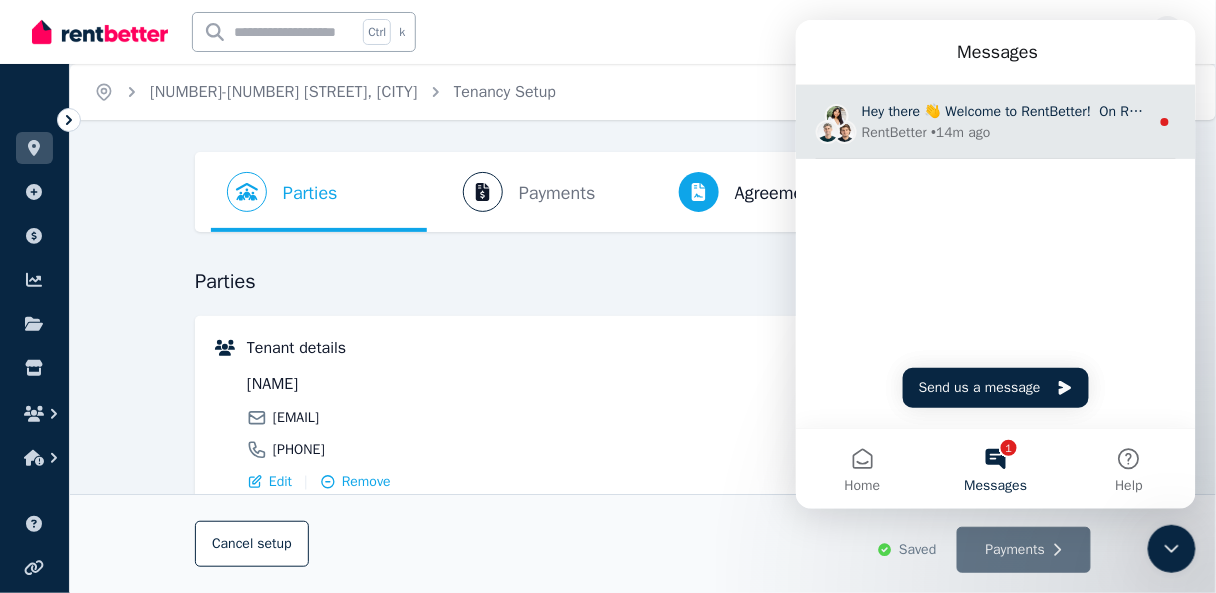 click on "Hey there 👋 Welcome to RentBetter!  On RentBetter, taking control and managing your property is easier than ever before.  What can we help you with today?" at bounding box center [1345, 110] 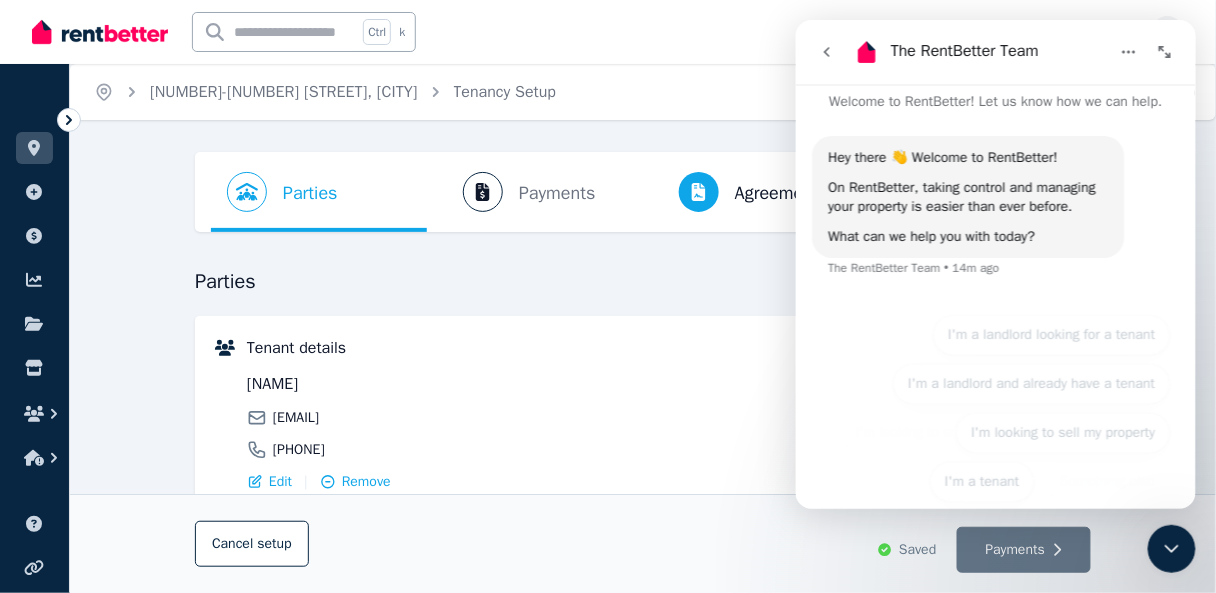 scroll, scrollTop: 34, scrollLeft: 0, axis: vertical 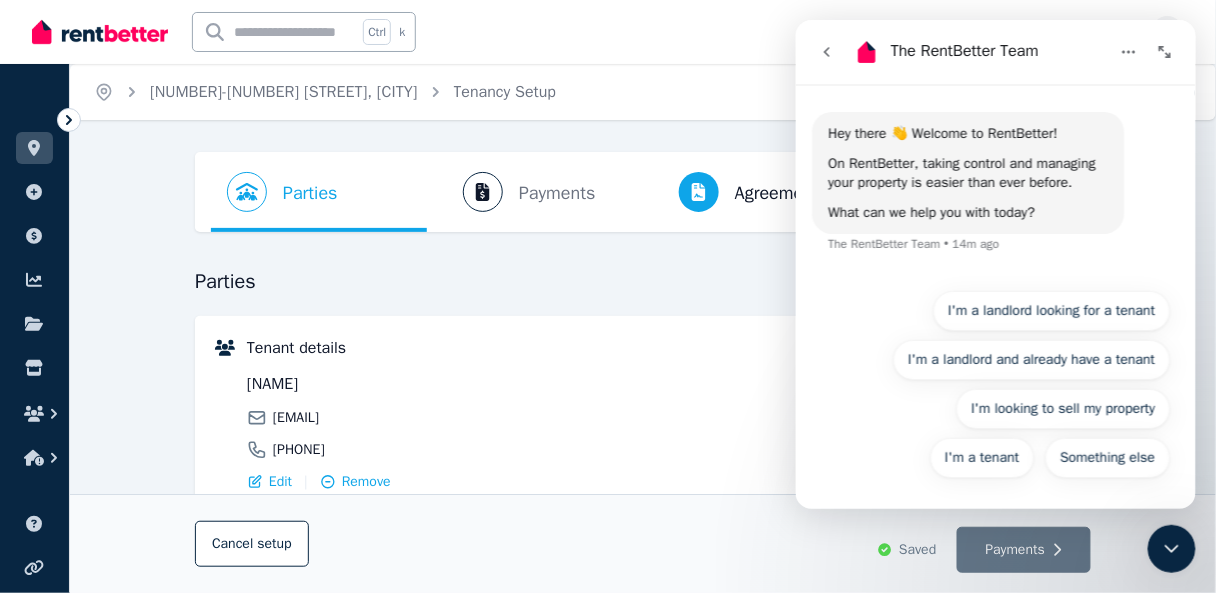 click 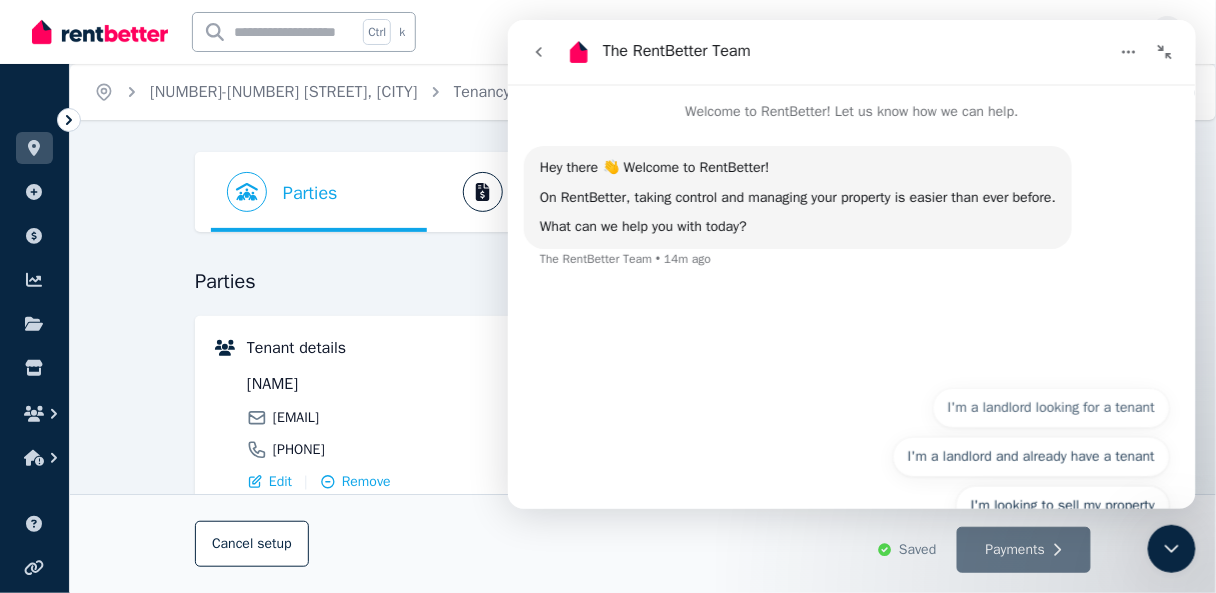 scroll, scrollTop: 0, scrollLeft: 0, axis: both 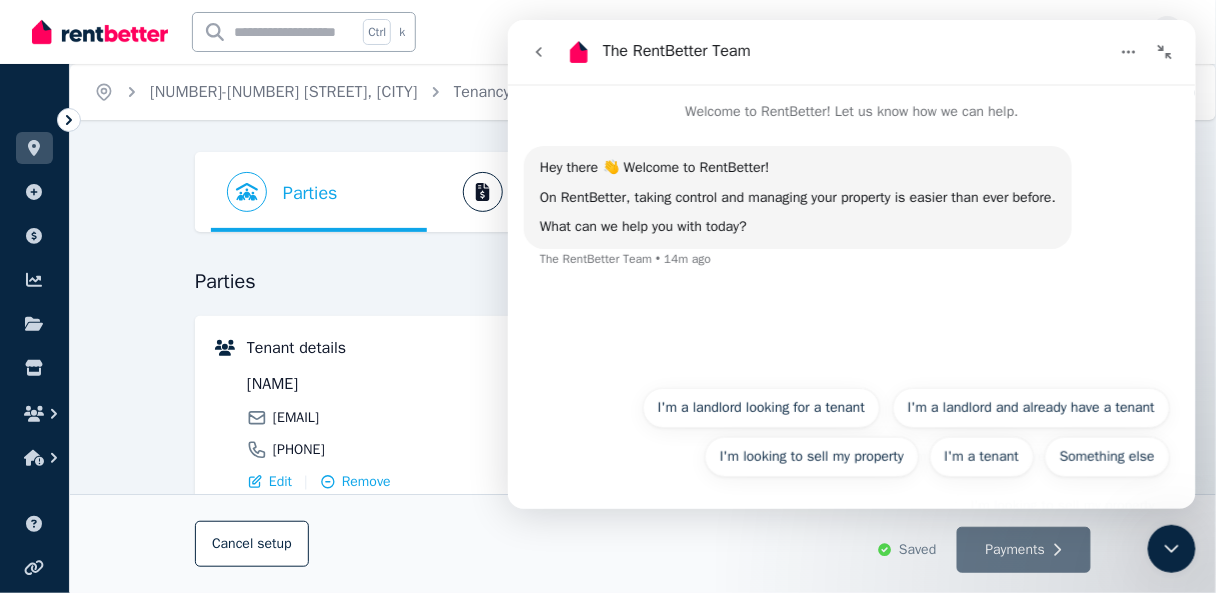 click 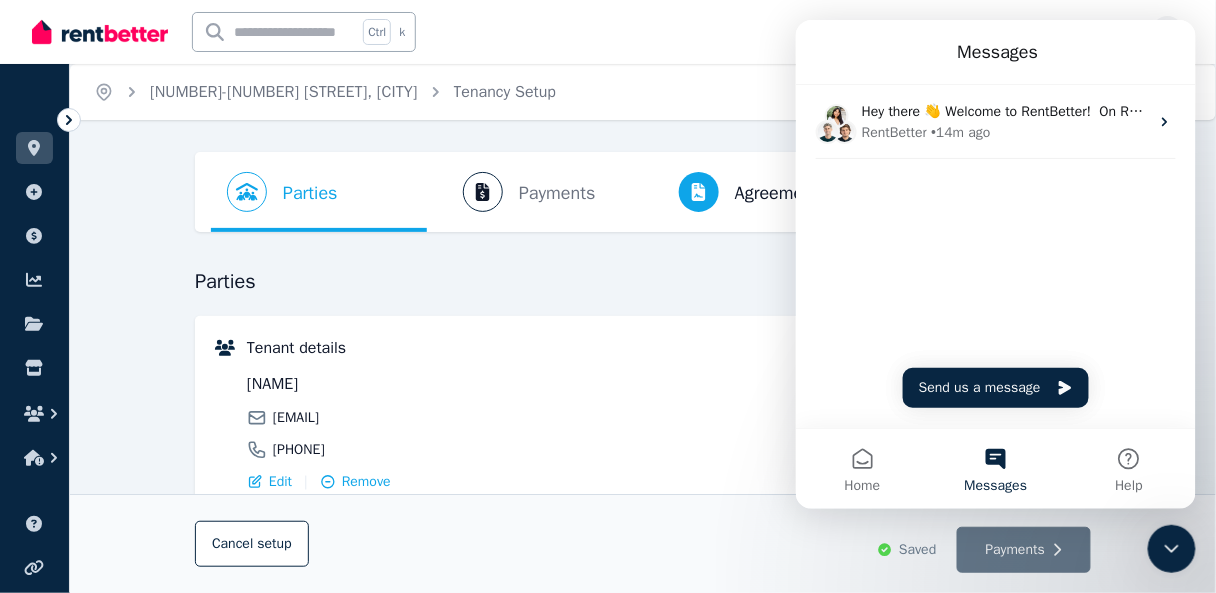 click on "Tenant details Tricsa Mailina tricsa1.mailina@gmail.com 0400 000 010 Edit | Remove Add Tenant" at bounding box center (643, 443) 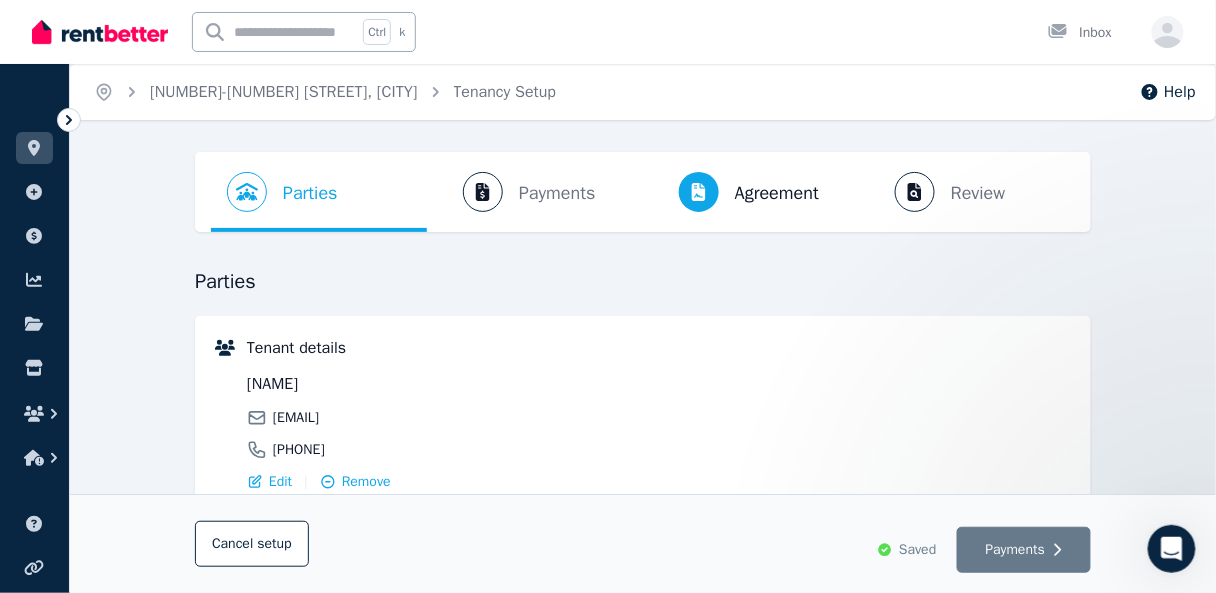 scroll, scrollTop: 0, scrollLeft: 0, axis: both 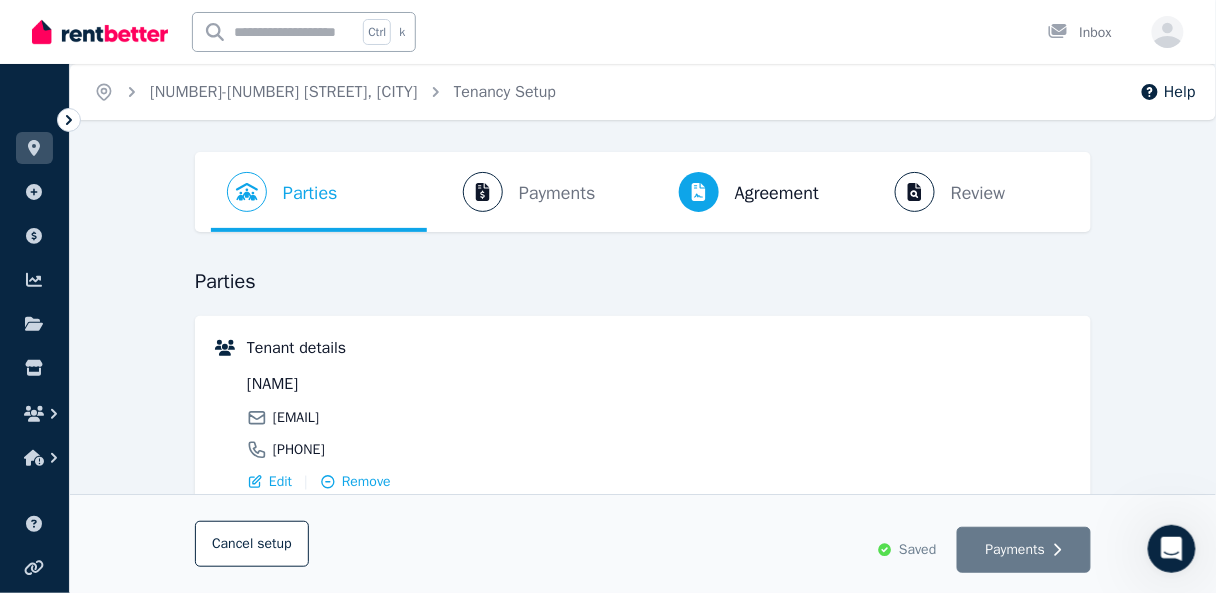 click on "Parties Rental provider and tenant details Payments Bond and rental payments Agreement Lease agreement Review Send tenancy details" at bounding box center [643, 192] 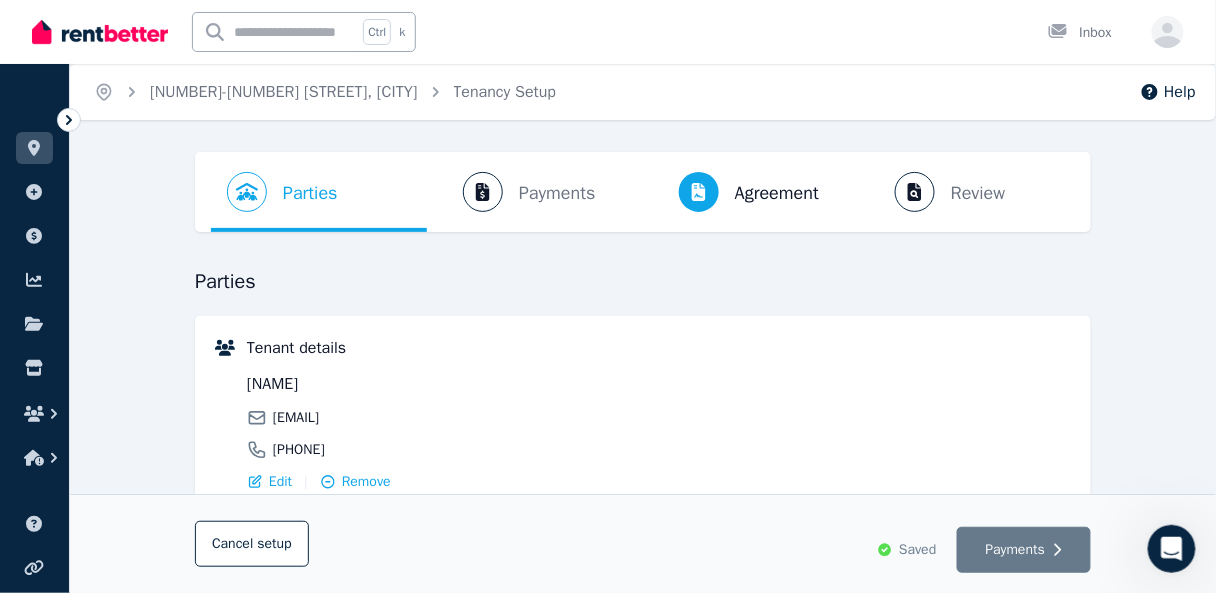 click on "Parties Rental provider and tenant details Payments Bond and rental payments Agreement Lease agreement Review Send tenancy details" at bounding box center (643, 192) 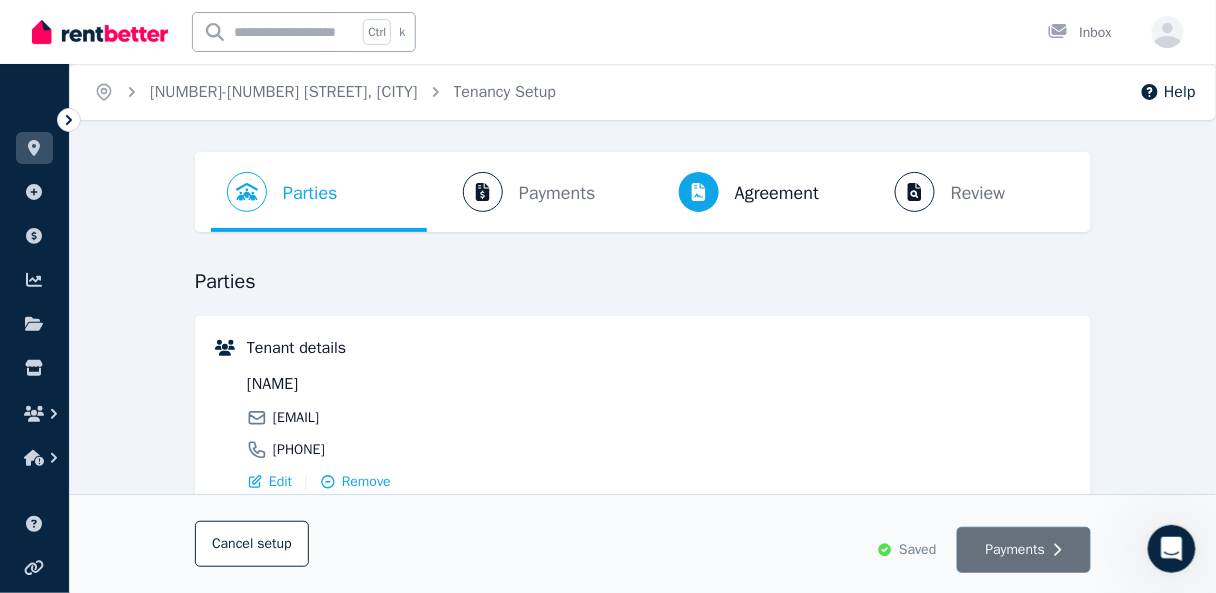 click on "Payments" at bounding box center [1016, 550] 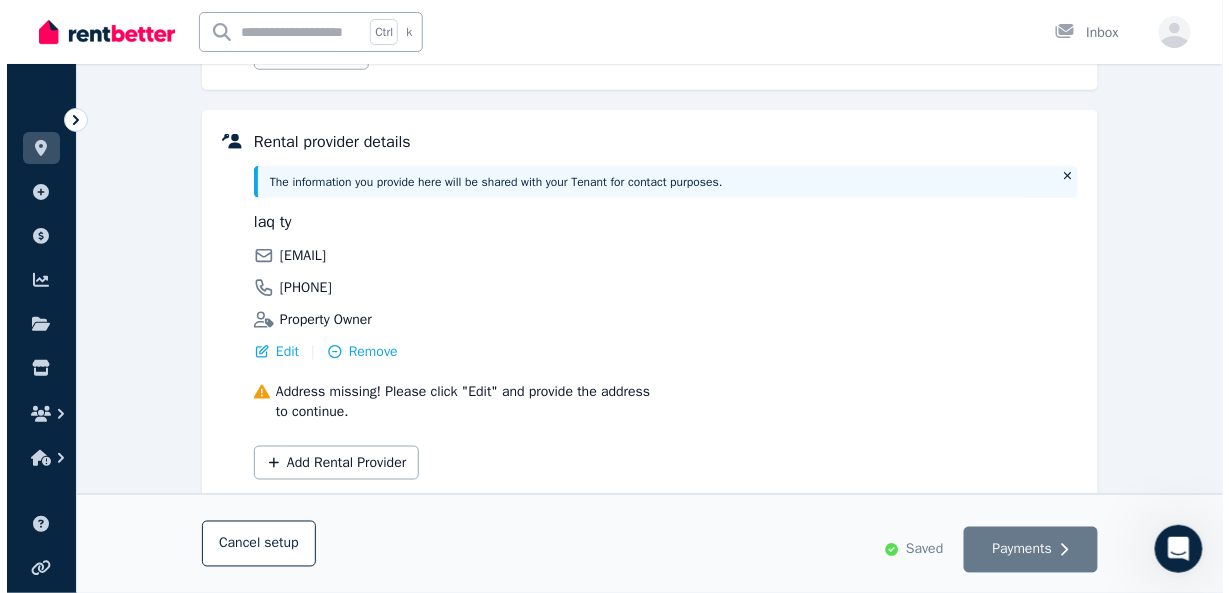 scroll, scrollTop: 539, scrollLeft: 0, axis: vertical 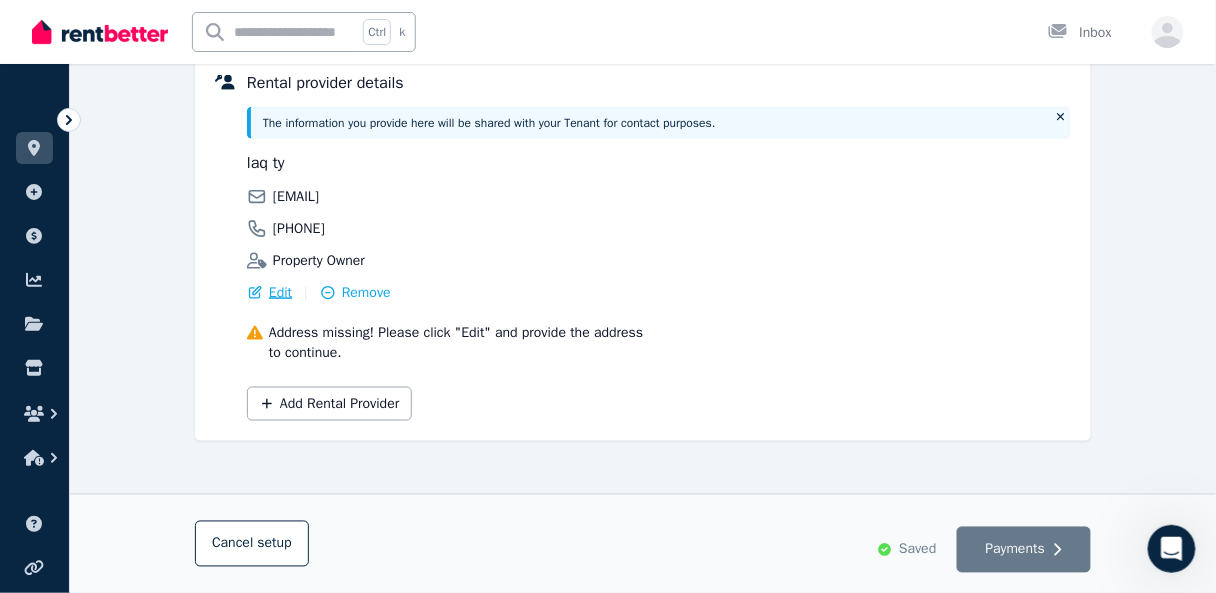 click on "Edit" at bounding box center (280, 293) 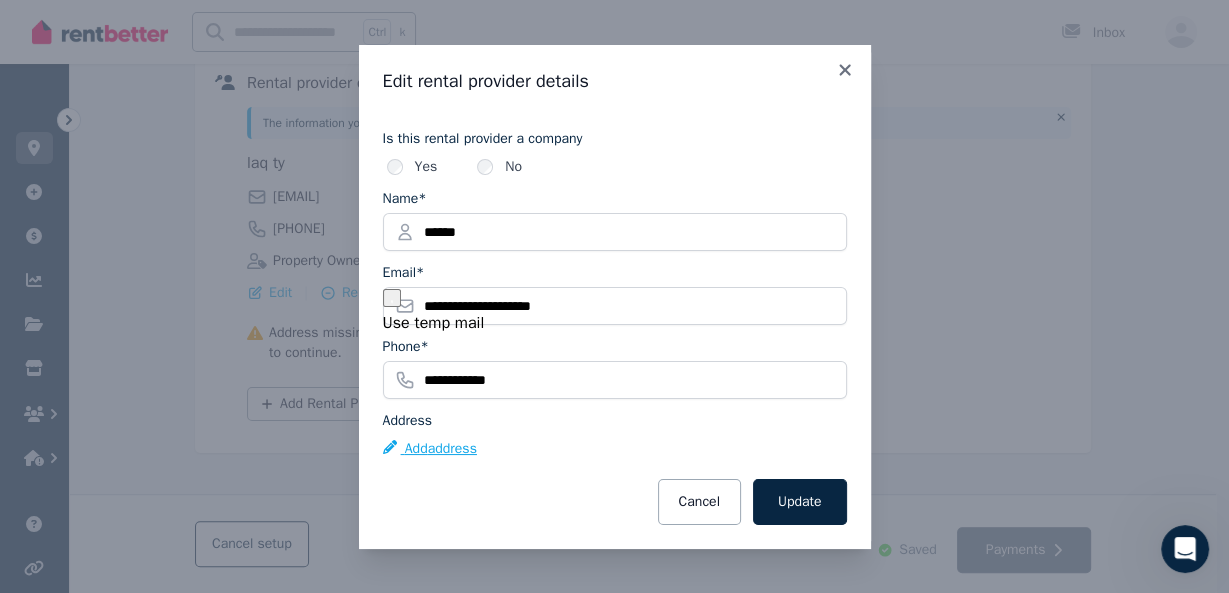 click on "Add  address" at bounding box center (430, 449) 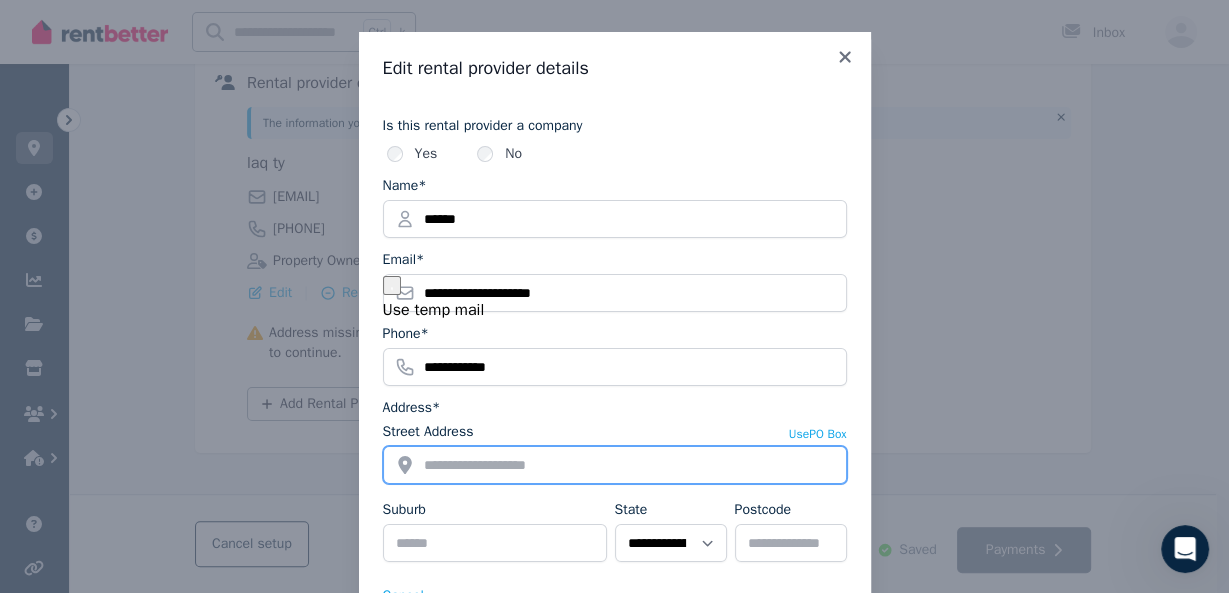 click on "Street Address" at bounding box center (615, 465) 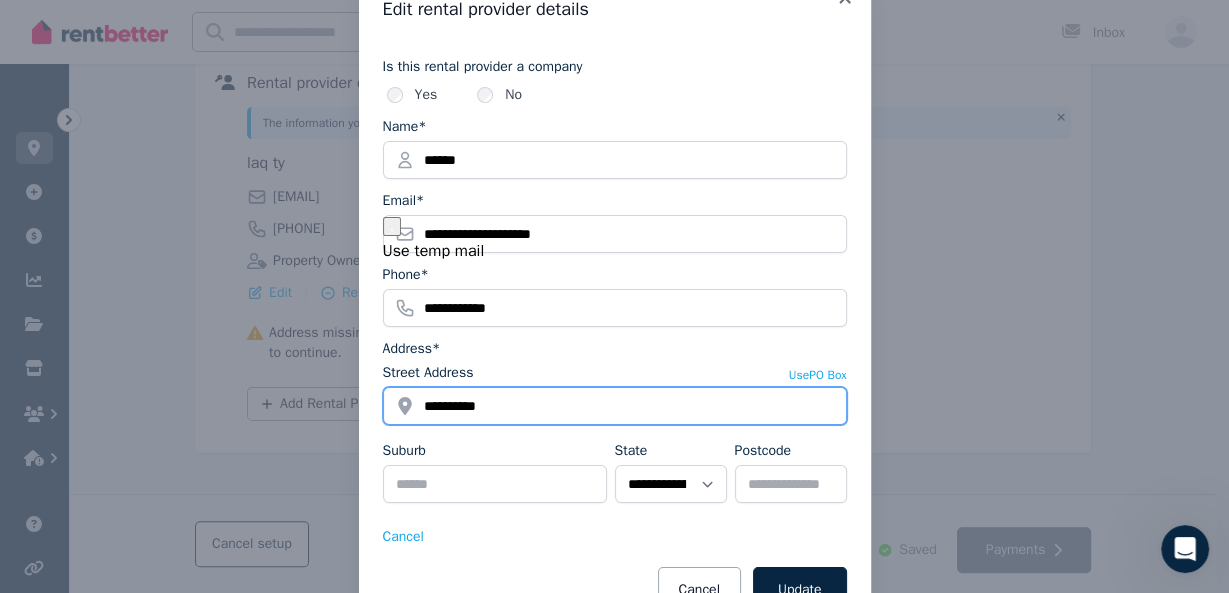 scroll, scrollTop: 130, scrollLeft: 0, axis: vertical 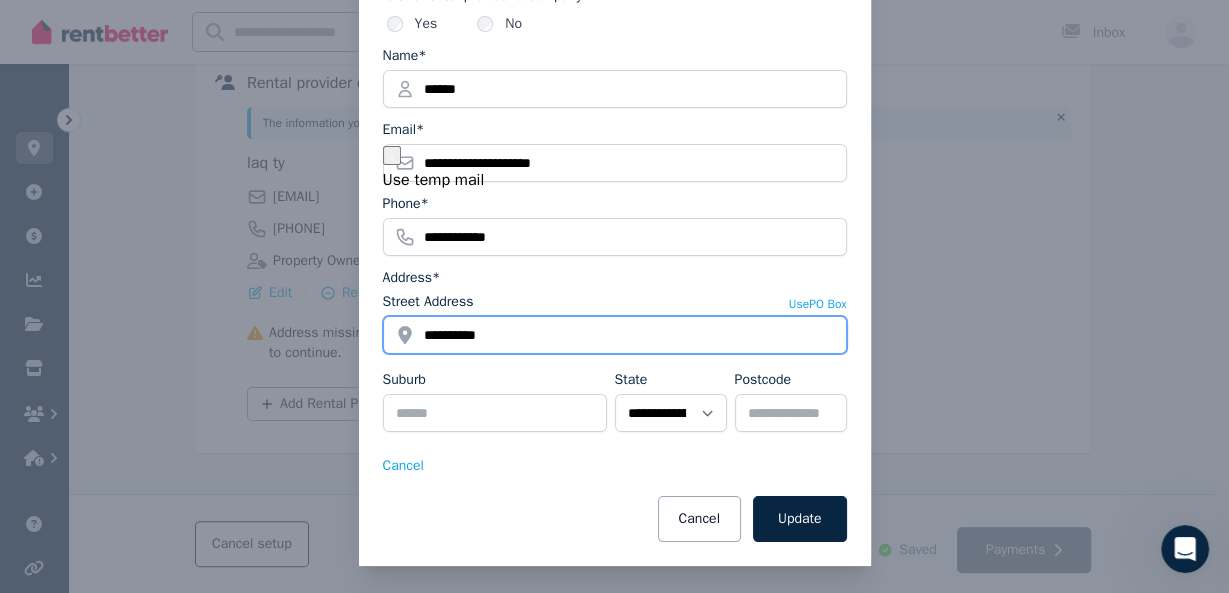 type on "*********" 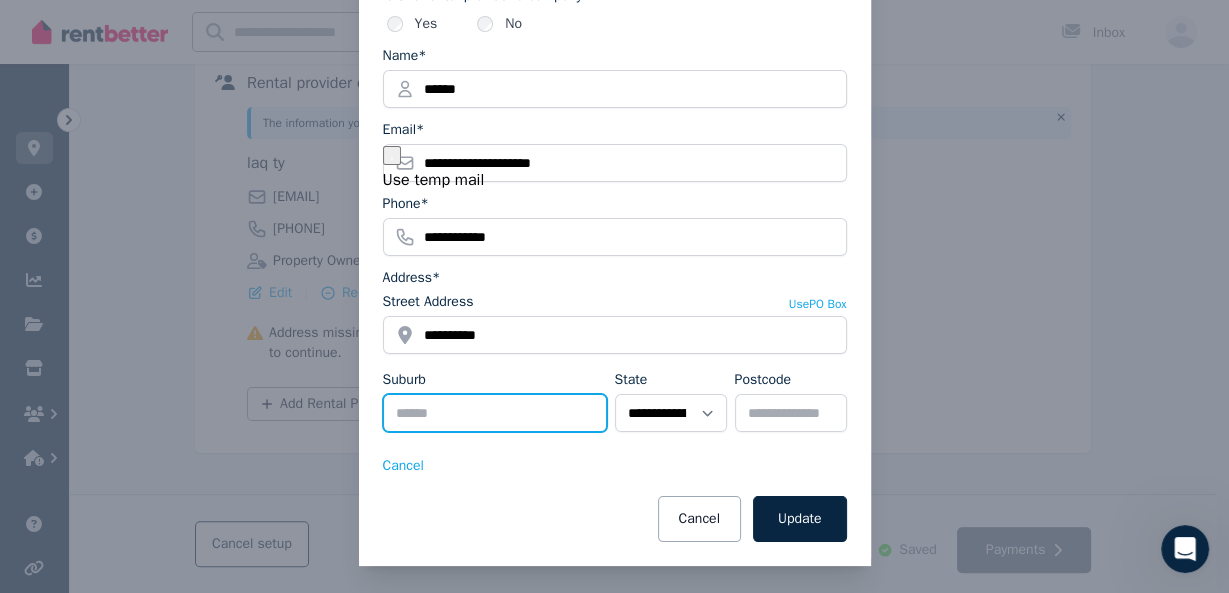 click on "Suburb" at bounding box center [495, 413] 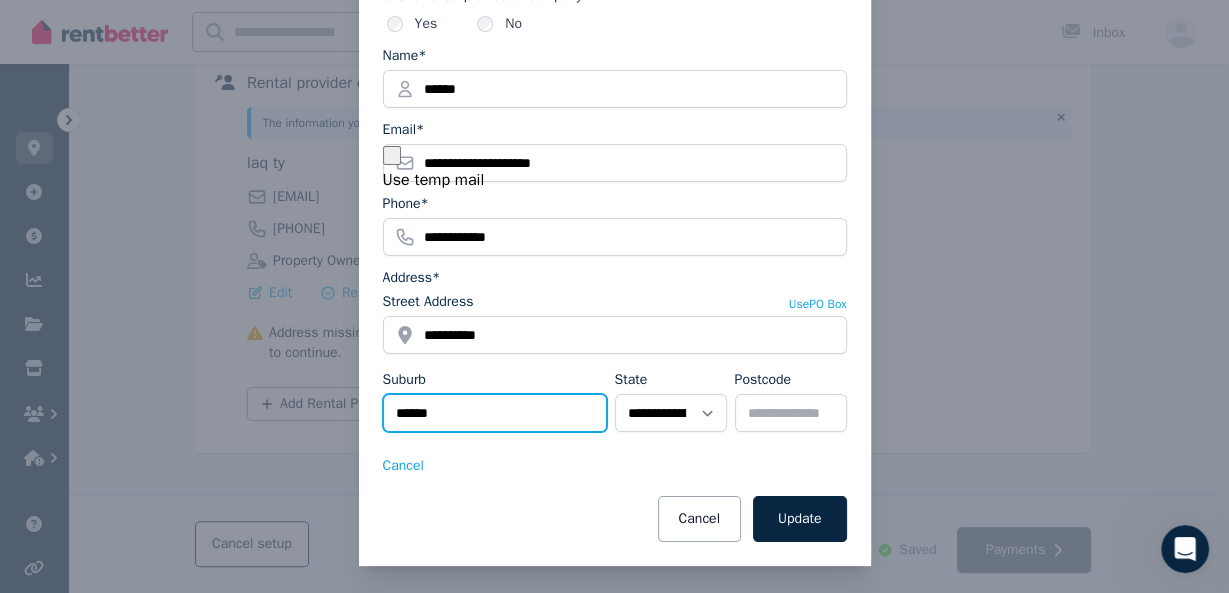 type on "******" 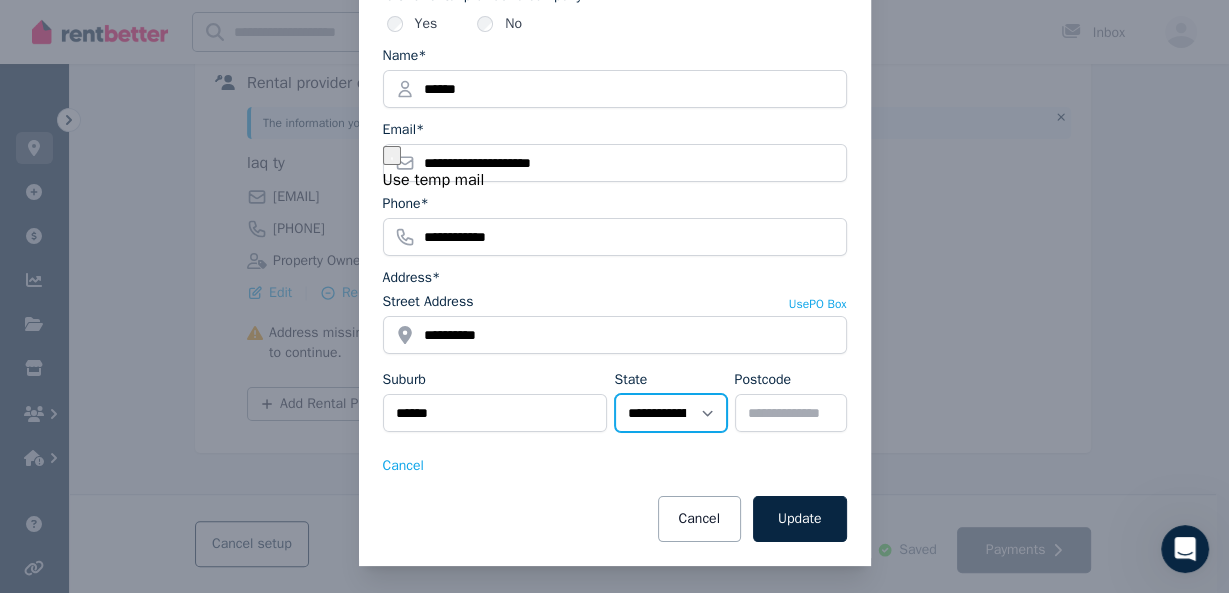 click on "**********" at bounding box center [671, 413] 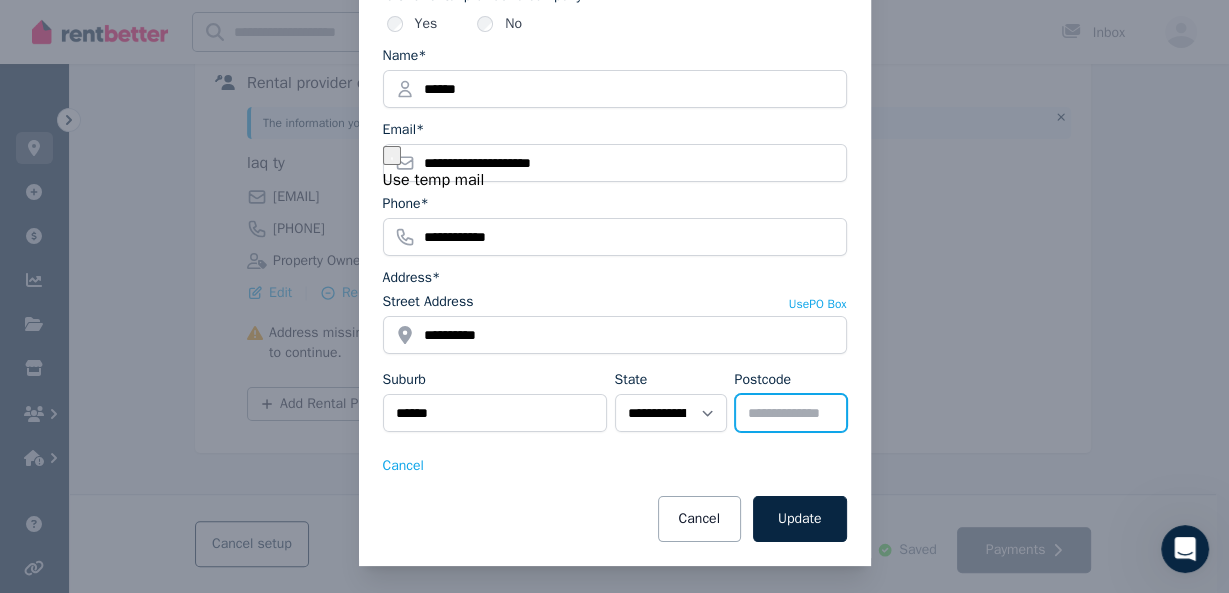click on "Postcode" at bounding box center (791, 413) 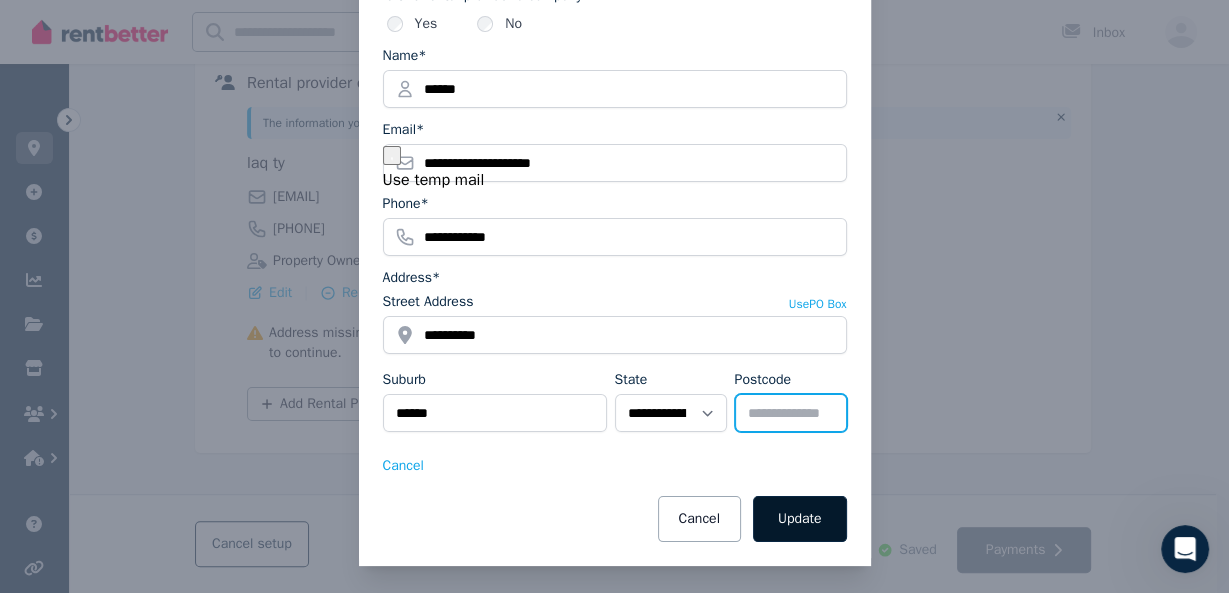 type on "****" 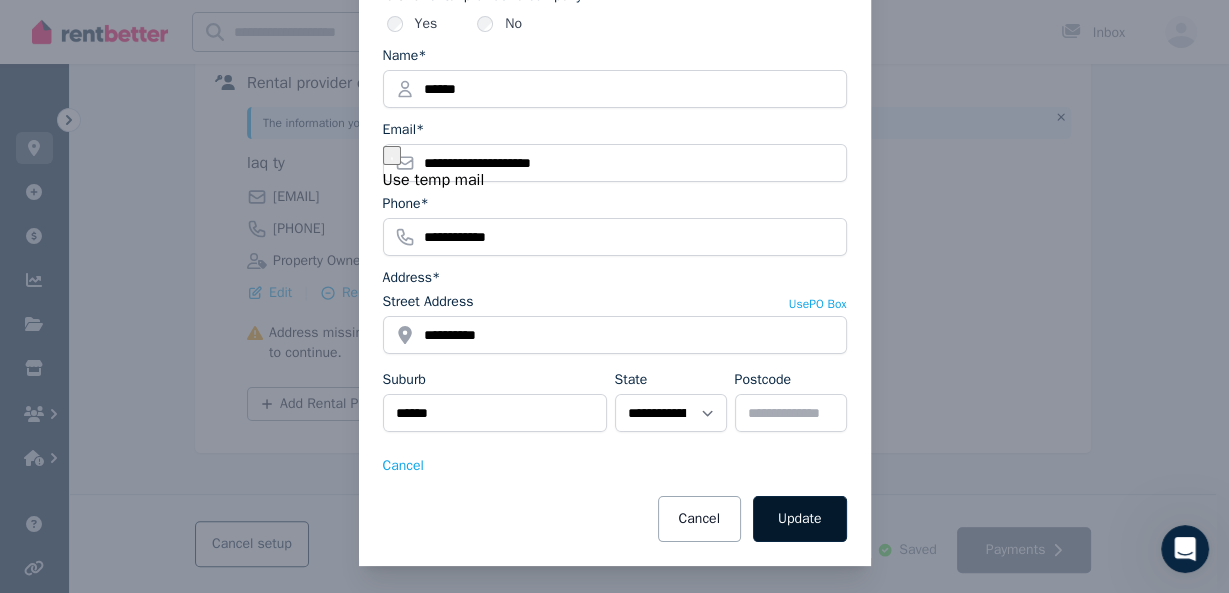 scroll, scrollTop: 104, scrollLeft: 0, axis: vertical 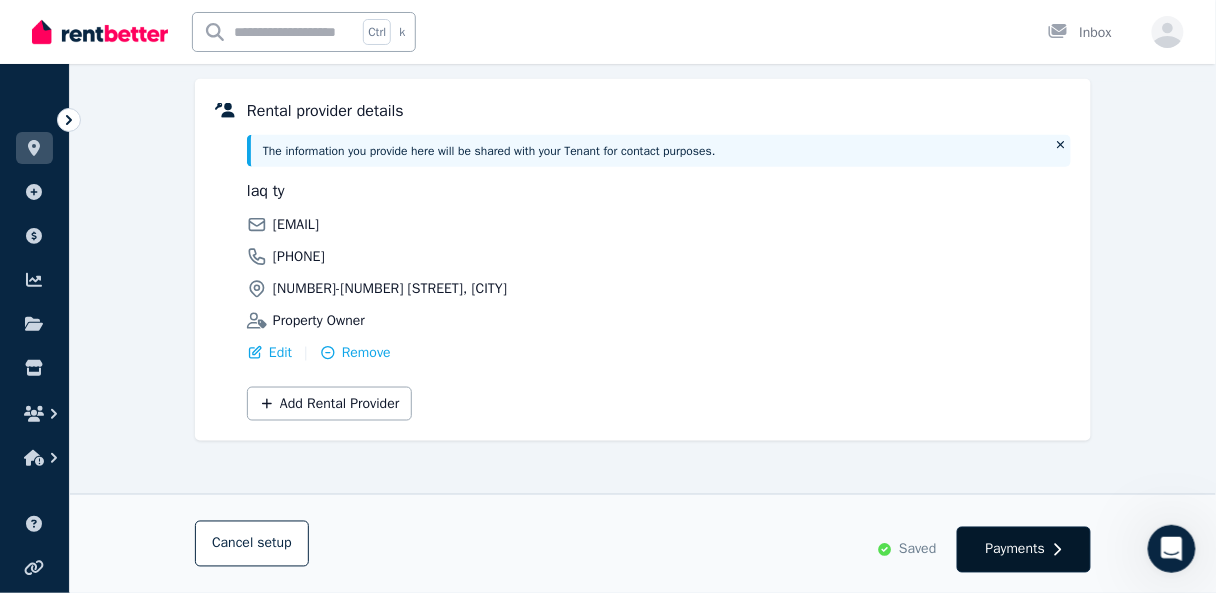 click on "Payments" at bounding box center [1016, 550] 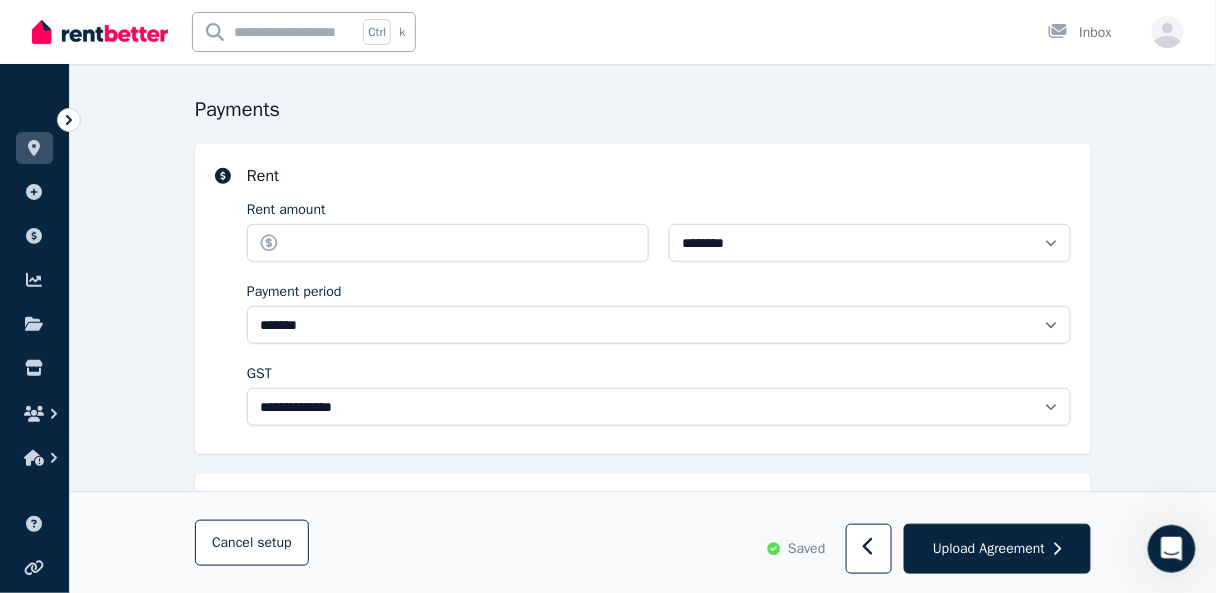 scroll, scrollTop: 0, scrollLeft: 0, axis: both 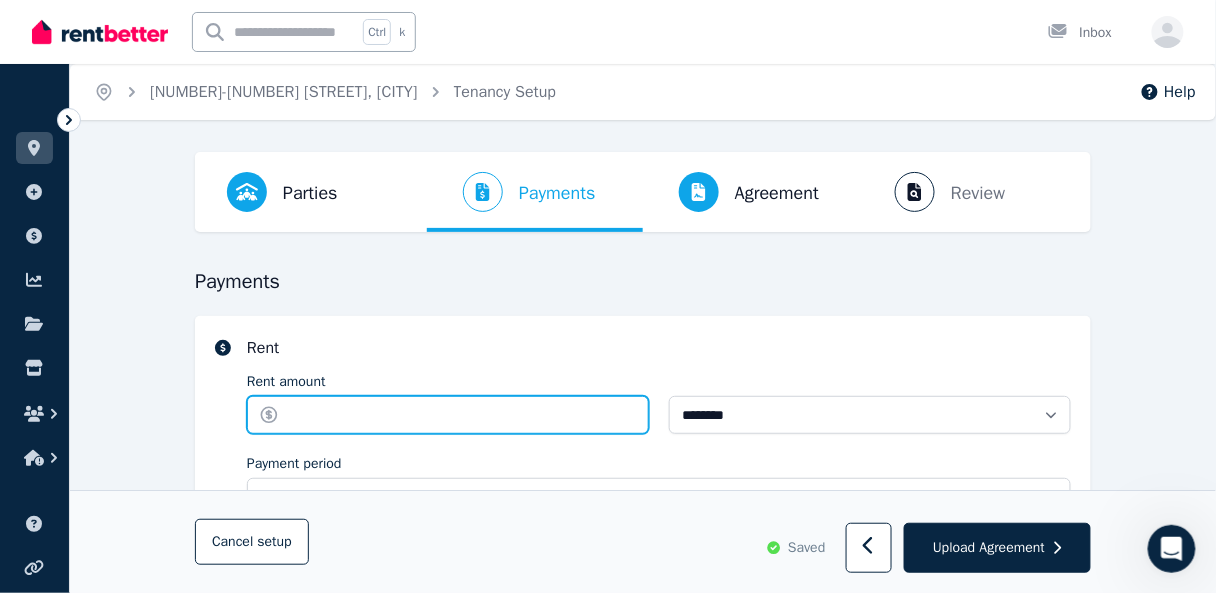 click on "Rent amount" at bounding box center [448, 415] 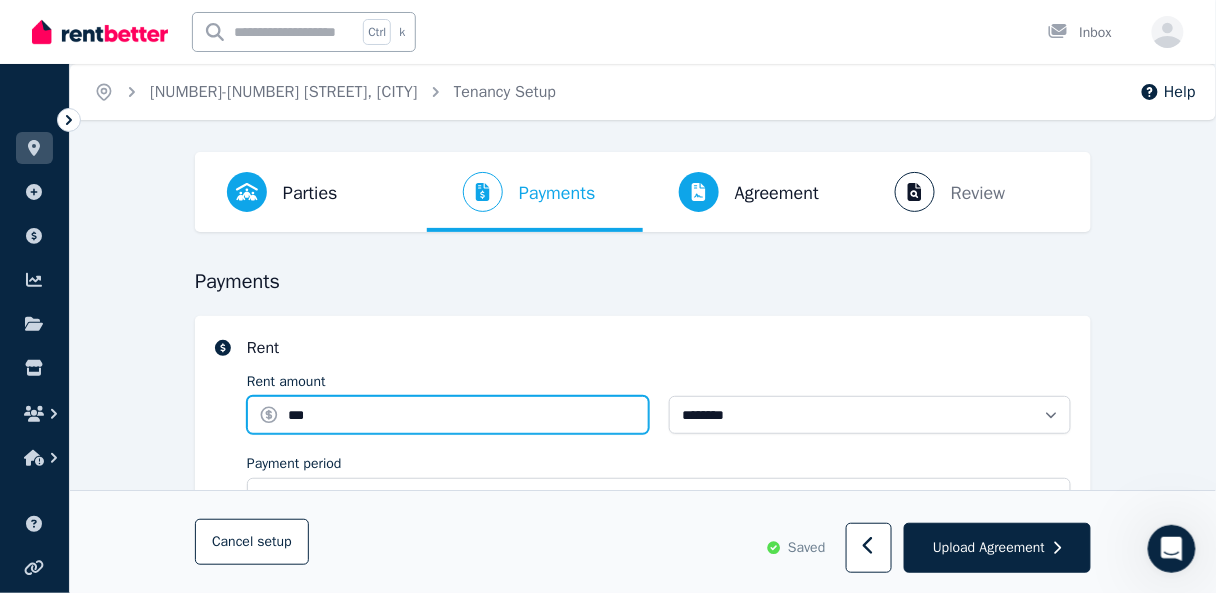 type on "***" 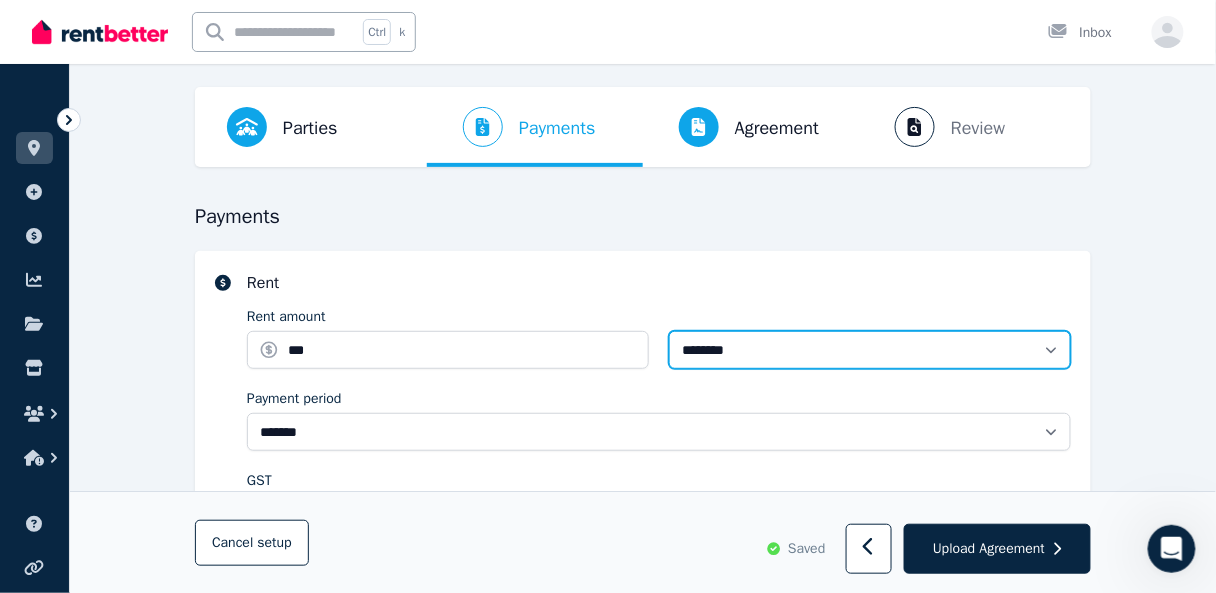 scroll, scrollTop: 160, scrollLeft: 0, axis: vertical 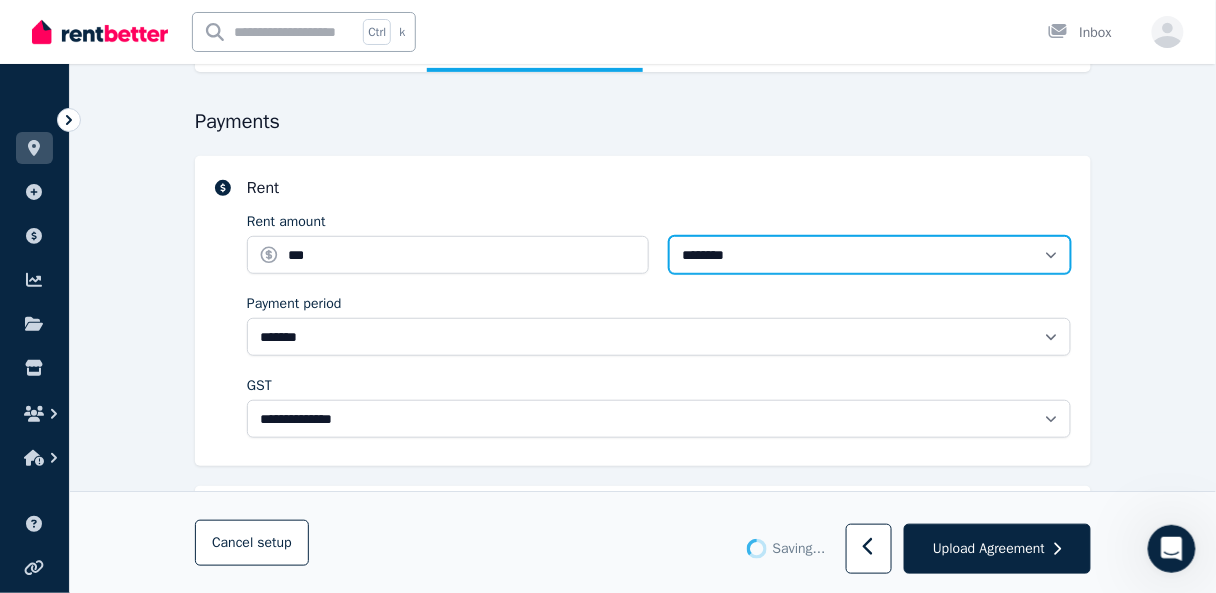type 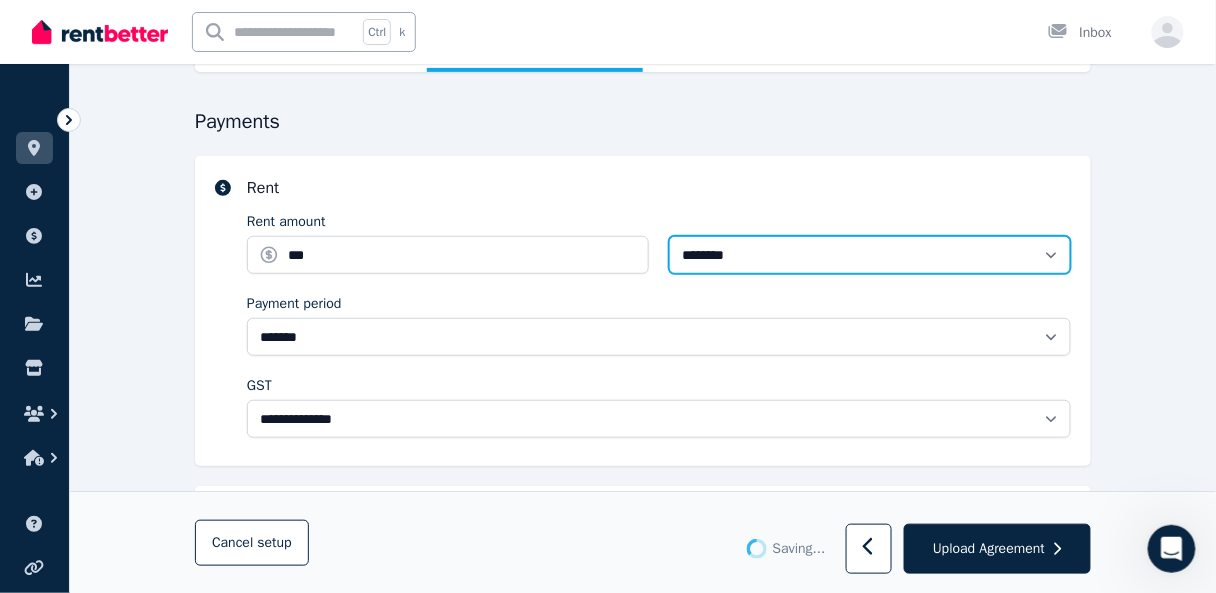 type on "**********" 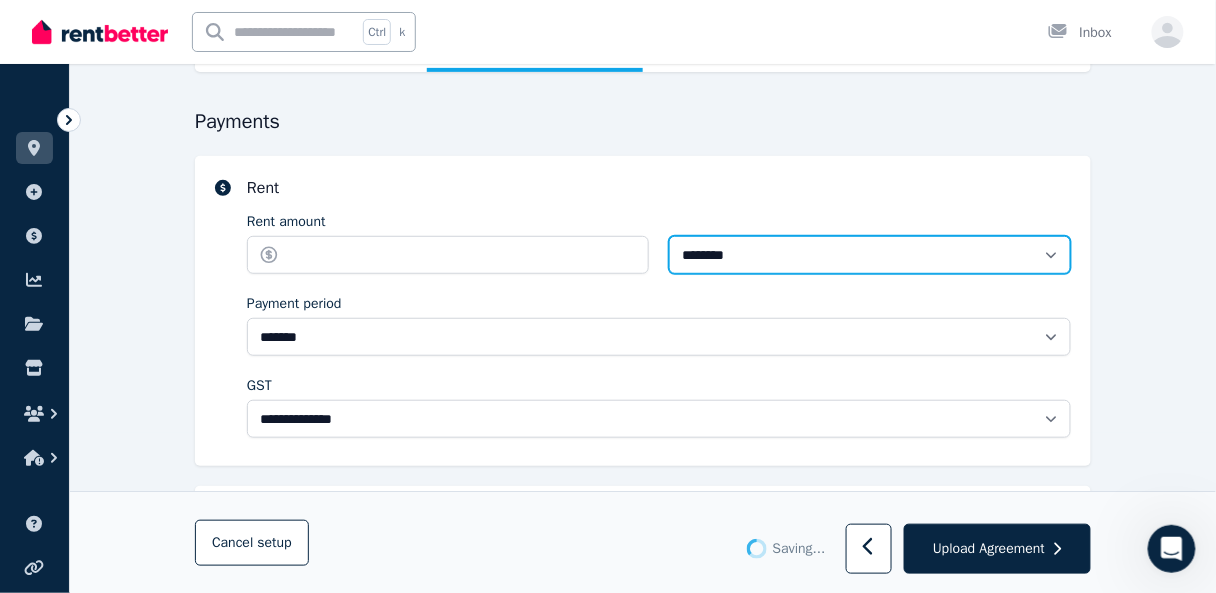 type on "******" 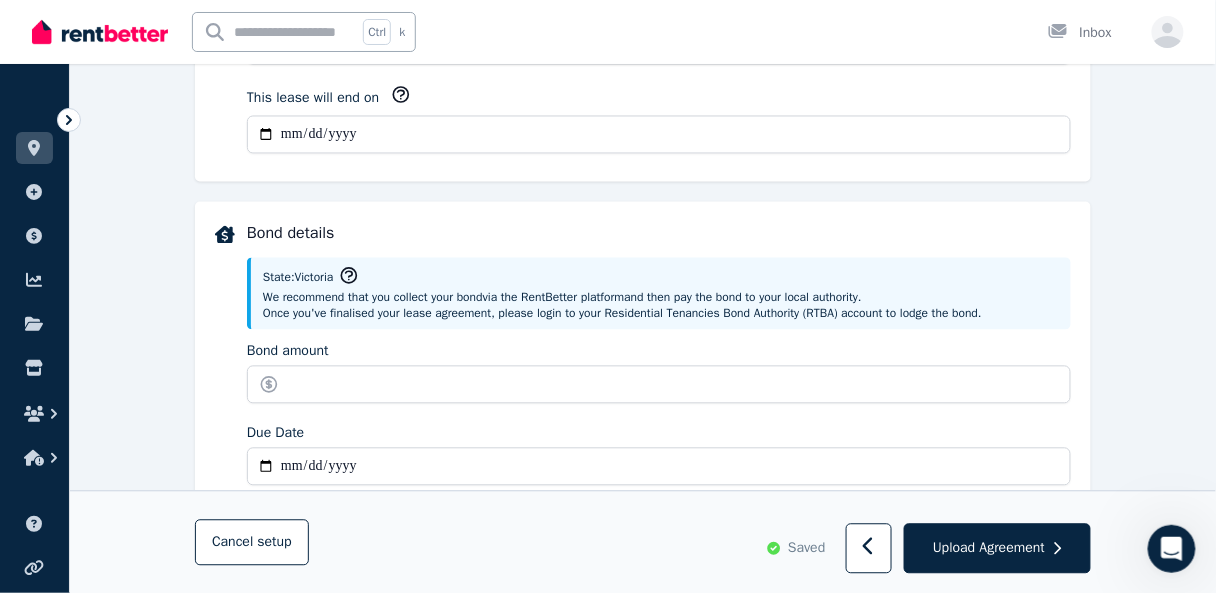 scroll, scrollTop: 960, scrollLeft: 0, axis: vertical 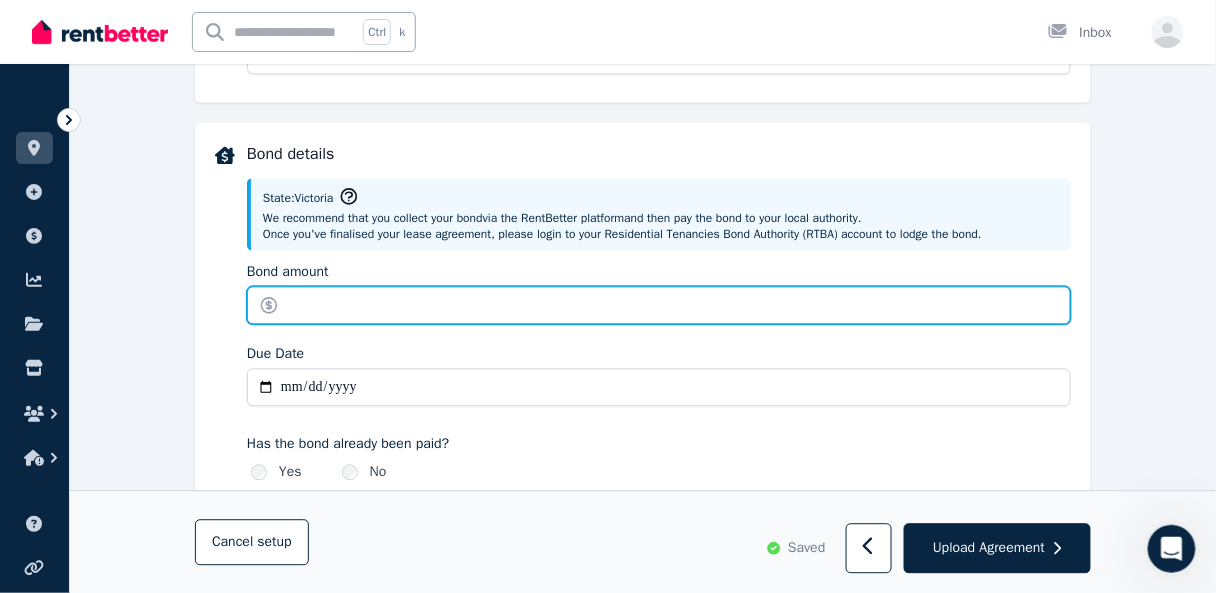 click on "Bond amount" at bounding box center [659, 305] 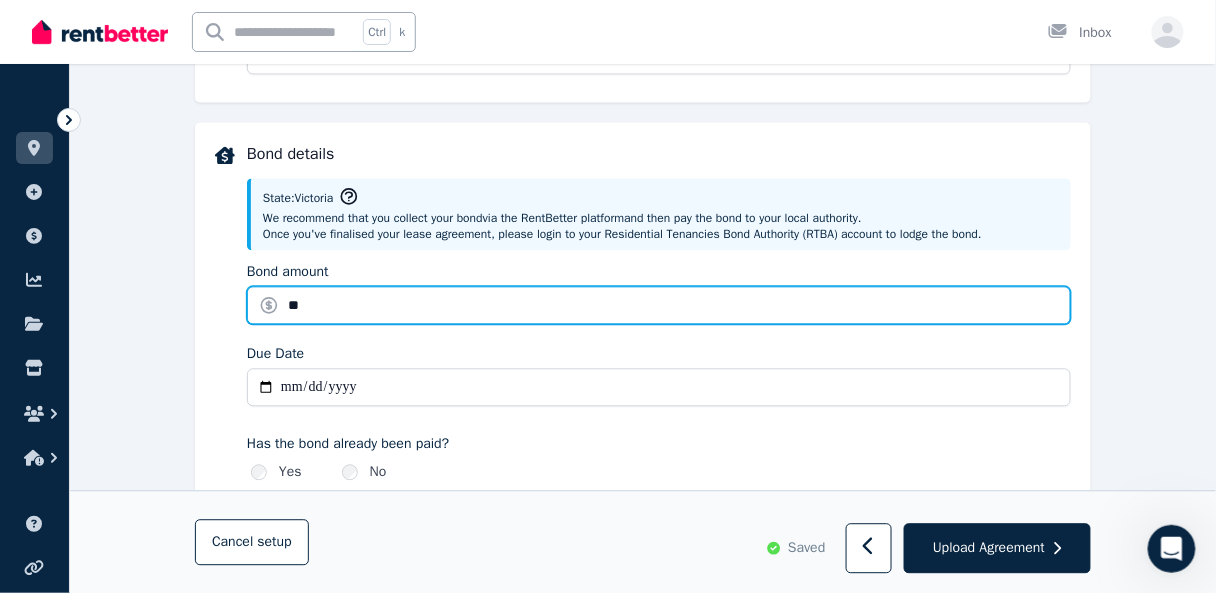 type on "*" 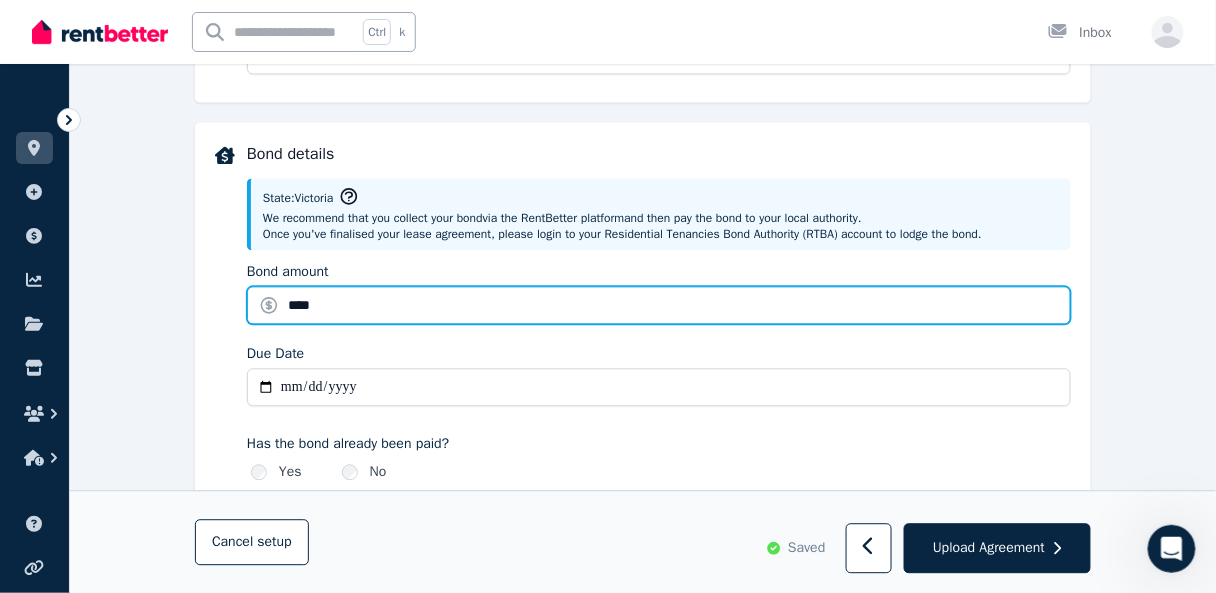 type on "****" 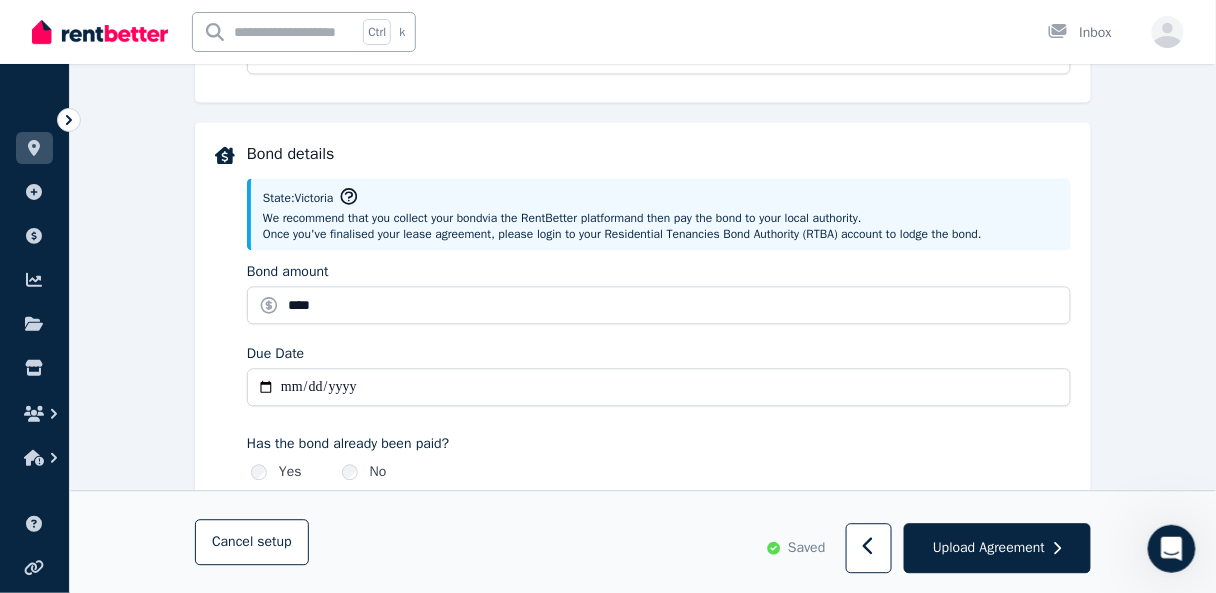 click on "Due Date" at bounding box center (659, 387) 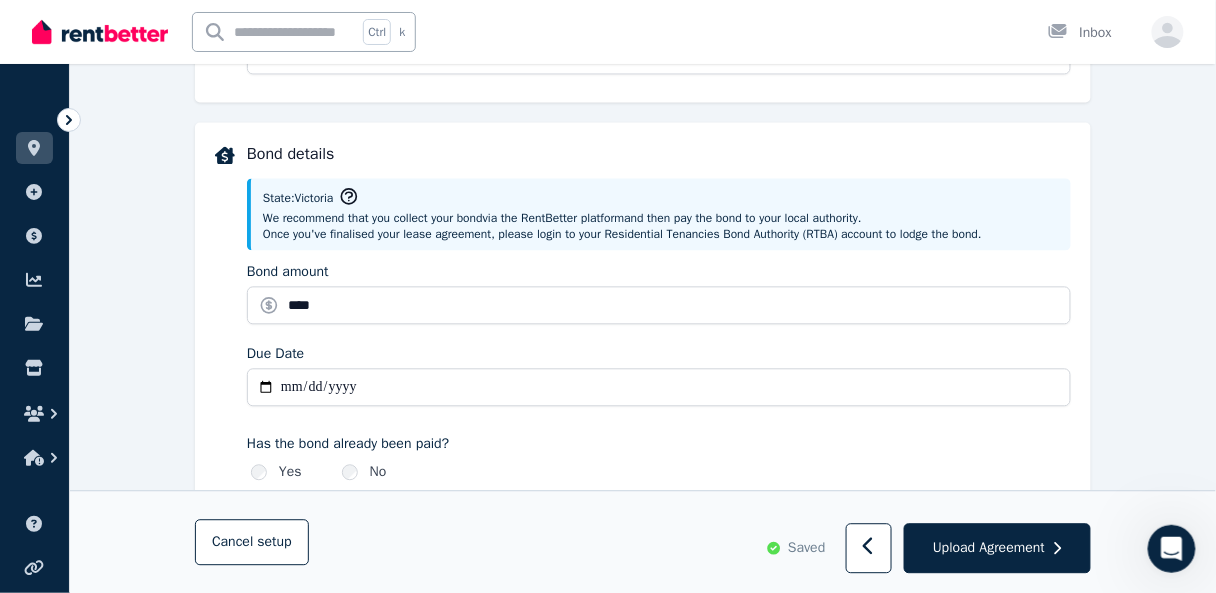 type on "**********" 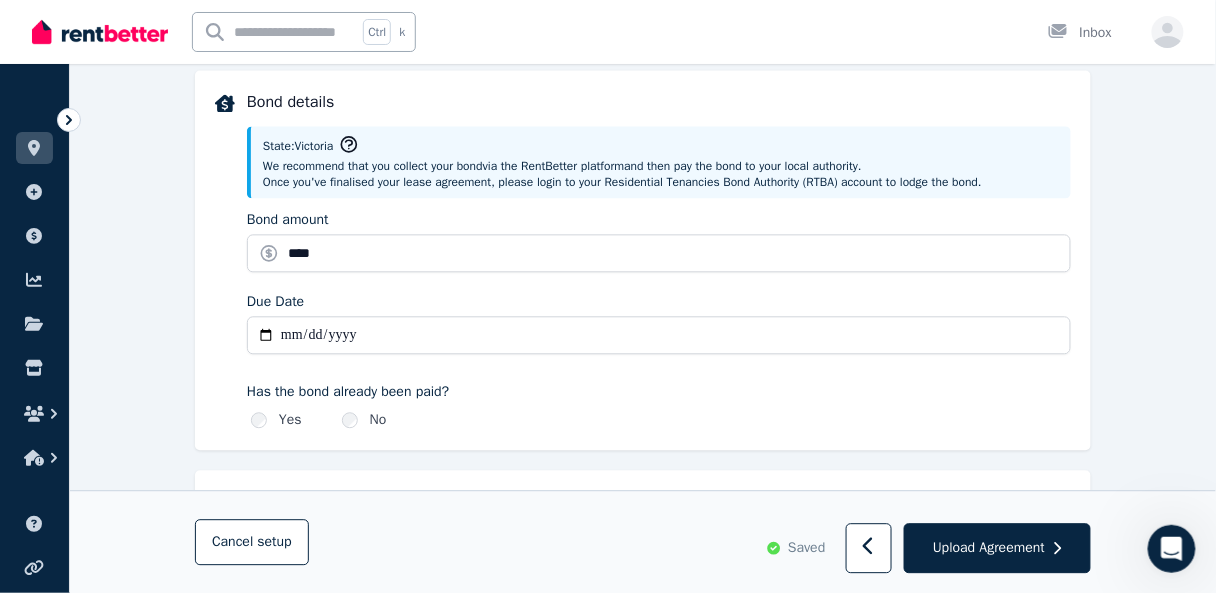 scroll, scrollTop: 1040, scrollLeft: 0, axis: vertical 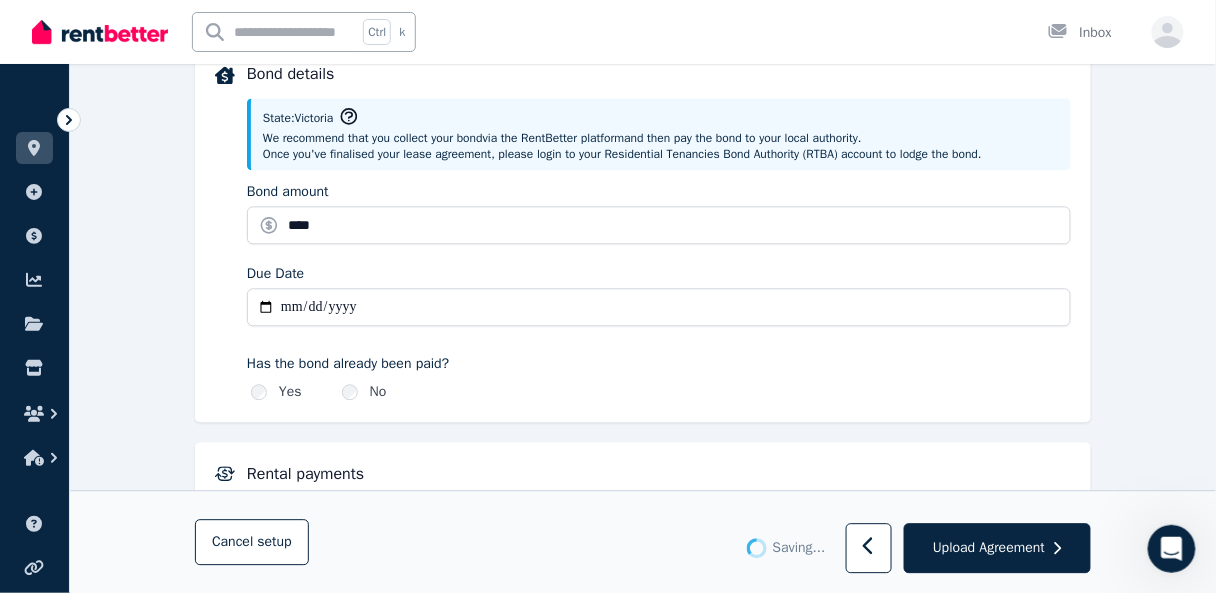 type 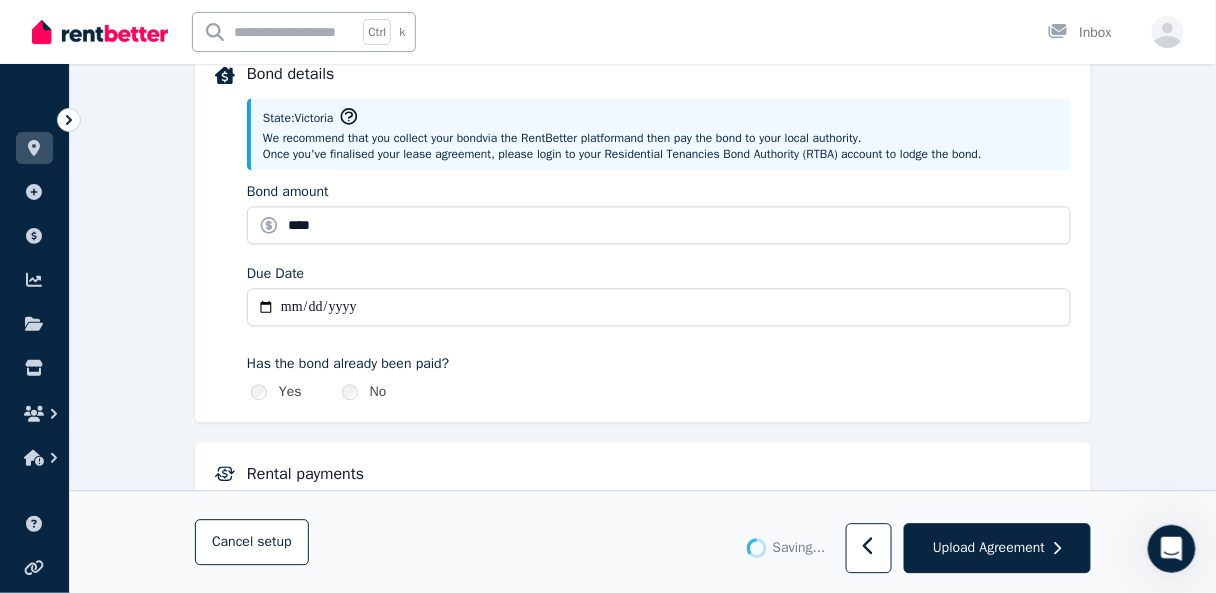 type 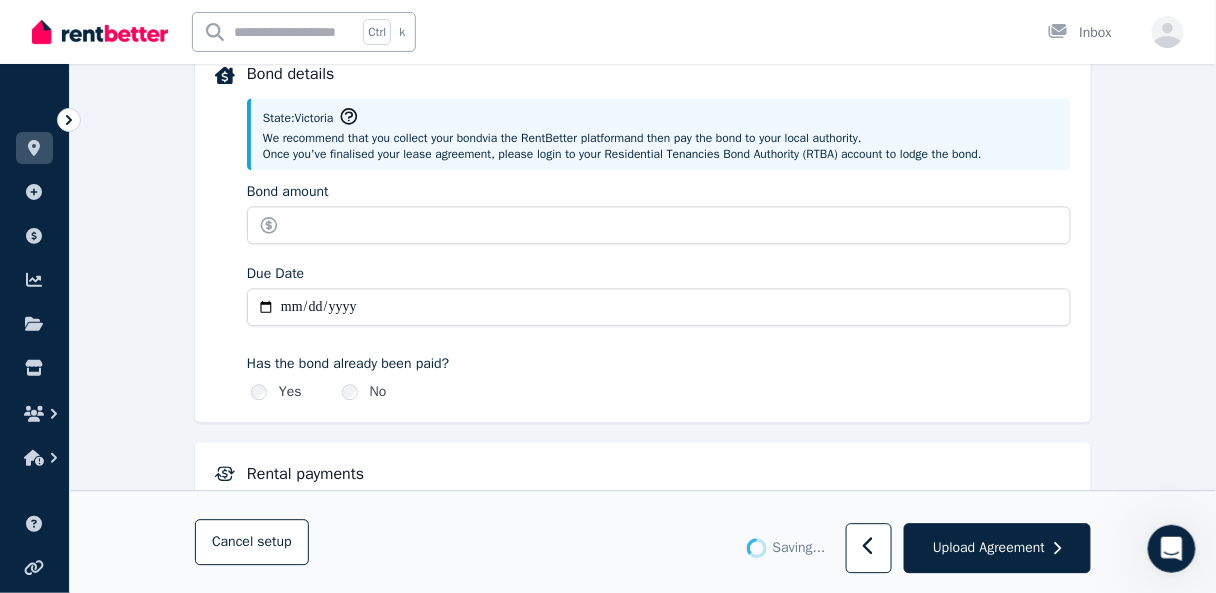 type on "*******" 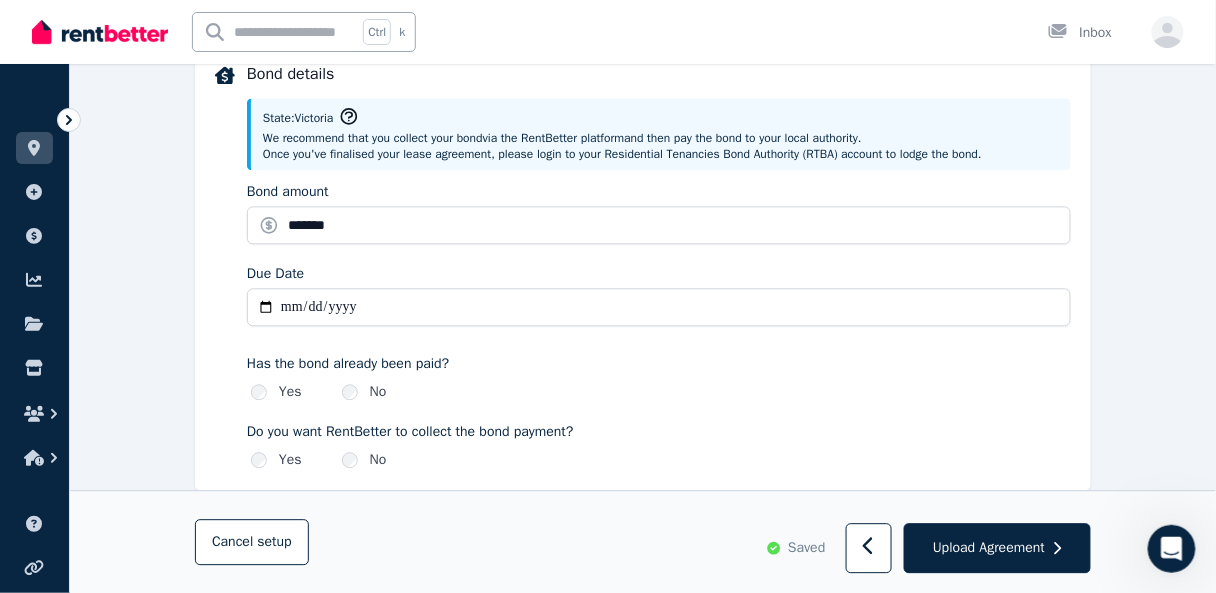 click on "**********" at bounding box center [643, 266] 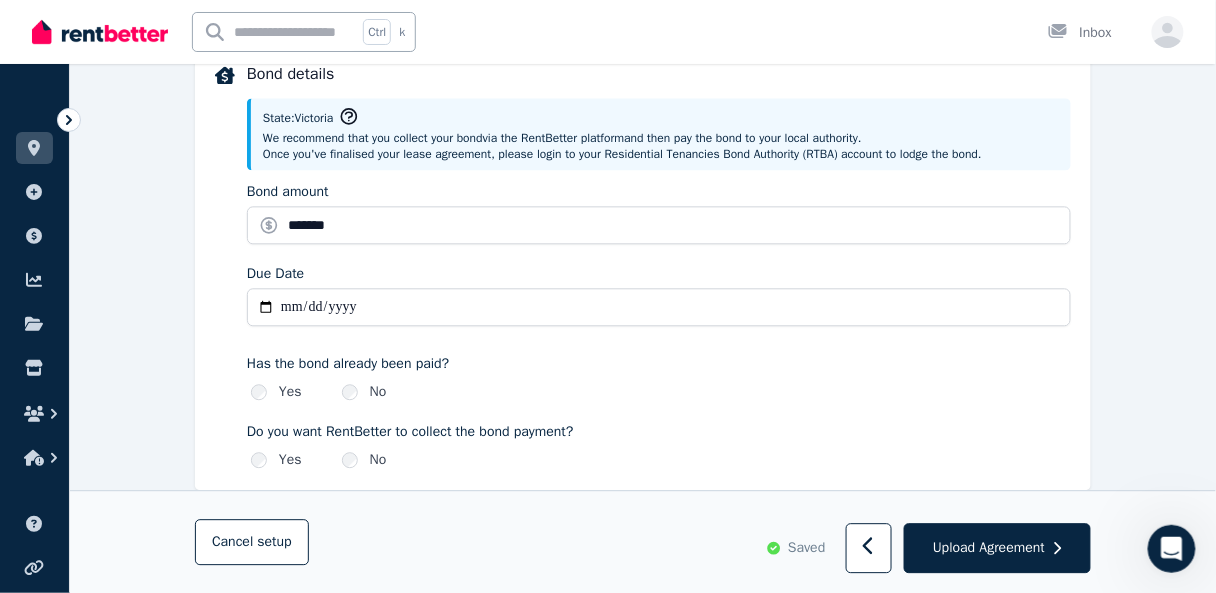 click on "Yes" at bounding box center [276, 460] 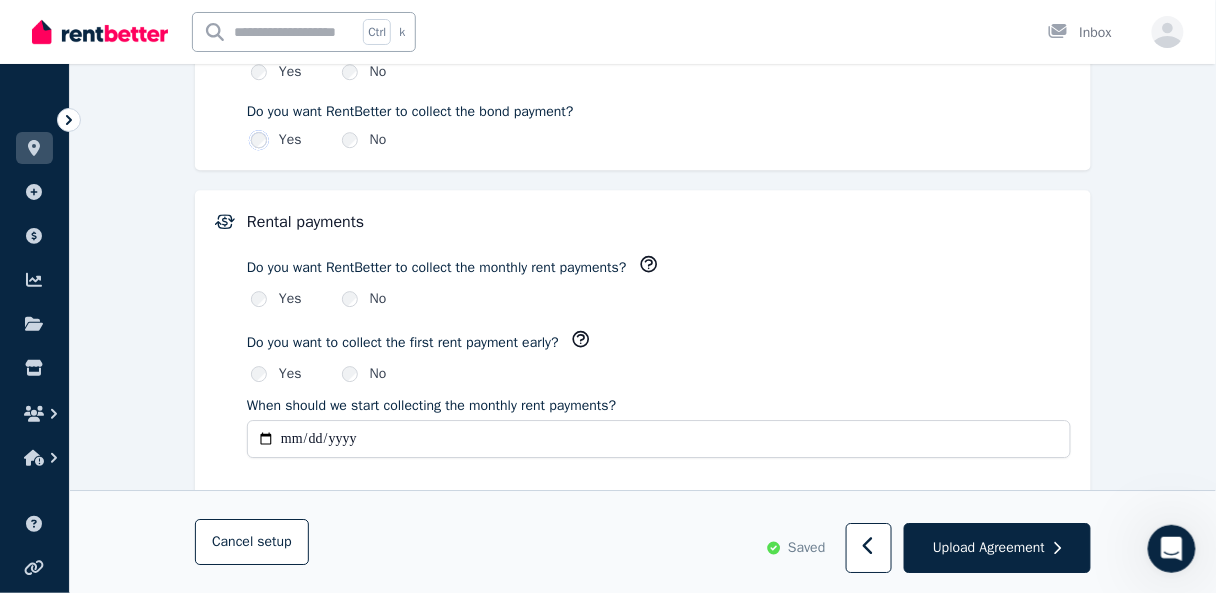 scroll, scrollTop: 1440, scrollLeft: 0, axis: vertical 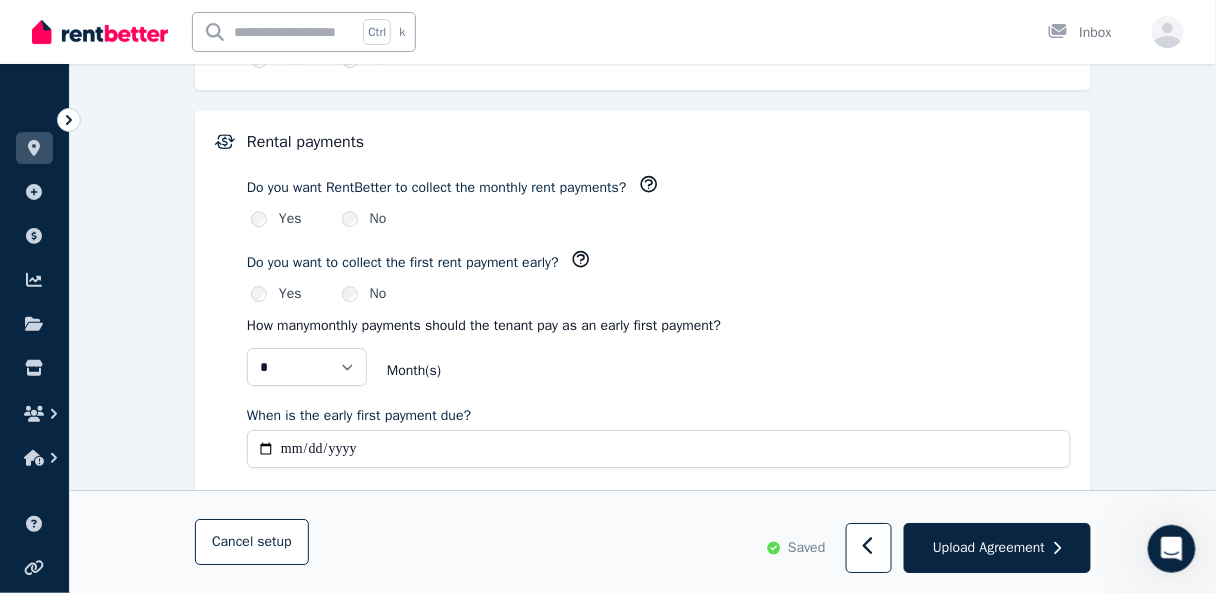 click on "No" at bounding box center (364, 294) 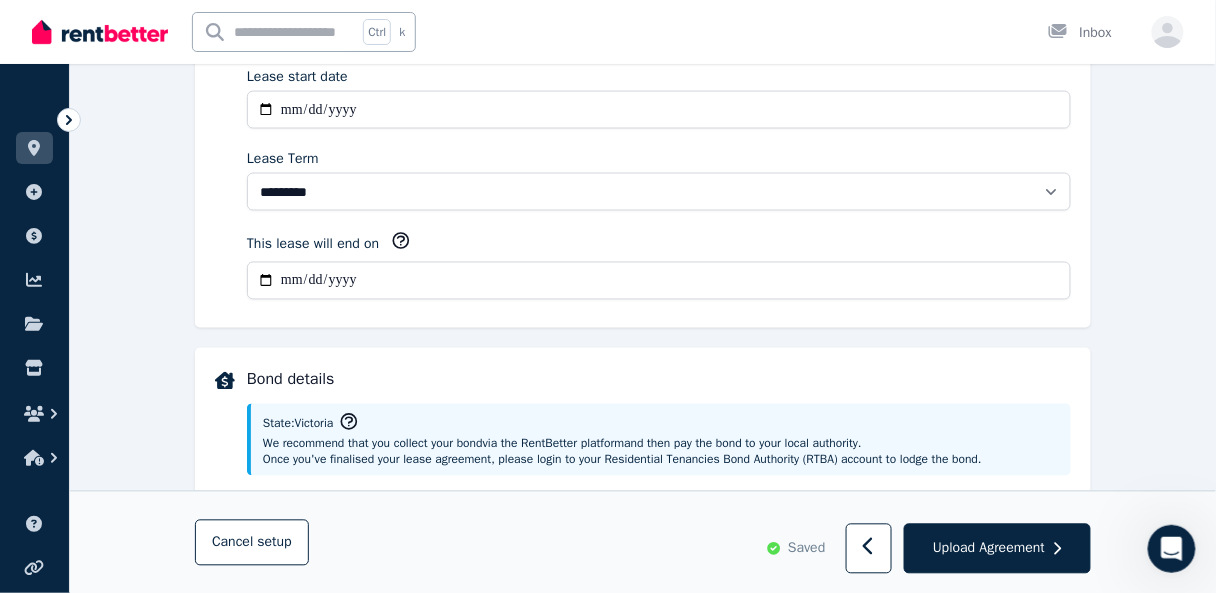 scroll, scrollTop: 640, scrollLeft: 0, axis: vertical 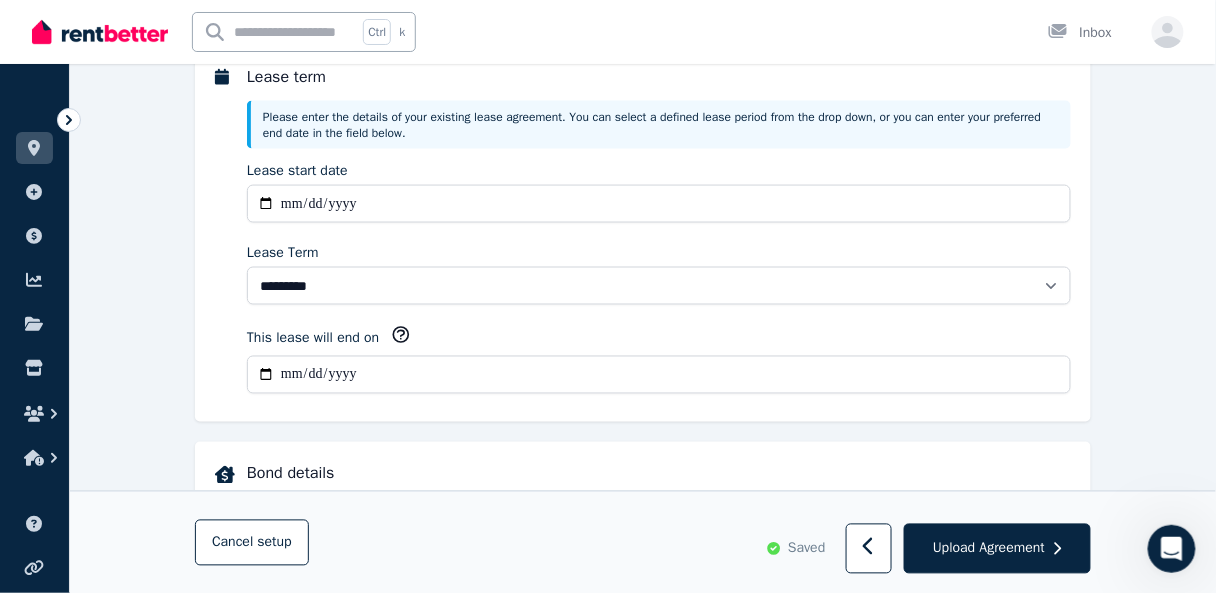 click on "**********" at bounding box center [659, 375] 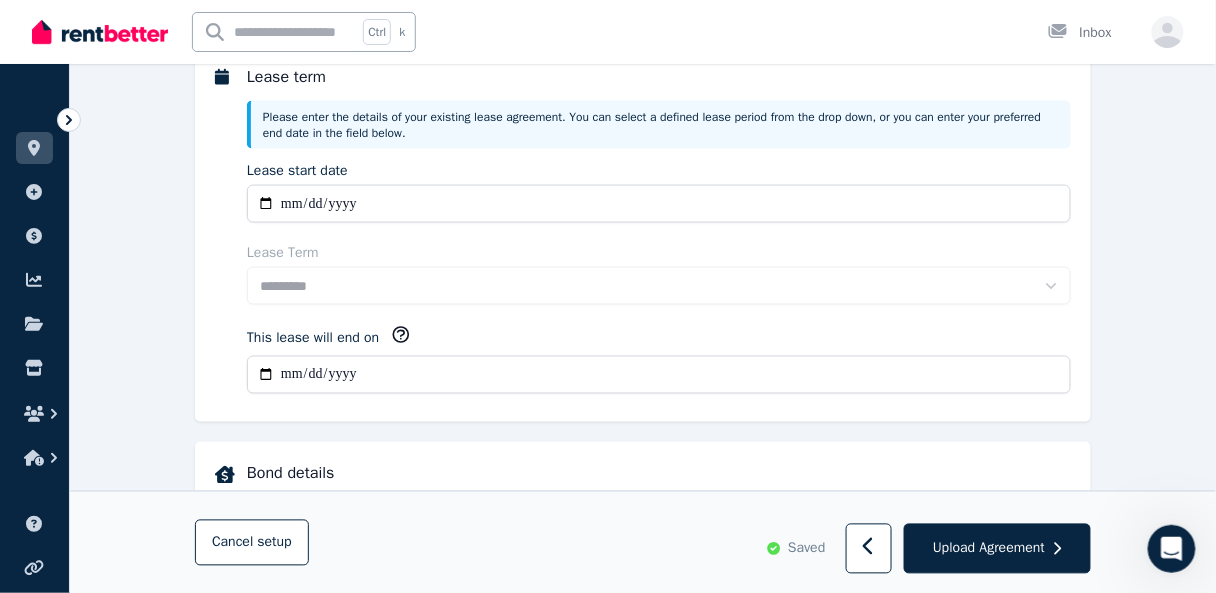 type on "**********" 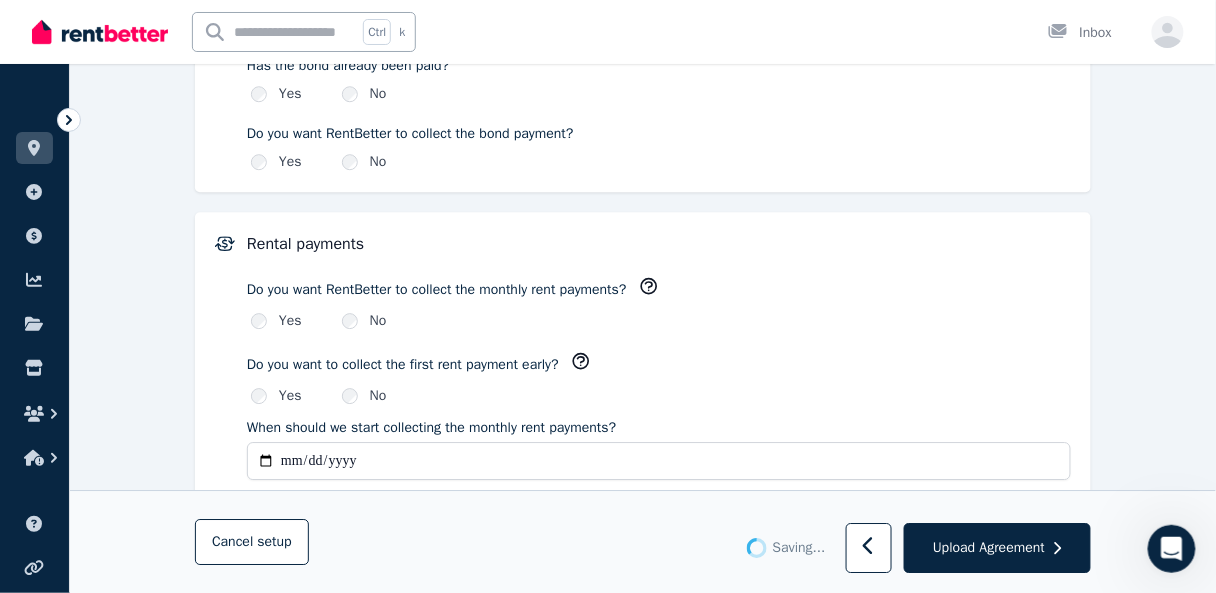 select on "**********" 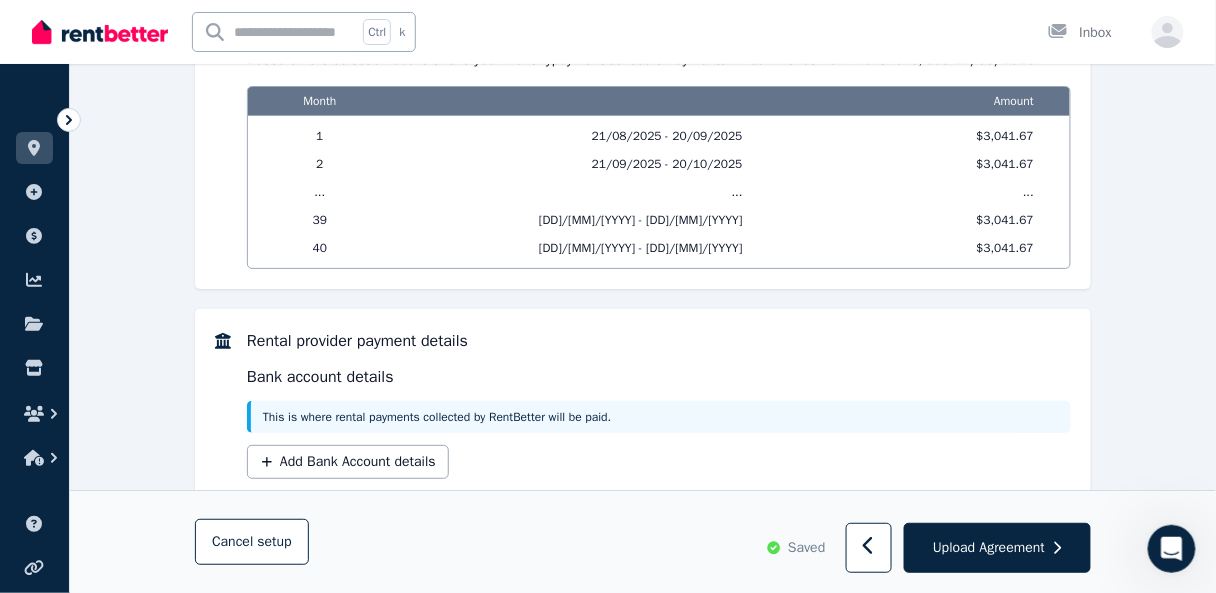 scroll, scrollTop: 1886, scrollLeft: 0, axis: vertical 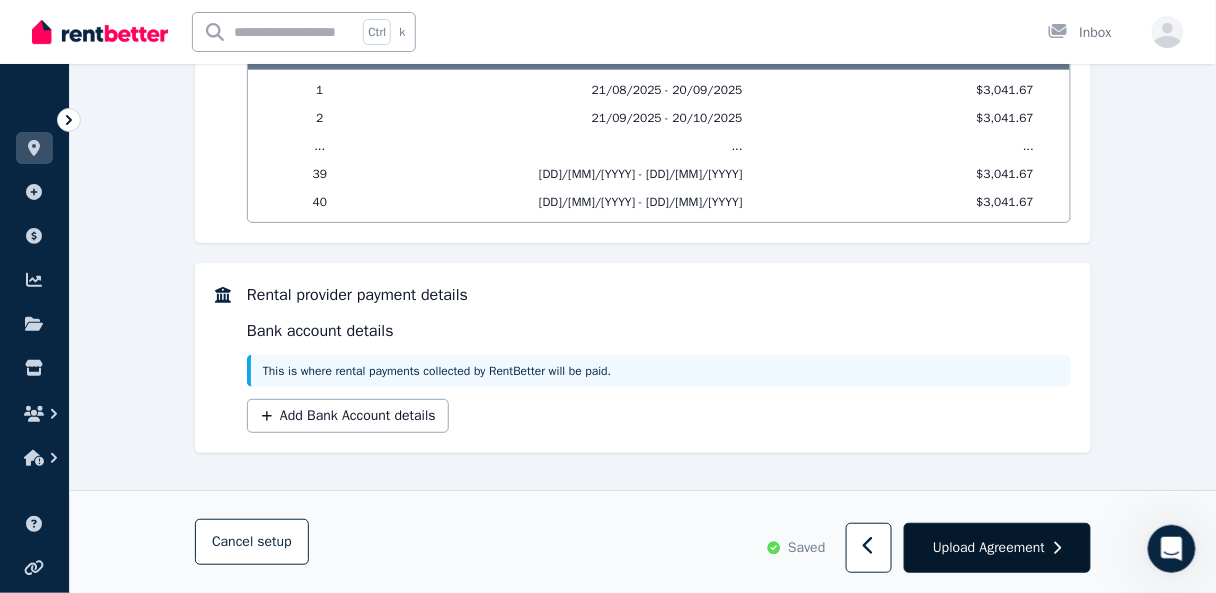 click on "Upload Agreement" at bounding box center [989, 548] 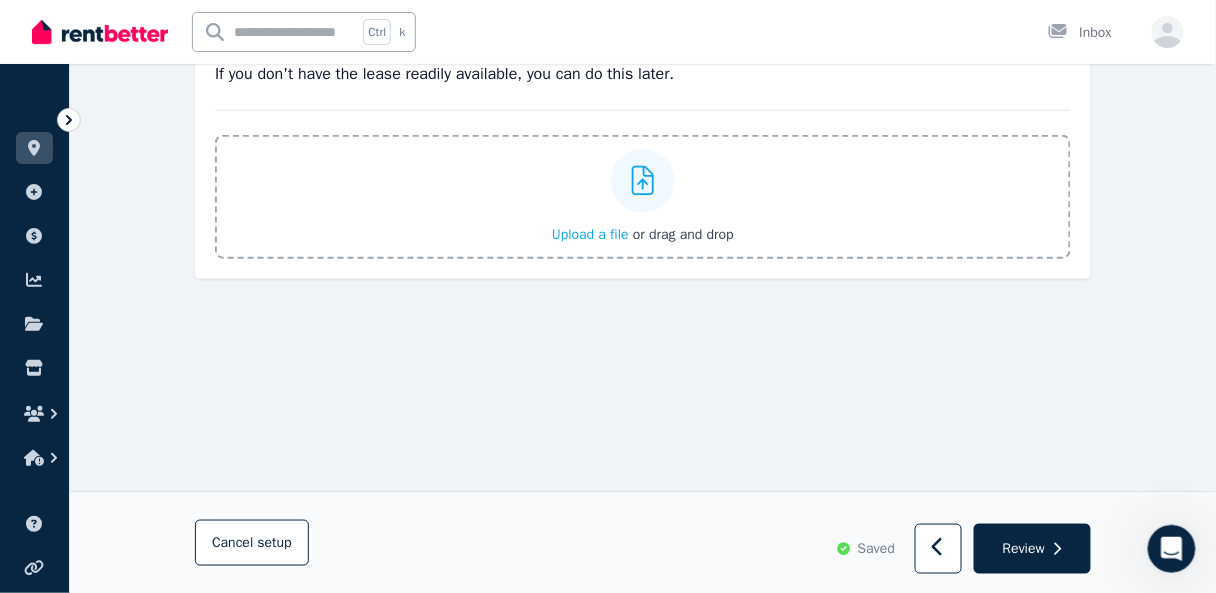 scroll, scrollTop: 369, scrollLeft: 0, axis: vertical 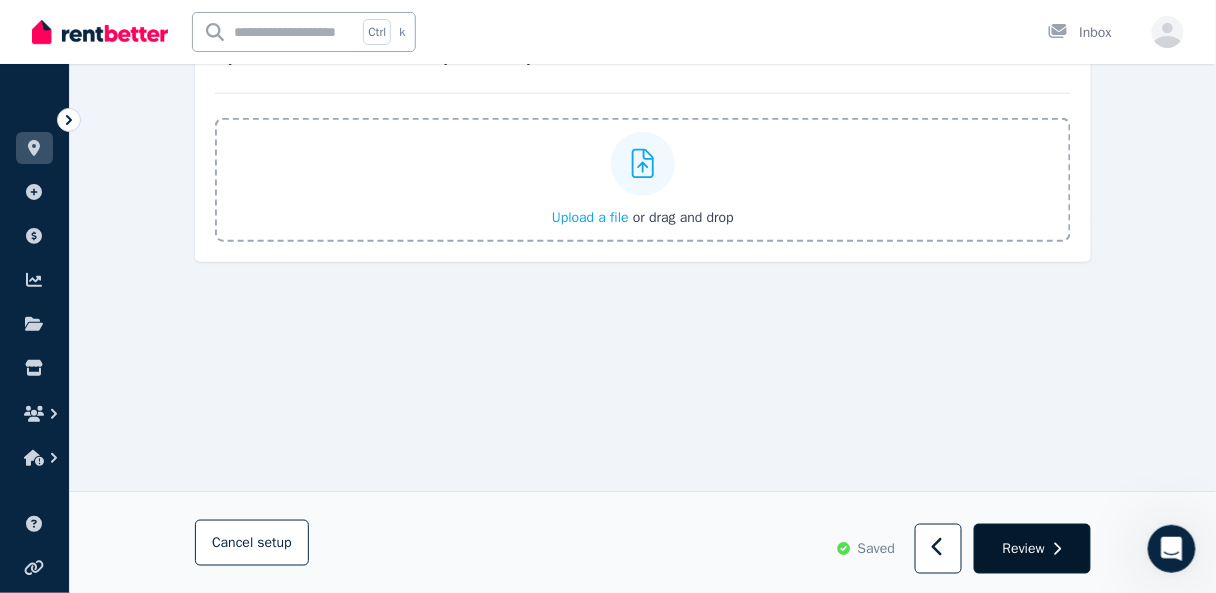 click on "Review" at bounding box center [1032, 549] 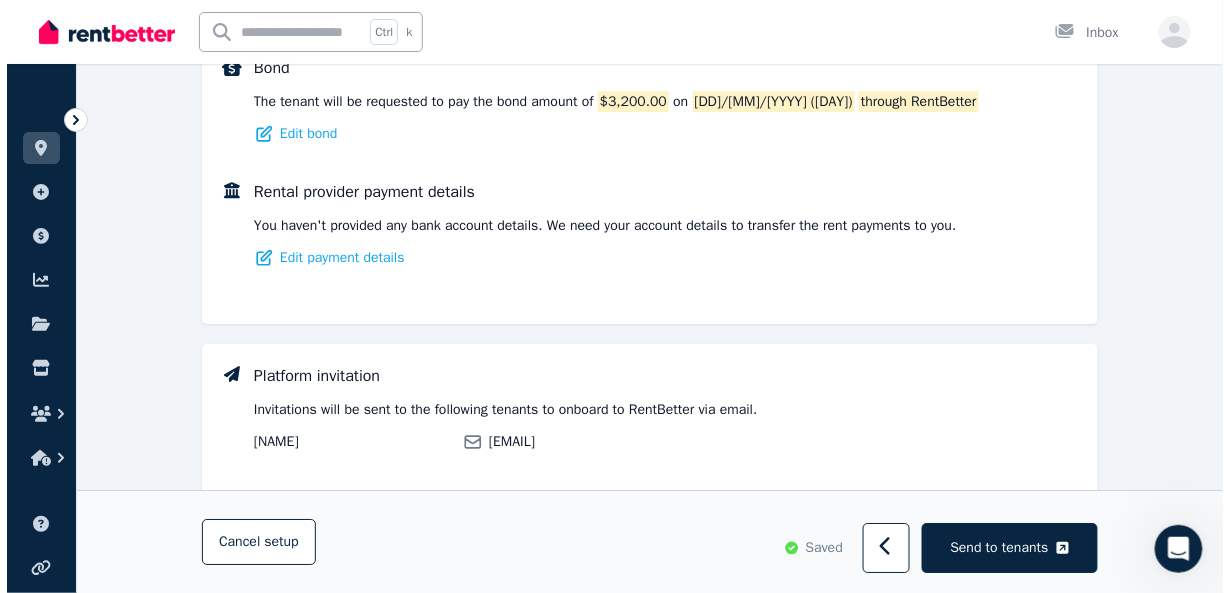 scroll, scrollTop: 1468, scrollLeft: 0, axis: vertical 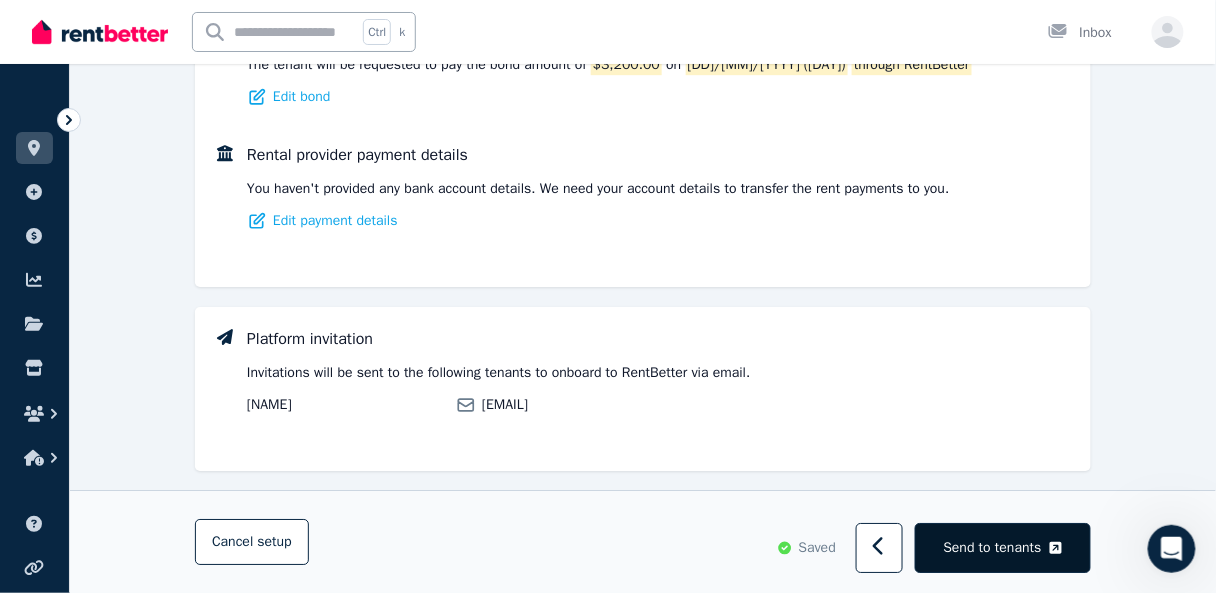 click on "Send to tenants" at bounding box center (993, 548) 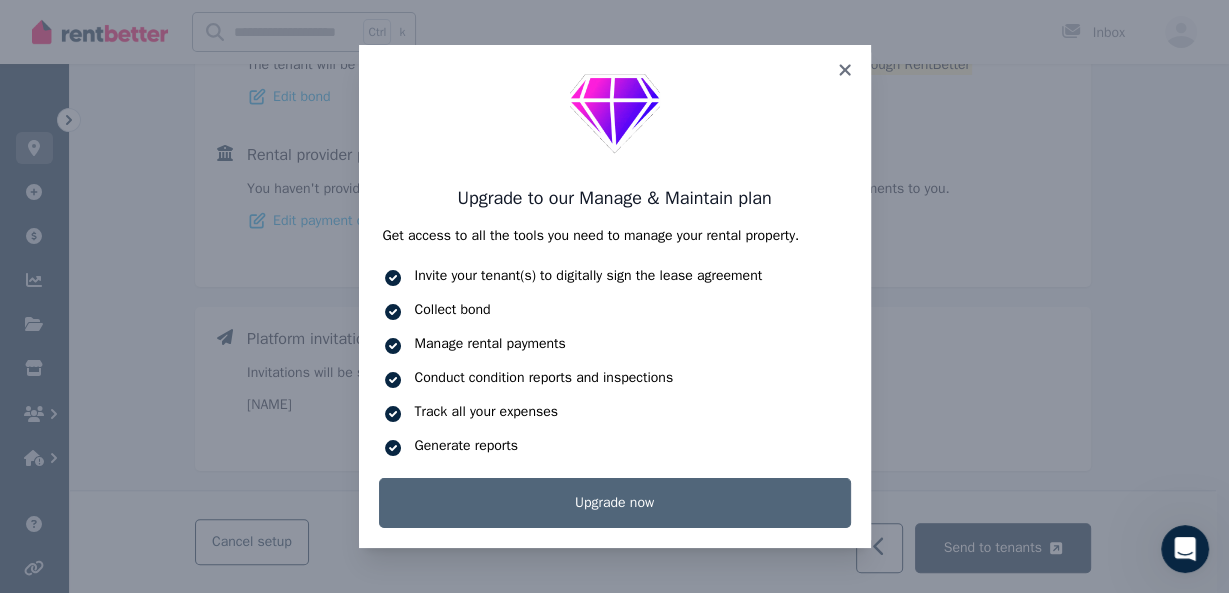 click on "Upgrade now" at bounding box center [615, 503] 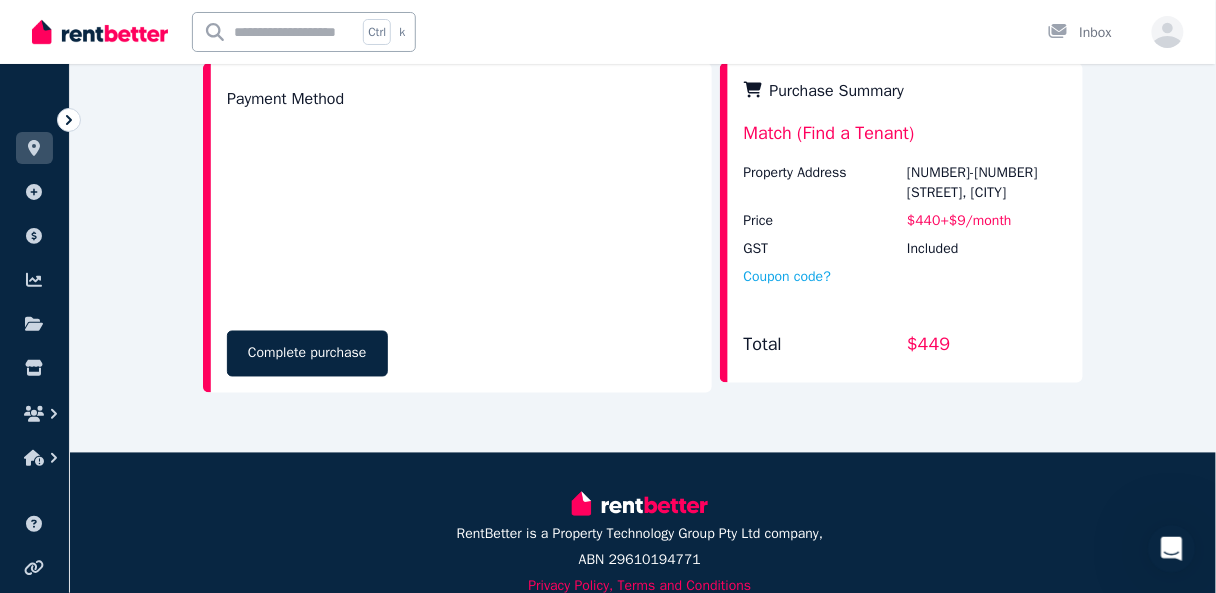 scroll, scrollTop: 714, scrollLeft: 0, axis: vertical 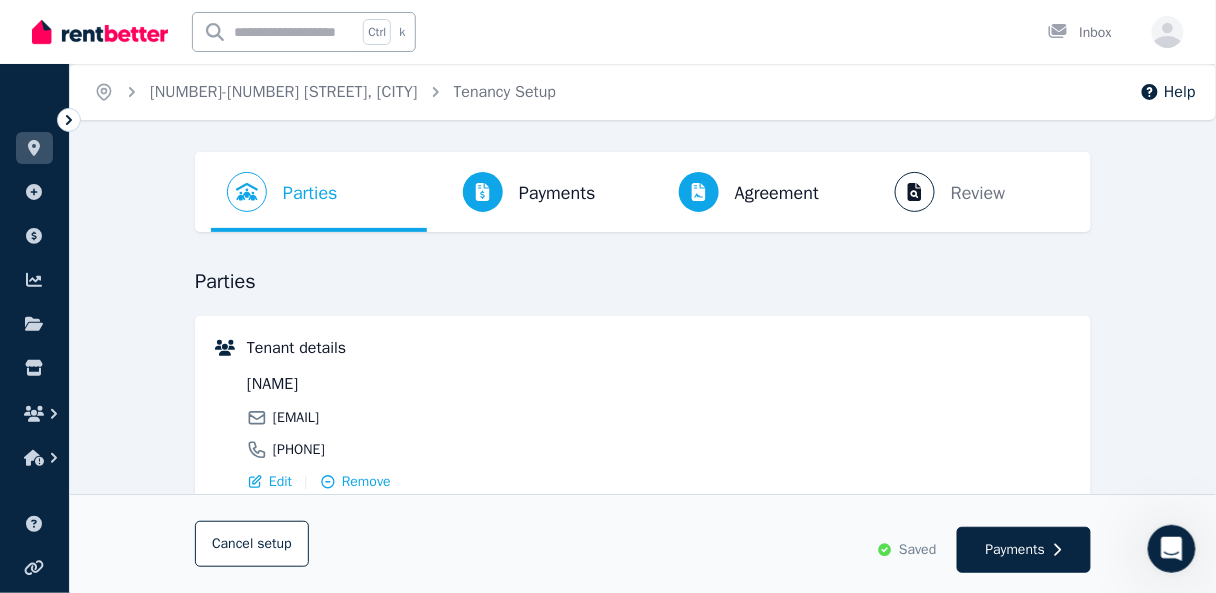 click 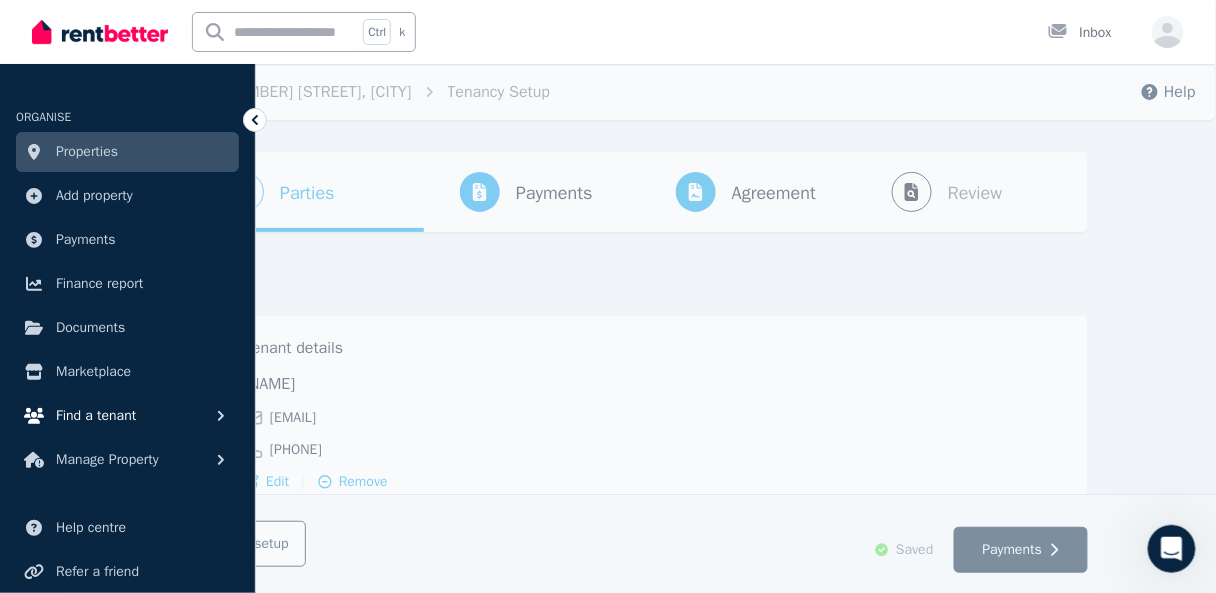 click on "Find a tenant" at bounding box center [96, 416] 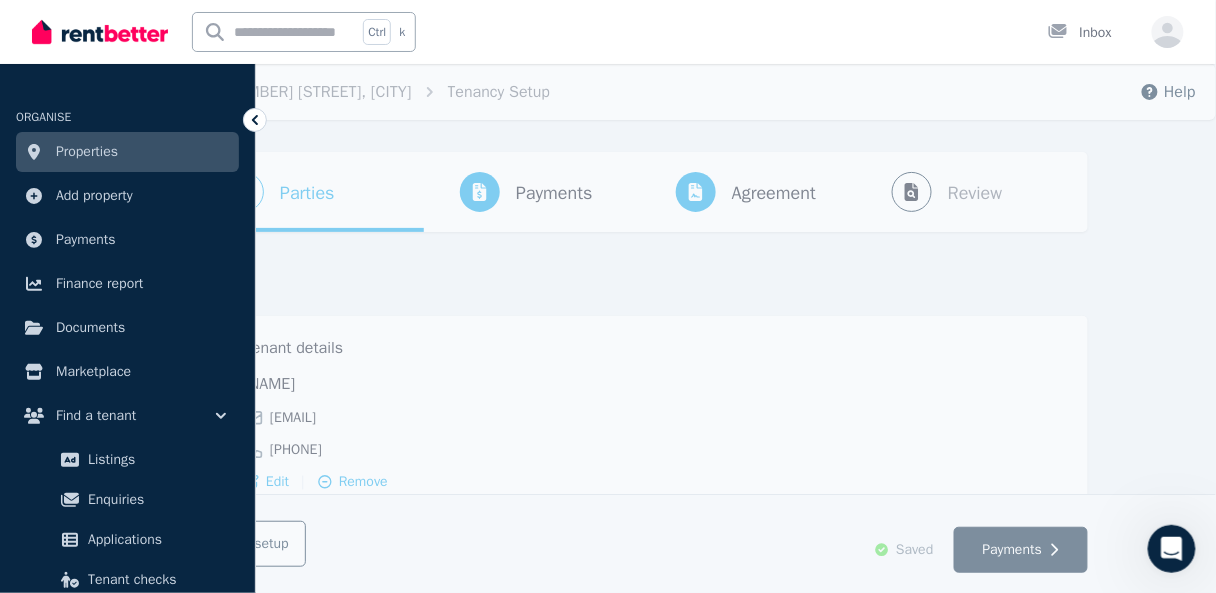 click on "Properties" at bounding box center (87, 152) 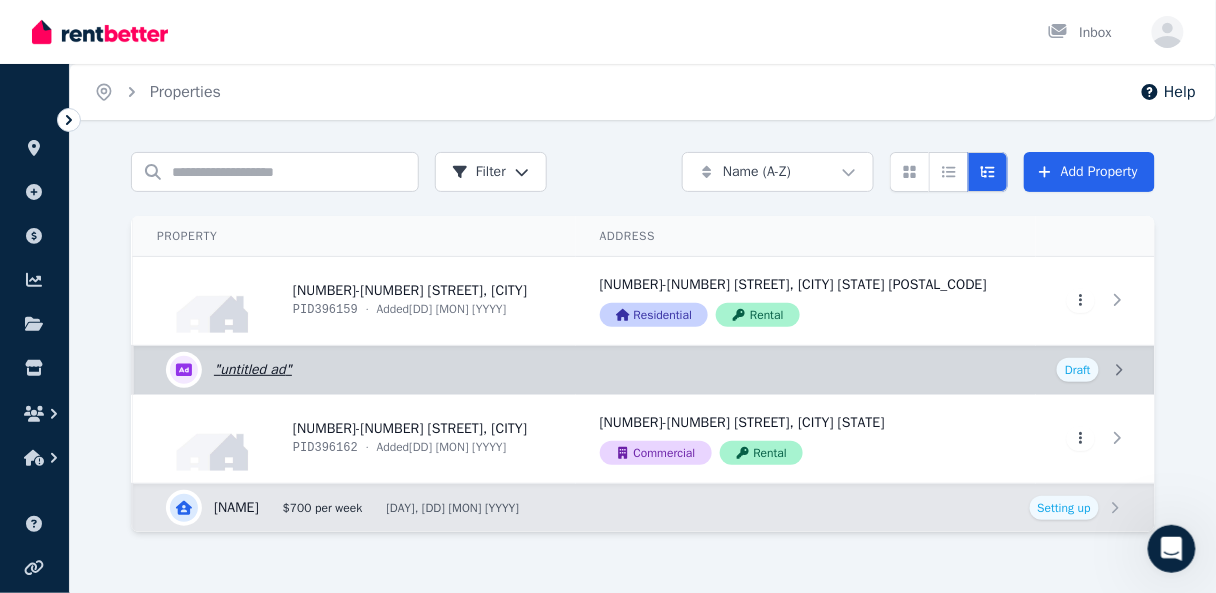 scroll, scrollTop: 29, scrollLeft: 0, axis: vertical 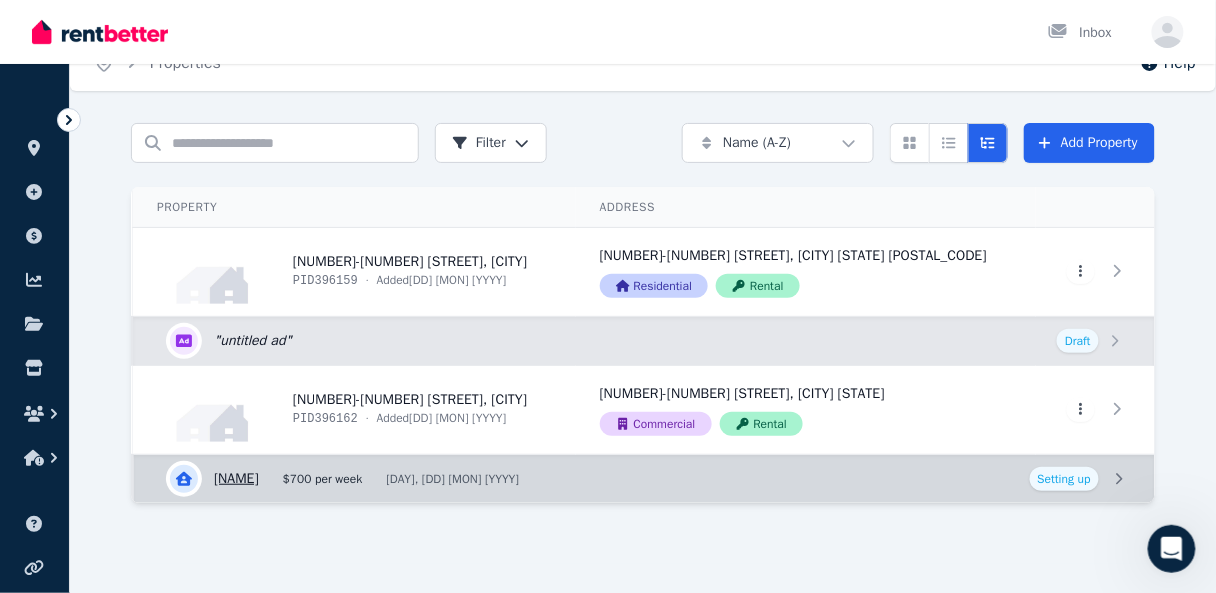 click on "View details for  Tricsa Mailina" at bounding box center [644, 479] 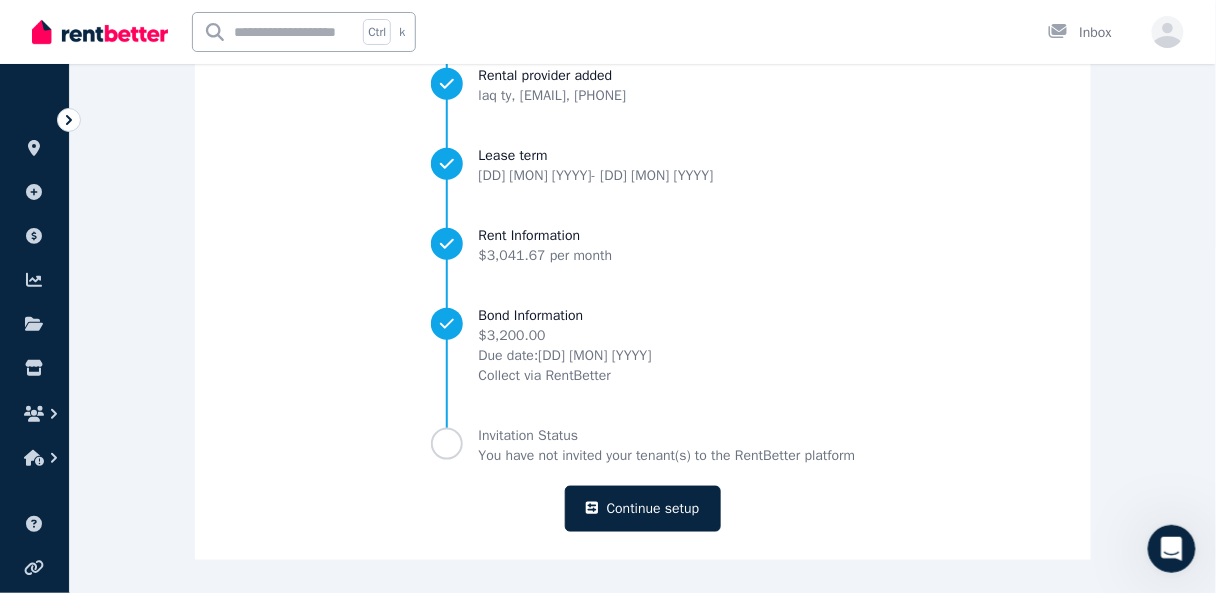 scroll, scrollTop: 346, scrollLeft: 0, axis: vertical 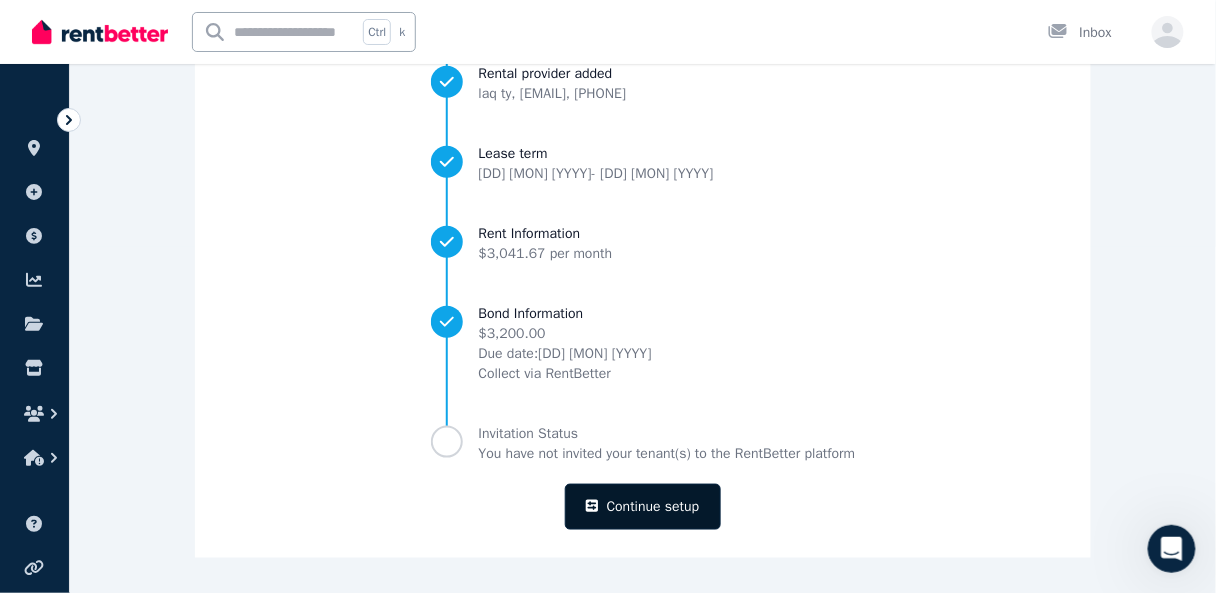 click on "Continue setup" at bounding box center (642, 507) 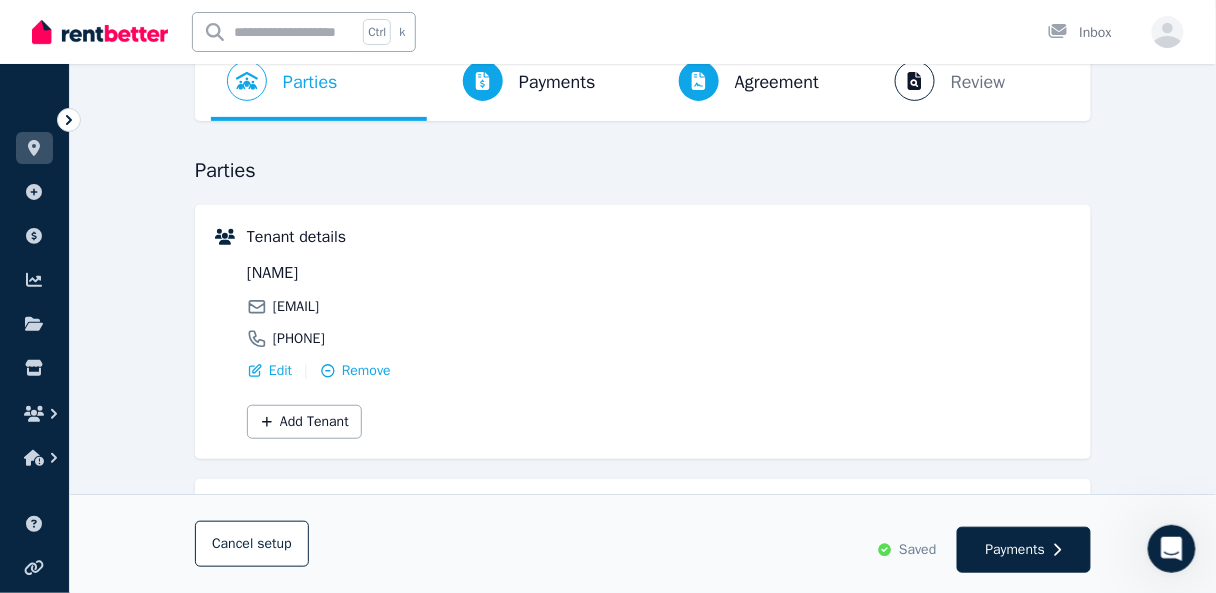 scroll, scrollTop: 0, scrollLeft: 0, axis: both 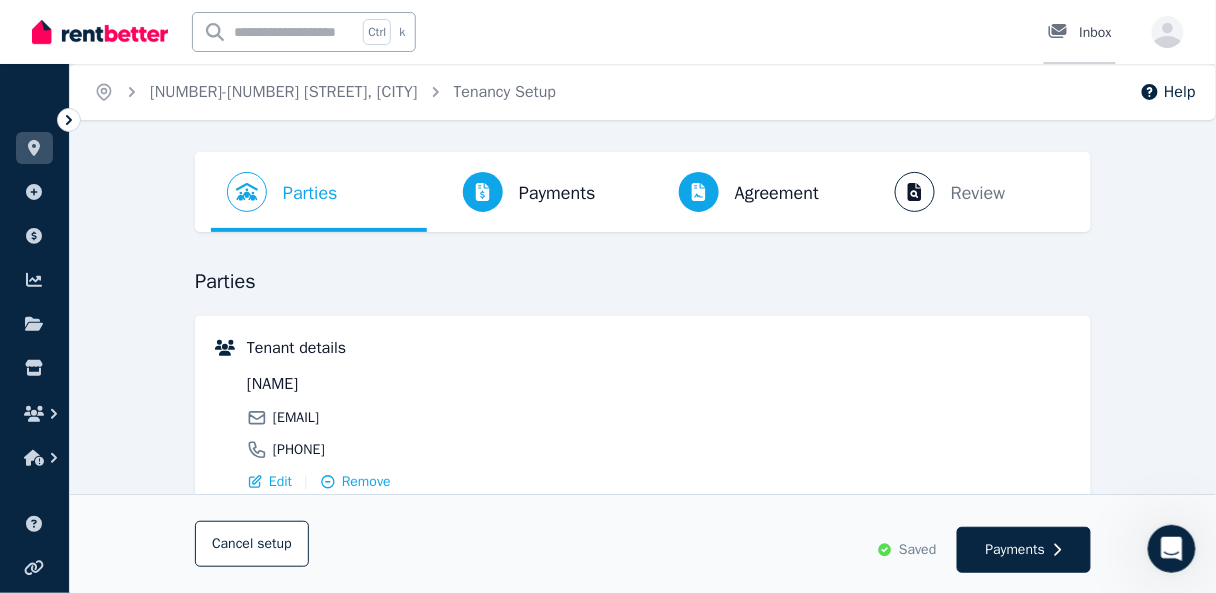 click 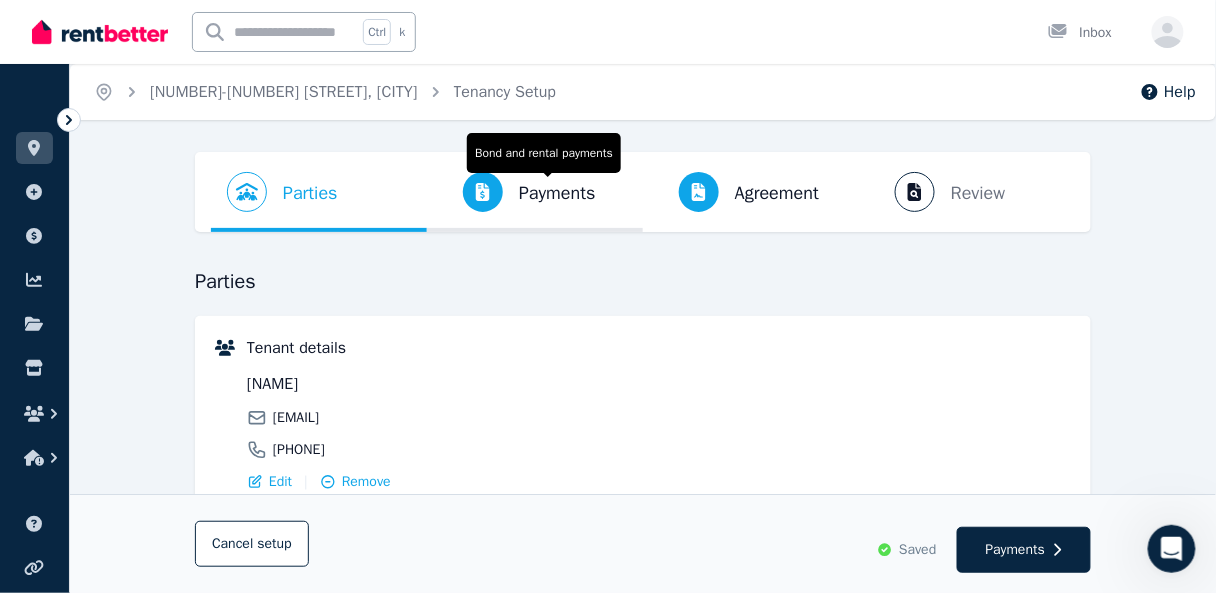 click on "Payments" at bounding box center [557, 193] 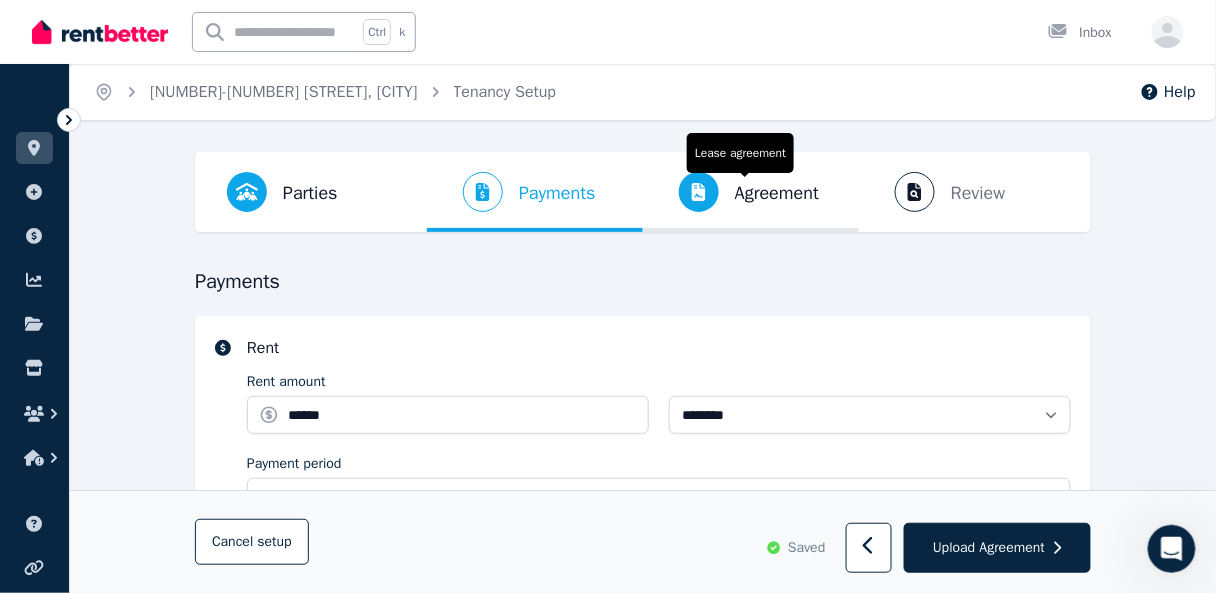 click on "Agreement" at bounding box center (777, 193) 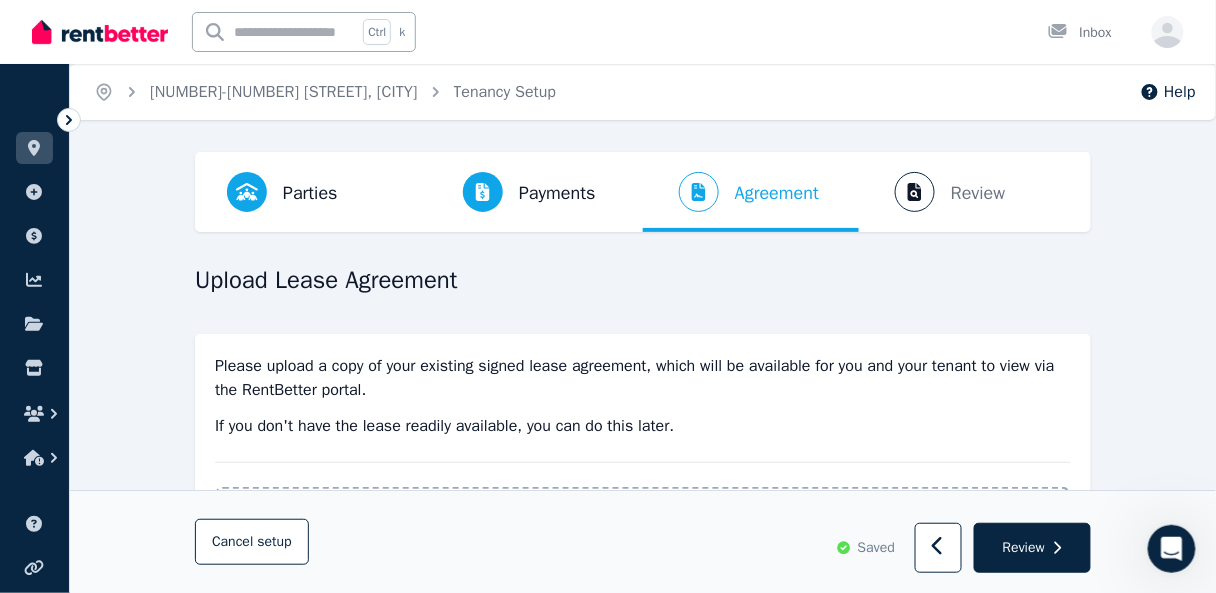 click on "Parties Rental provider and tenant details Payments Bond and rental payments Agreement Lease agreement Review Send tenancy details" at bounding box center [643, 192] 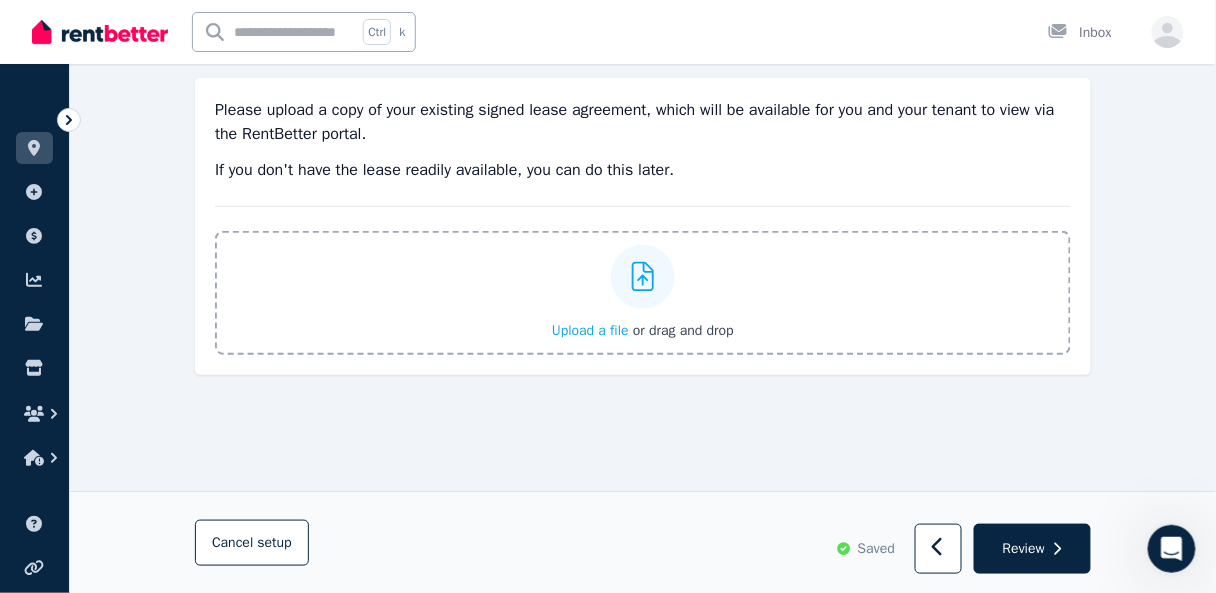 scroll, scrollTop: 129, scrollLeft: 0, axis: vertical 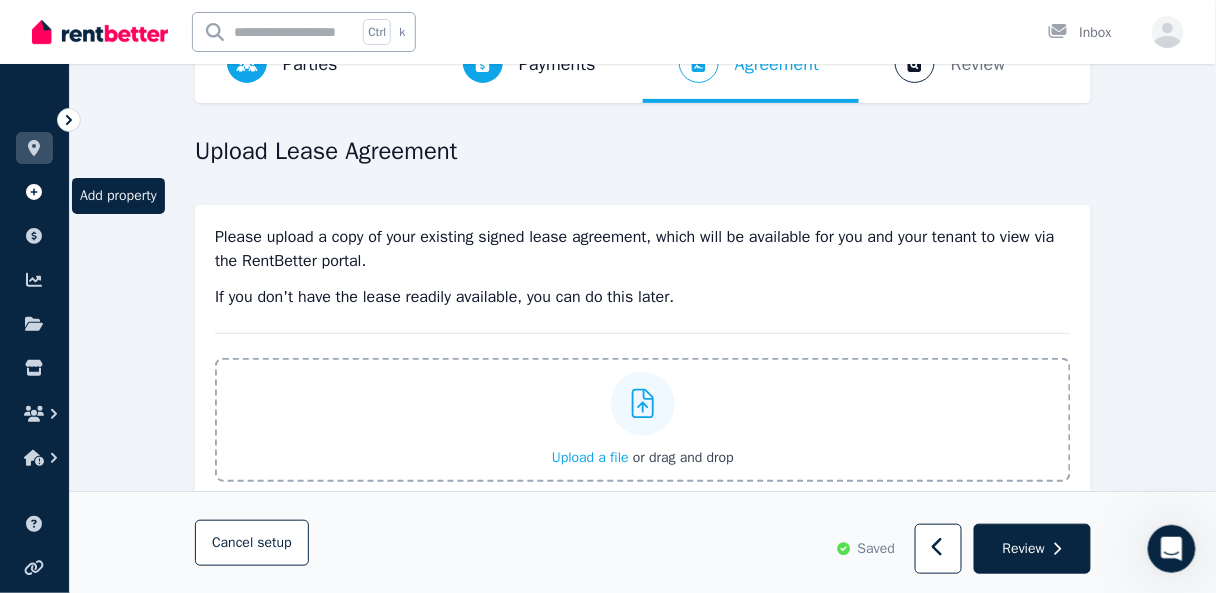 click 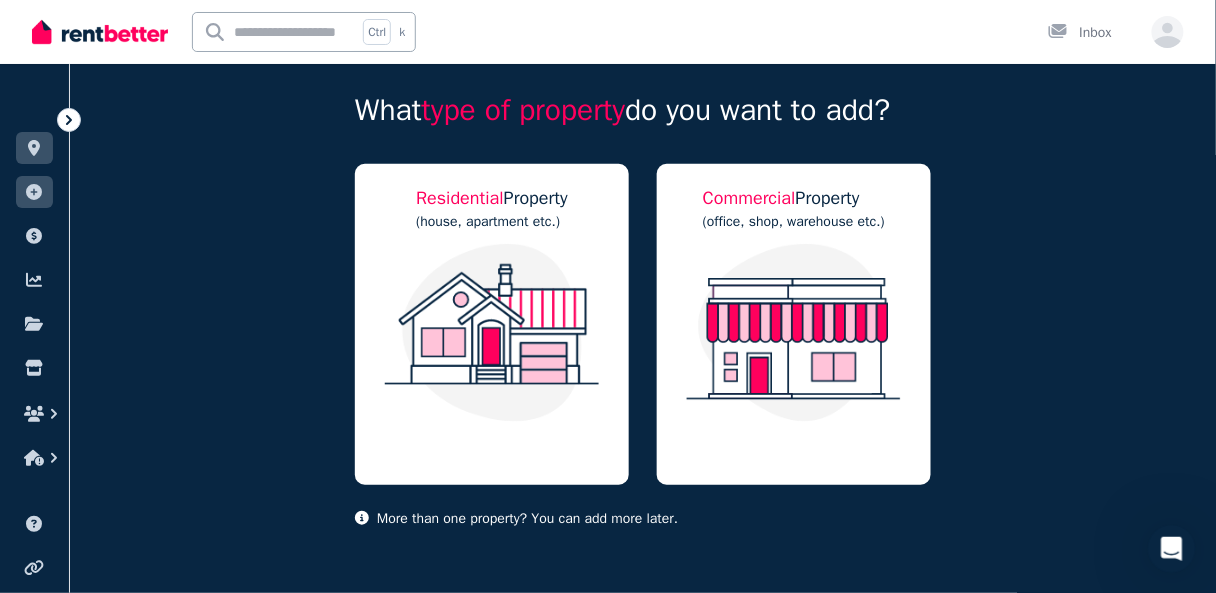 scroll, scrollTop: 134, scrollLeft: 0, axis: vertical 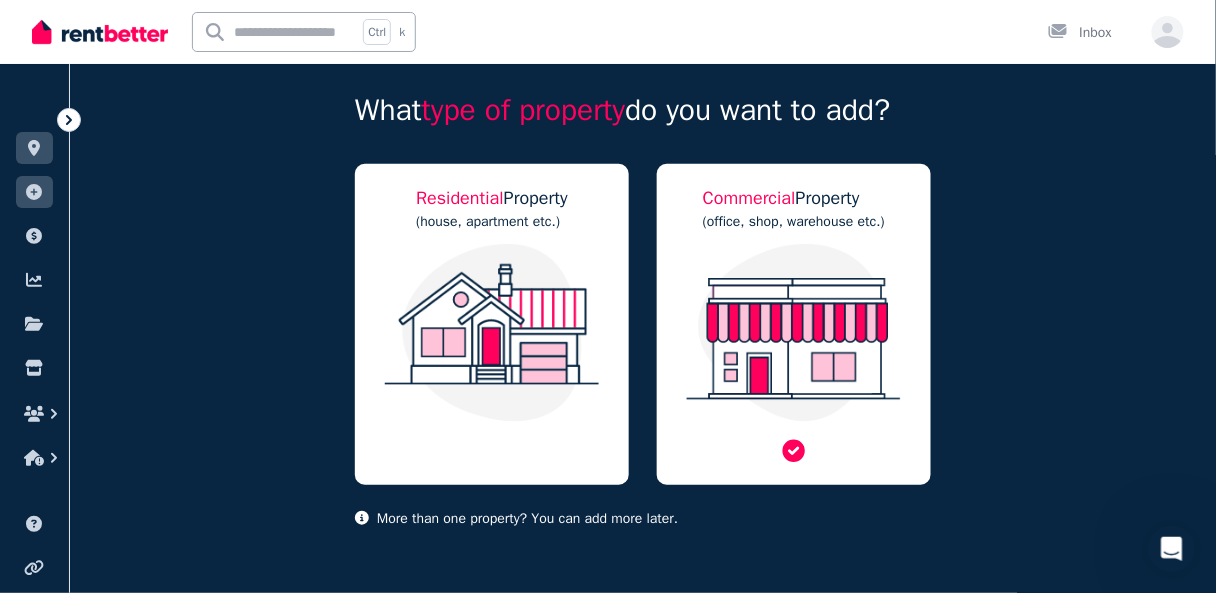 click at bounding box center (794, 333) 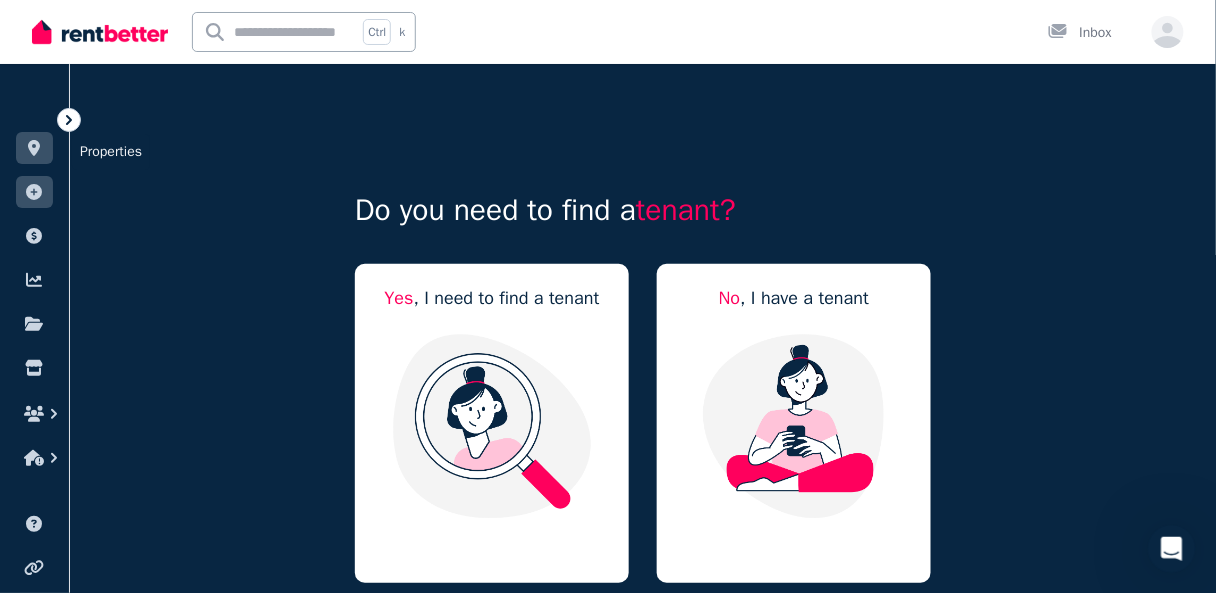 click 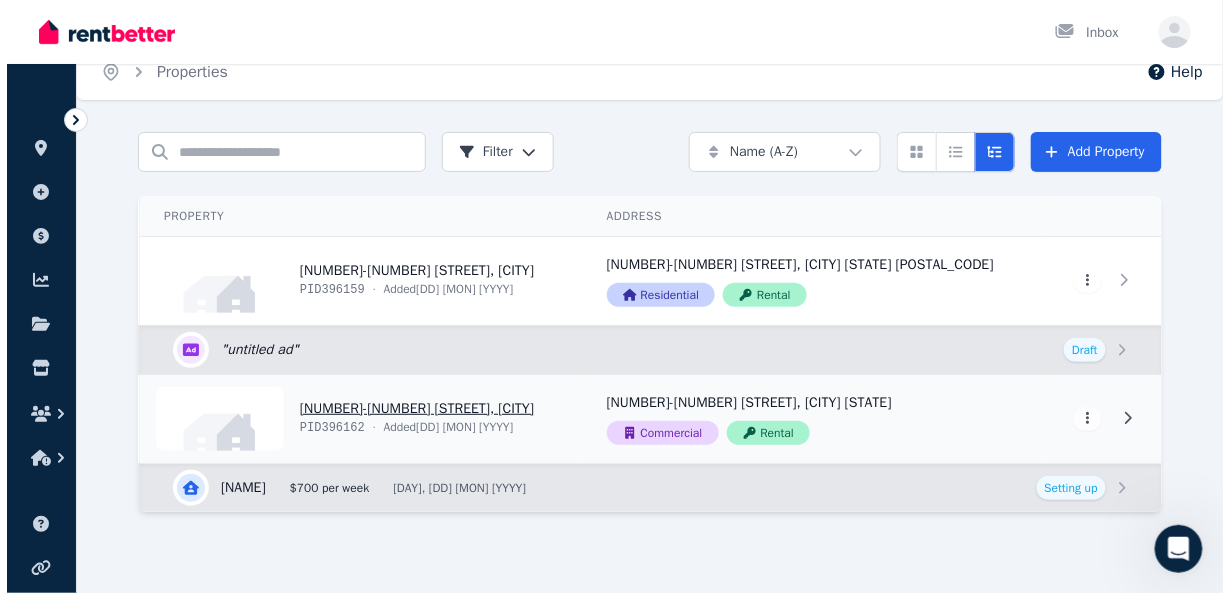 scroll, scrollTop: 29, scrollLeft: 0, axis: vertical 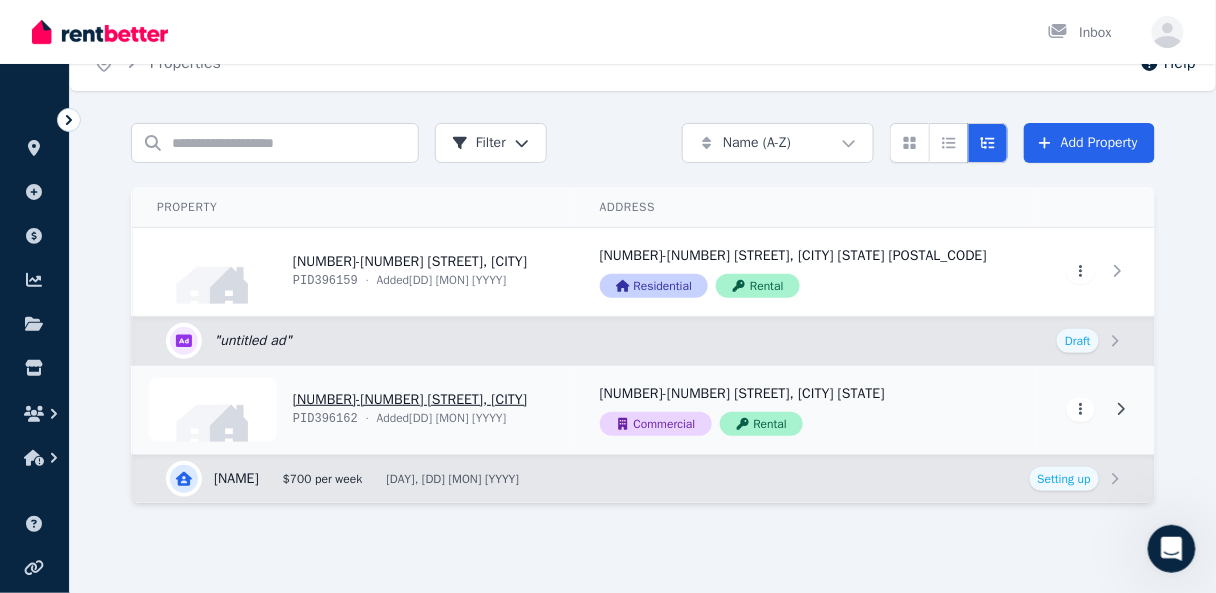 click on "Open main menu Inbox Open user menu ORGANISE Properties Add property Payments Finance report Documents Marketplace Help centre Refer a friend Account settings Your profile laq ty Home Properties Help Search properties Filter Name (A-Z) Add Property Property Address Actions 1-3 Hill View Pl, Bentley PID  396159 · Added  20 July 2025 1-3 Hill View Pl, Bentley WA 6102 Residential Rental View property details 1-3 Hill View Pl, Bentley WA 6102 Residential Rental View property details View property details " untitled ad " Draft Edit listing:  5-6 Trinca Ct, Werribee PID  396162 · Added  20 July 2025 5-6 Trinca Ct, Werribee VIC 3030 Commercial Rental View property details 5-6 Trinca Ct, Werribee VIC 3030 Commercial Rental View property details View property details Tricsa Mailina $700 per week Thu, 21 Aug 2025 Setting up View details for  Tricsa Mailina /portal" at bounding box center (608, 267) 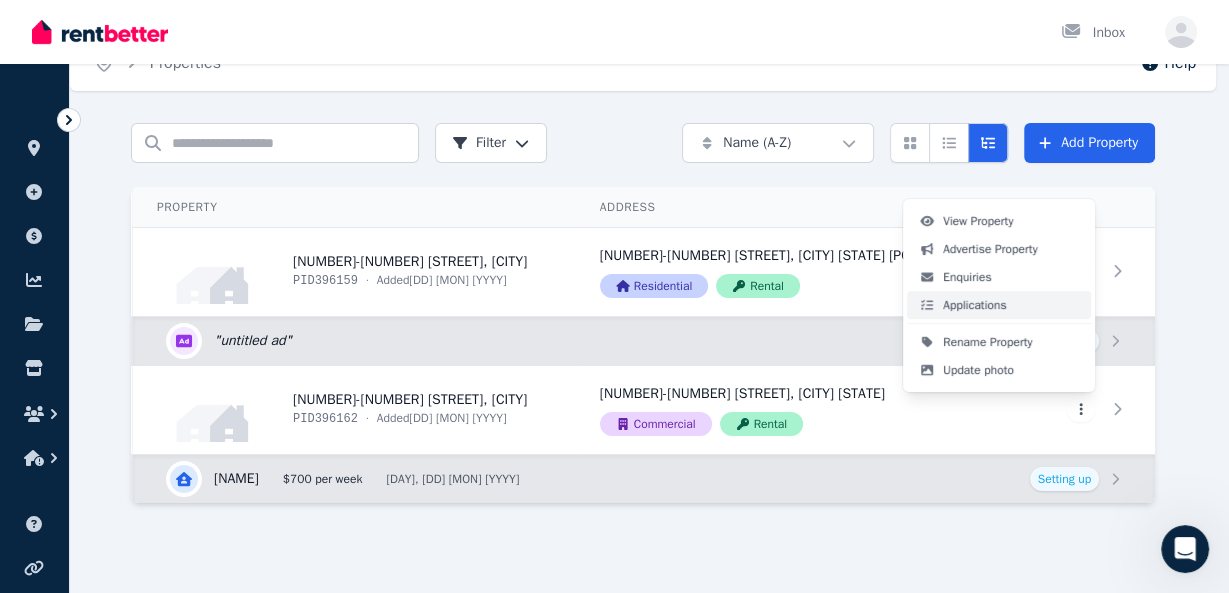click on "Applications" at bounding box center [975, 305] 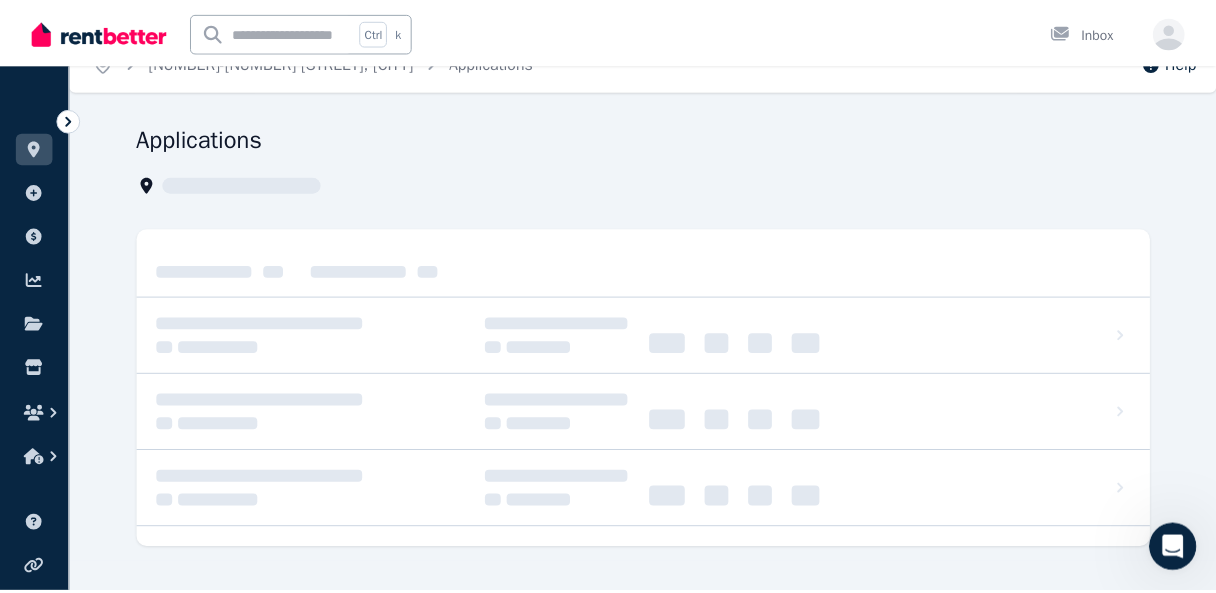 scroll, scrollTop: 0, scrollLeft: 0, axis: both 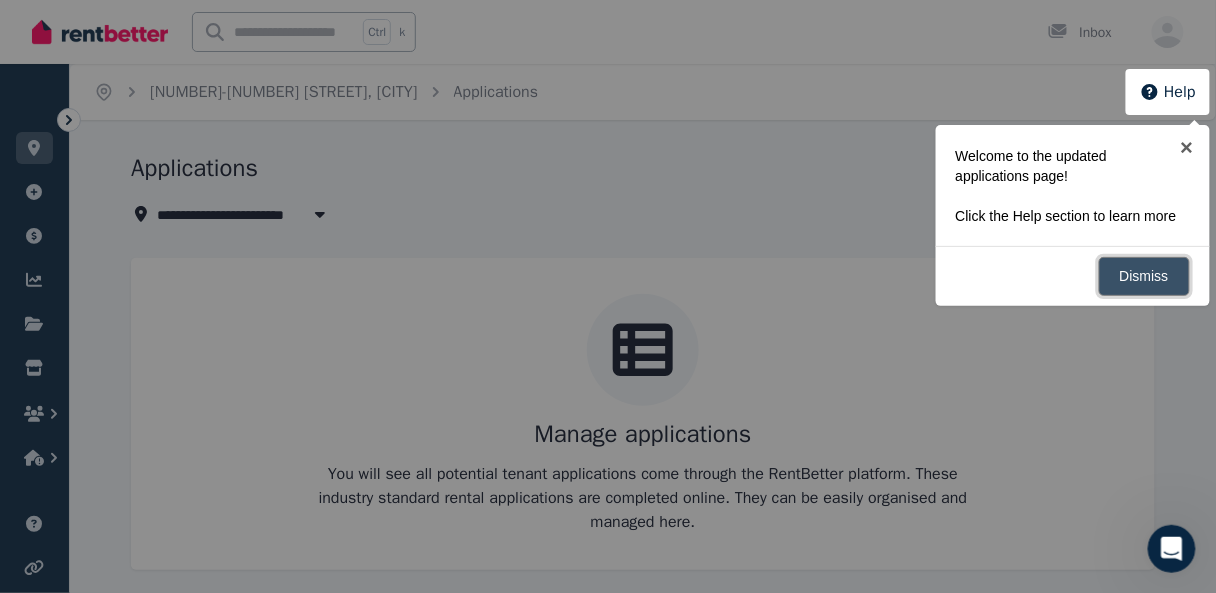 click on "Dismiss" at bounding box center [1144, 276] 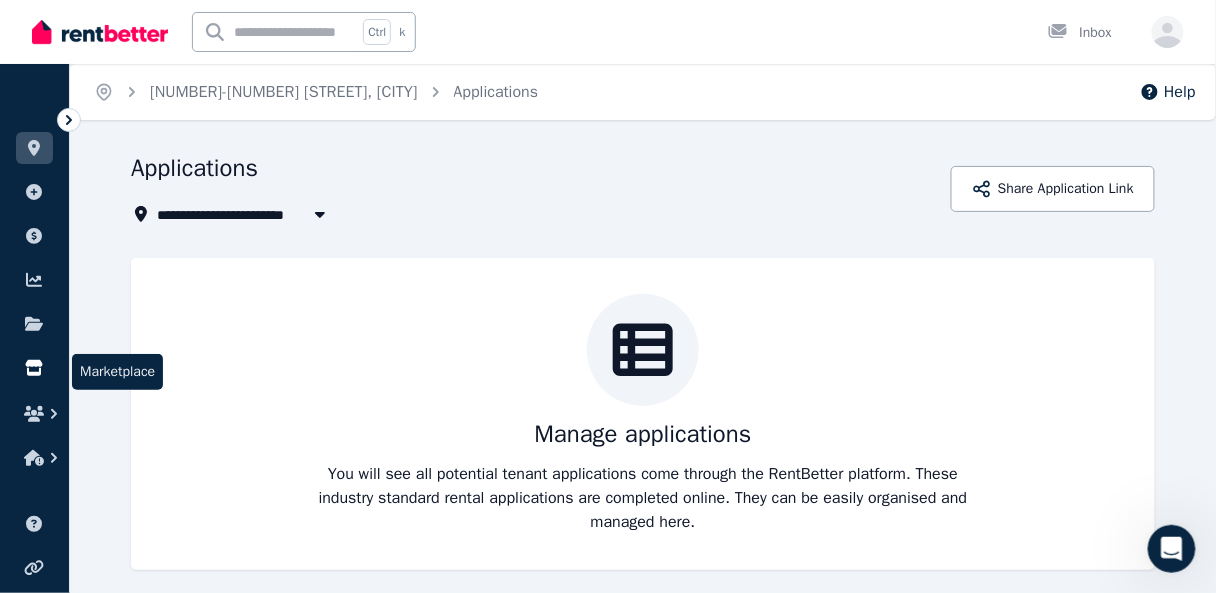 click 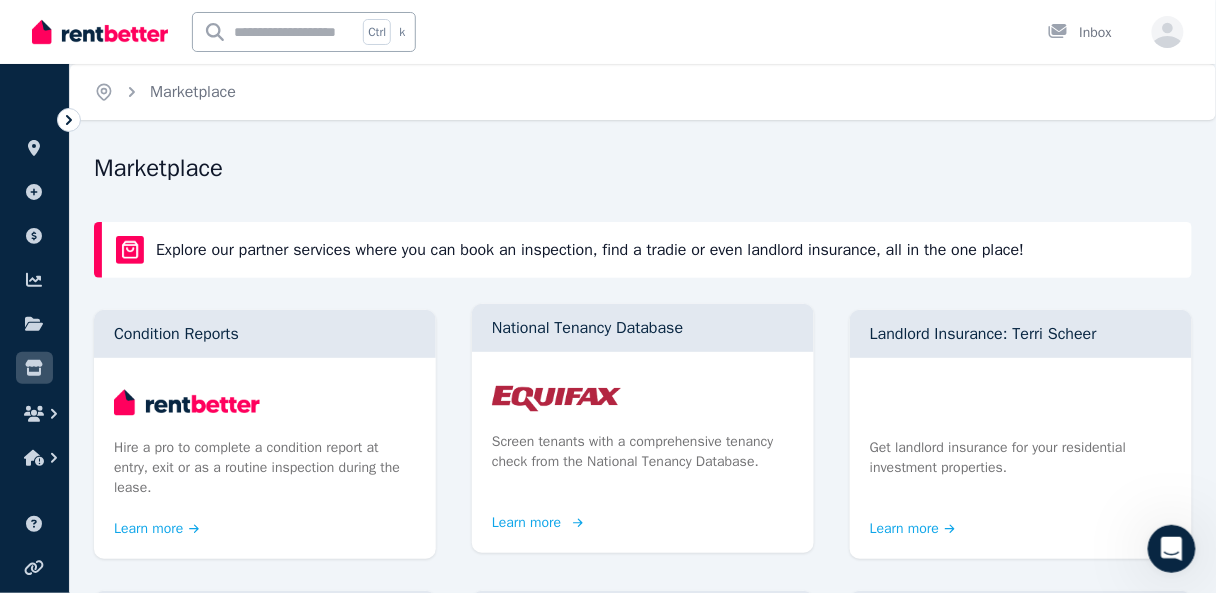 scroll, scrollTop: 80, scrollLeft: 0, axis: vertical 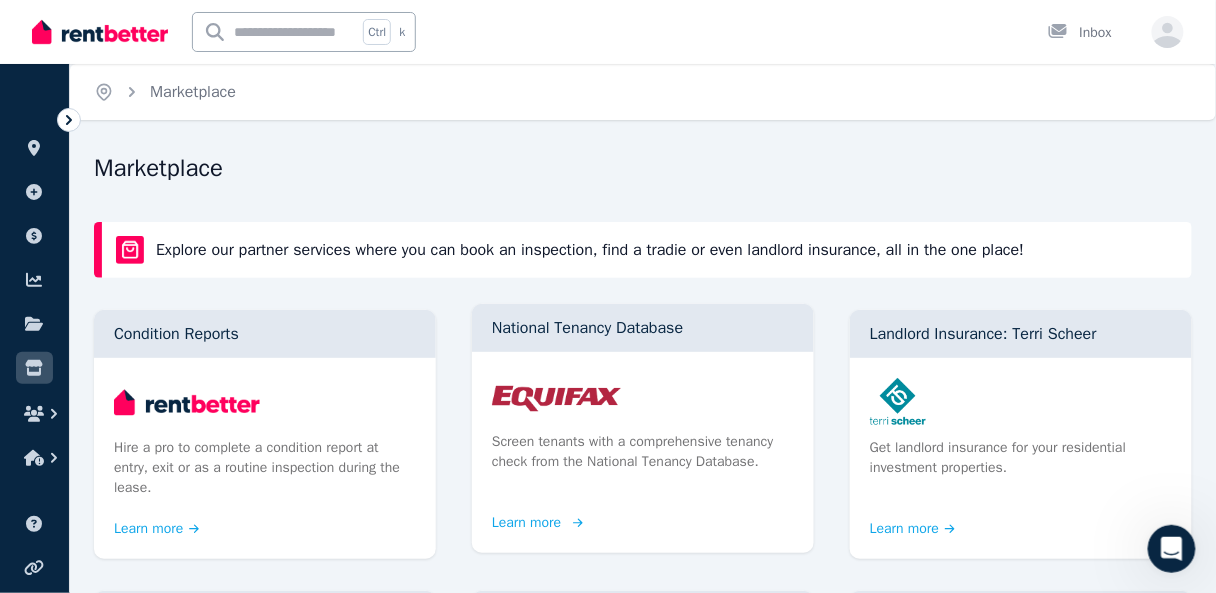 click on "National Tenancy Database" at bounding box center (643, 328) 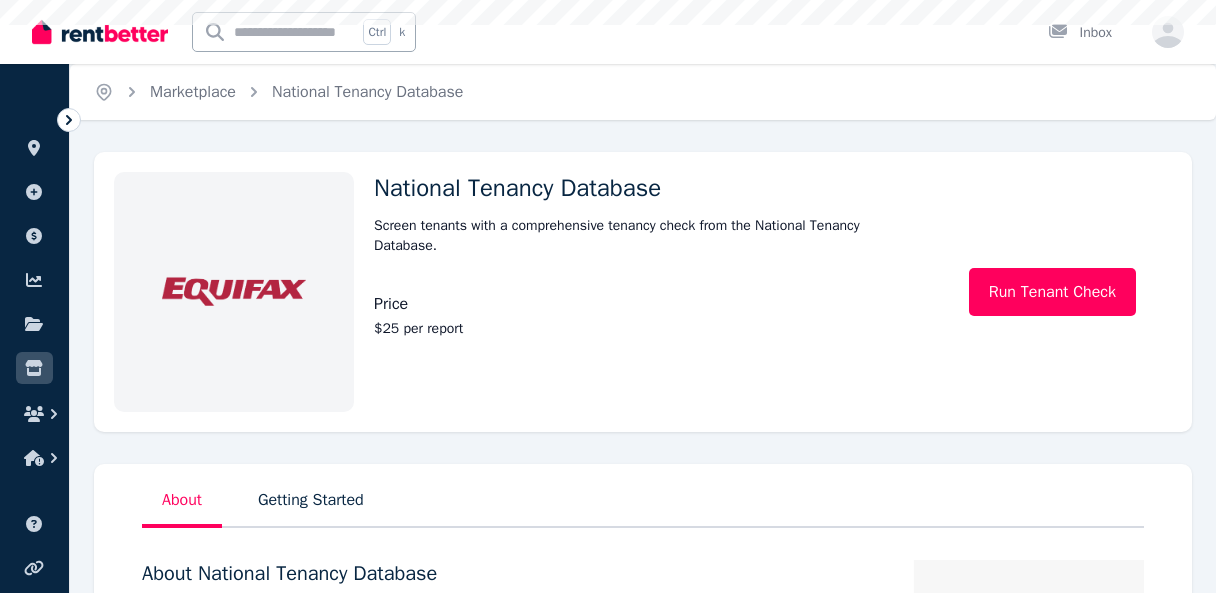 scroll, scrollTop: 0, scrollLeft: 0, axis: both 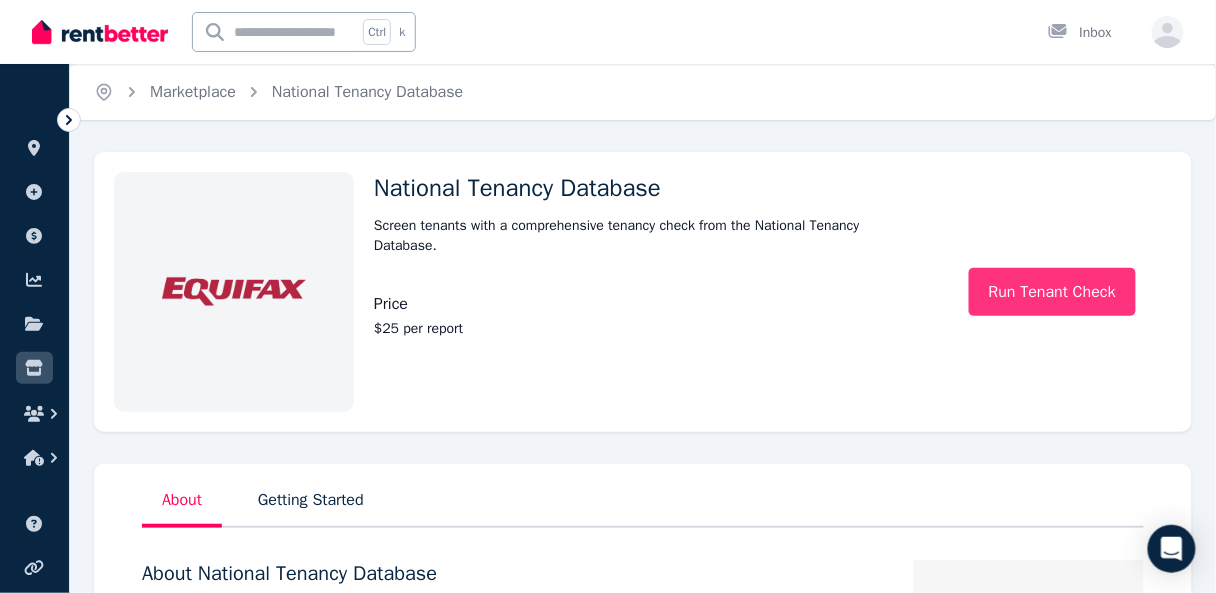 click on "Run Tenant Check" at bounding box center (1052, 292) 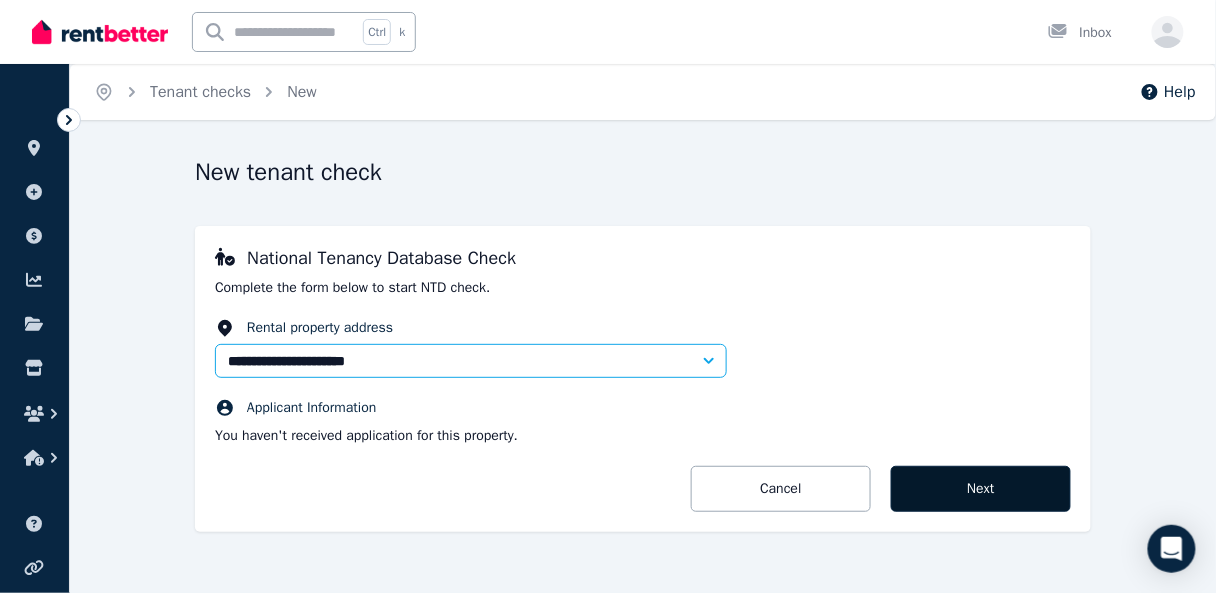 click on "Next" at bounding box center [981, 489] 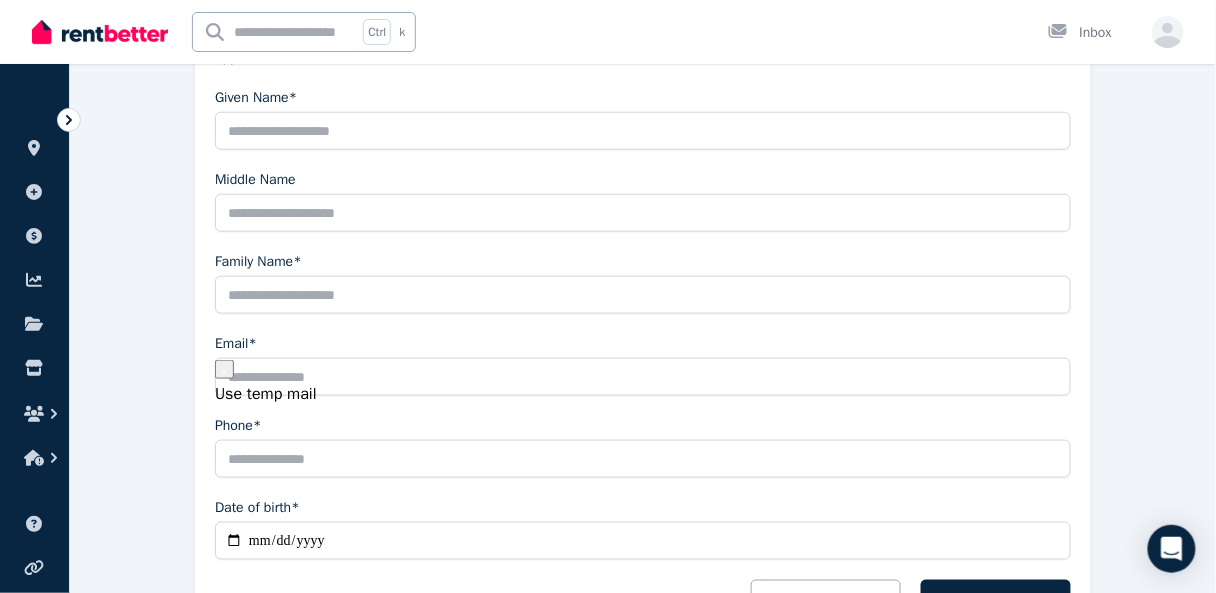 scroll, scrollTop: 295, scrollLeft: 0, axis: vertical 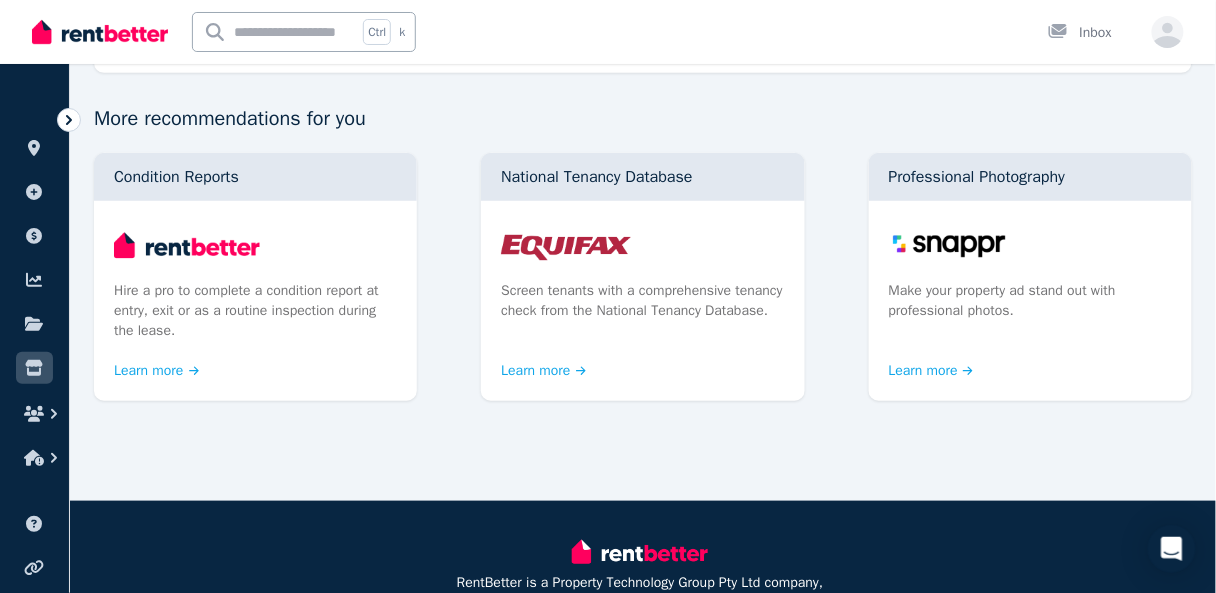 click at bounding box center (69, 120) 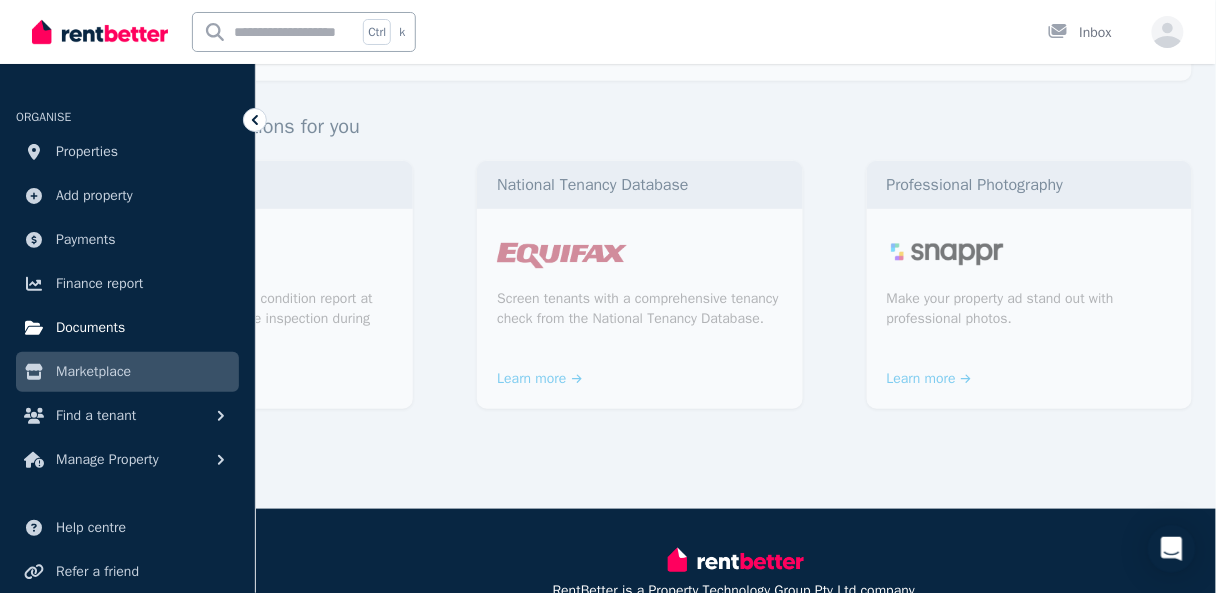 click on "Documents" at bounding box center (90, 328) 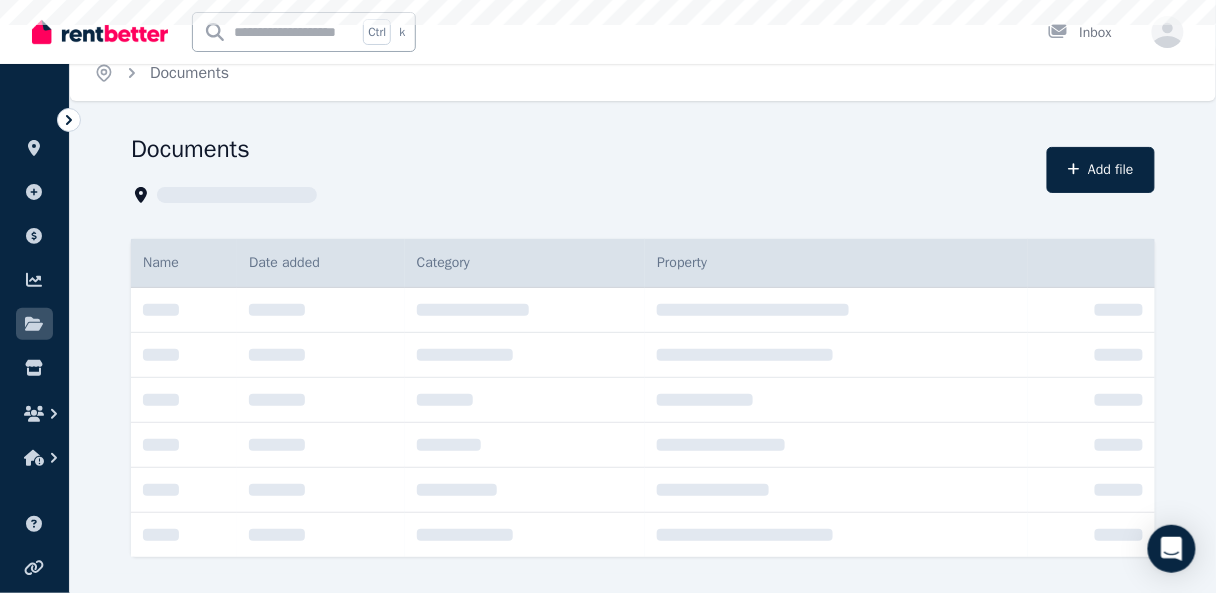 scroll, scrollTop: 0, scrollLeft: 0, axis: both 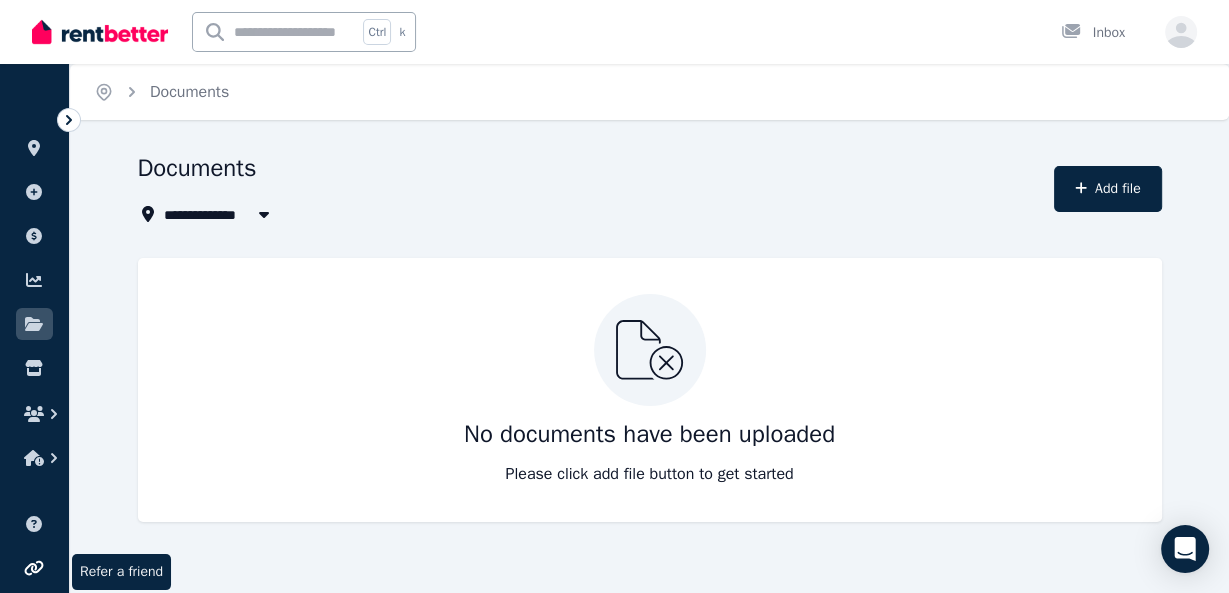 click 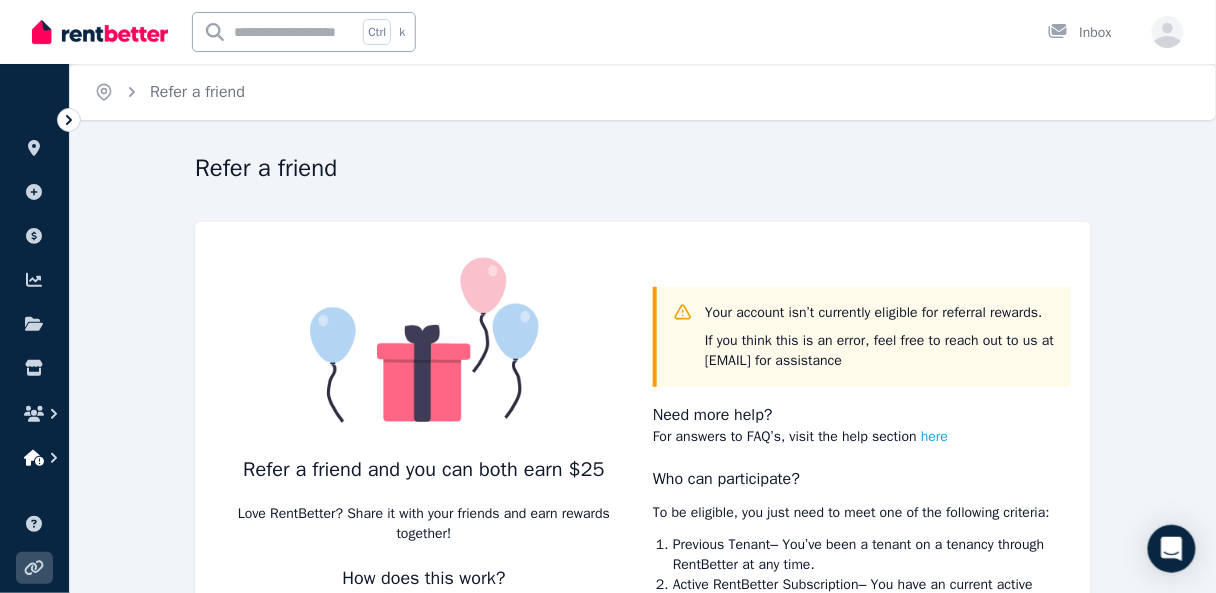 click 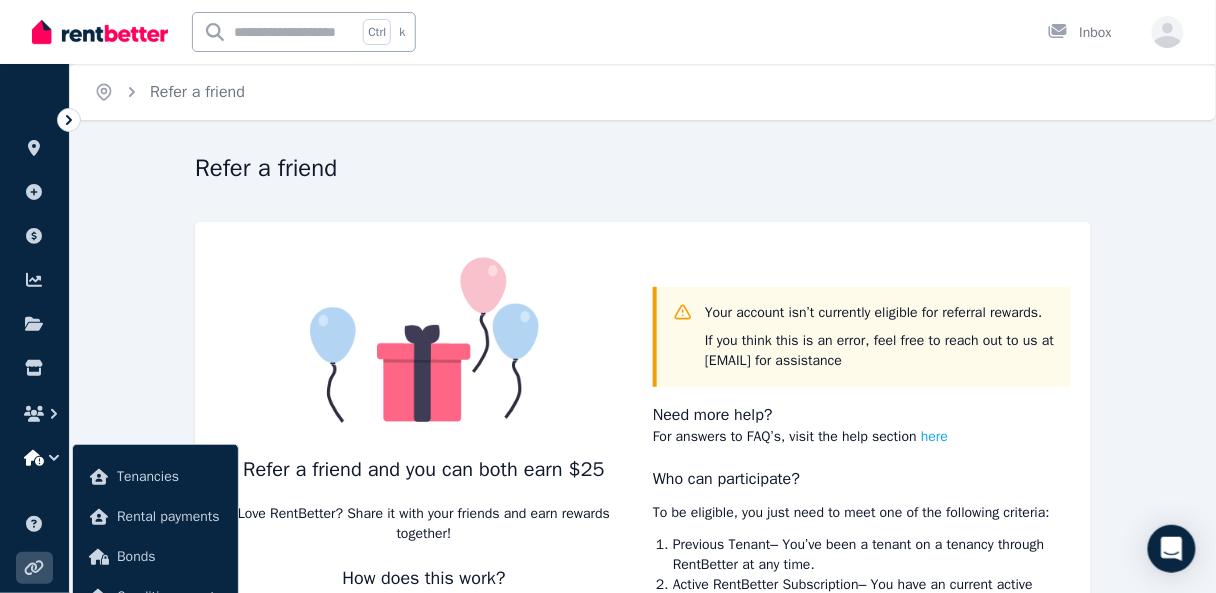 click on "Refer a friend Refer a friend and you can both earn $25 Love RentBetter? Share it with your friends and earn rewards together! How does this work? Share your referral link with your friends or send them the invite via email They sign up and become a RentBetter customer You both receive a $25 reward! Your account isn’t currently eligible for referral rewards. If you think this is an error, feel free to reach out to us at [EMAIL] for assistance Need more help? For answers to FAQ’s, visit the help section   here Who can participate? To be eligible, you just need to meet one of the following criteria: Previous Tenant  – You’ve been a tenant on a tenancy through RentBetter at any time. Active RentBetter Subscription  – You have an current active RentBetter management subscription. Past Listing  – You’ve paid for an ad listing in the past, even if your subscription isn’t active anymore." at bounding box center (643, 466) 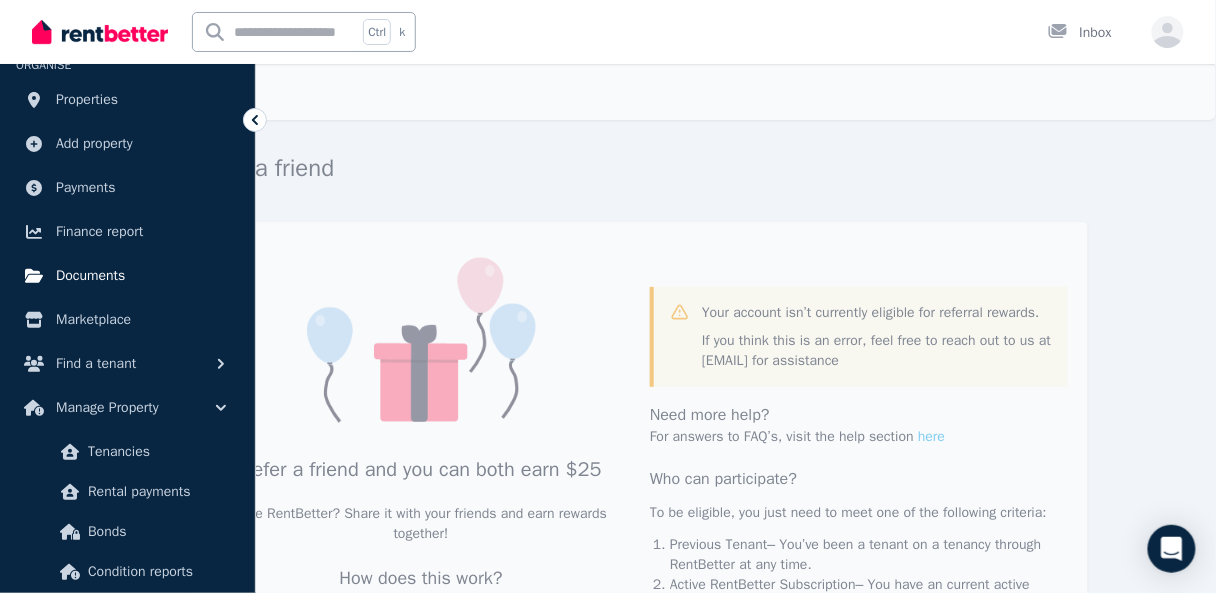scroll, scrollTop: 80, scrollLeft: 0, axis: vertical 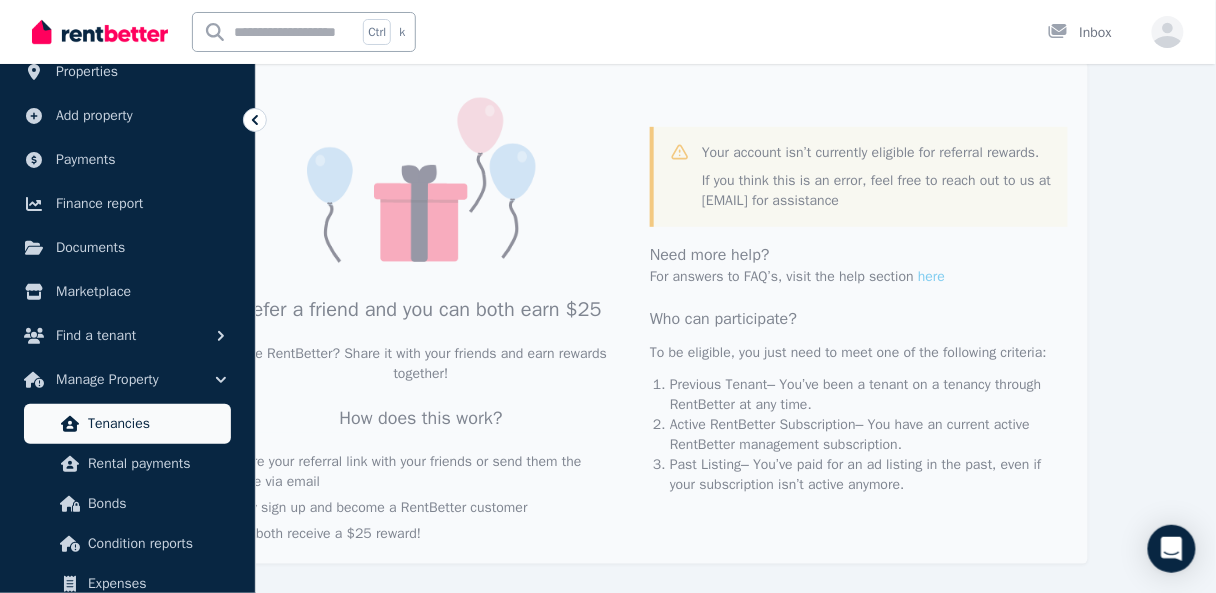 click on "Tenancies" at bounding box center (155, 424) 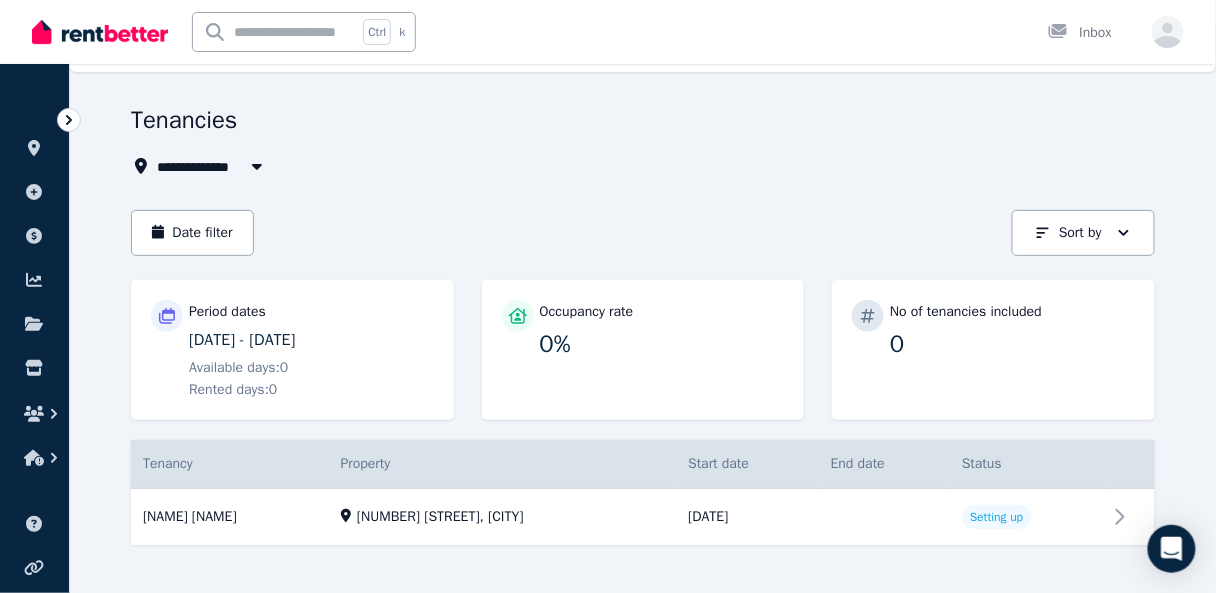 scroll, scrollTop: 70, scrollLeft: 0, axis: vertical 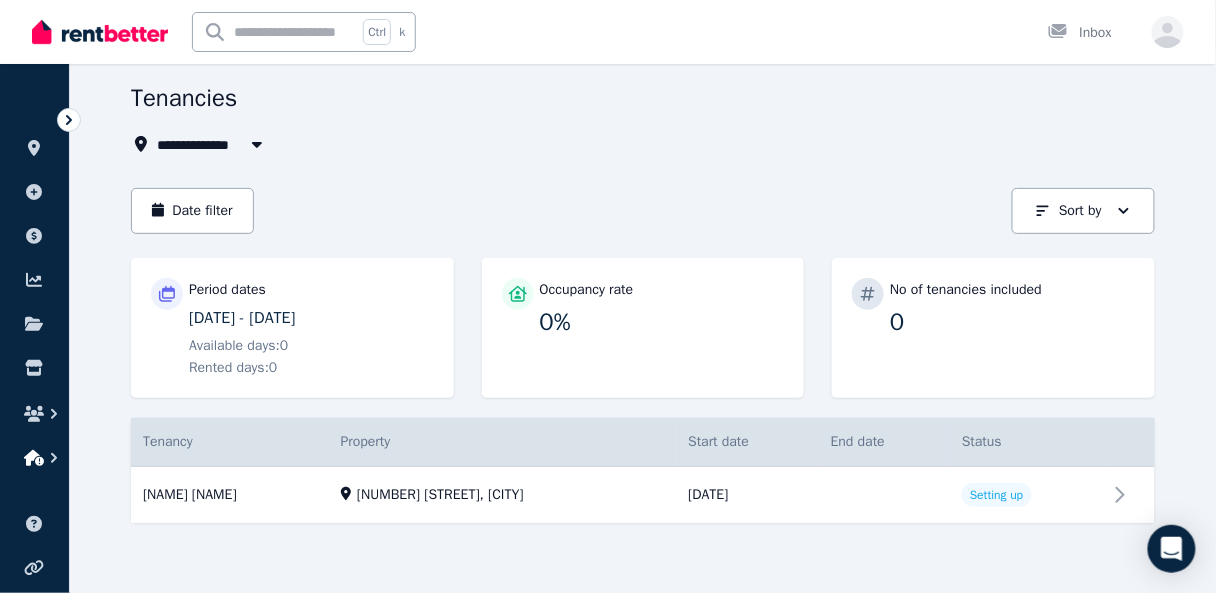 click 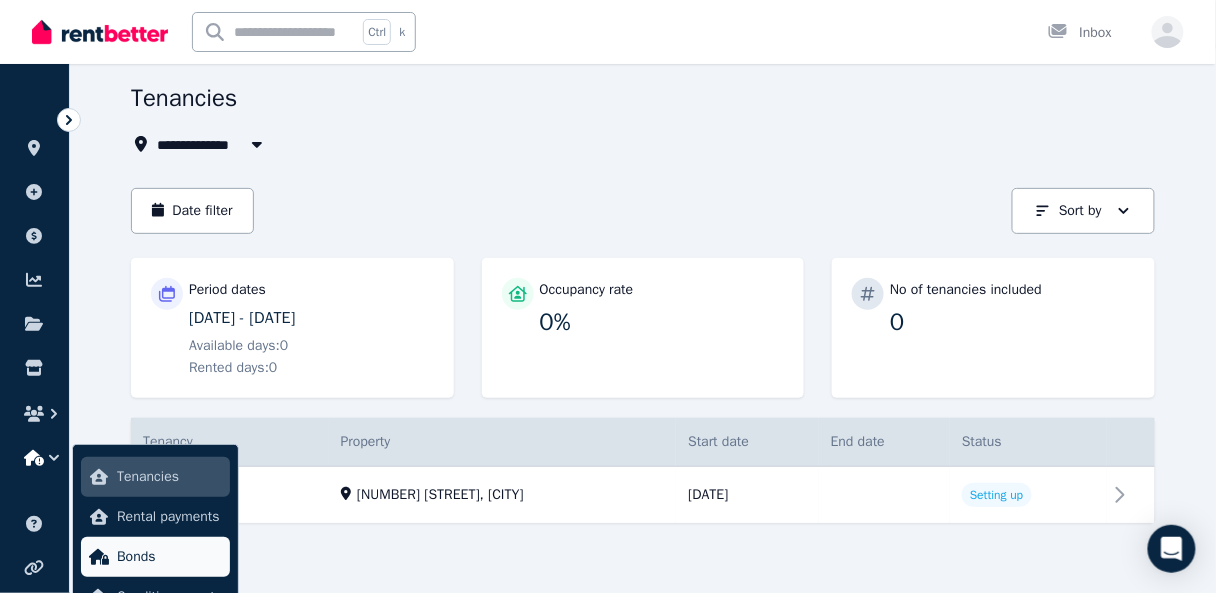 click on "Bonds" at bounding box center [155, 557] 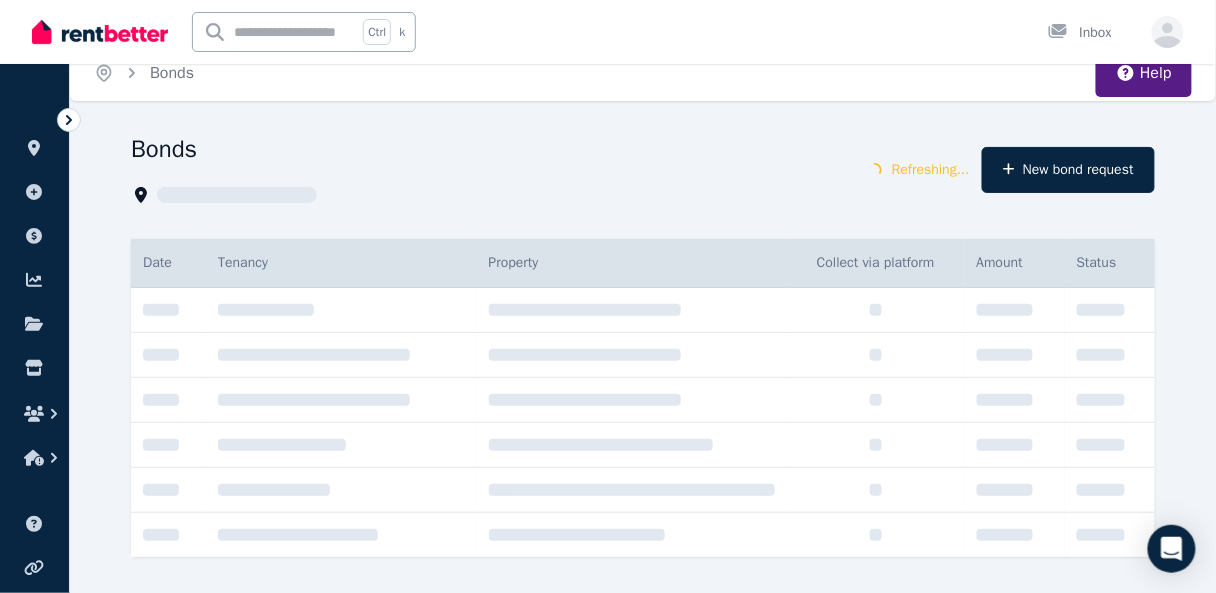 scroll, scrollTop: 0, scrollLeft: 0, axis: both 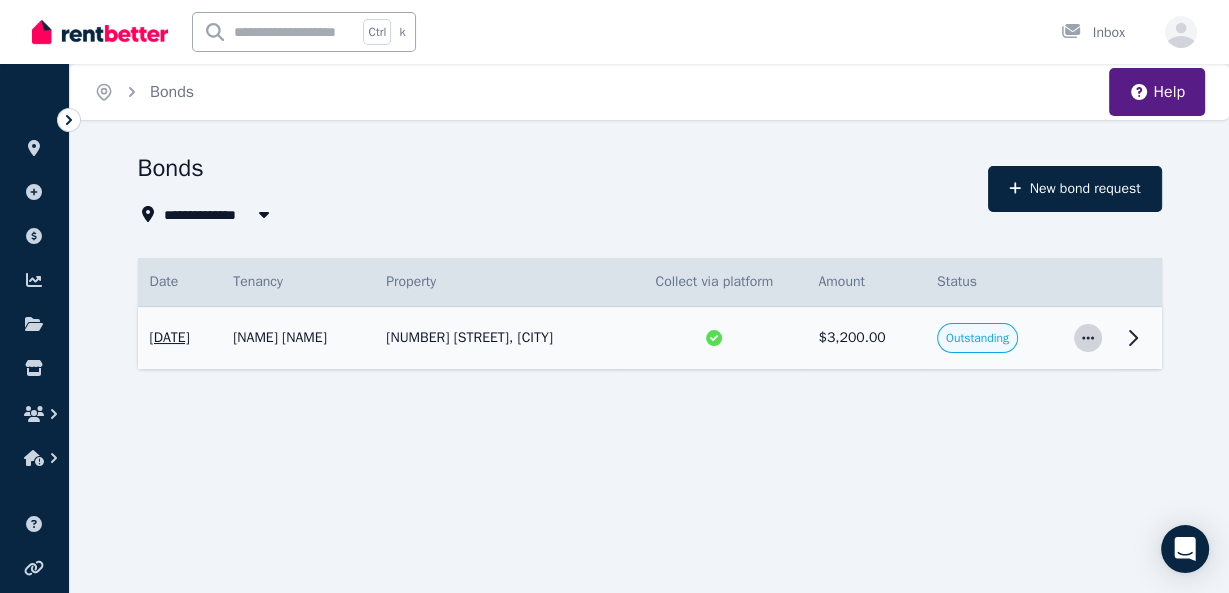 click at bounding box center [1088, 338] 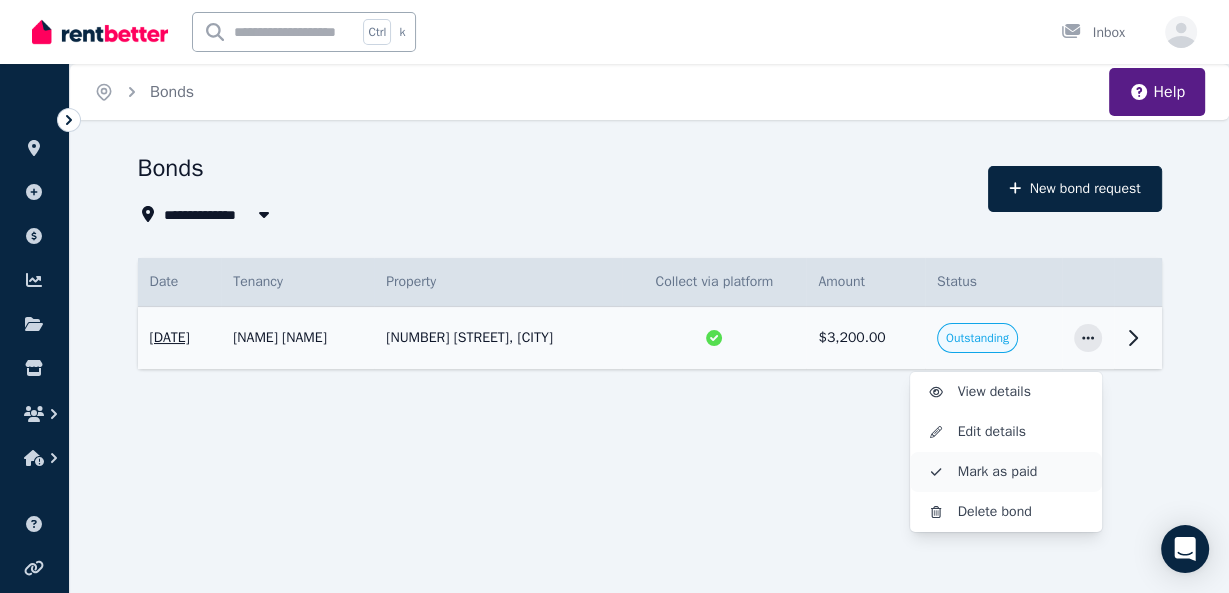 click on "Mark as paid" at bounding box center (1022, 472) 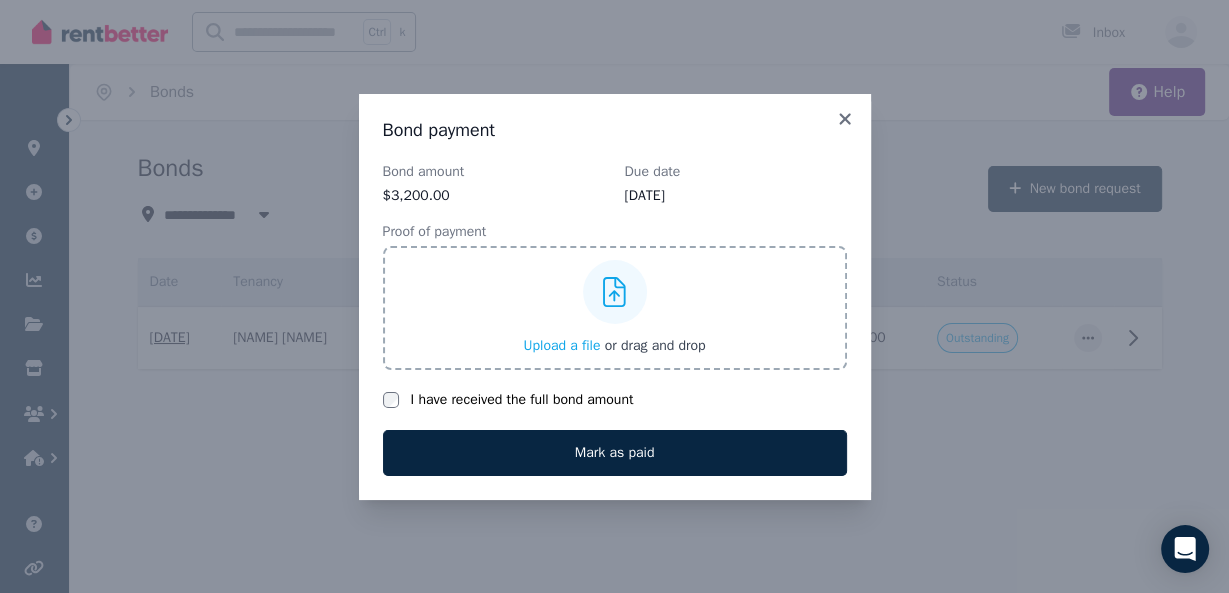 click on "I have received the full bond amount" at bounding box center [615, 400] 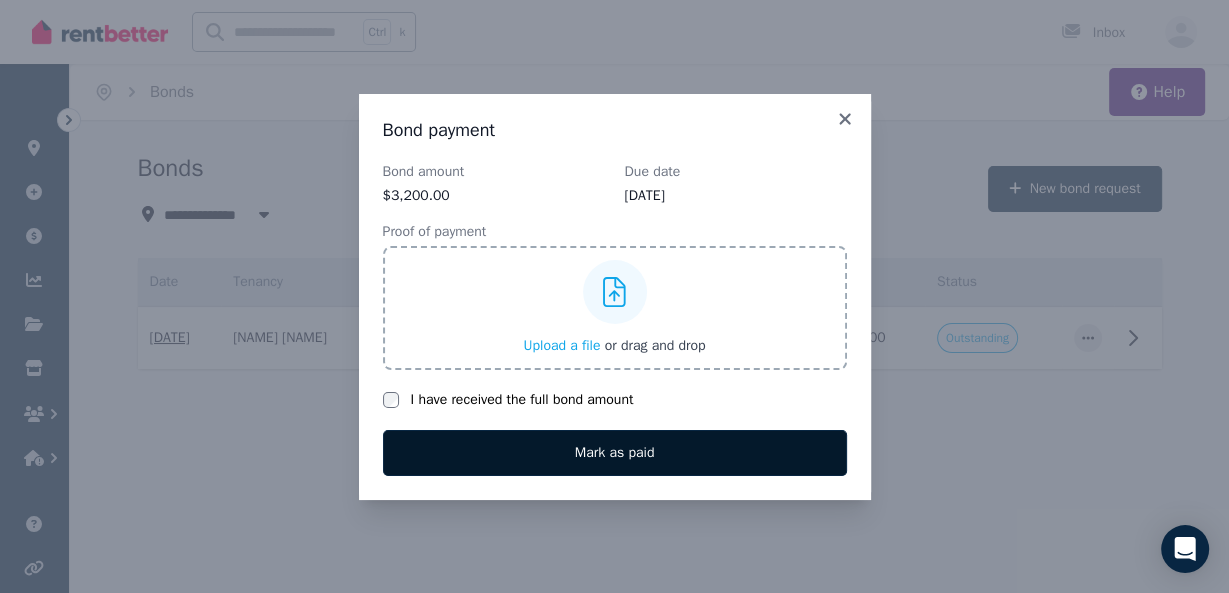 click on "Mark as paid" at bounding box center (615, 453) 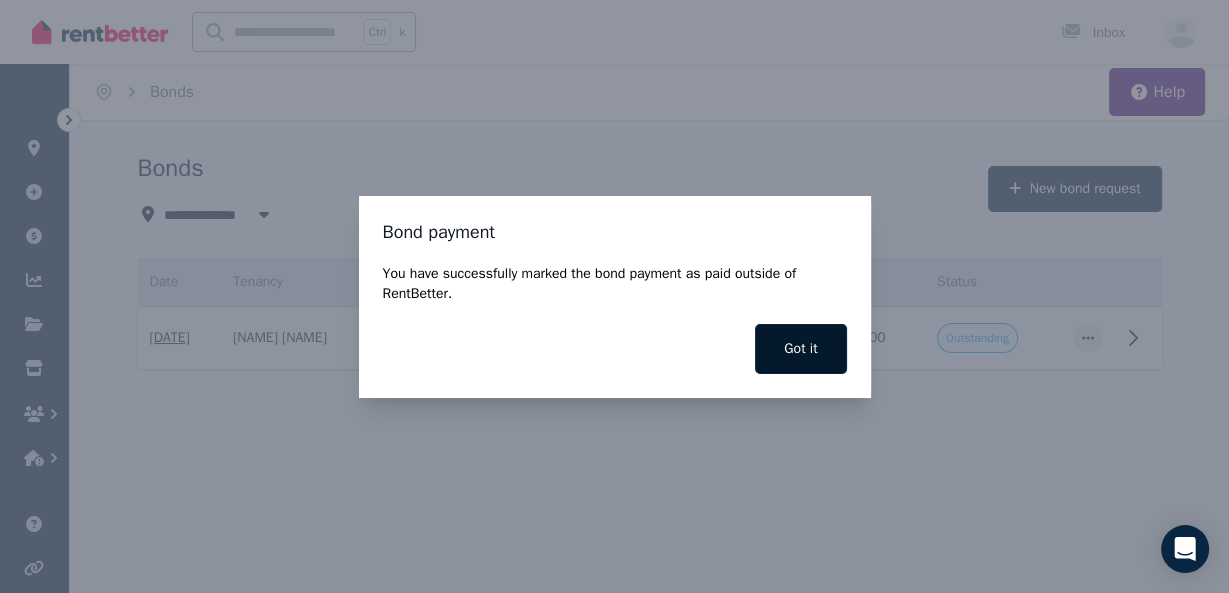 click on "Got it" at bounding box center [800, 349] 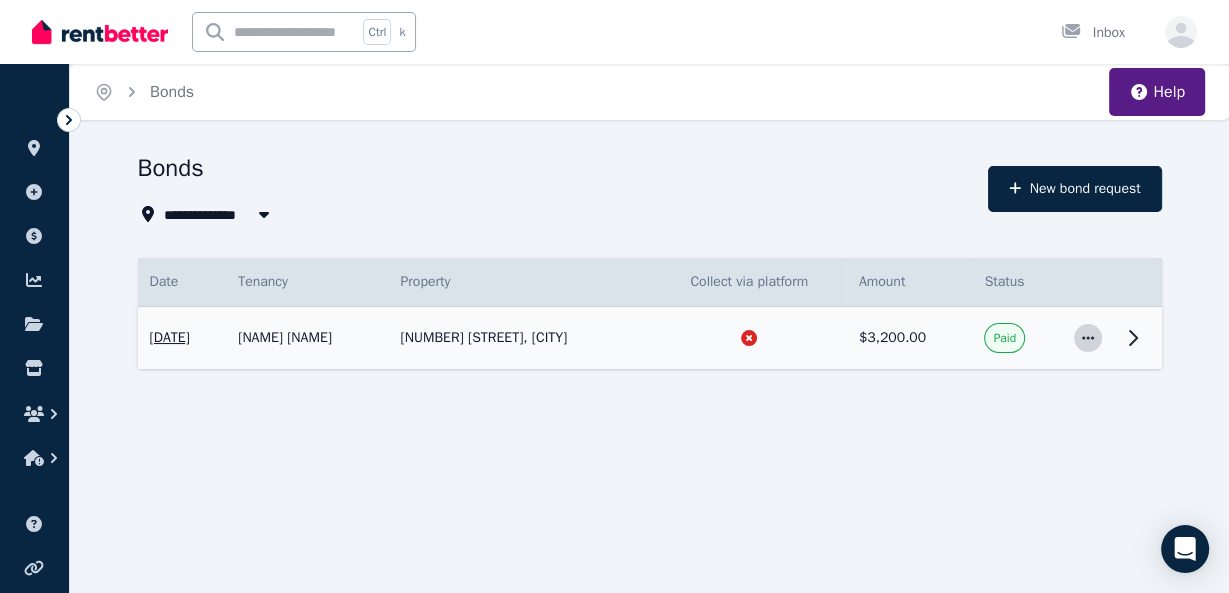 click at bounding box center (1088, 338) 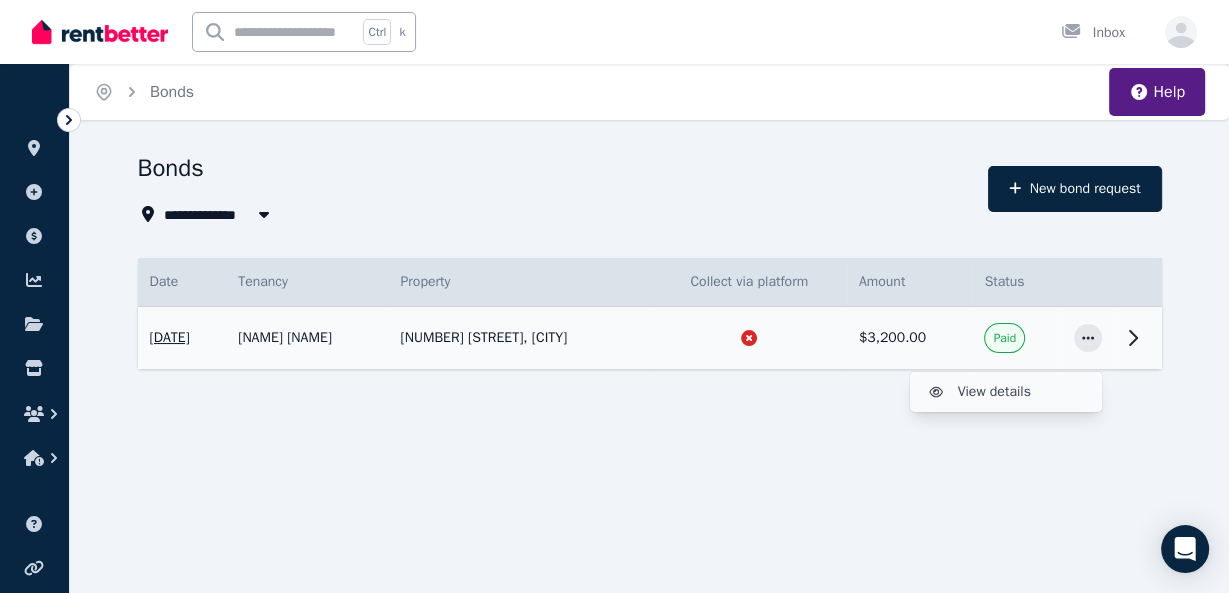 click on "View details" at bounding box center [1022, 392] 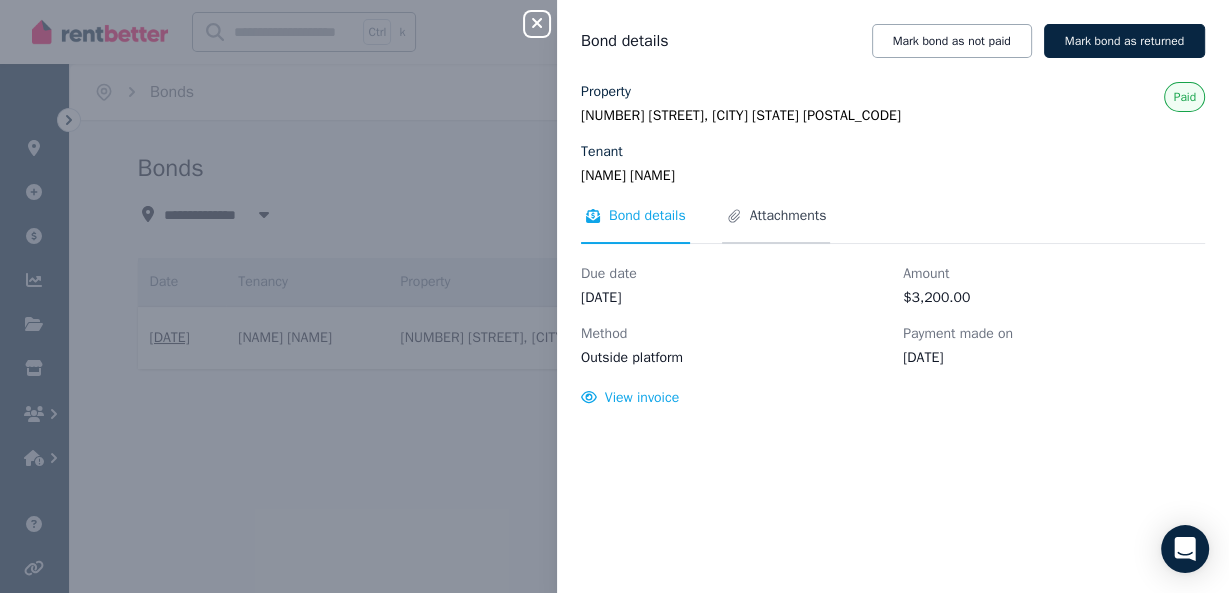 click on "Attachments" at bounding box center (788, 216) 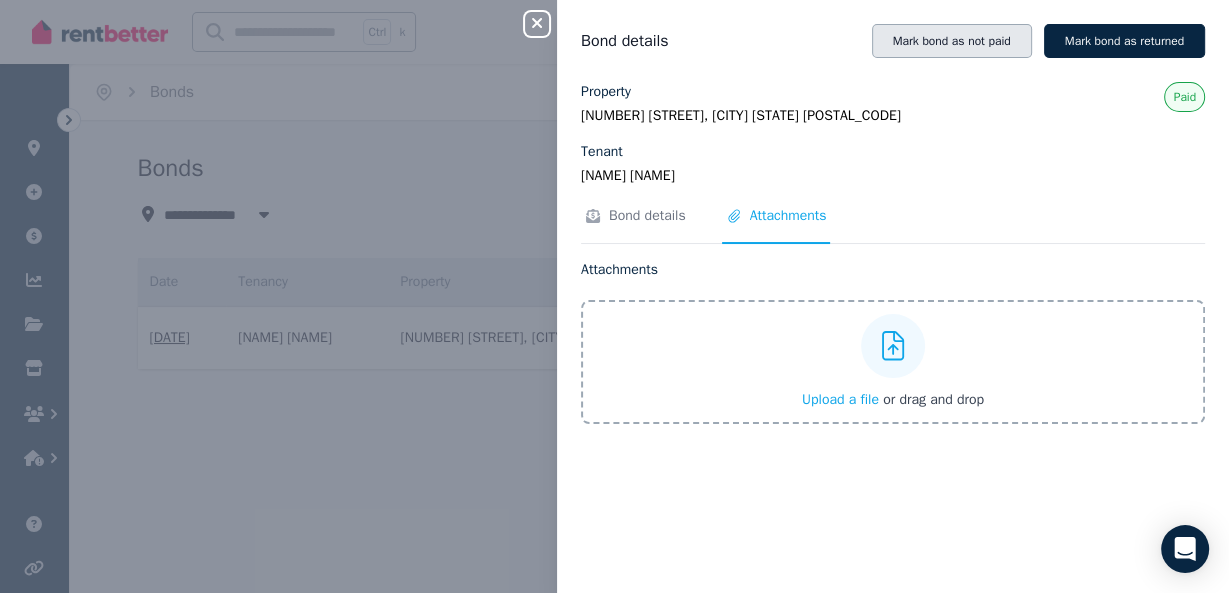 click on "Mark bond as not paid" at bounding box center (952, 41) 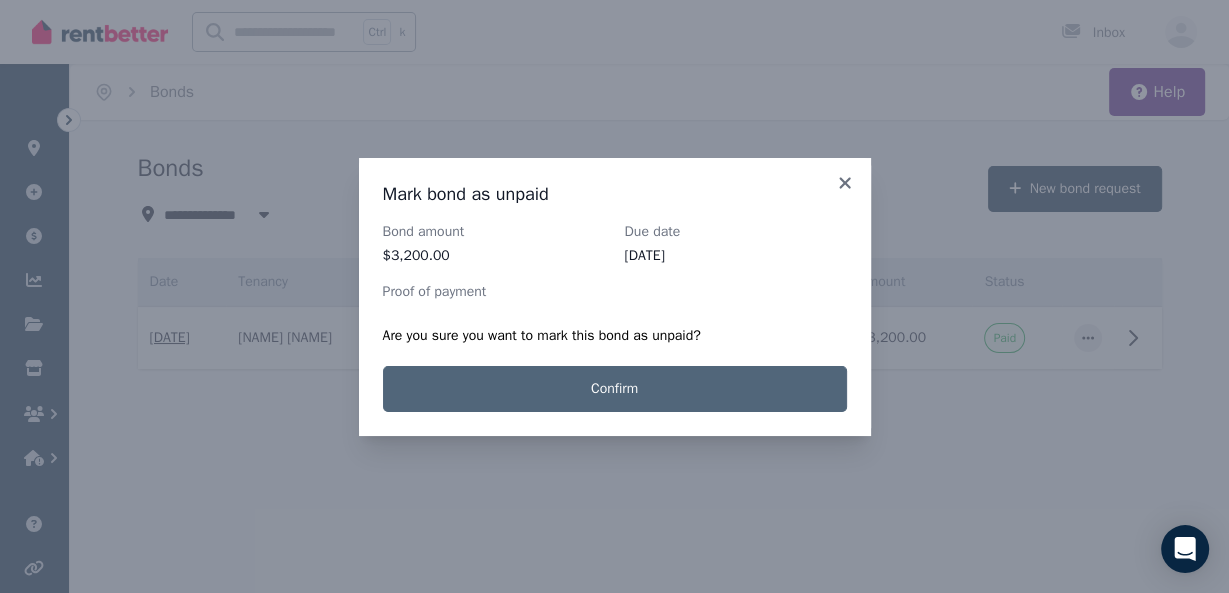 click on "Confirm" at bounding box center (615, 389) 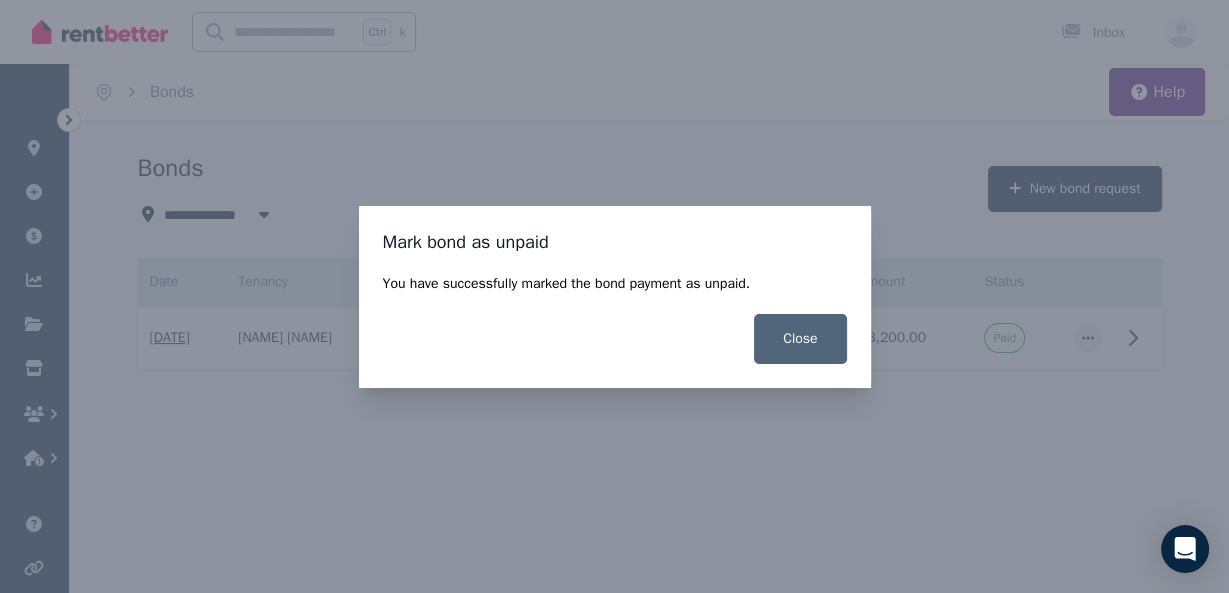 click on "Close" at bounding box center [800, 339] 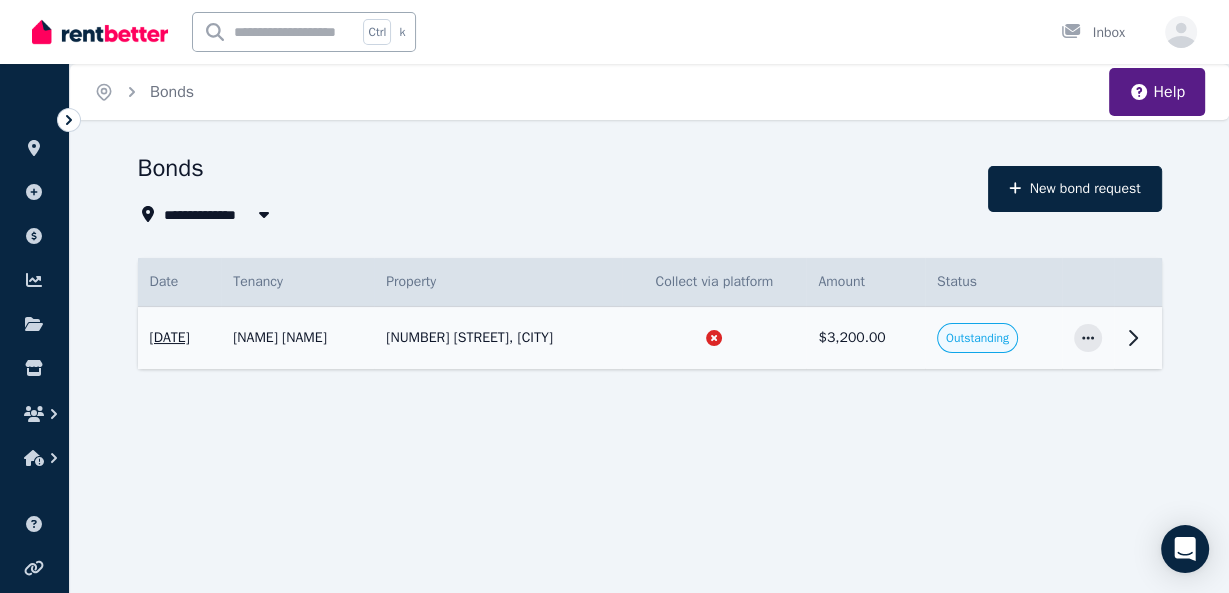 click 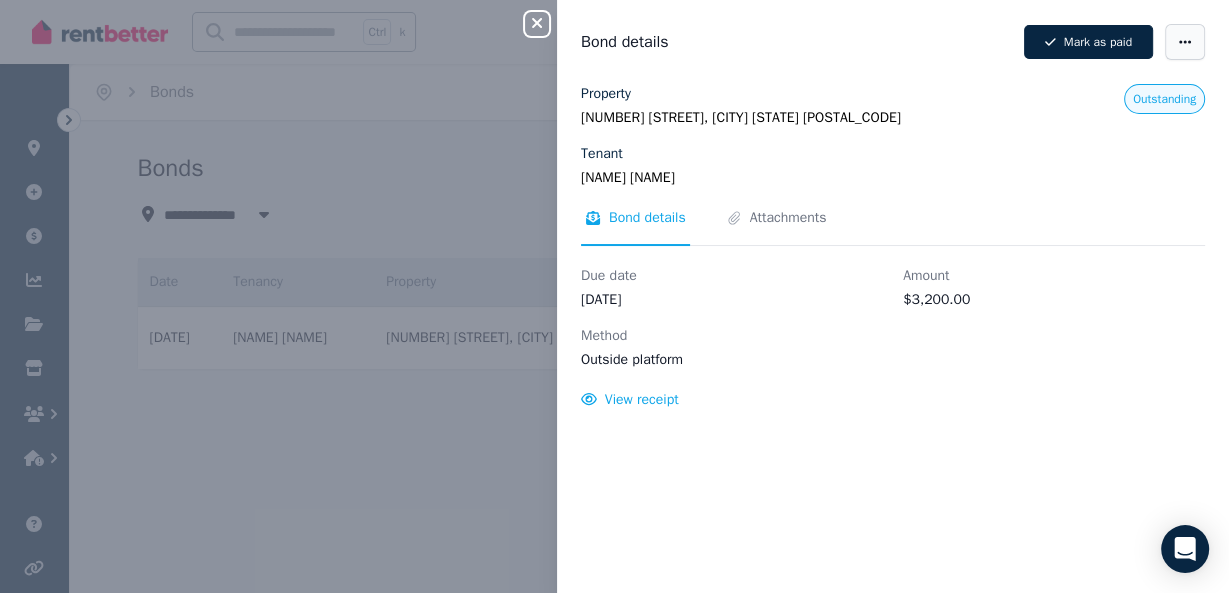 click at bounding box center [1185, 42] 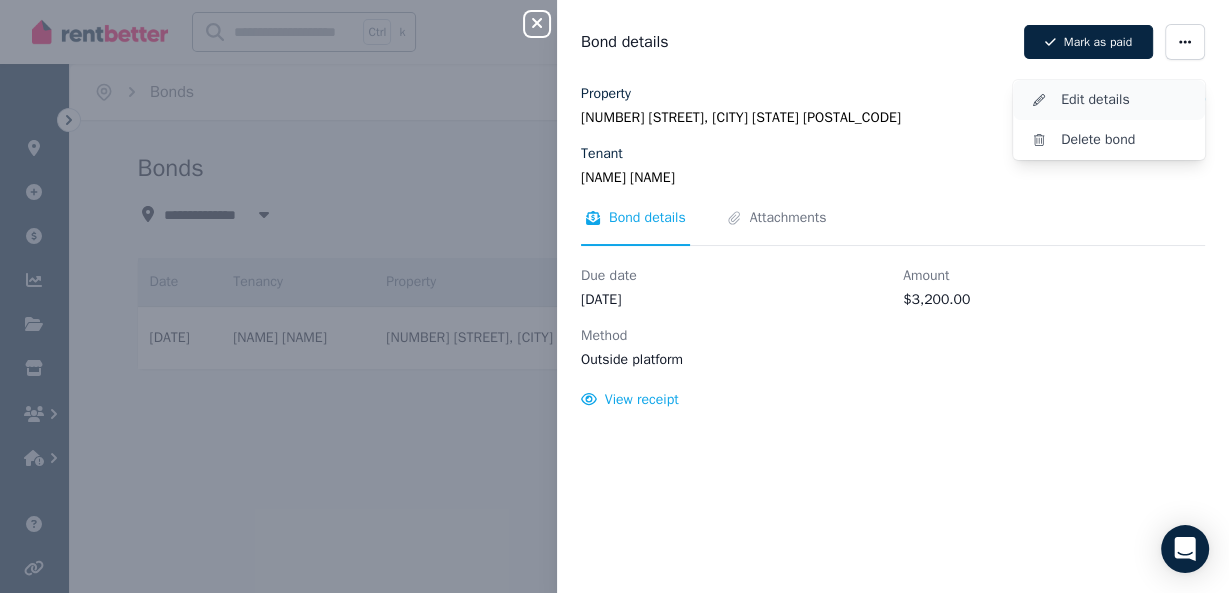 click on "Edit details" at bounding box center [1125, 100] 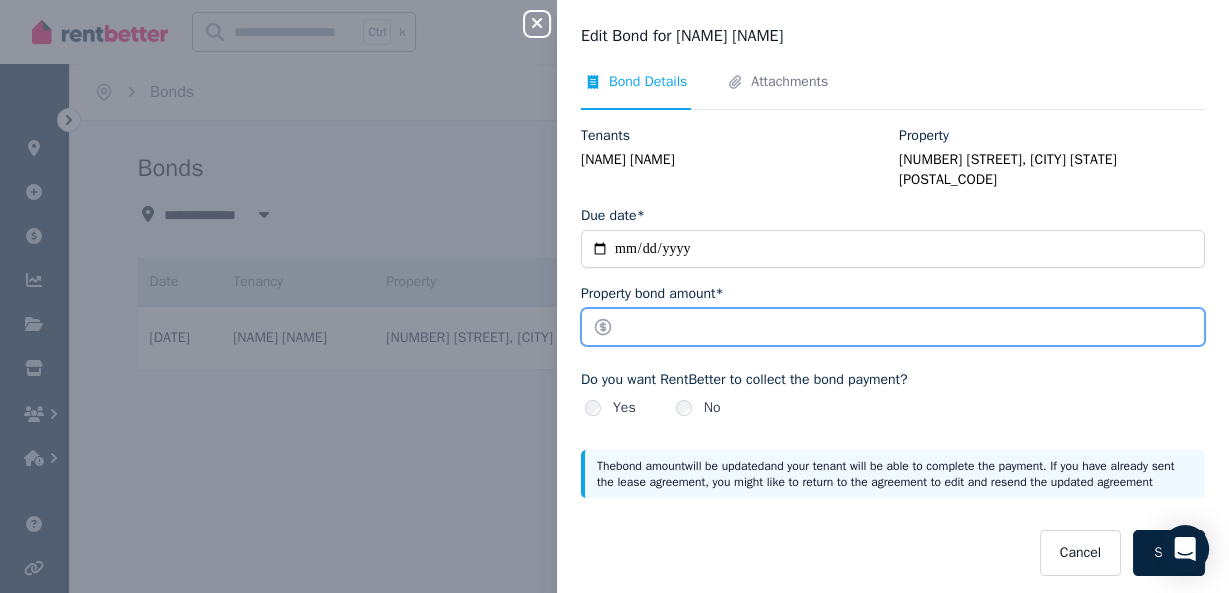 click on "*******" at bounding box center [893, 327] 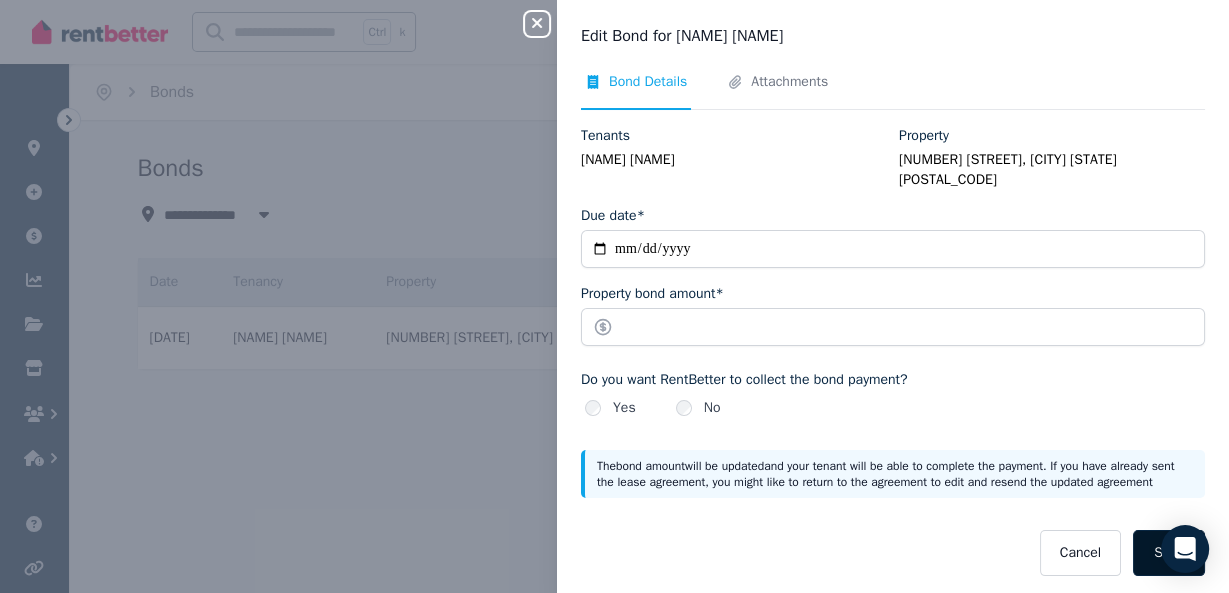 click on "Save" at bounding box center [1169, 553] 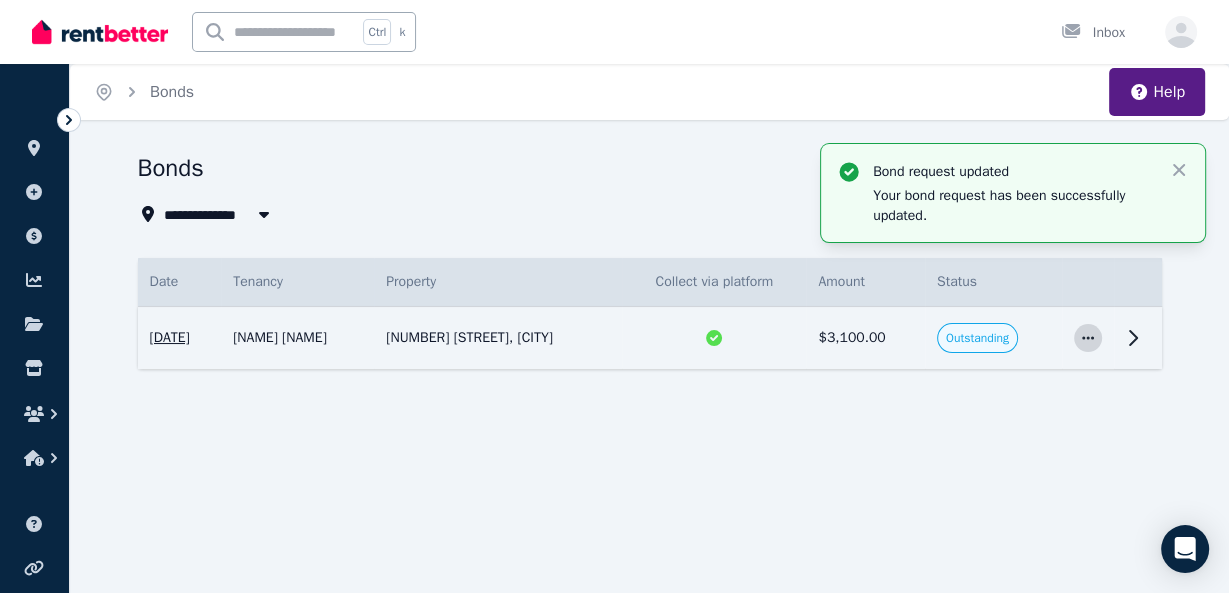 click 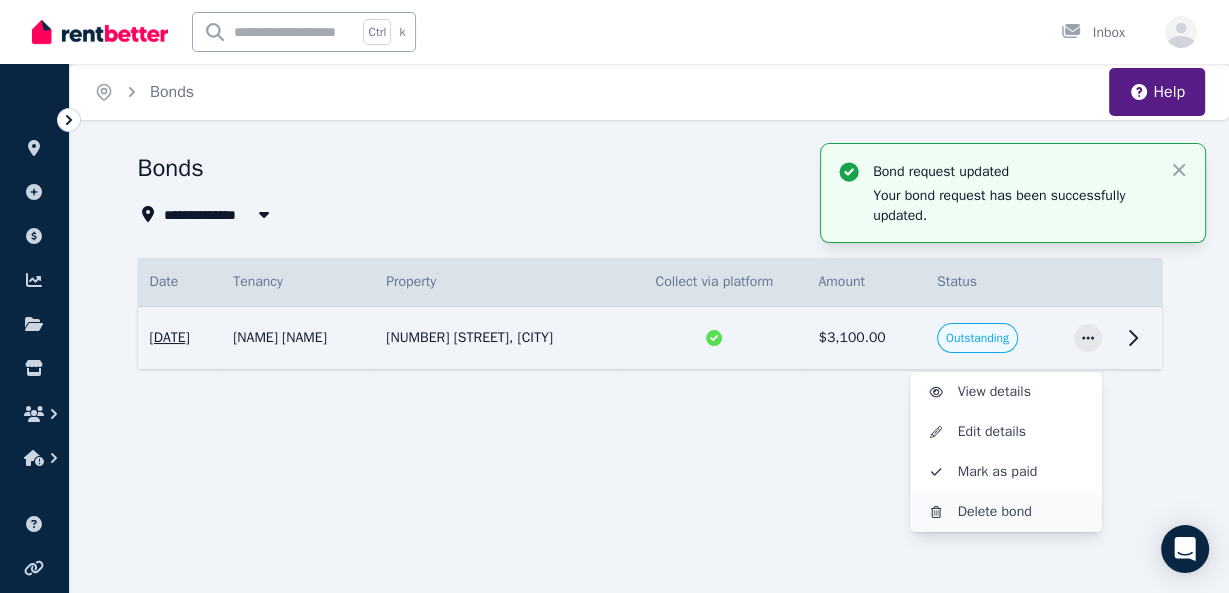 click on "Delete bond" at bounding box center [1022, 512] 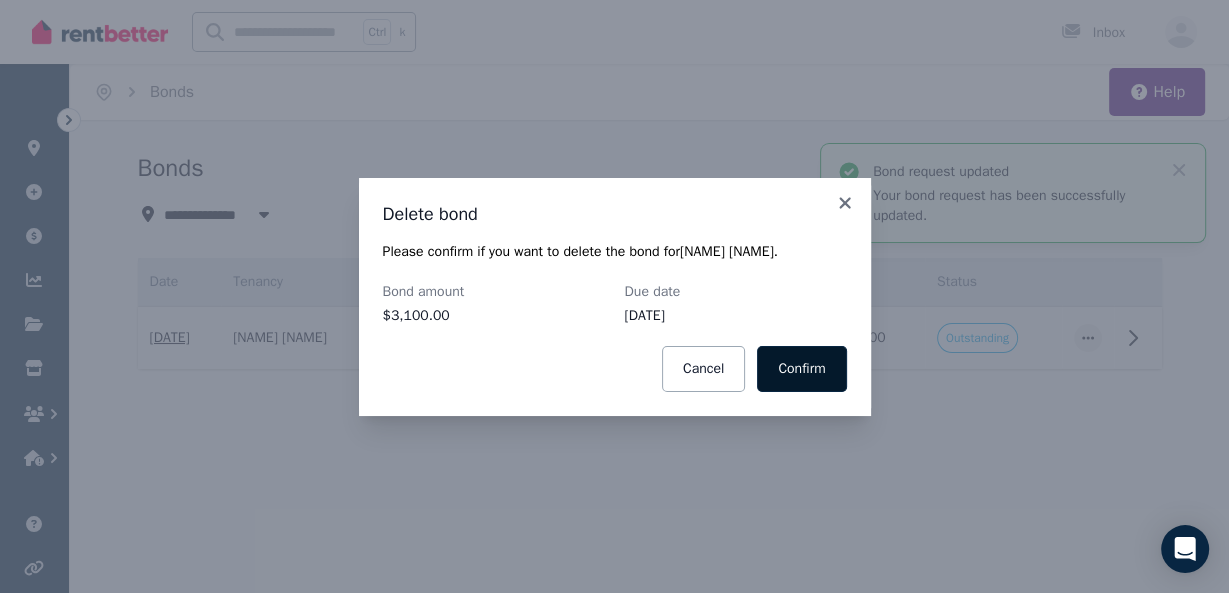 click on "Confirm" at bounding box center (801, 369) 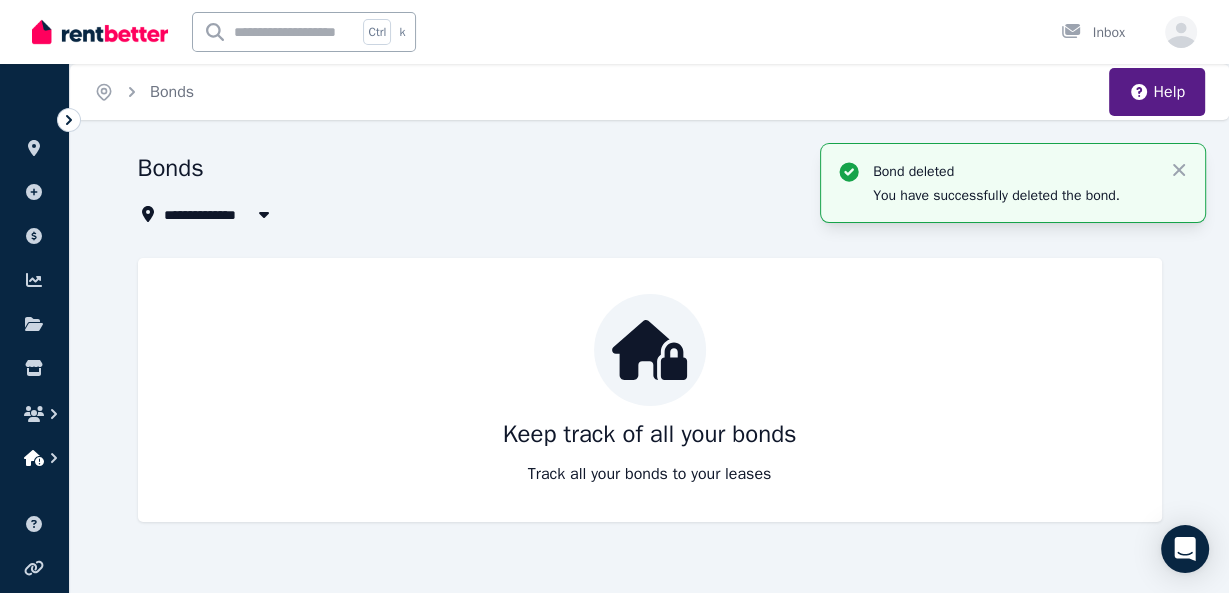 click 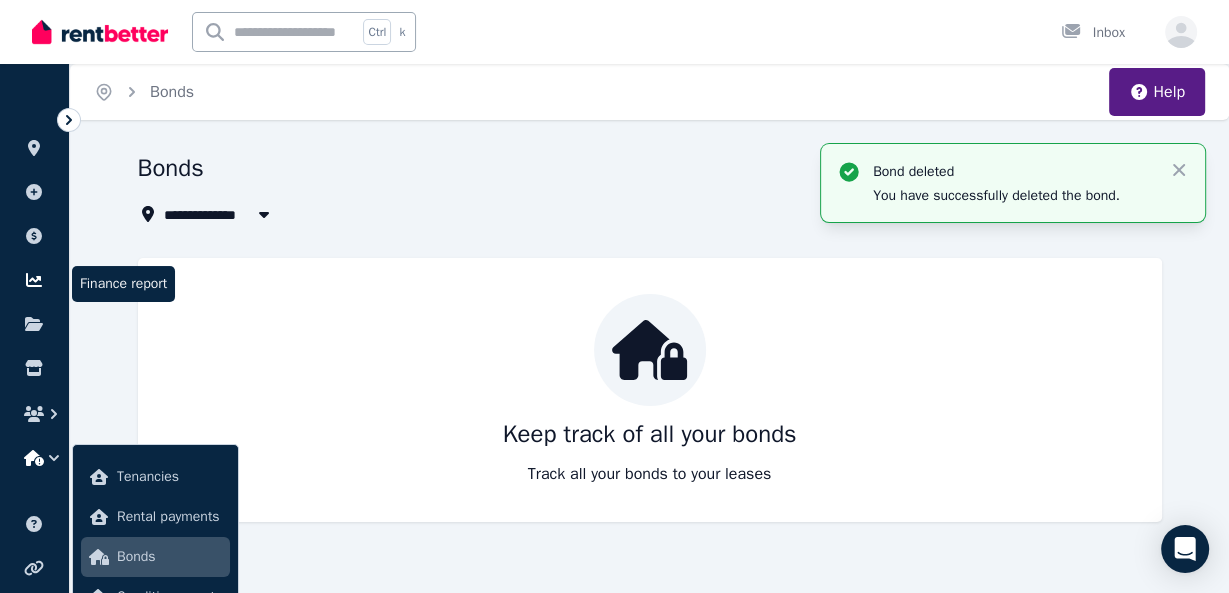 click 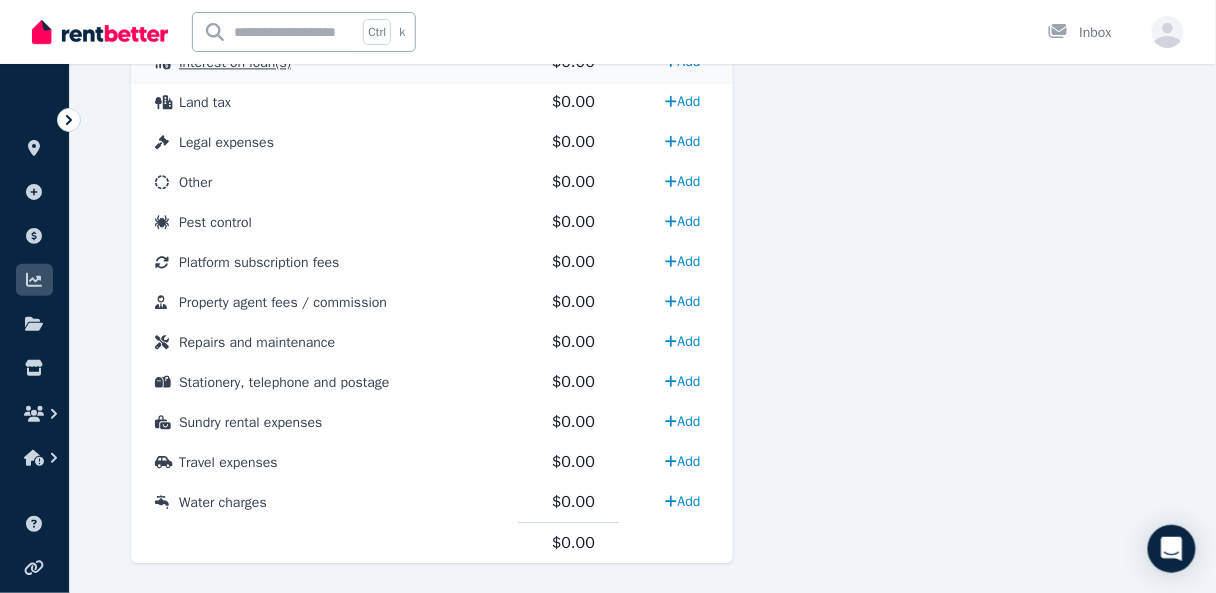 scroll, scrollTop: 1155, scrollLeft: 0, axis: vertical 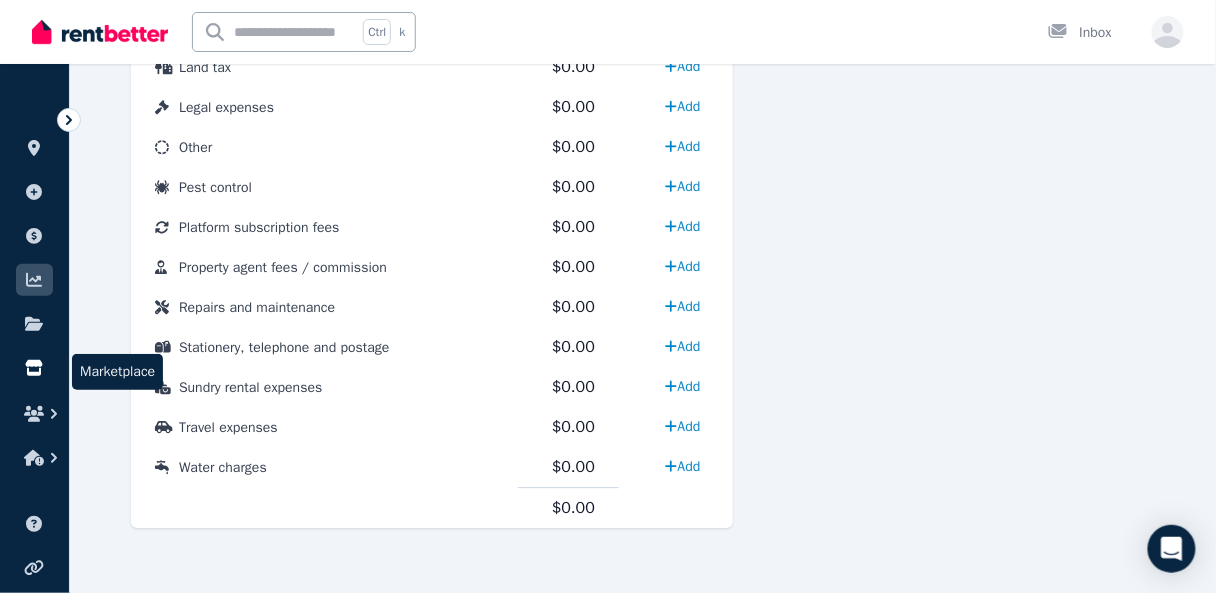 click 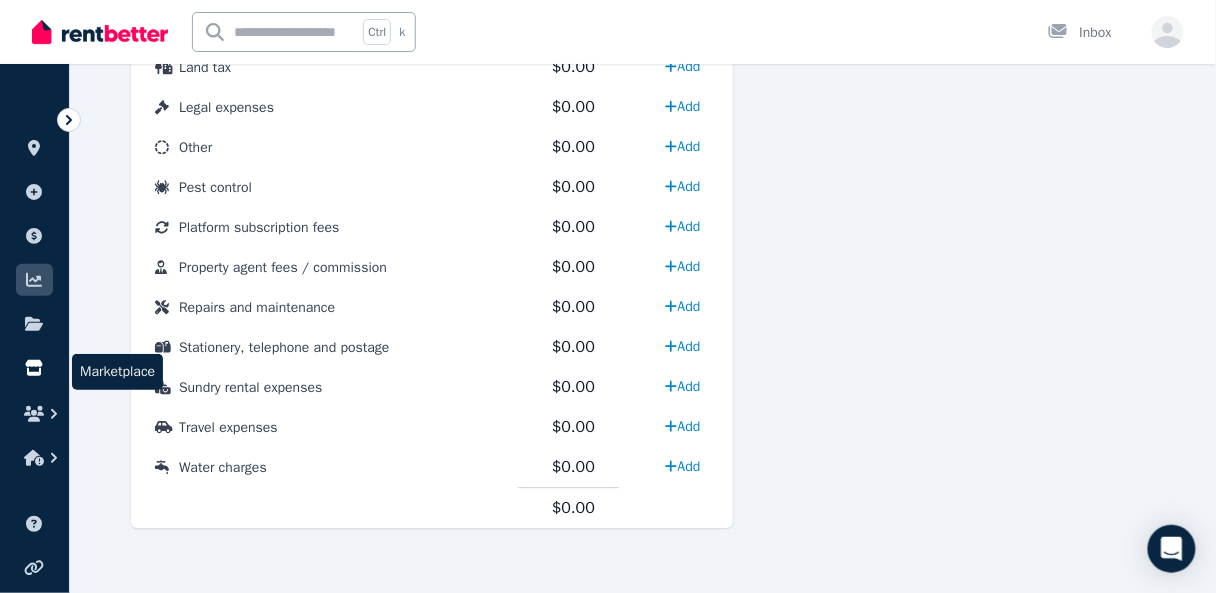 scroll, scrollTop: 0, scrollLeft: 0, axis: both 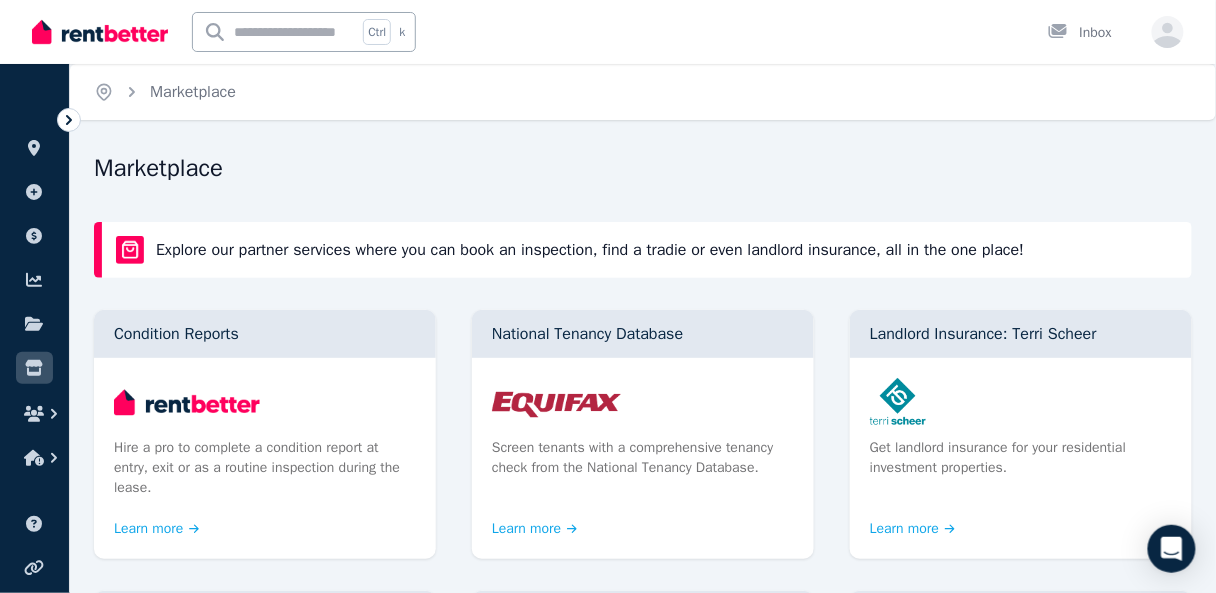 click at bounding box center [100, 32] 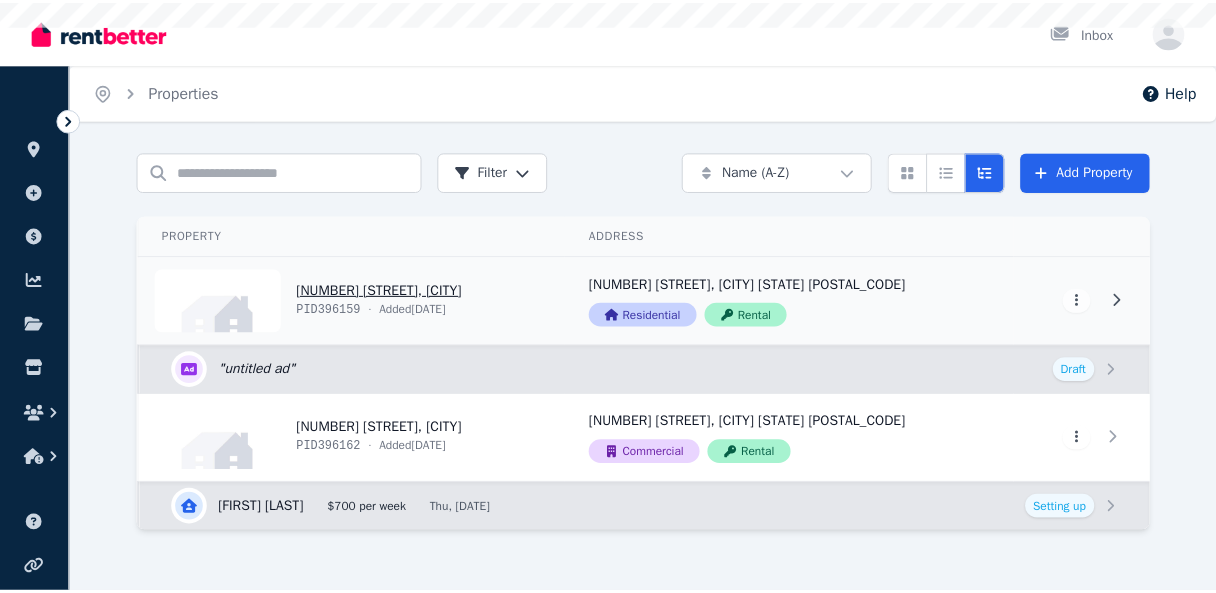 scroll, scrollTop: 0, scrollLeft: 0, axis: both 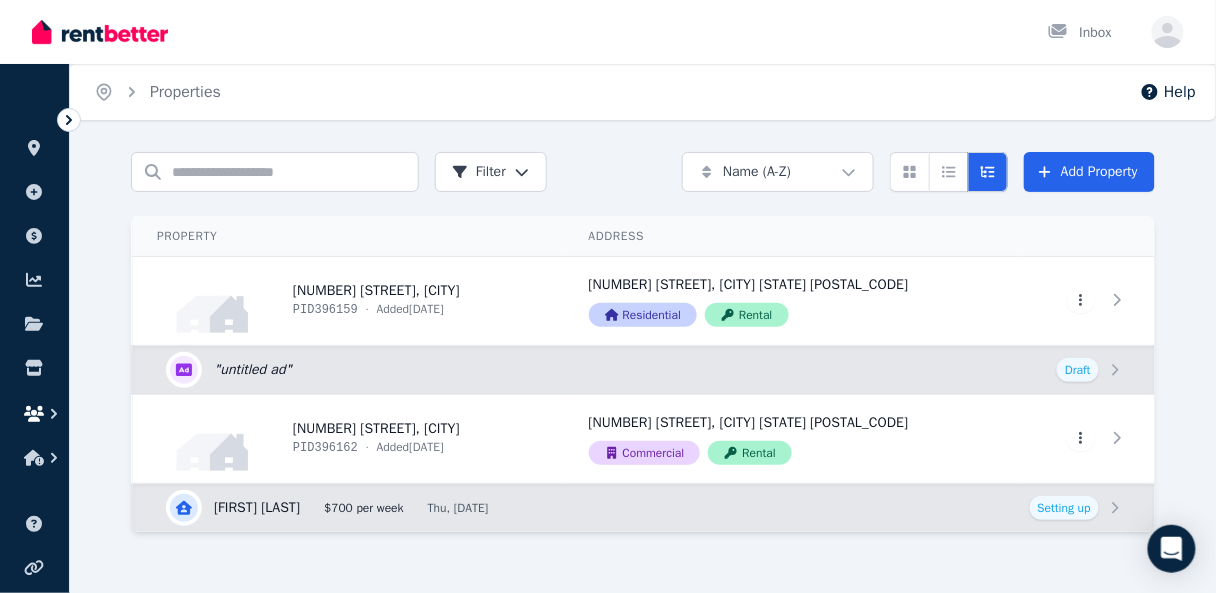 click 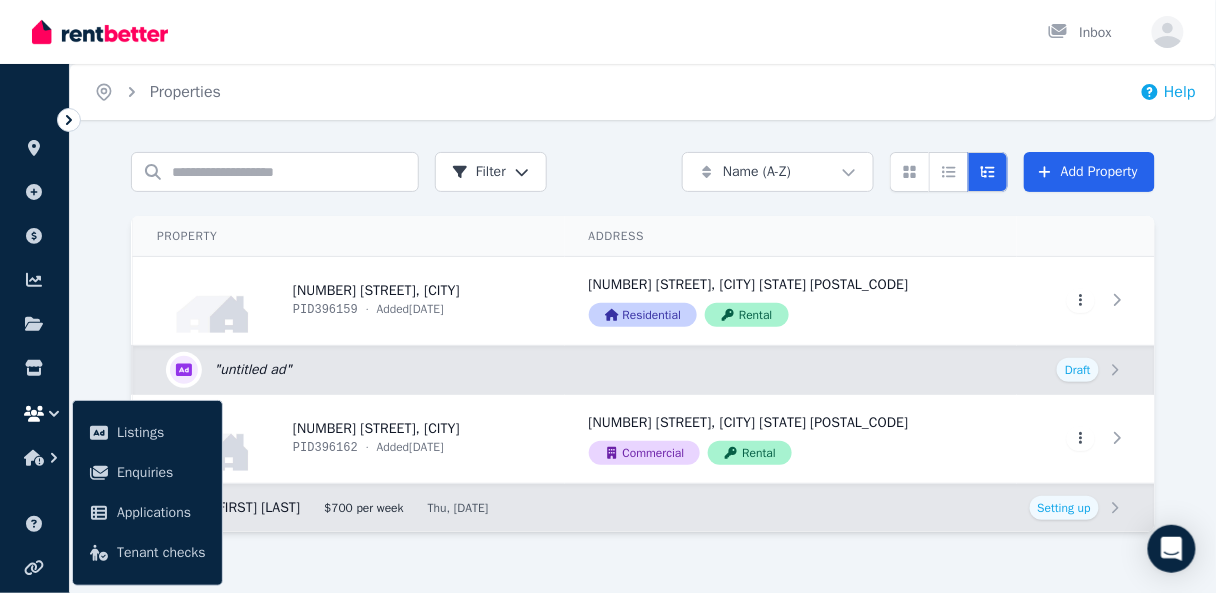 click on "Help" at bounding box center (1168, 92) 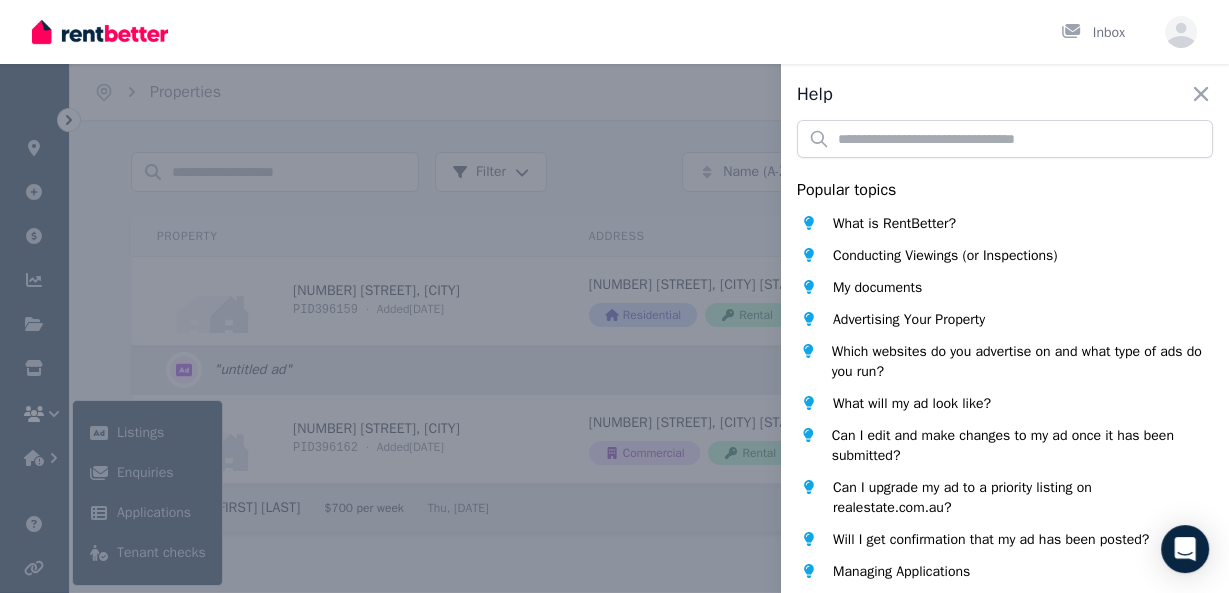 drag, startPoint x: 1184, startPoint y: 89, endPoint x: 1135, endPoint y: 91, distance: 49.0408 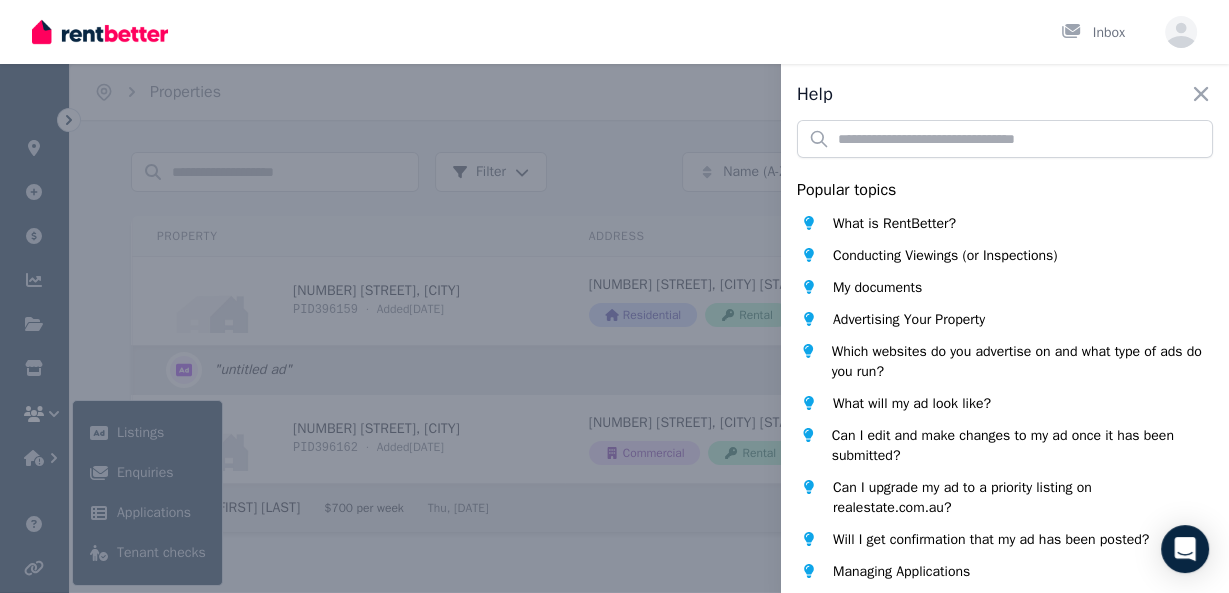 click 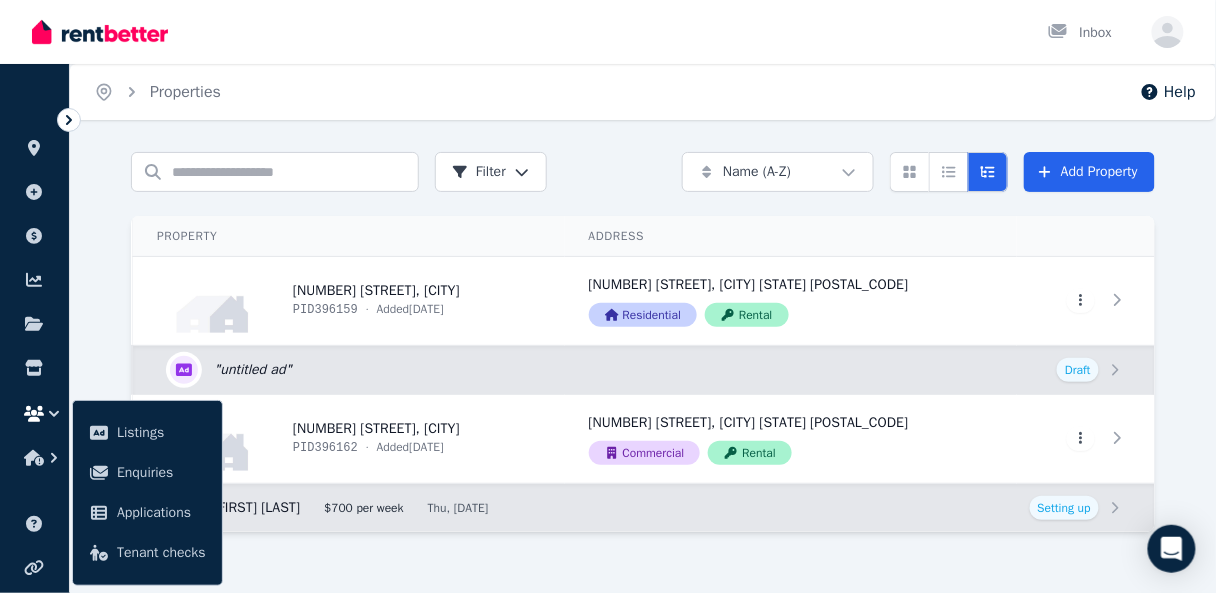 click on "Home Properties Help Search properties Filter Name (A-Z) Add Property Property Address Actions 1-3 Hill View Pl, Bentley PID  396159 · Added  [DATE] 1-3 Hill View Pl, Bentley [STATE] [POSTAL_CODE] Residential Rental View property details 1-3 Hill View Pl, Bentley [STATE] [POSTAL_CODE] Residential Rental View property details View property details " untitled ad " Draft Edit listing:  5-6 Trinca Ct, Werribee PID  396162 · Added  [DATE] 5-6 Trinca Ct, Werribee [STATE] [POSTAL_CODE] Commercial Rental View property details 5-6 Trinca Ct, Werribee [STATE] [POSTAL_CODE] Commercial Rental View property details View property details [FIRST] [LAST] $700 per week Thu, [DATE] Setting up View details for  [FIRST] [LAST]" at bounding box center (608, 296) 